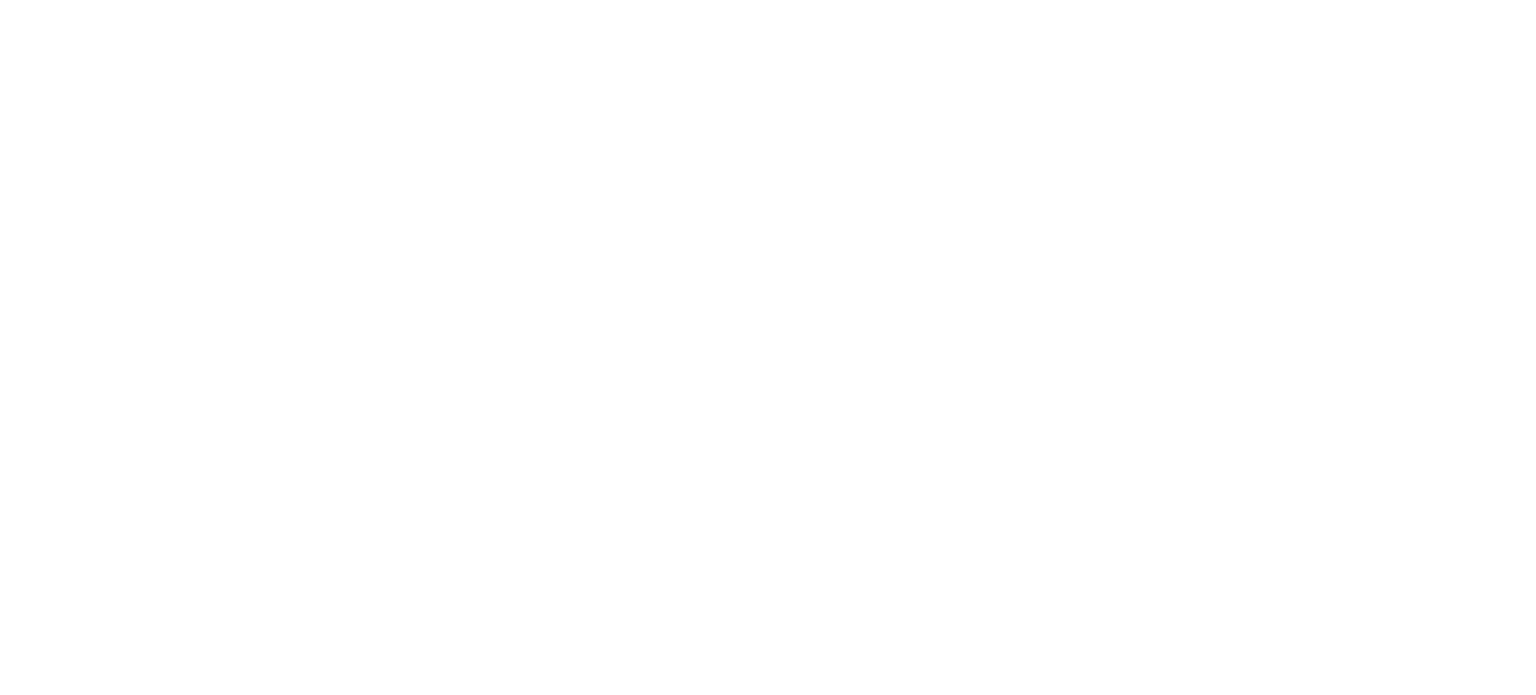 scroll, scrollTop: 0, scrollLeft: 0, axis: both 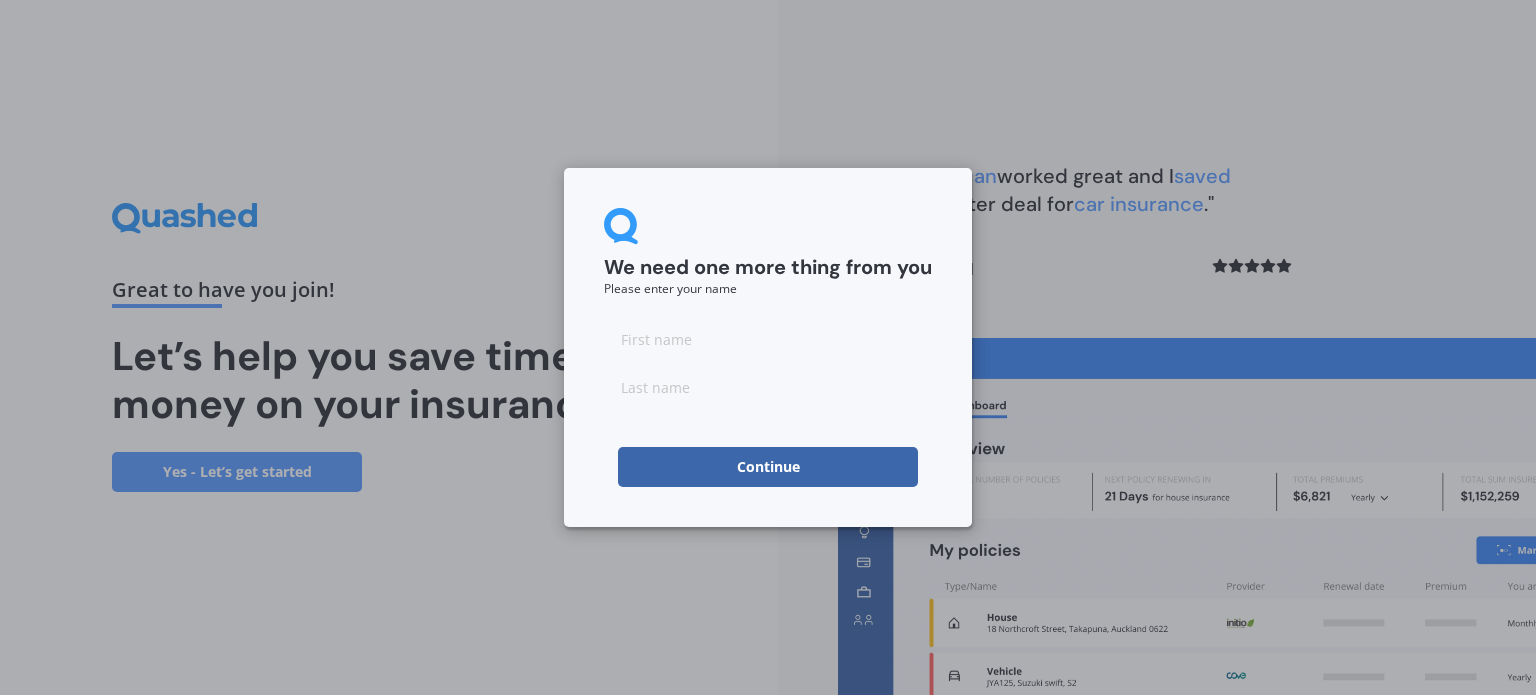 click at bounding box center (768, 339) 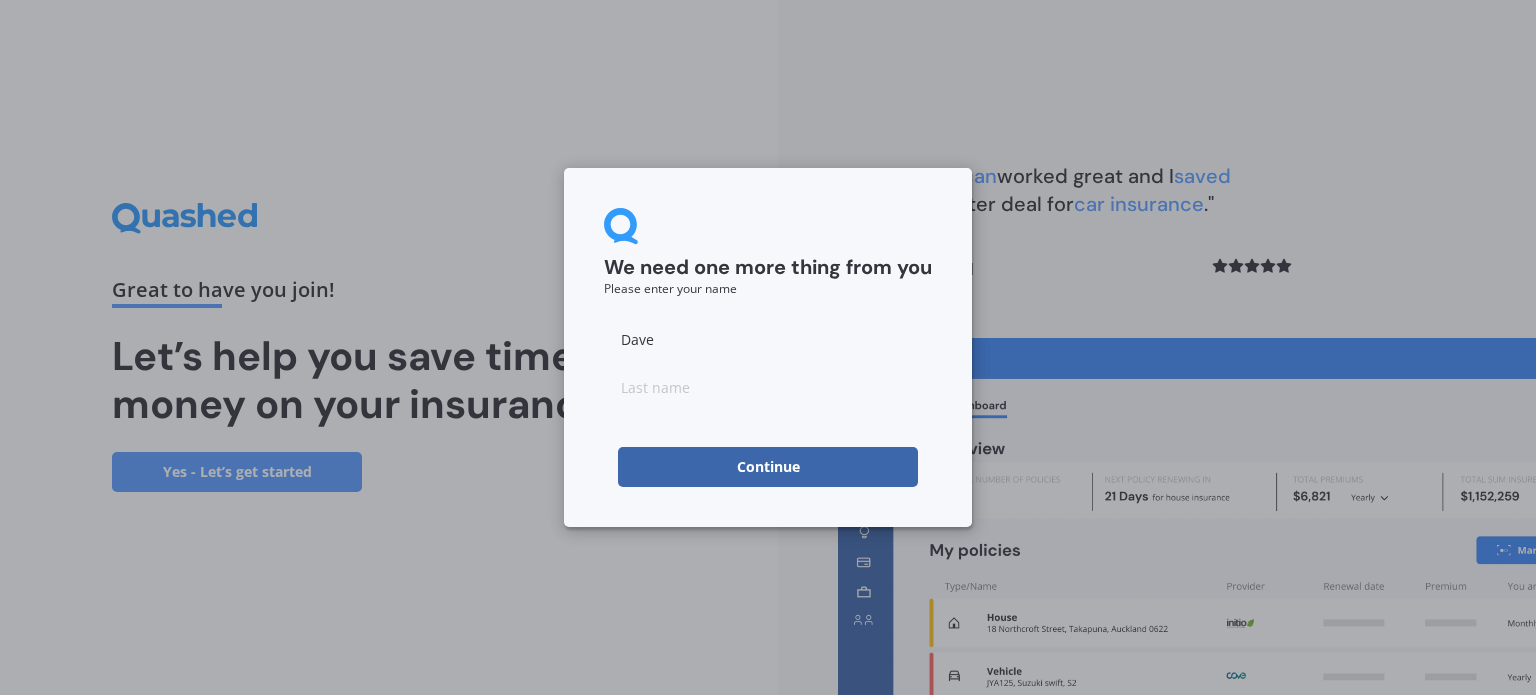 type on "[LAST]" 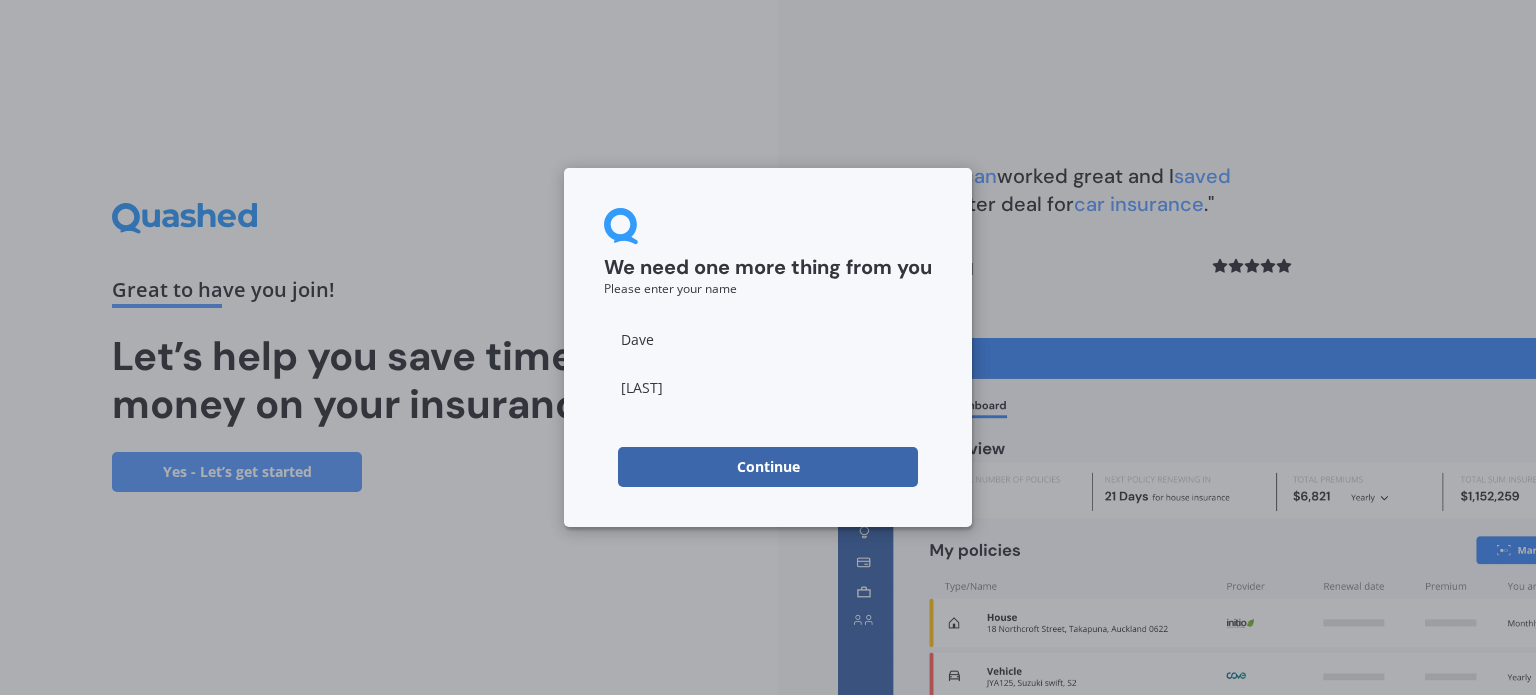 click on "Continue" at bounding box center (768, 467) 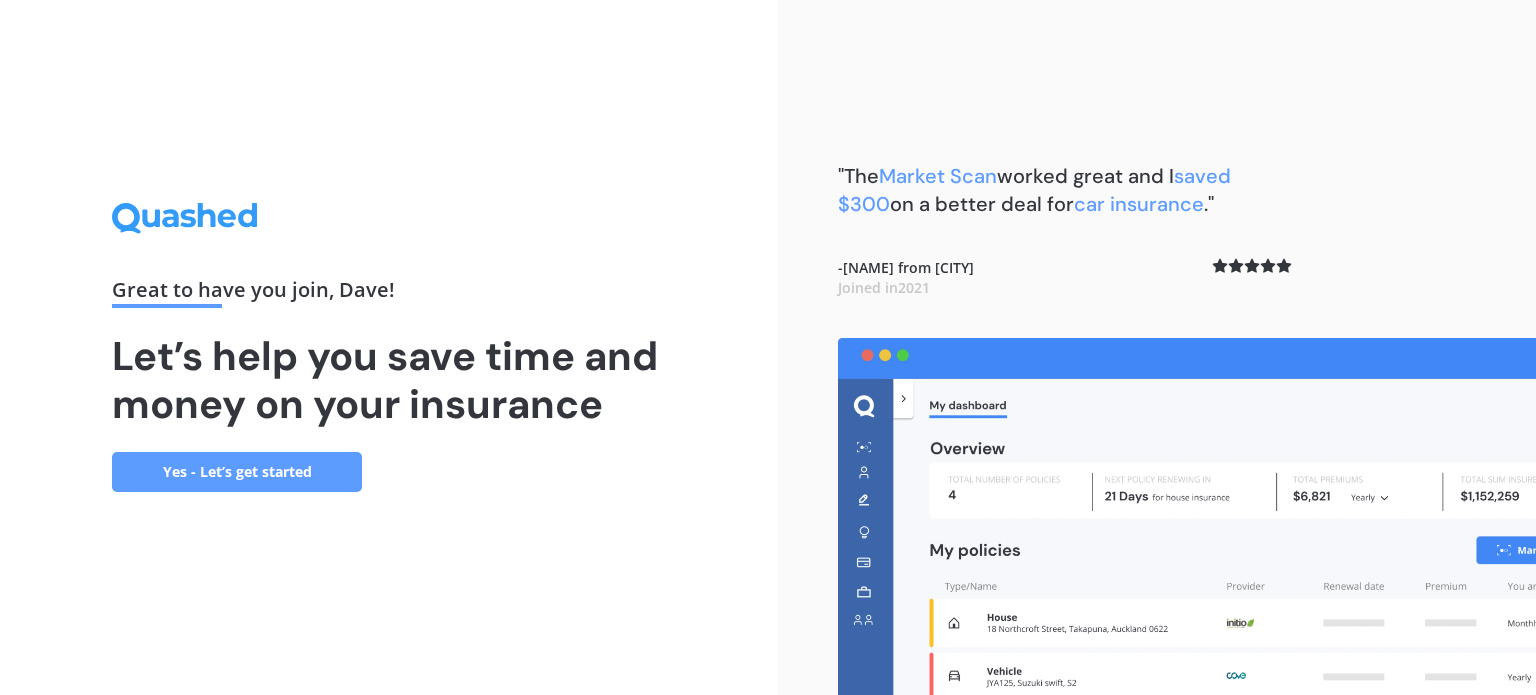 click on "Yes - Let’s get started" at bounding box center [237, 472] 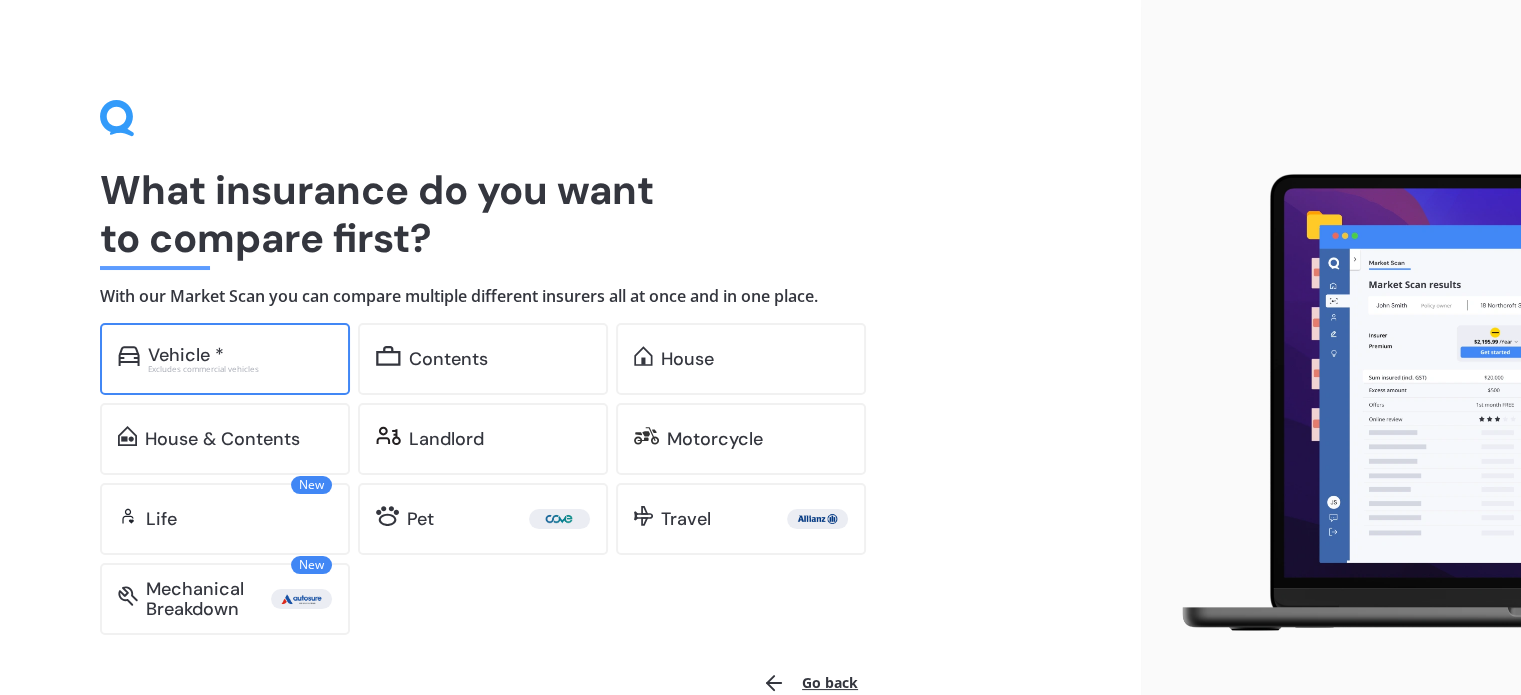 click on "Vehicle *" at bounding box center [240, 355] 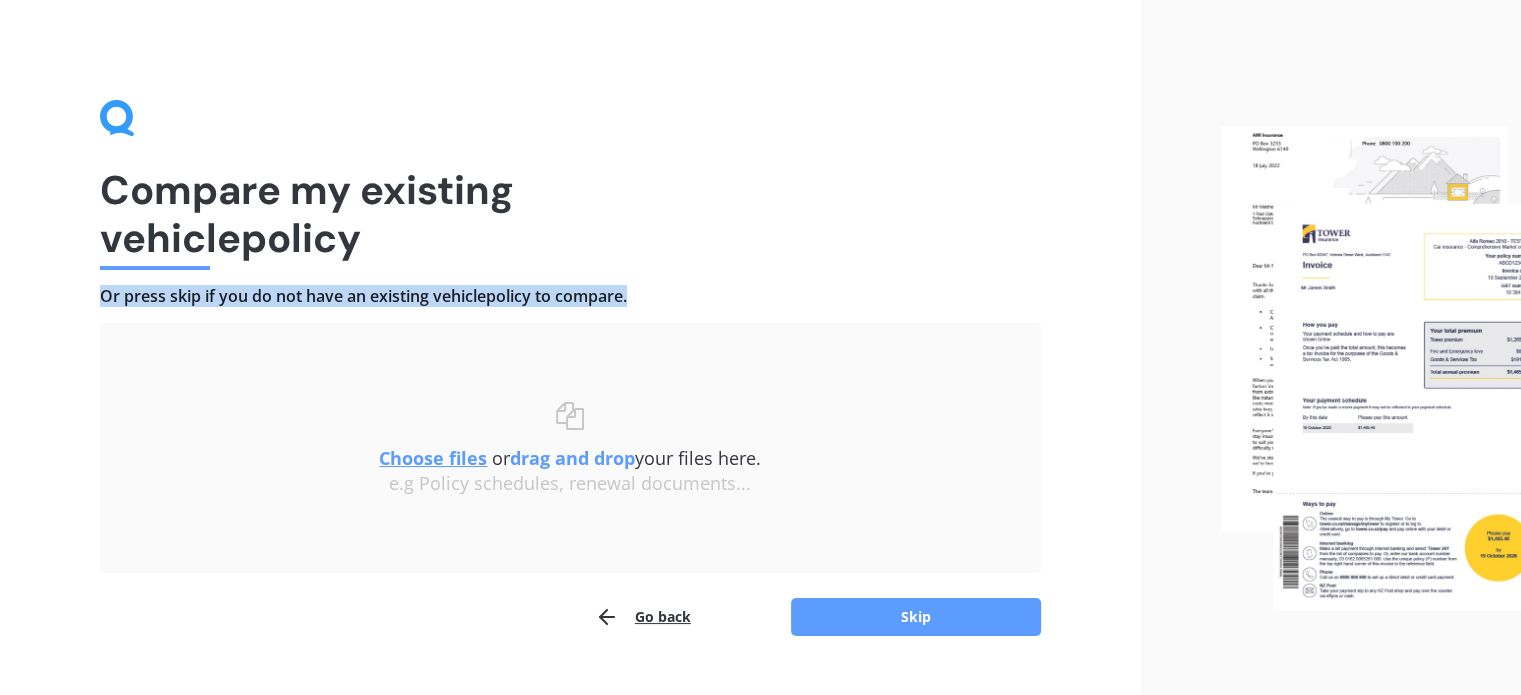 drag, startPoint x: 103, startPoint y: 296, endPoint x: 652, endPoint y: 309, distance: 549.1539 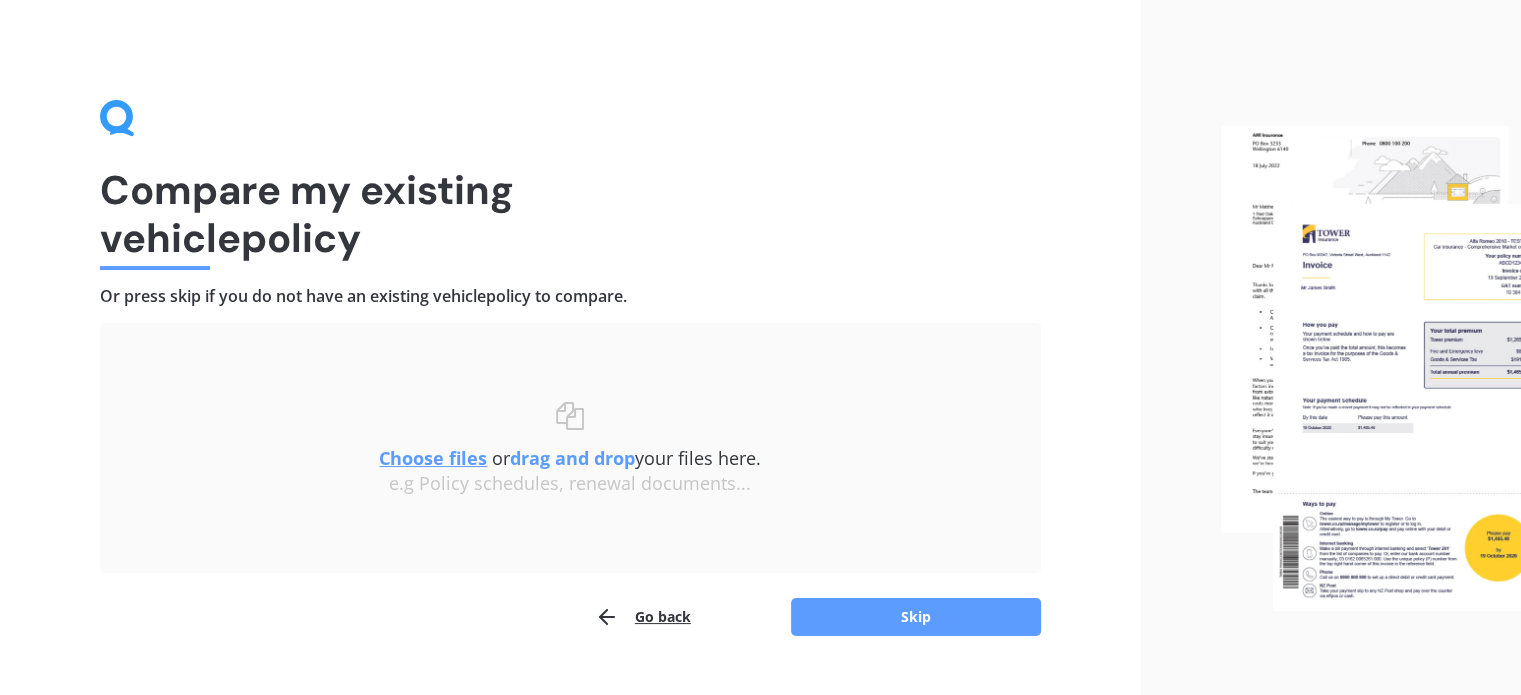 click on "Choose files" at bounding box center [433, 458] 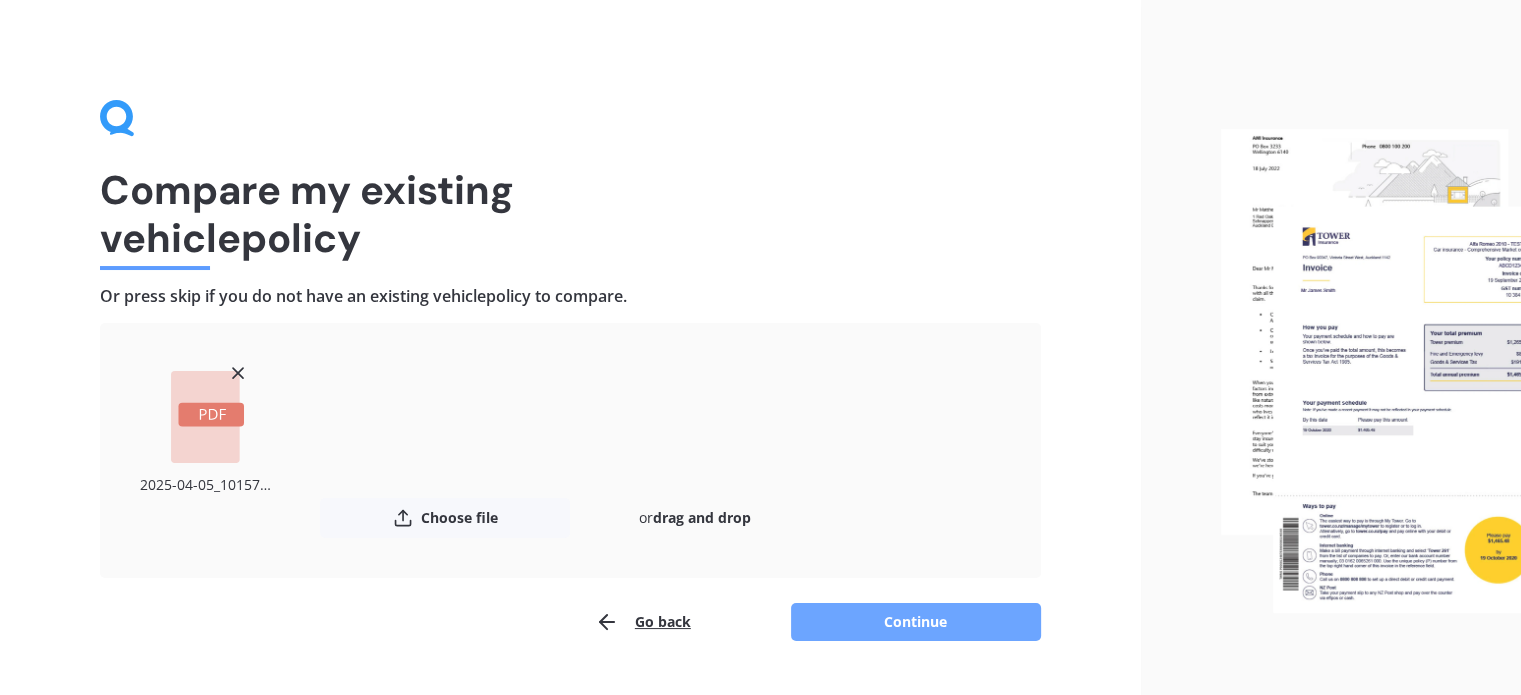click on "Continue" at bounding box center (916, 622) 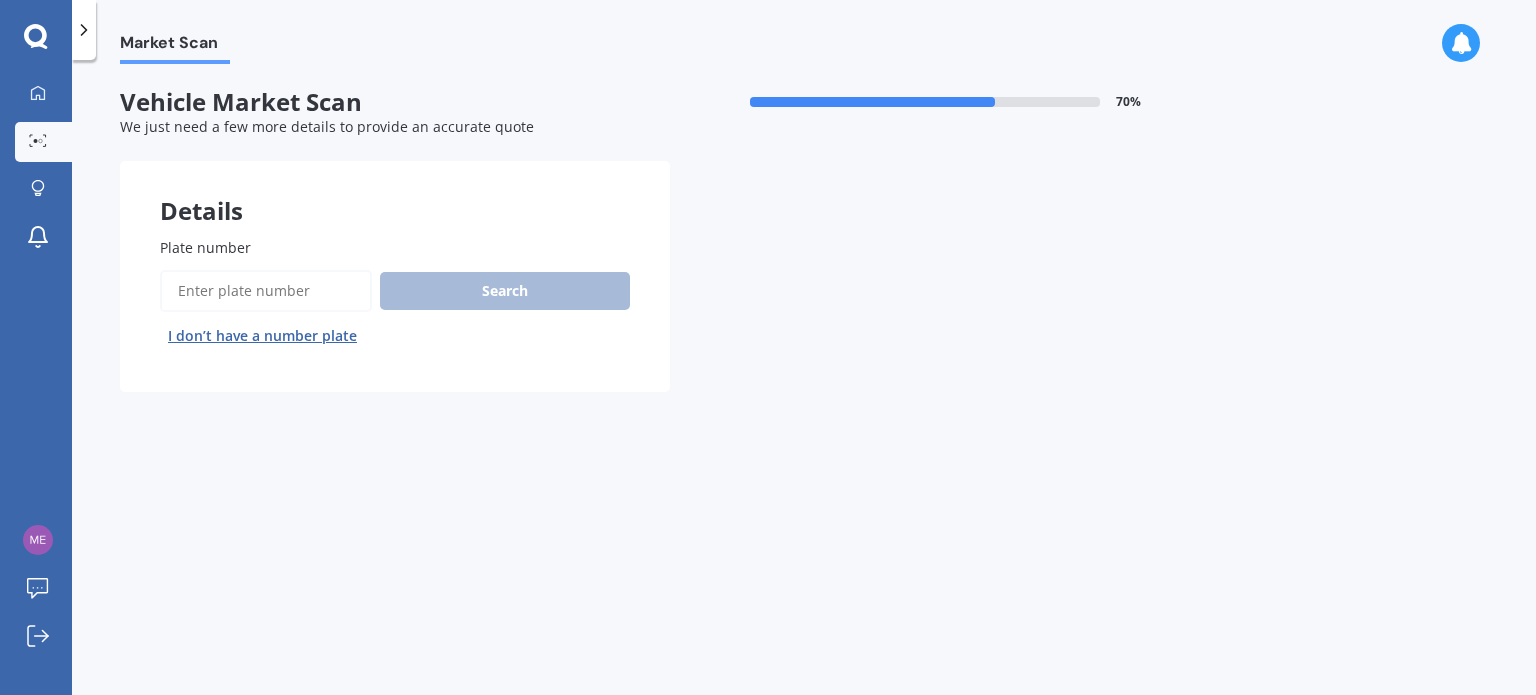 click on "Plate number" at bounding box center (266, 291) 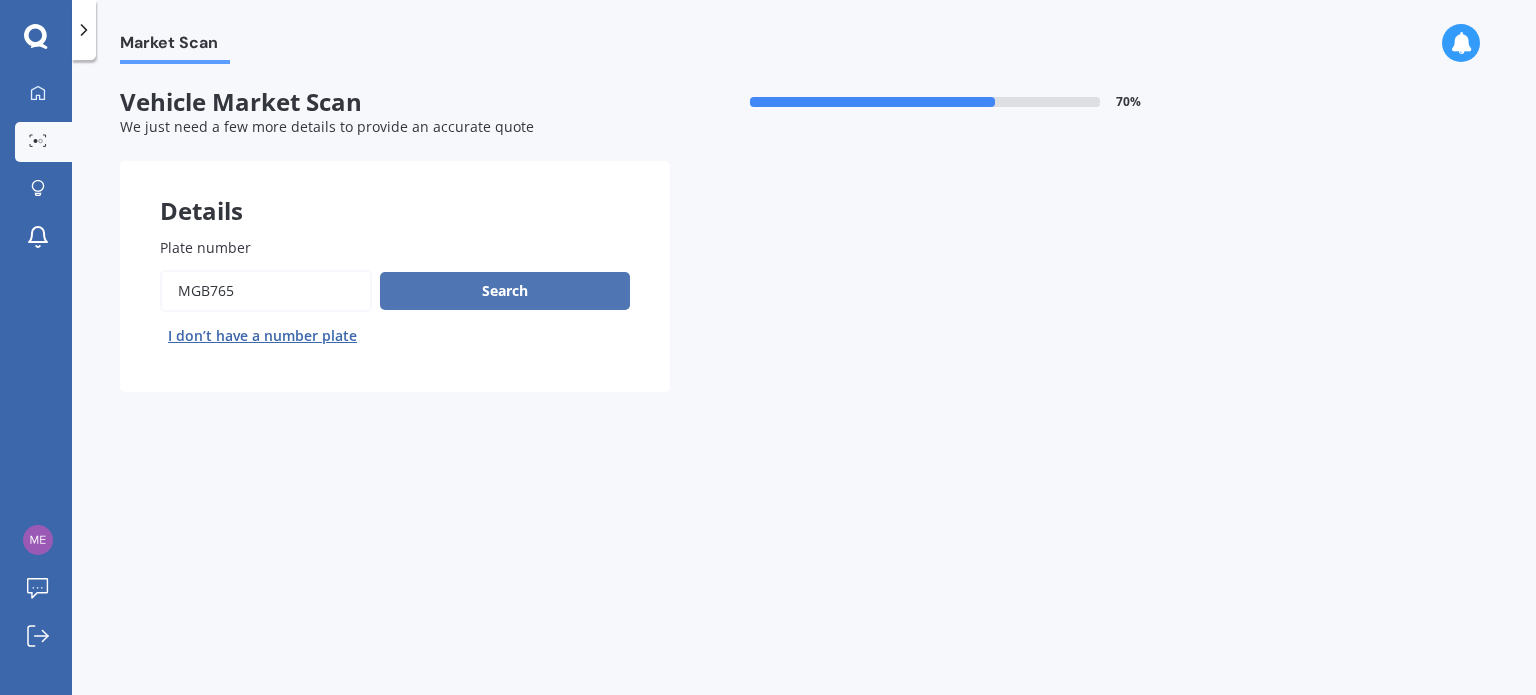 click on "Search" at bounding box center (505, 291) 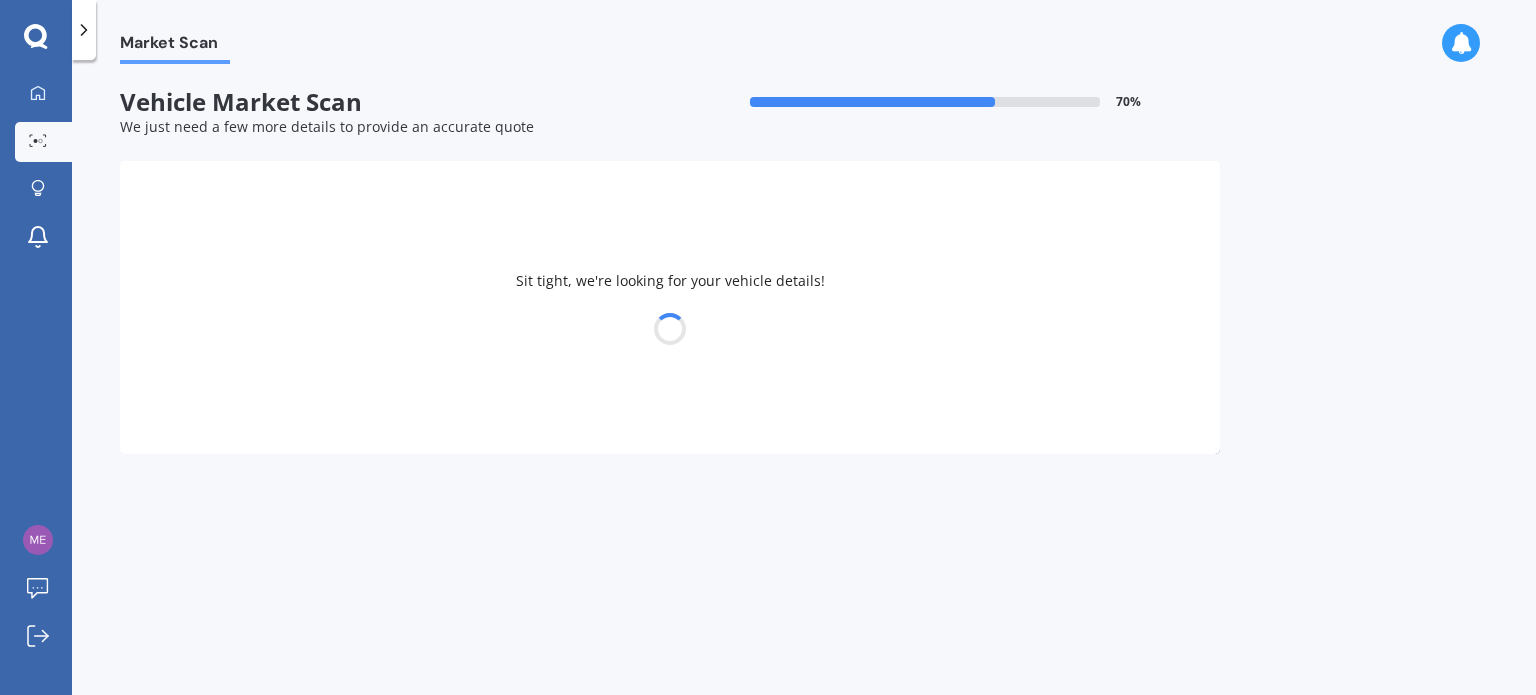 select on "MITSUBISHI" 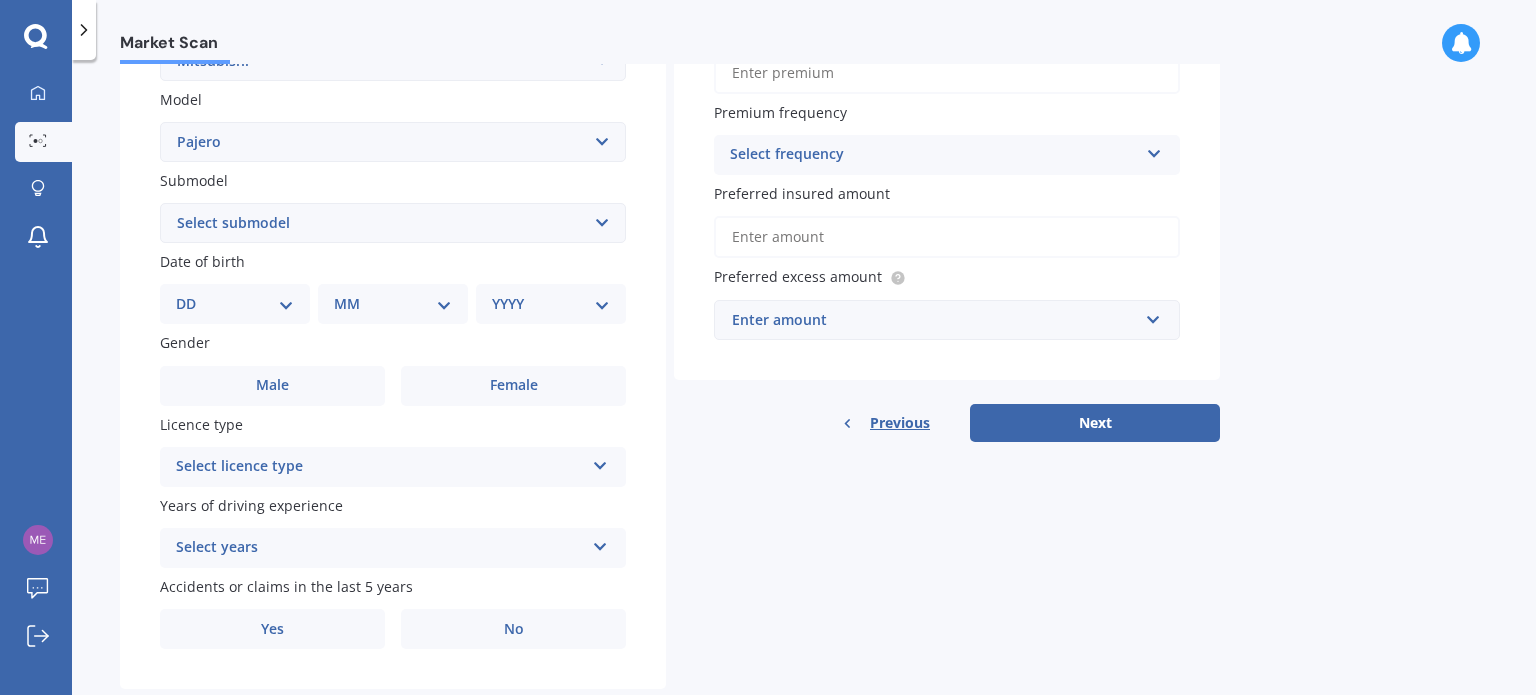 scroll, scrollTop: 482, scrollLeft: 0, axis: vertical 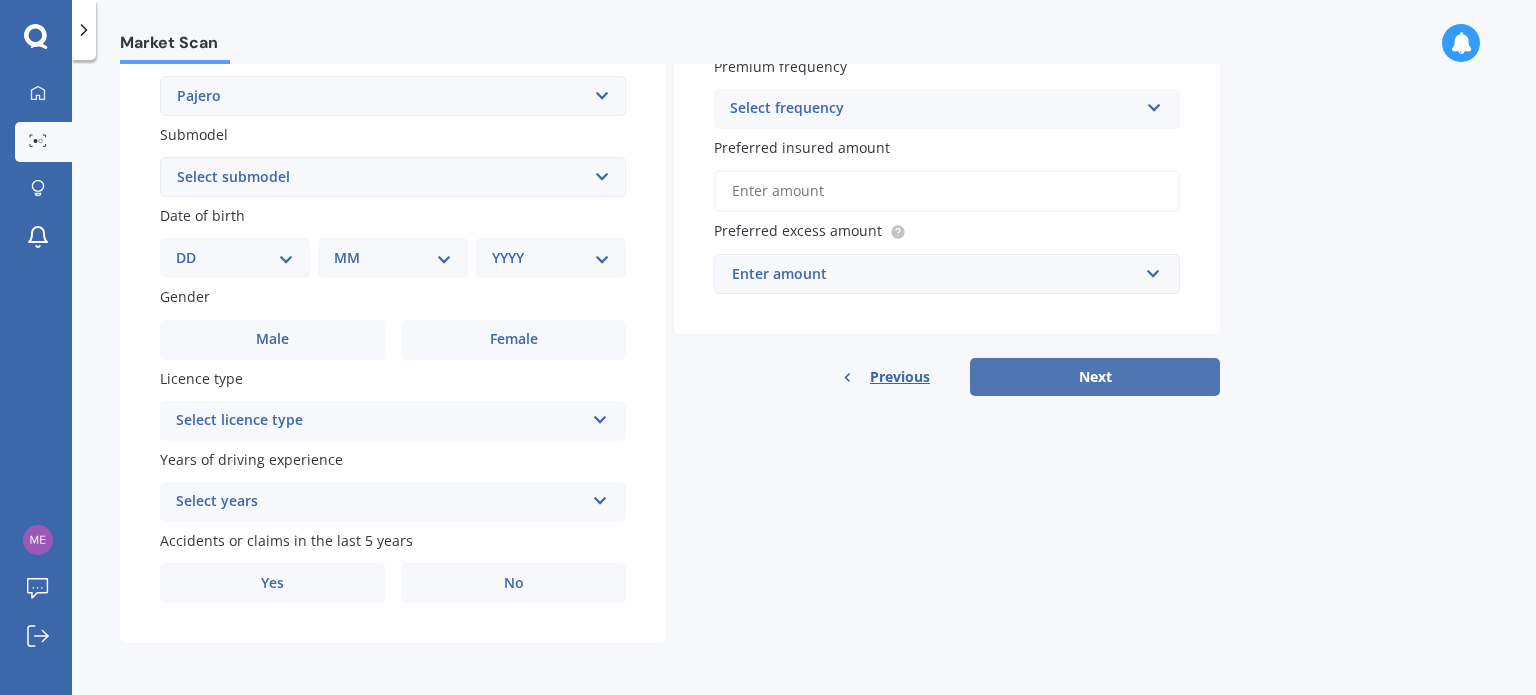 click on "Next" at bounding box center (1095, 377) 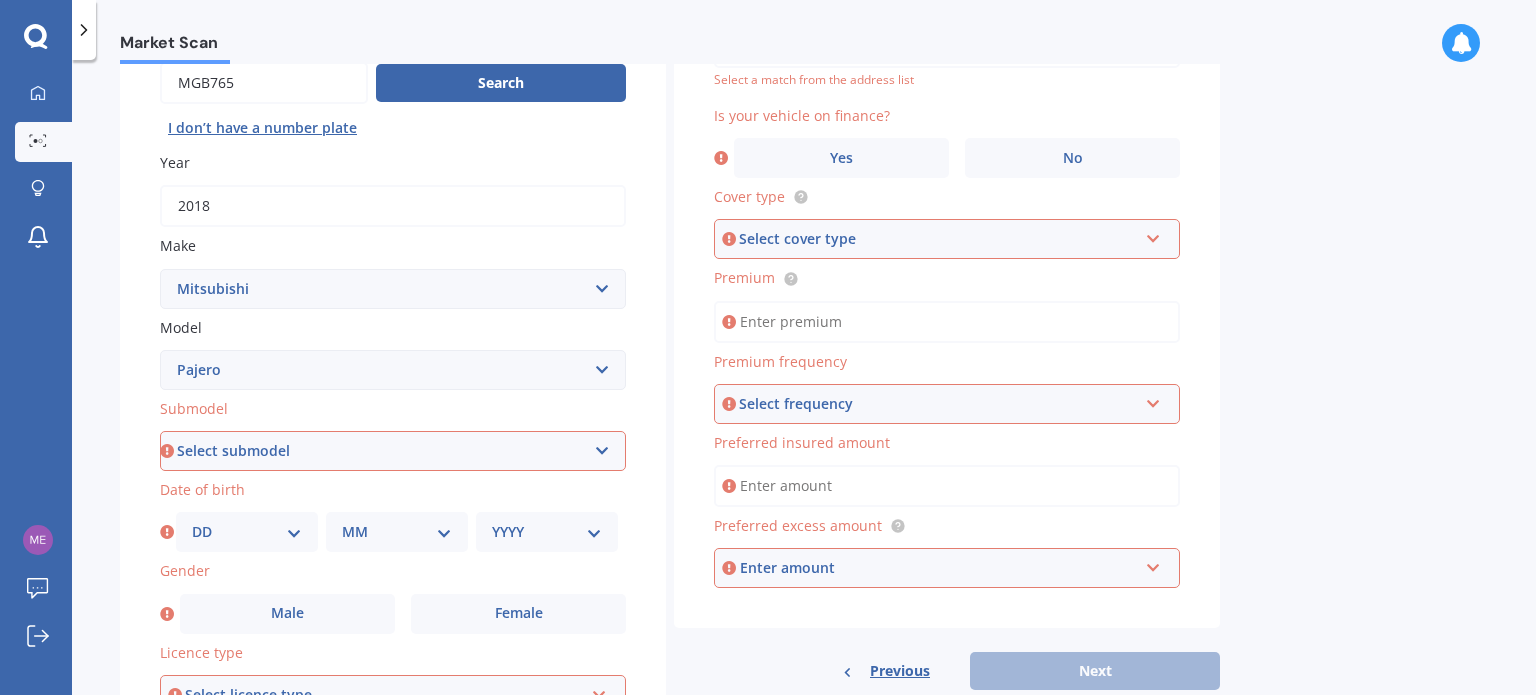scroll, scrollTop: 427, scrollLeft: 0, axis: vertical 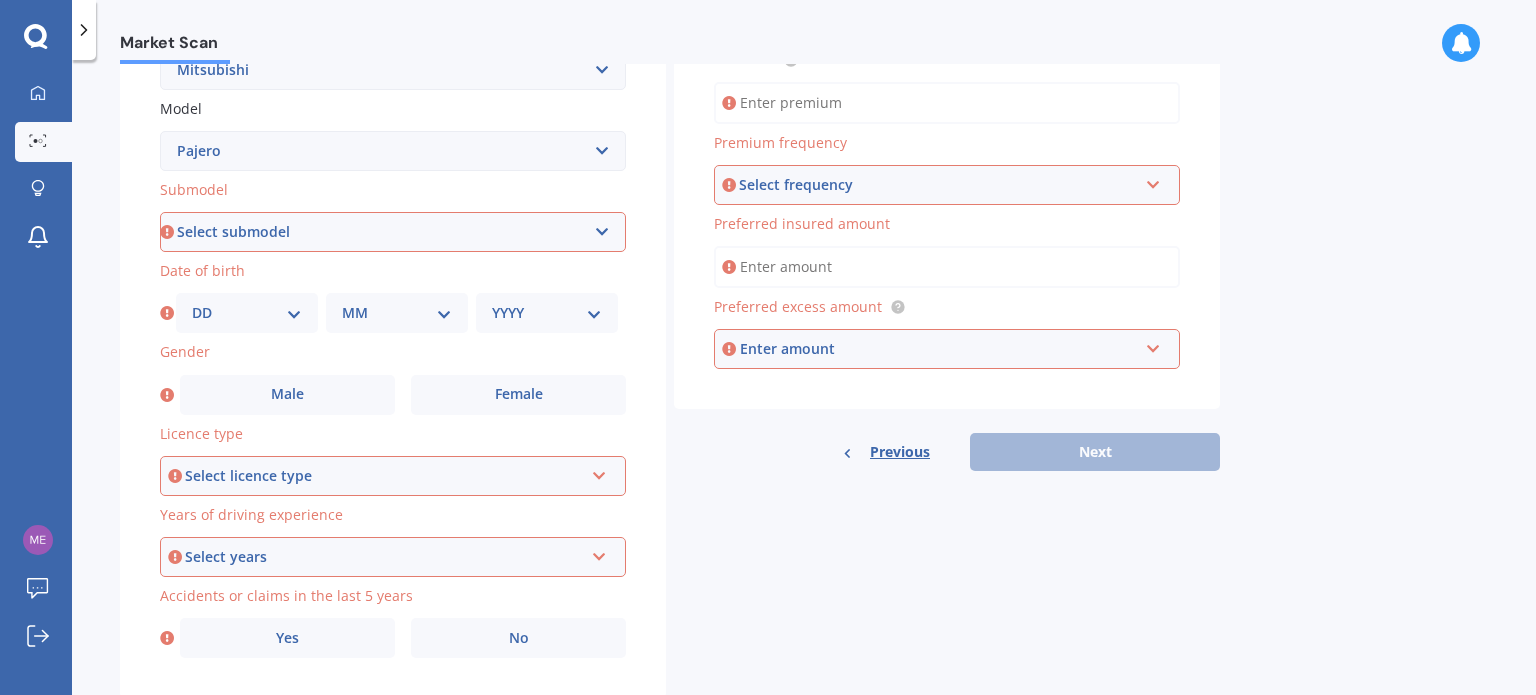 click on "Select submodel (All other diesel) (All other petrol) Exceed 3.2 Turbo Diesel Exceed 3.8 Petrol GDI GLS 3.8 Petrol iO Junior 1.1 Litre LWB Diesel LWB Petrol LWB Turbo Diesel LWB V6 Sport VRX Sport XLS SWB Diesel SWB Petrol SWB Turbo Diesel SWB V6" at bounding box center [393, 232] 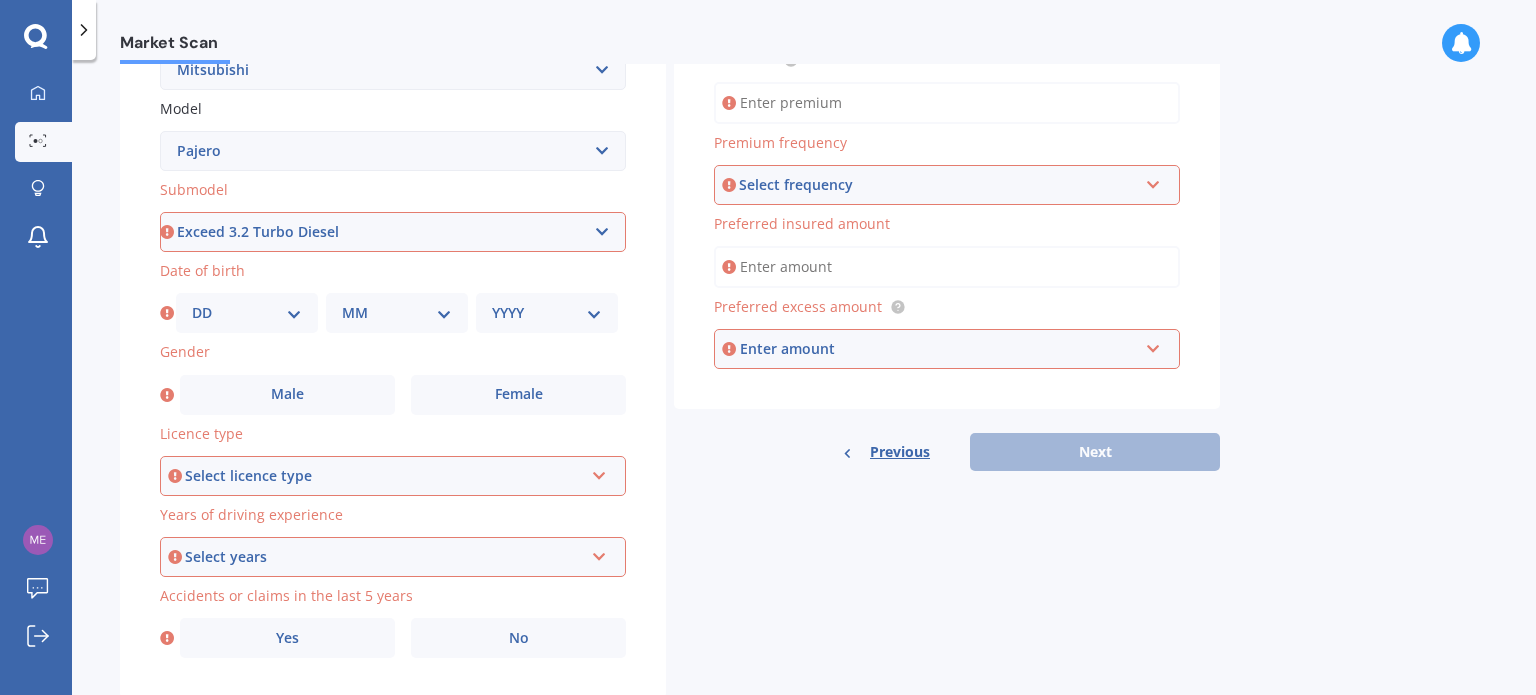 click on "Select submodel (All other diesel) (All other petrol) Exceed 3.2 Turbo Diesel Exceed 3.8 Petrol GDI GLS 3.8 Petrol iO Junior 1.1 Litre LWB Diesel LWB Petrol LWB Turbo Diesel LWB V6 Sport VRX Sport XLS SWB Diesel SWB Petrol SWB Turbo Diesel SWB V6" at bounding box center [393, 232] 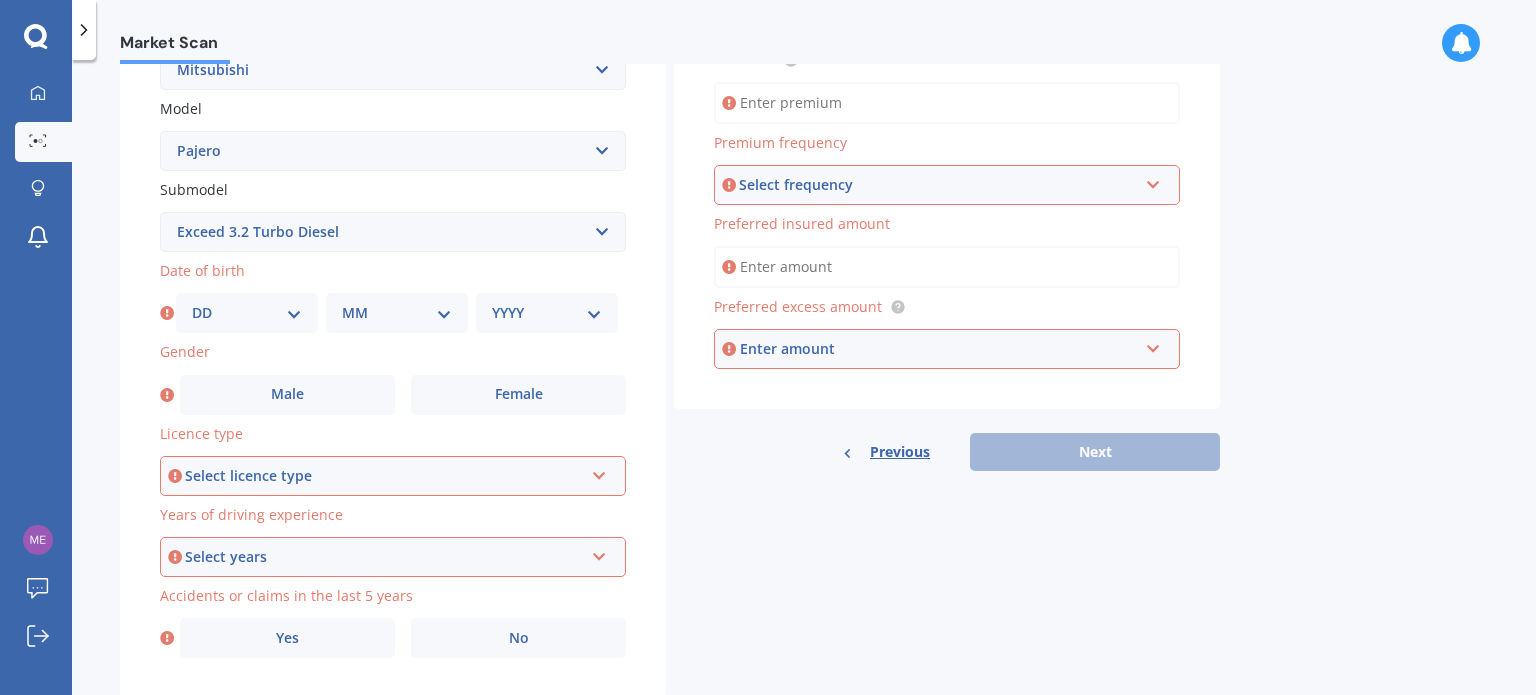 click on "DD 01 02 03 04 05 06 07 08 09 10 11 12 13 14 15 16 17 18 19 20 21 22 23 24 25 26 27 28 29 30 31" at bounding box center [247, 313] 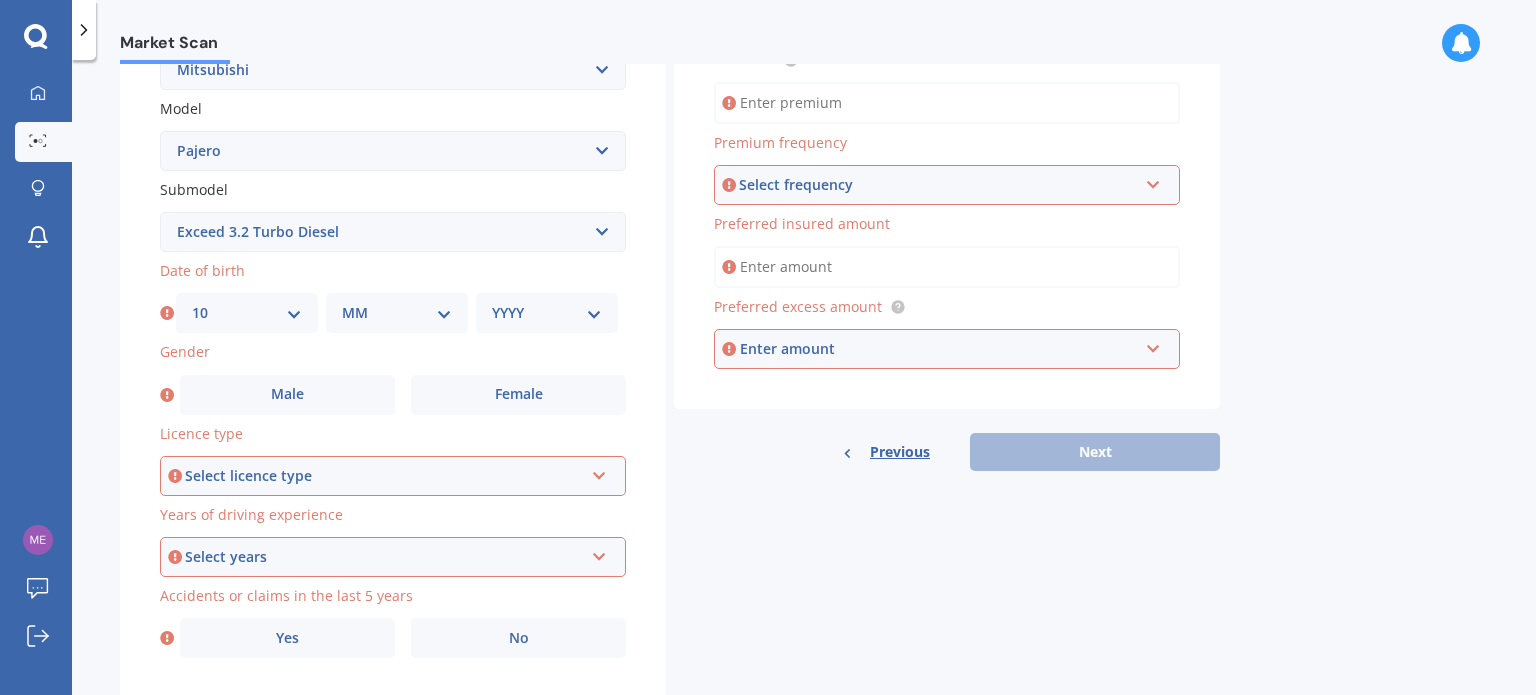 click on "DD 01 02 03 04 05 06 07 08 09 10 11 12 13 14 15 16 17 18 19 20 21 22 23 24 25 26 27 28 29 30 31" at bounding box center [247, 313] 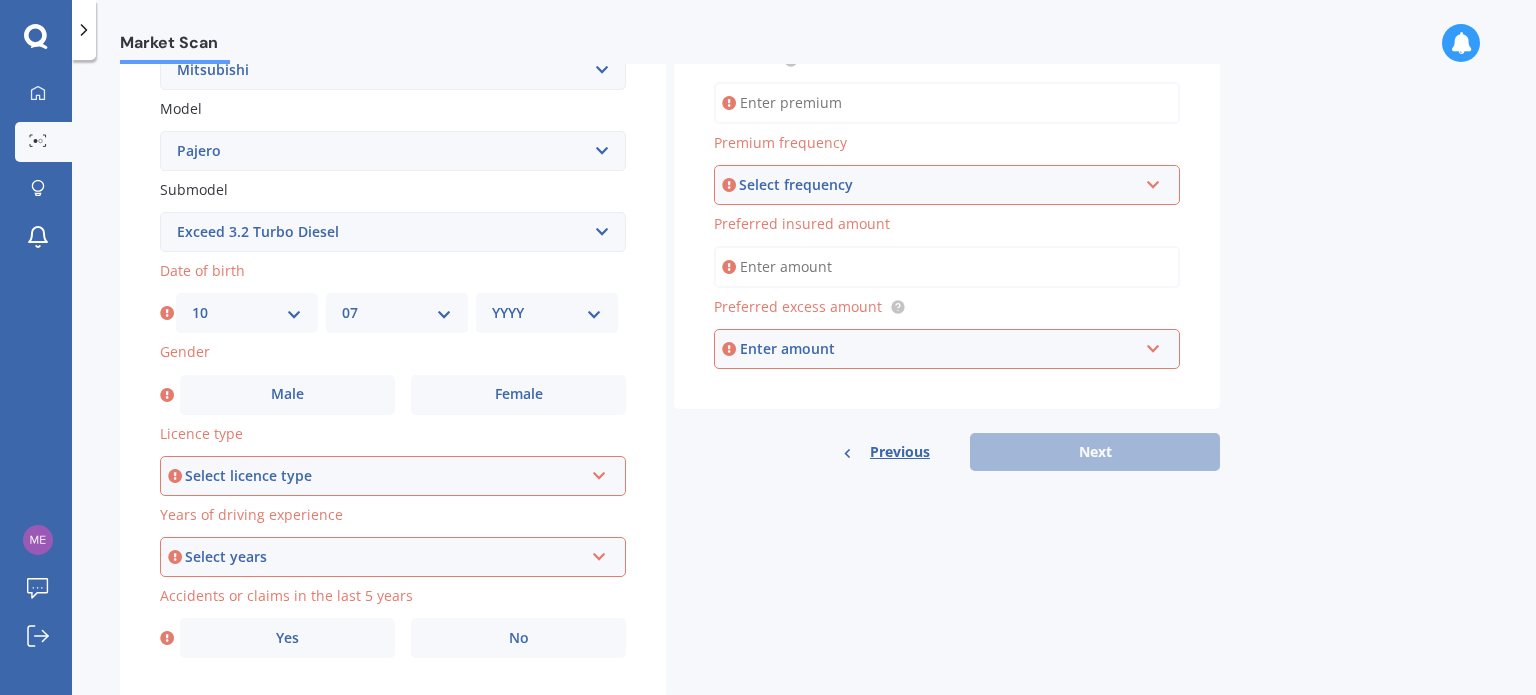 click on "MM 01 02 03 04 05 06 07 08 09 10 11 12" at bounding box center (397, 313) 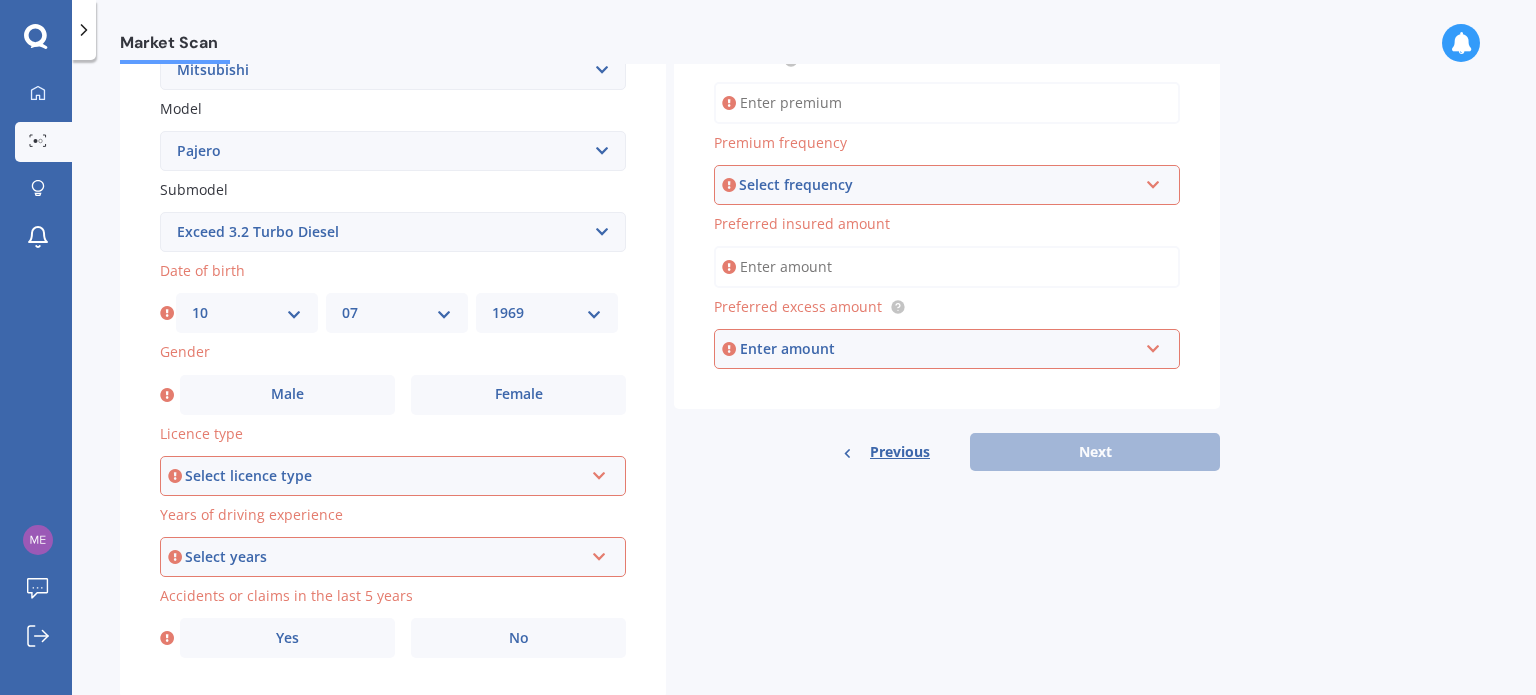 click on "YYYY 2025 2024 2023 2022 2021 2020 2019 2018 2017 2016 2015 2014 2013 2012 2011 2010 2009 2008 2007 2006 2005 2004 2003 2002 2001 2000 1999 1998 1997 1996 1995 1994 1993 1992 1991 1990 1989 1988 1987 1986 1985 1984 1983 1982 1981 1980 1979 1978 1977 1976 1975 1974 1973 1972 1971 1970 1969 1968 1967 1966 1965 1964 1963 1962 1961 1960 1959 1958 1957 1956 1955 1954 1953 1952 1951 1950 1949 1948 1947 1946 1945 1944 1943 1942 1941 1940 1939 1938 1937 1936 1935 1934 1933 1932 1931 1930 1929 1928 1927 1926" at bounding box center (547, 313) 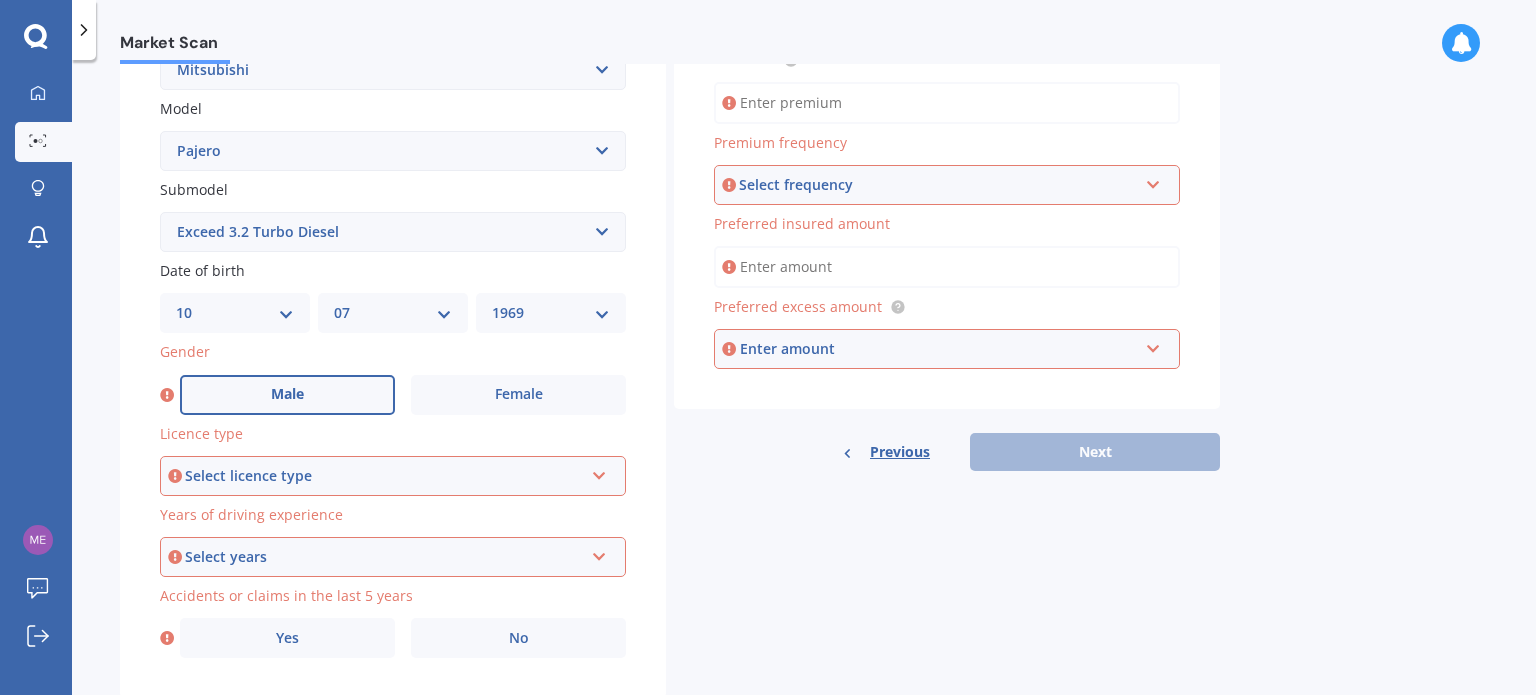 click on "Male" at bounding box center [287, 395] 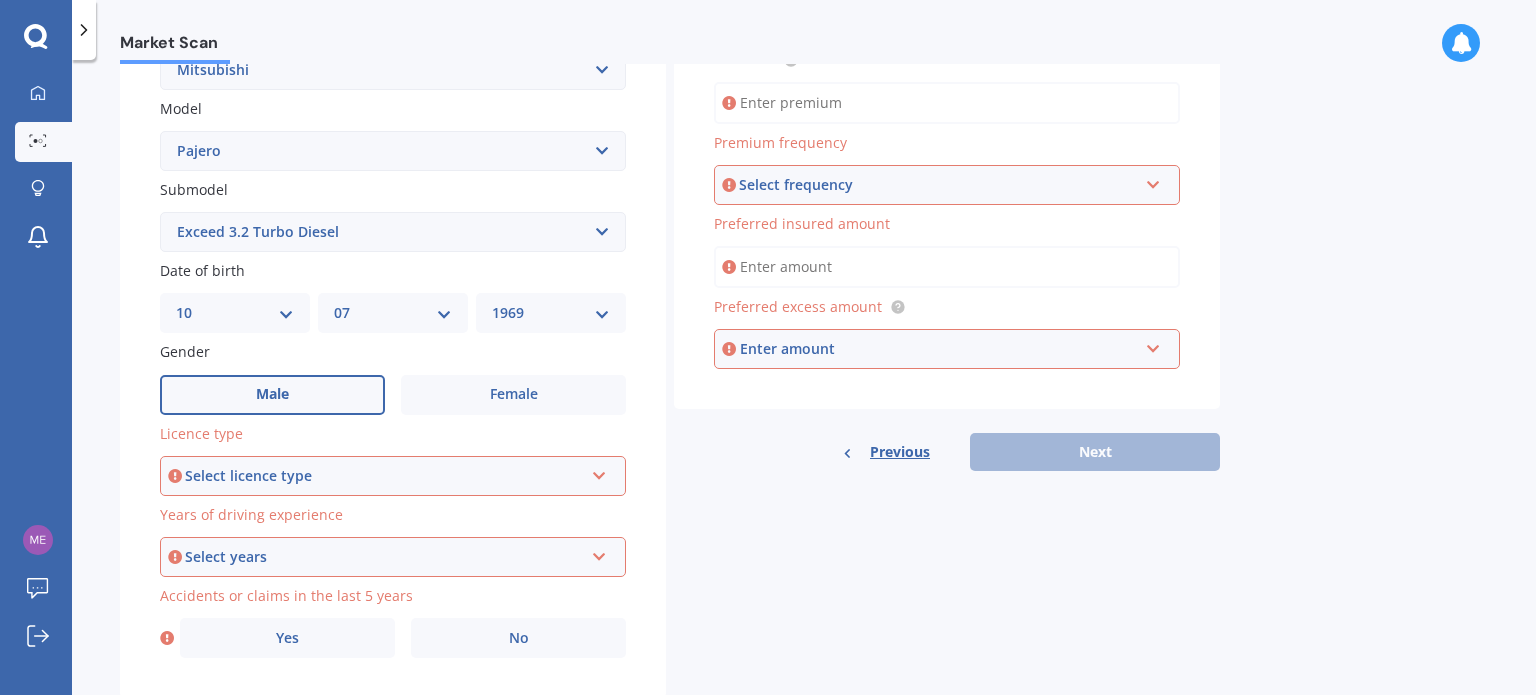 click on "Select licence type" at bounding box center (384, 476) 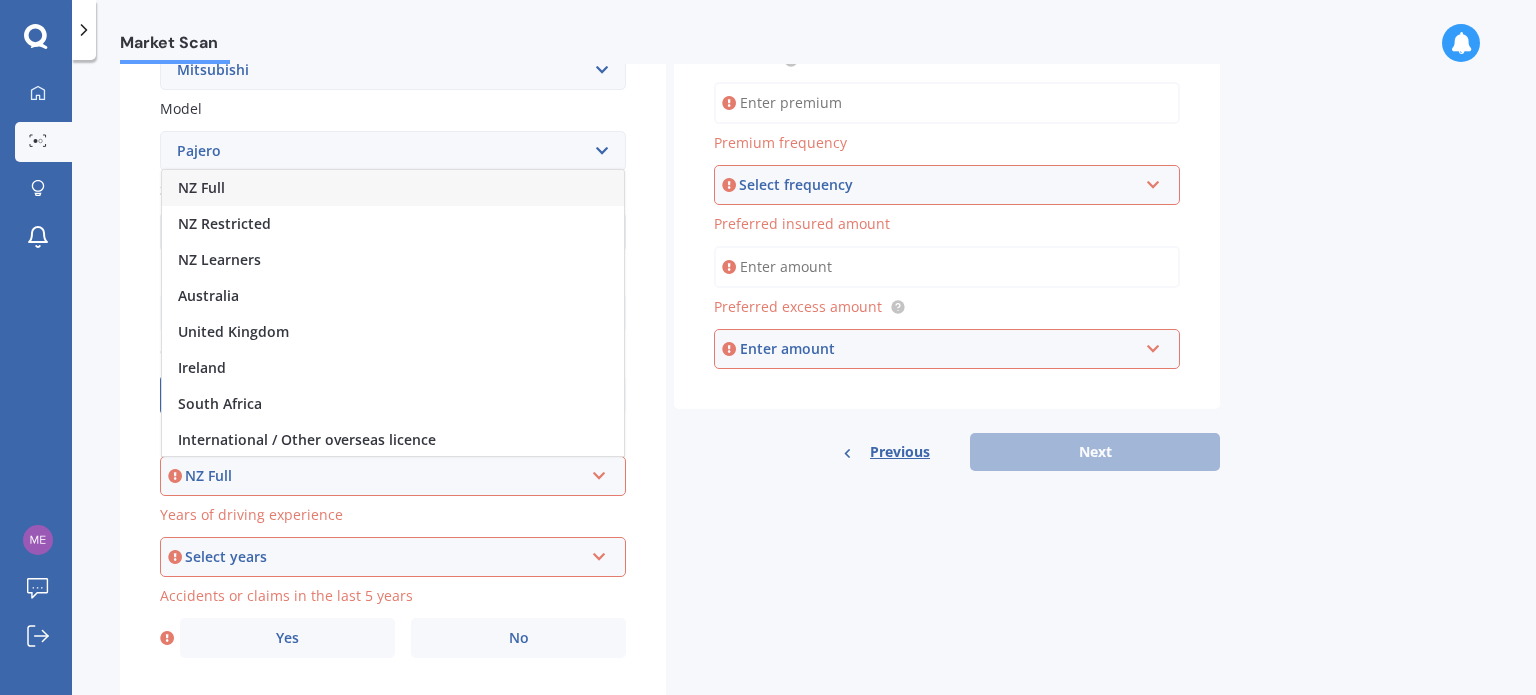 click on "NZ Full" at bounding box center (393, 188) 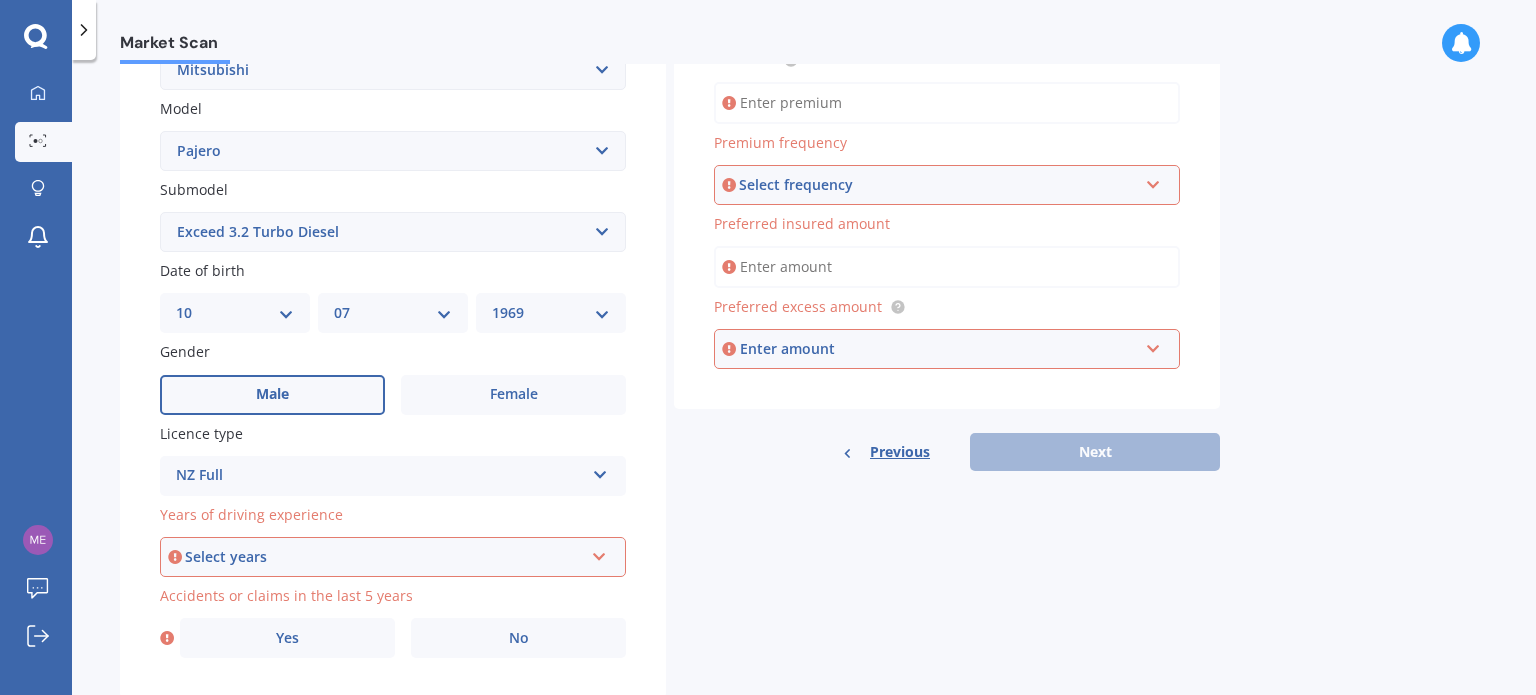 click on "Select years" at bounding box center [384, 557] 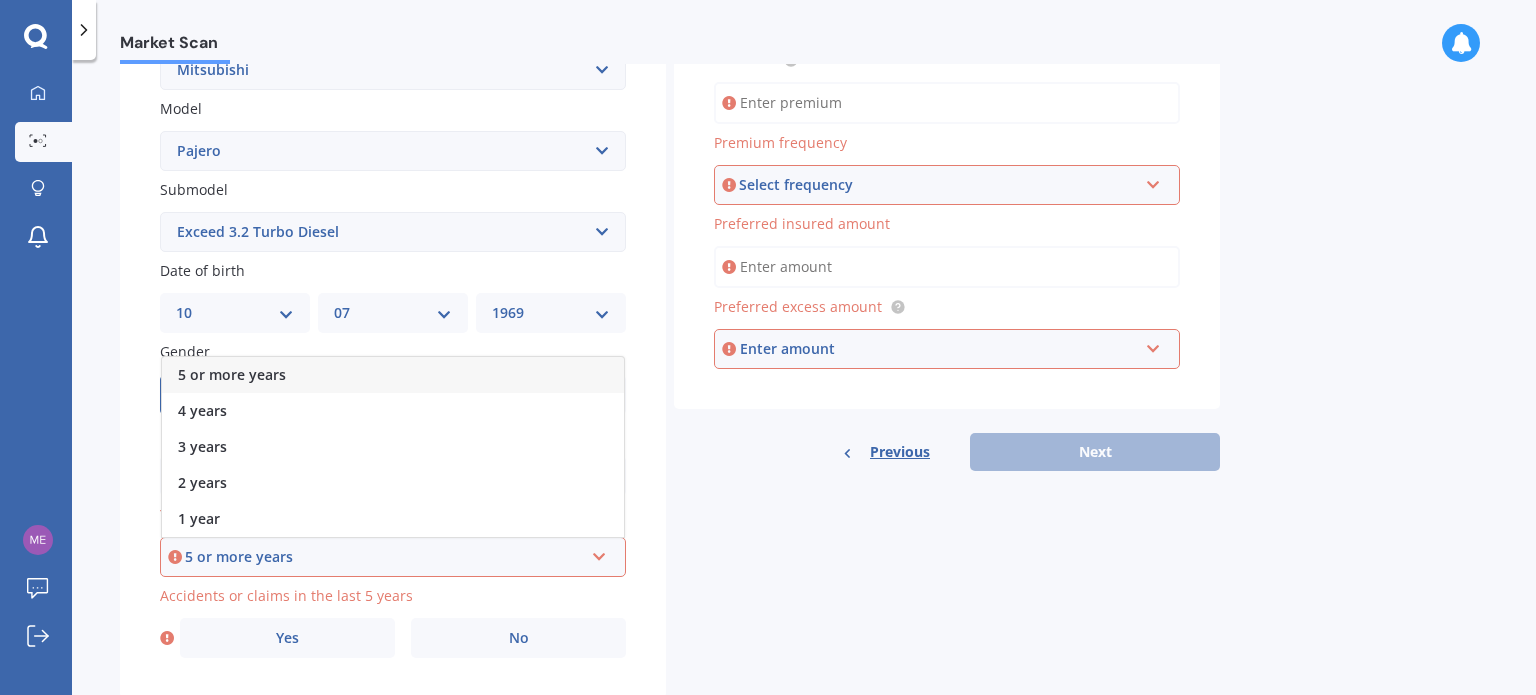 click on "5 or more years" at bounding box center [393, 375] 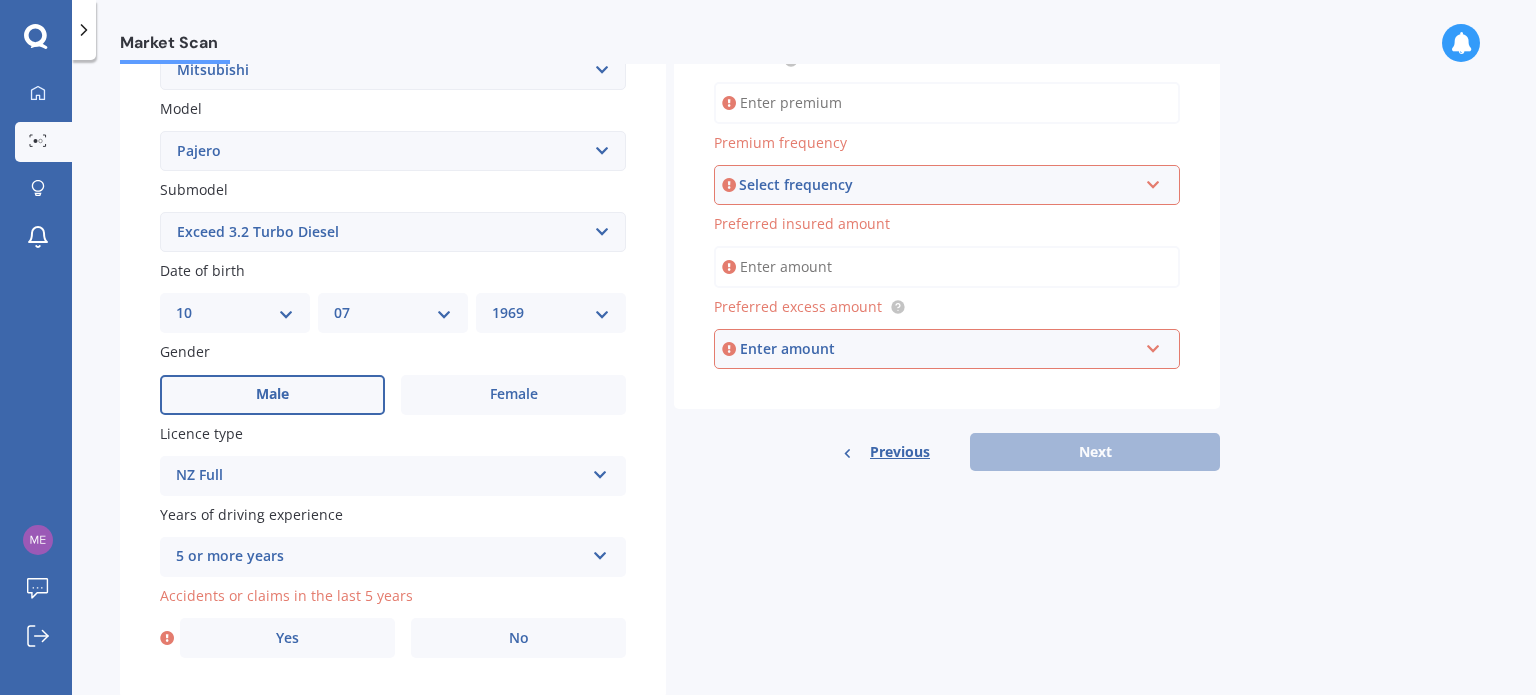 click on "Details Plate number Search I don’t have a number plate Year 2018 Make Select make AC ALFA ROMEO ASTON MARTIN AUDI AUSTIN BEDFORD Bentley BMW BYD CADILLAC CAN-AM CHERY CHEVROLET CHRYSLER Citroen CRUISEAIR CUPRA DAEWOO DAIHATSU DAIMLER DAMON DIAHATSU DODGE EXOCET FACTORY FIVE FERRARI FIAT Fiord FLEETWOOD FORD FOTON FRASER GEELY GENESIS GEORGIE BOY GMC GREAT WALL GWM HAVAL HILLMAN HINO HOLDEN HOLIDAY RAMBLER HONDA HUMMER HYUNDAI INFINITI ISUZU IVECO JAC JAECOO JAGUAR JEEP KGM KIA LADA LAMBORGHINI LANCIA LANDROVER LDV LEAPMOTOR LEXUS LINCOLN LOTUS LUNAR M.G M.G. MAHINDRA MASERATI MAZDA MCLAREN MERCEDES AMG Mercedes Benz MERCEDES-AMG MERCURY MINI Mitsubishi MORGAN MORRIS NEWMAR Nissan OMODA OPEL OXFORD PEUGEOT Plymouth Polestar PONTIAC PORSCHE PROTON RAM Range Rover Rayne RENAULT ROLLS ROYCE ROVER SAAB SATURN SEAT SHELBY SKODA SMART SSANGYONG SUBARU SUZUKI TATA TESLA TIFFIN Toyota TRIUMPH TVR Vauxhall VOLKSWAGEN VOLVO WESTFIELD WINNEBAGO ZX Model Select model 380 Airtrek Aspire ASX Canter Carisma Challenger EK" at bounding box center [670, 216] 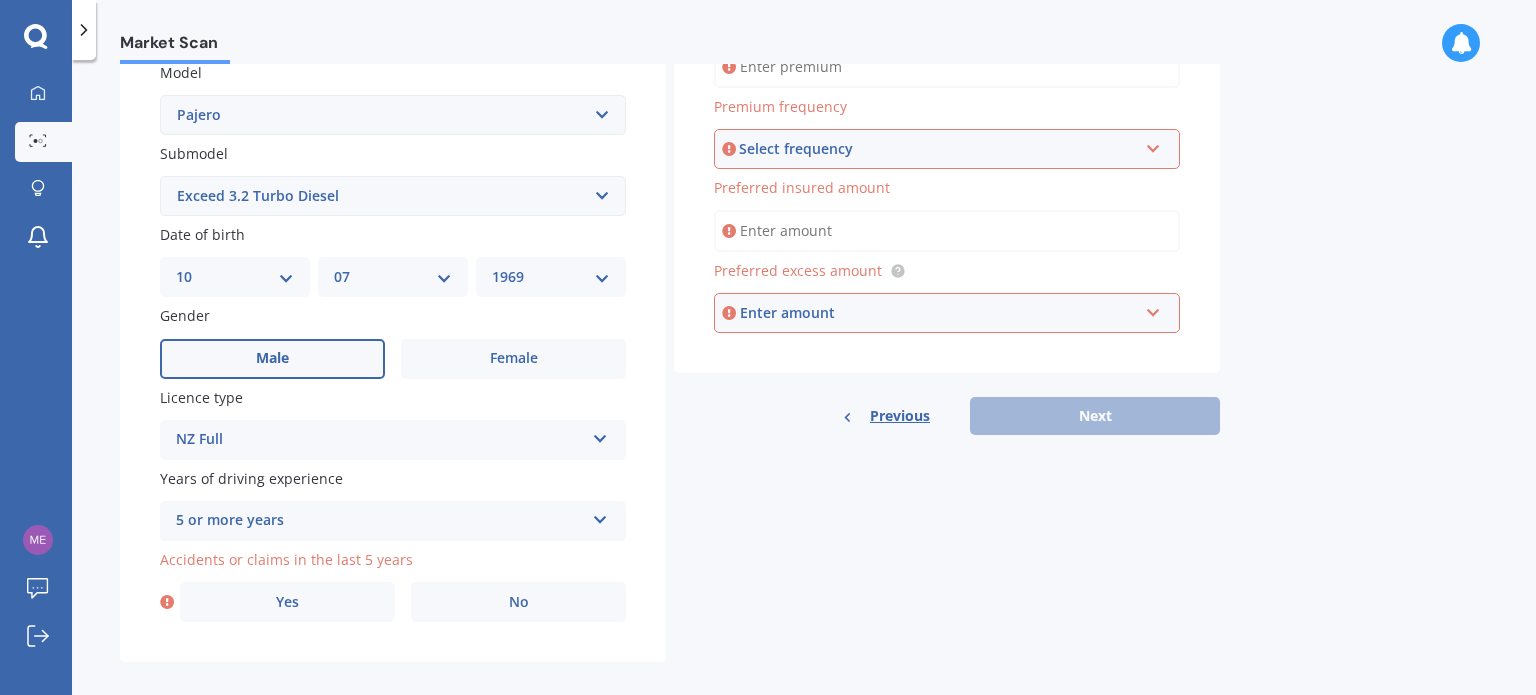 scroll, scrollTop: 482, scrollLeft: 0, axis: vertical 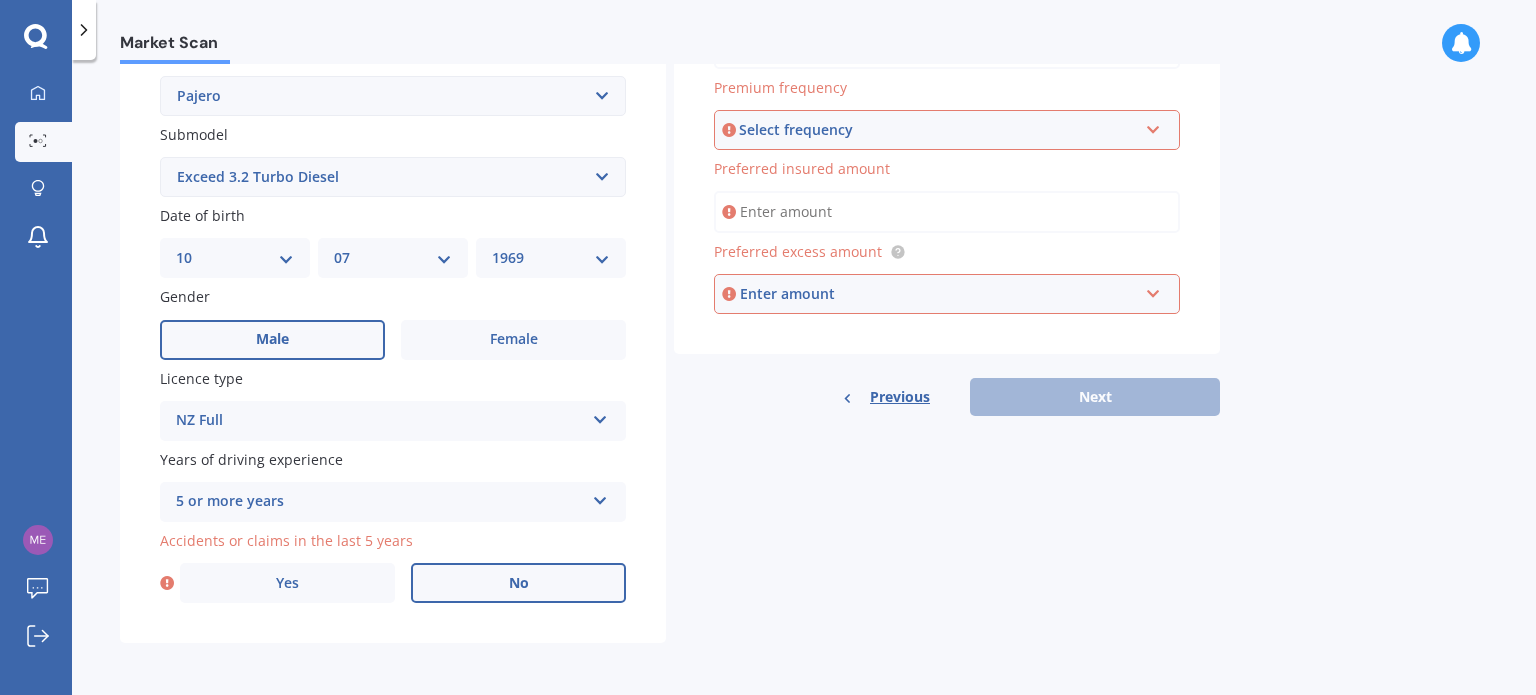 click on "No" at bounding box center (519, 583) 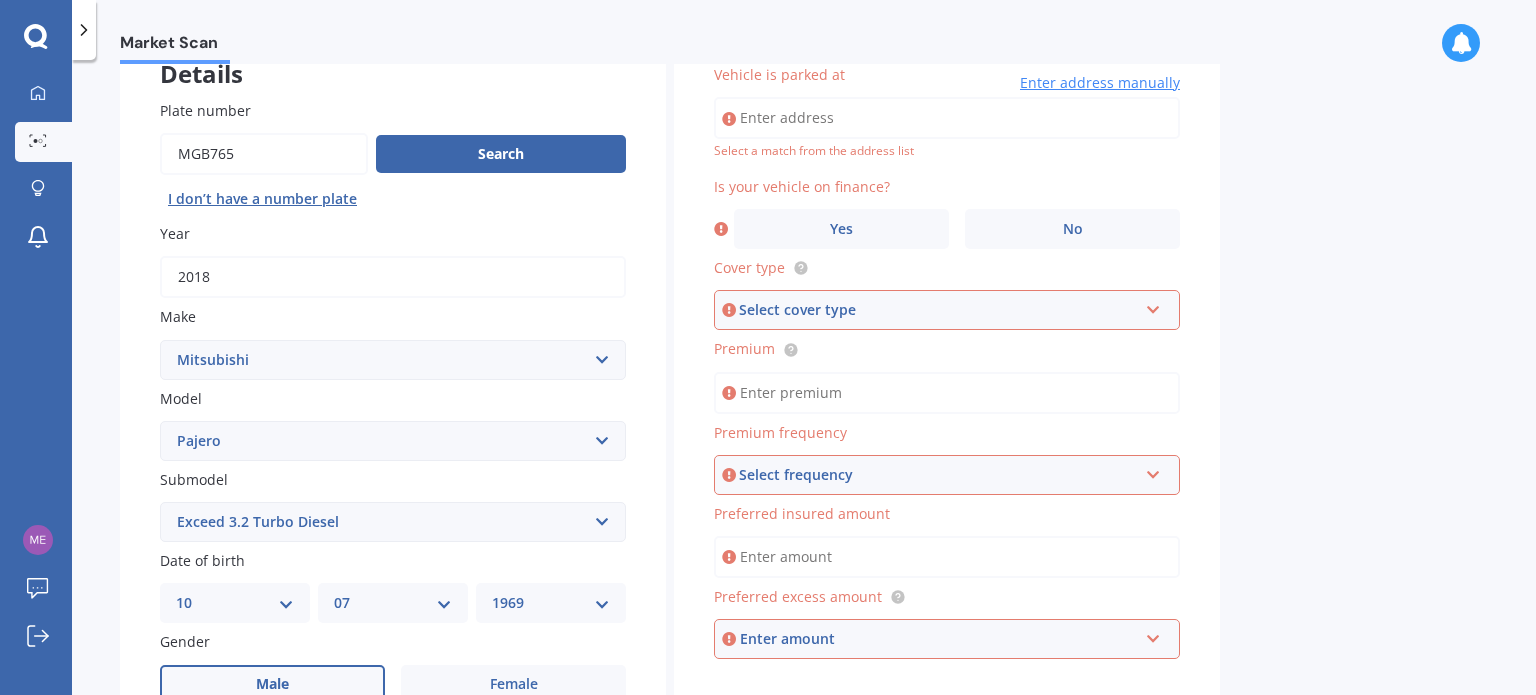 scroll, scrollTop: 136, scrollLeft: 0, axis: vertical 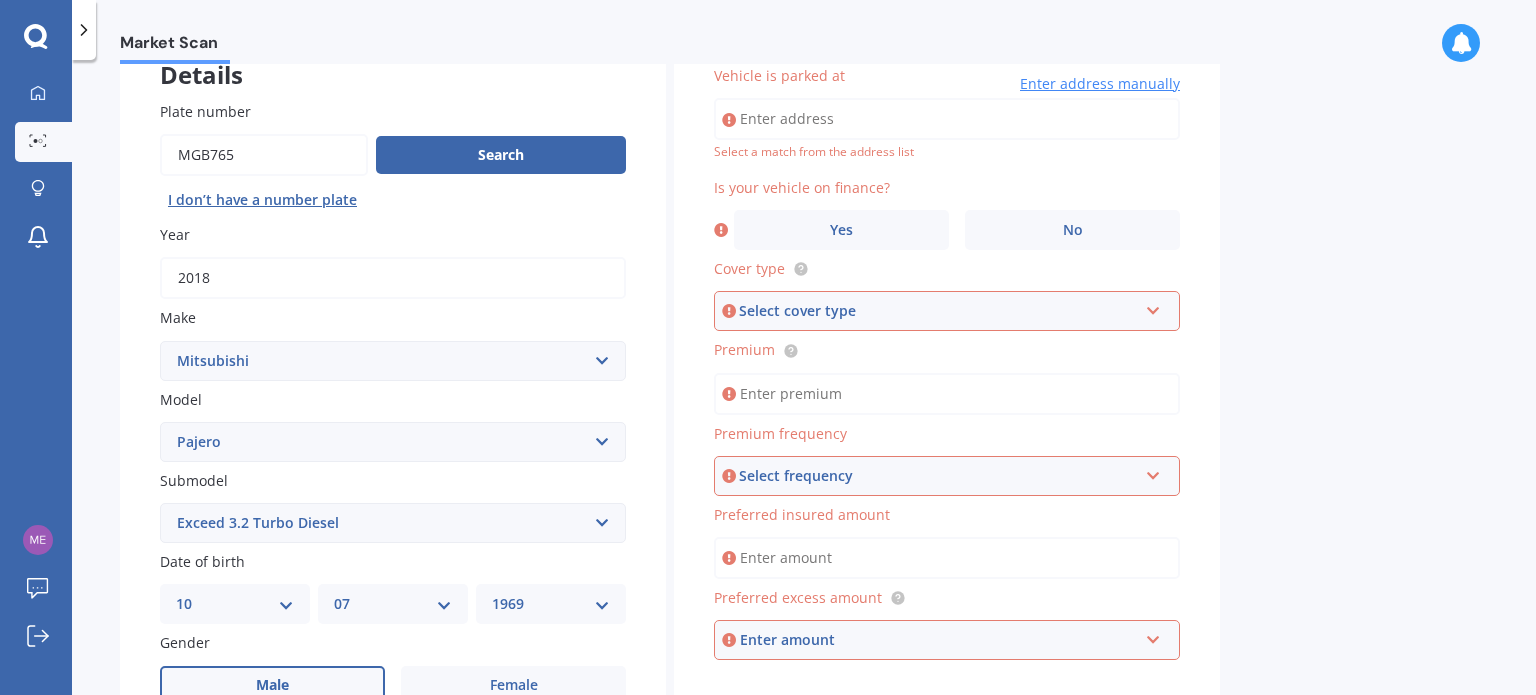 click on "Vehicle is parked at" at bounding box center (947, 119) 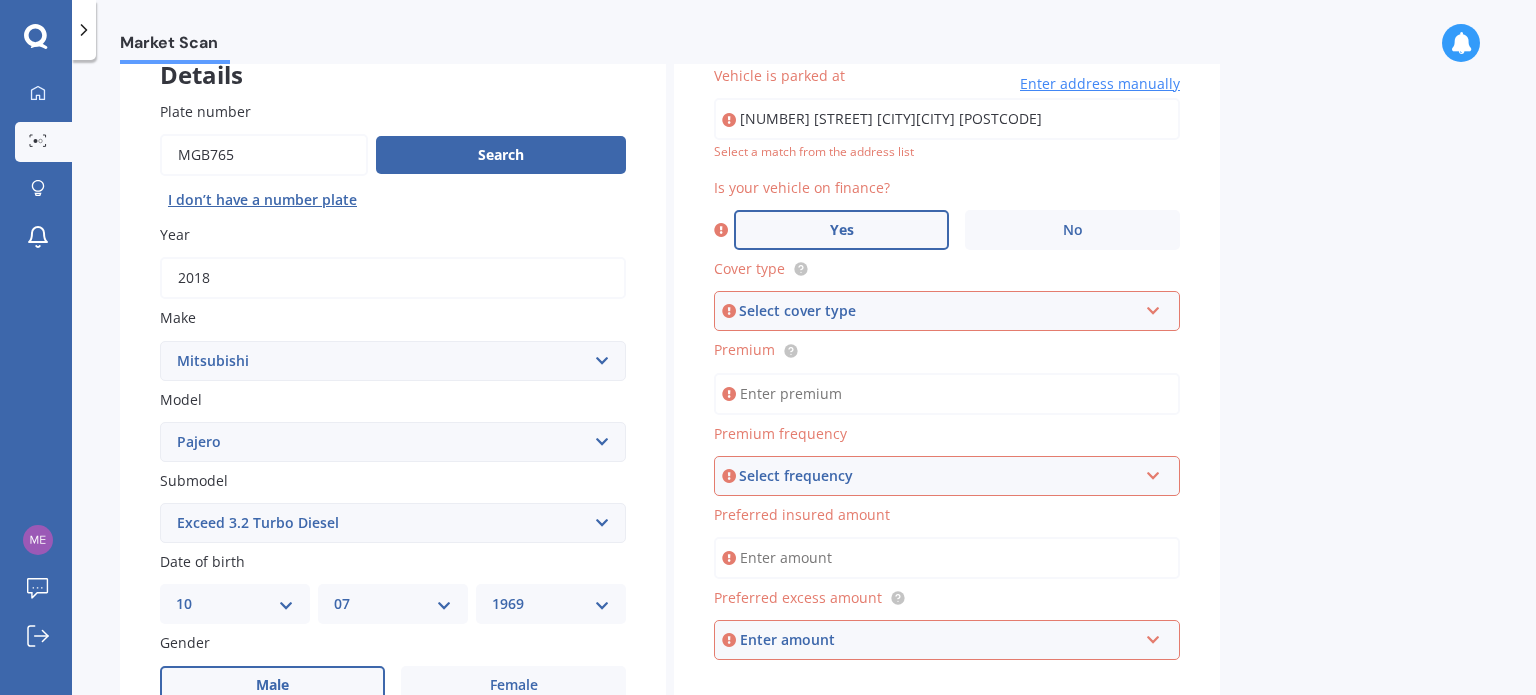 click on "Yes" at bounding box center [841, 230] 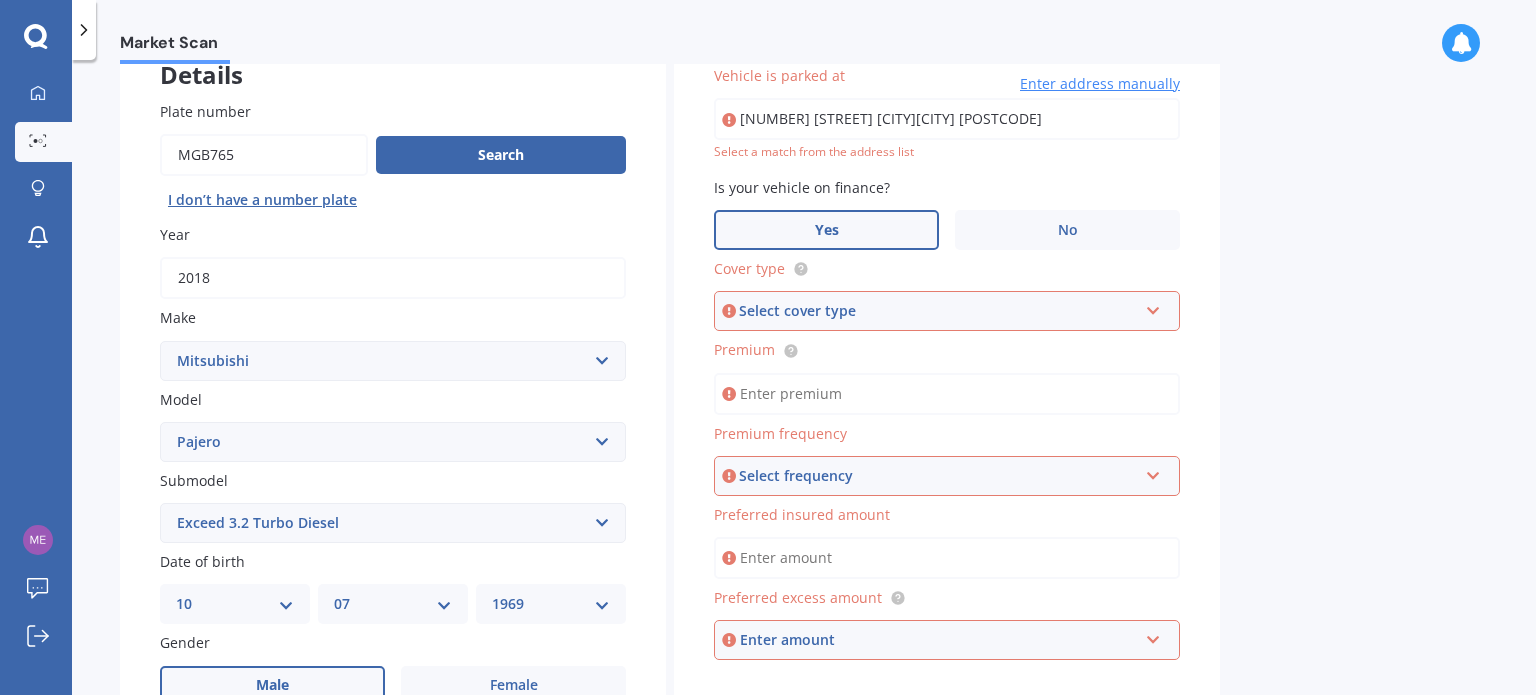 click on "Select cover type Comprehensive Third Party, Fire & Theft Third Party" at bounding box center [947, 311] 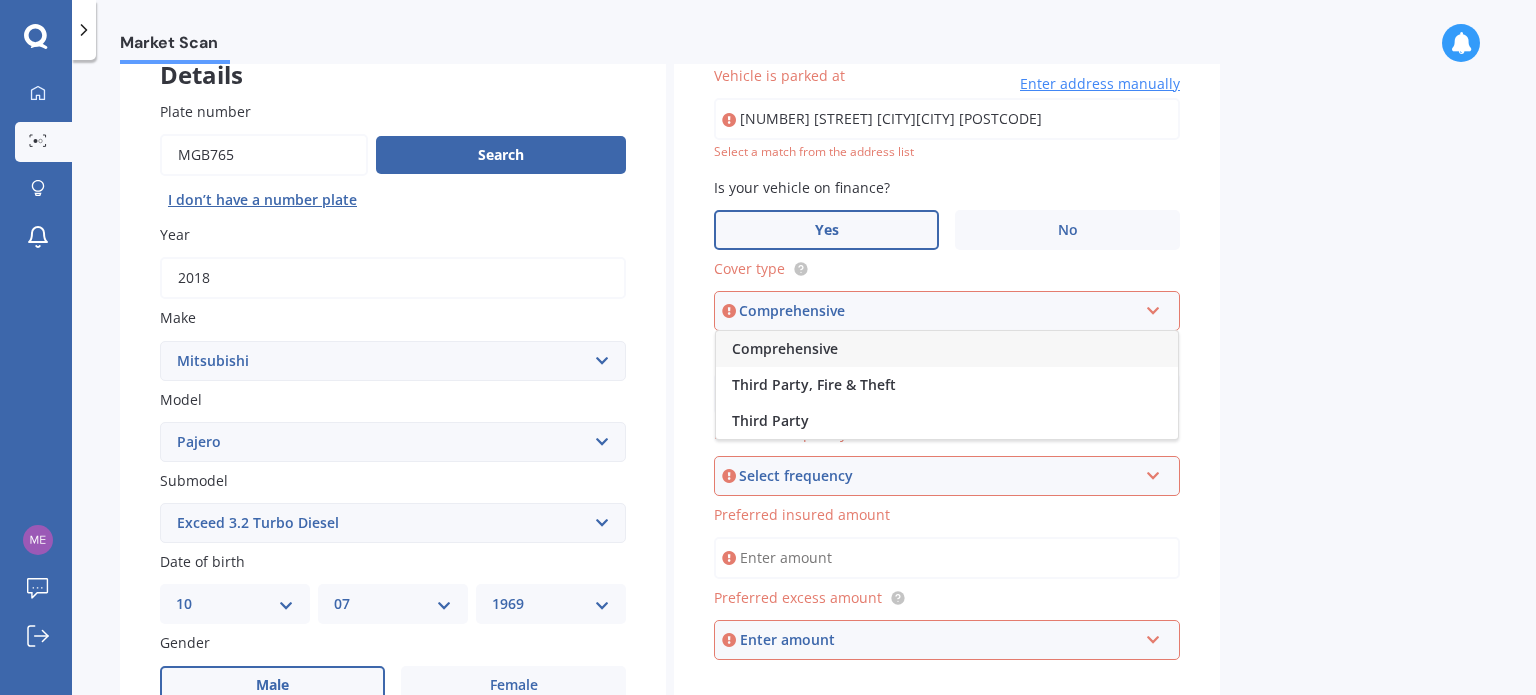 click on "Comprehensive" at bounding box center (947, 349) 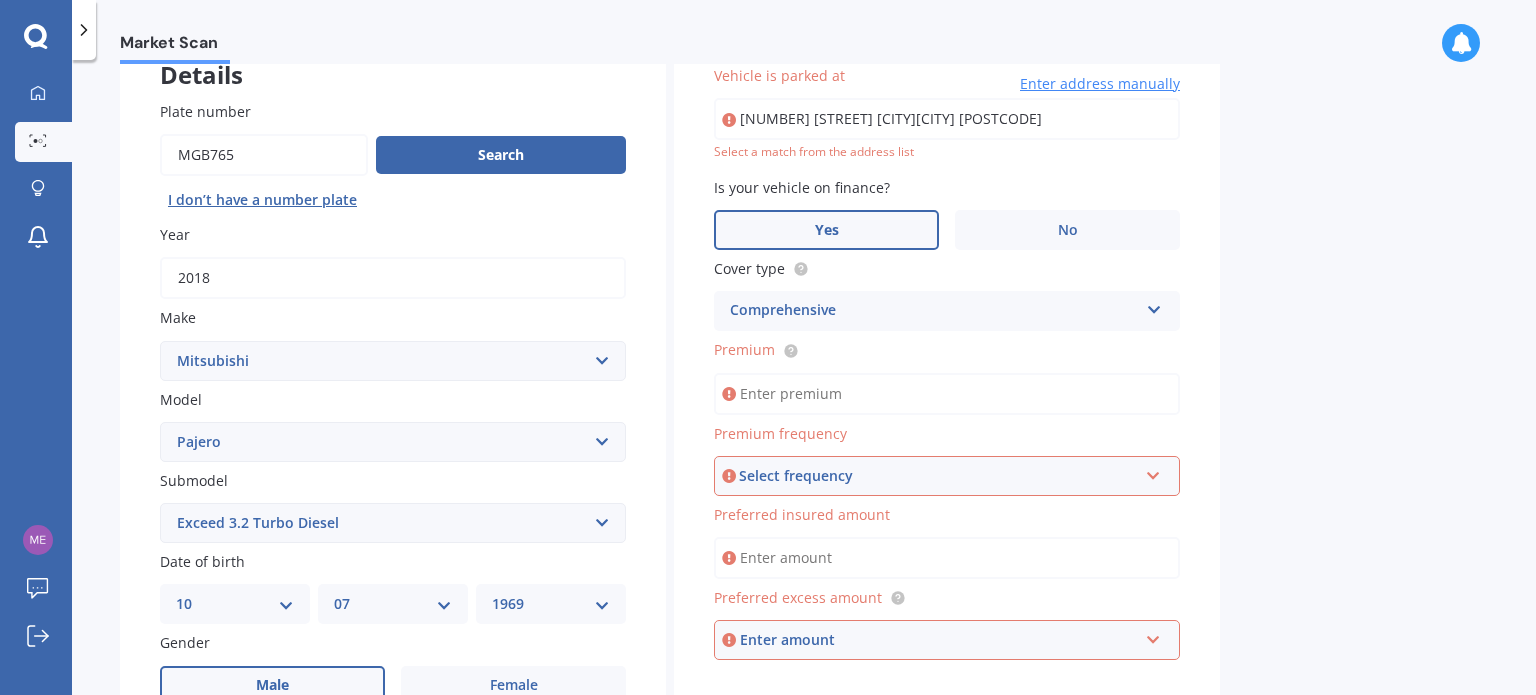 click on "Premium" at bounding box center [947, 394] 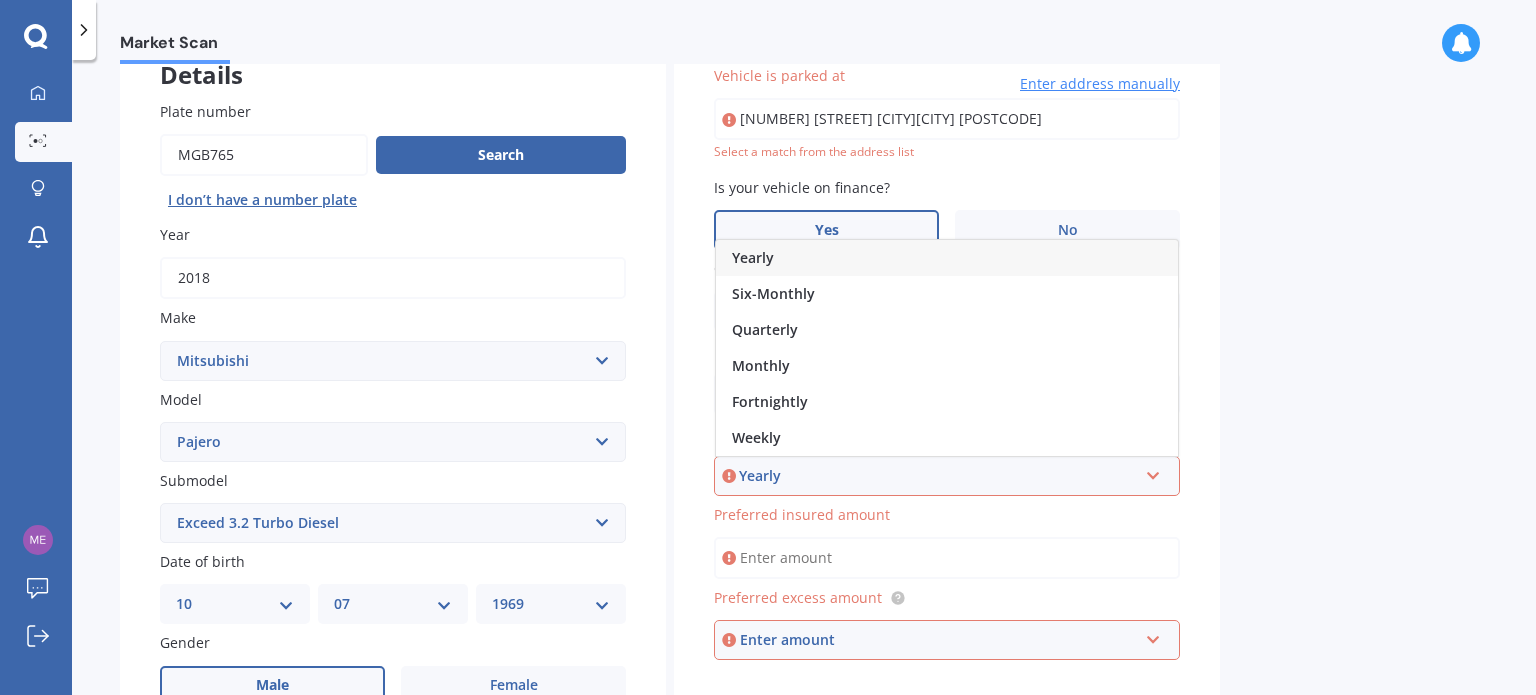 click on "Yearly" at bounding box center [947, 258] 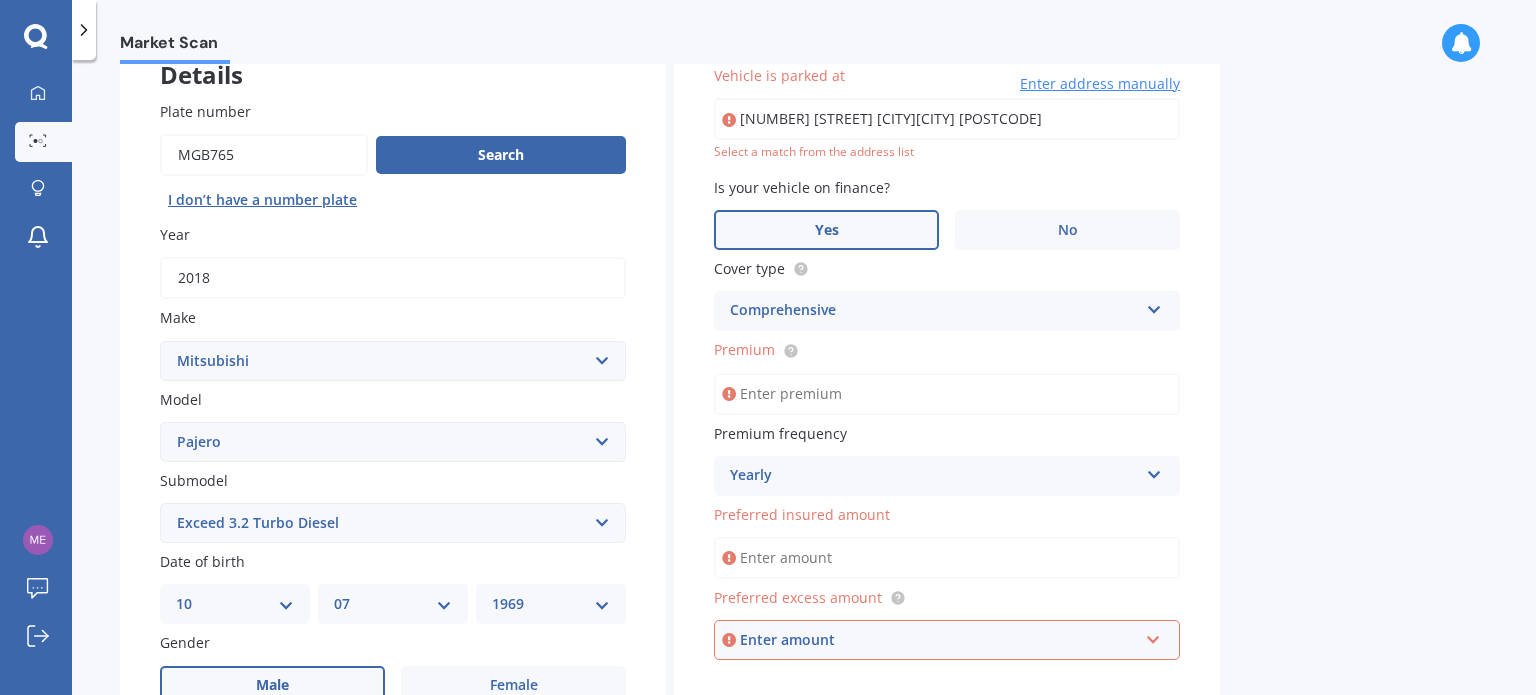 click on "Premium" at bounding box center [947, 394] 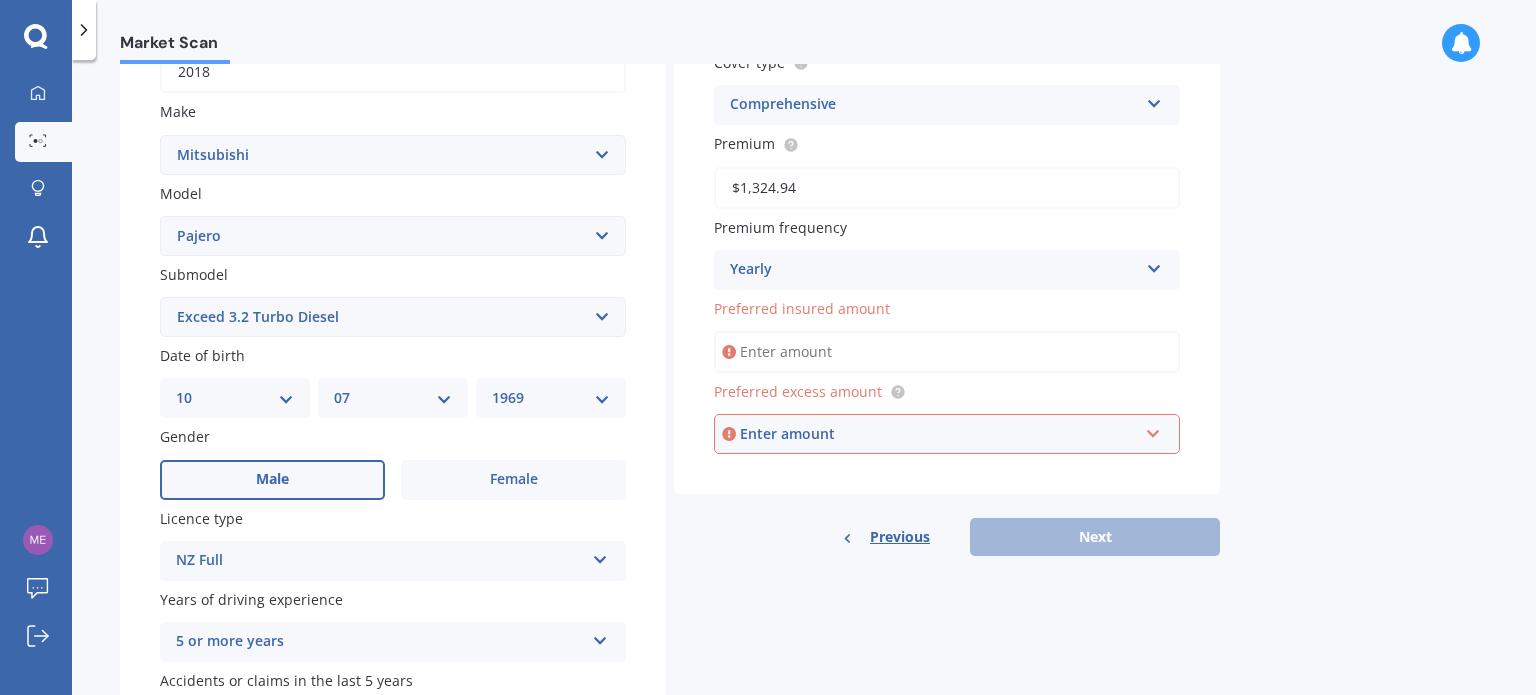 scroll, scrollTop: 436, scrollLeft: 0, axis: vertical 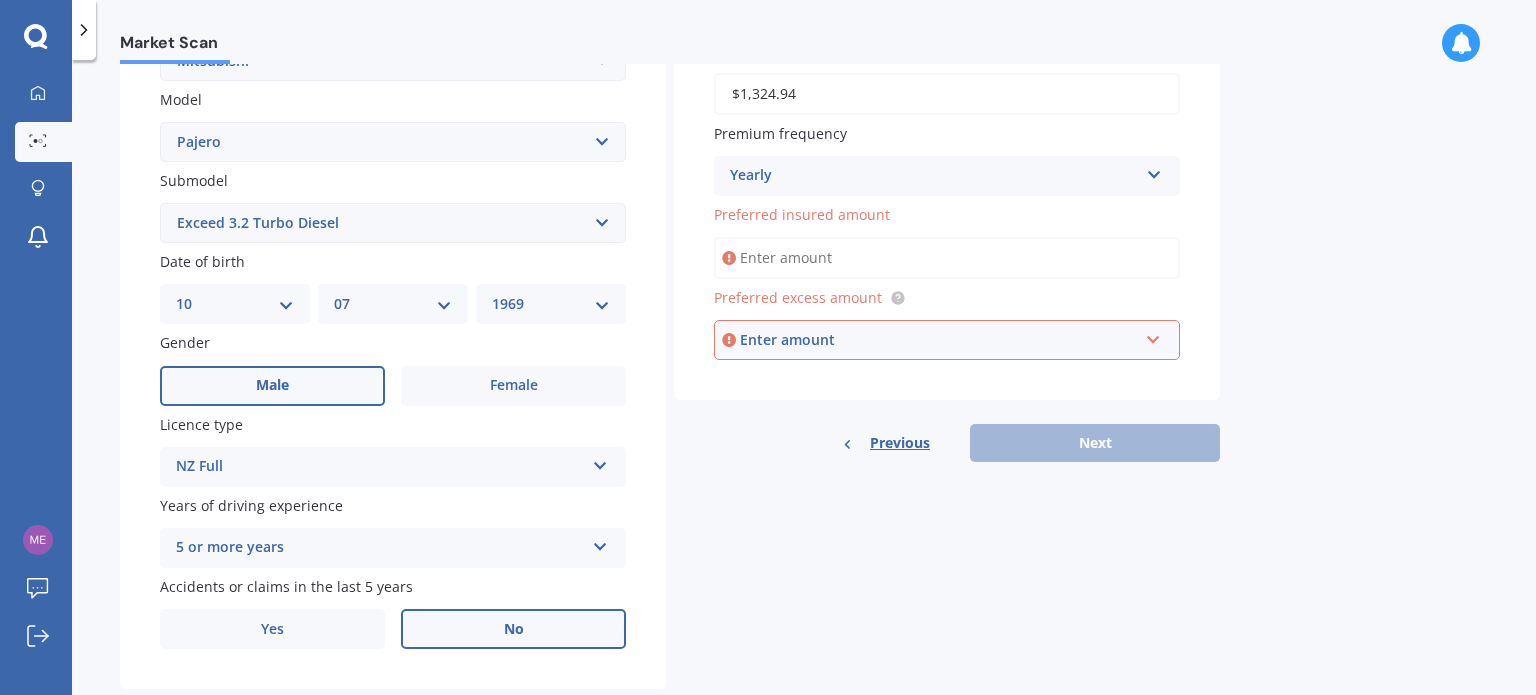type on "$1,324.94" 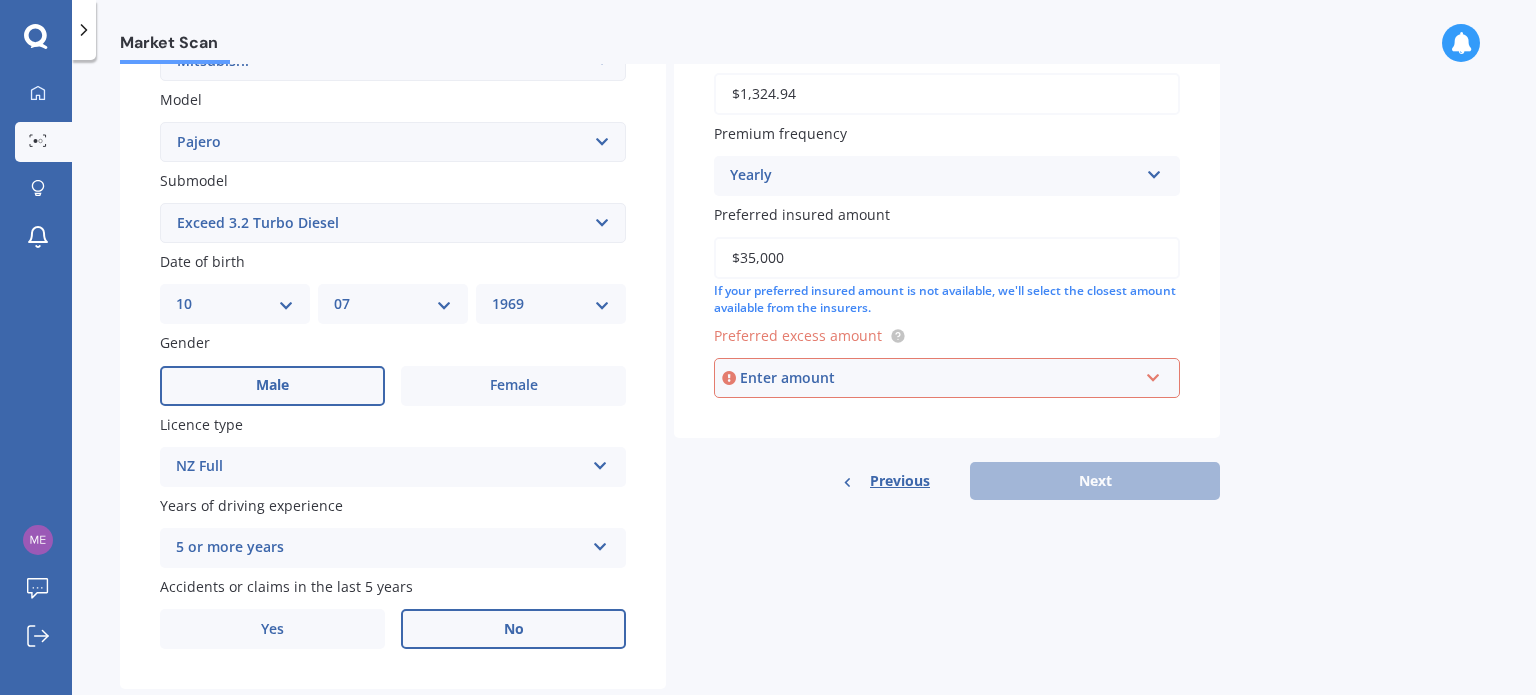 type on "$35,000" 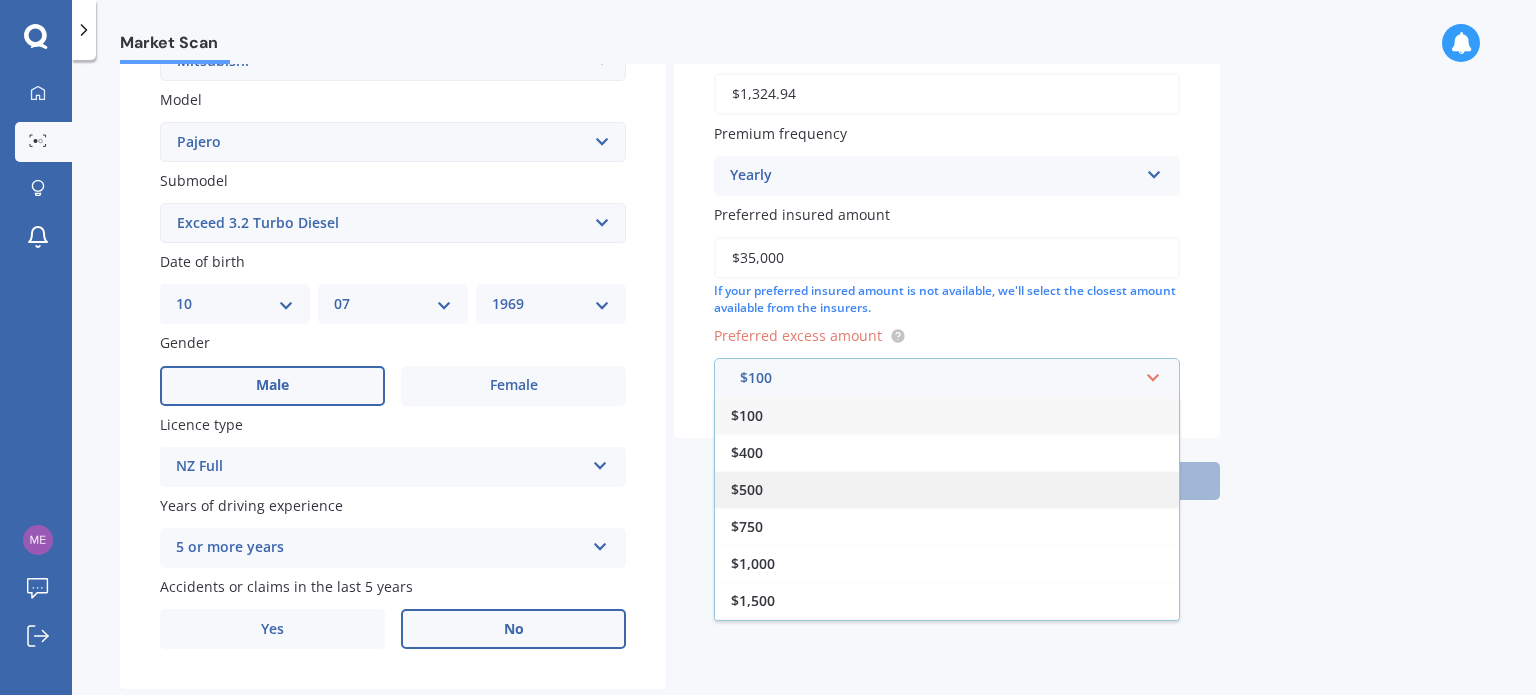 click on "$500" at bounding box center [947, 489] 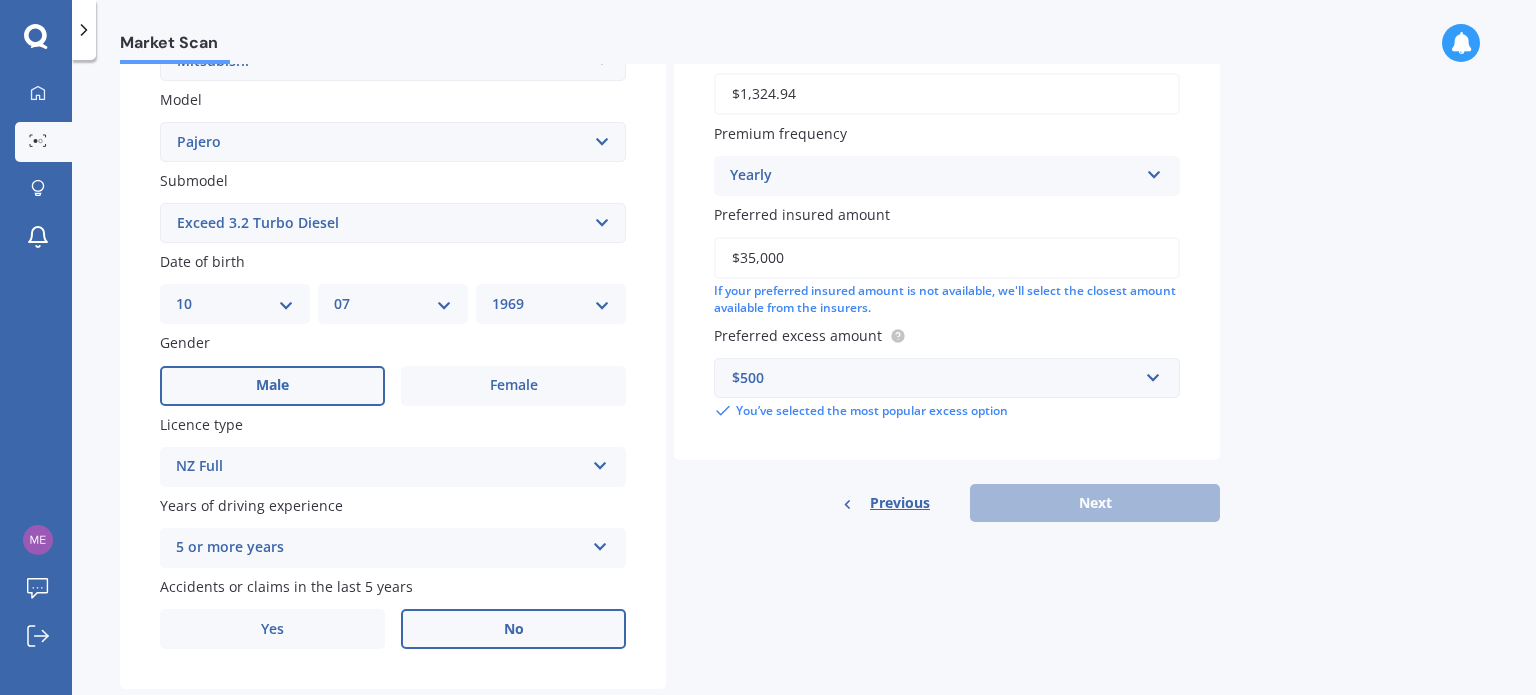 click on "Previous Next" at bounding box center [947, 503] 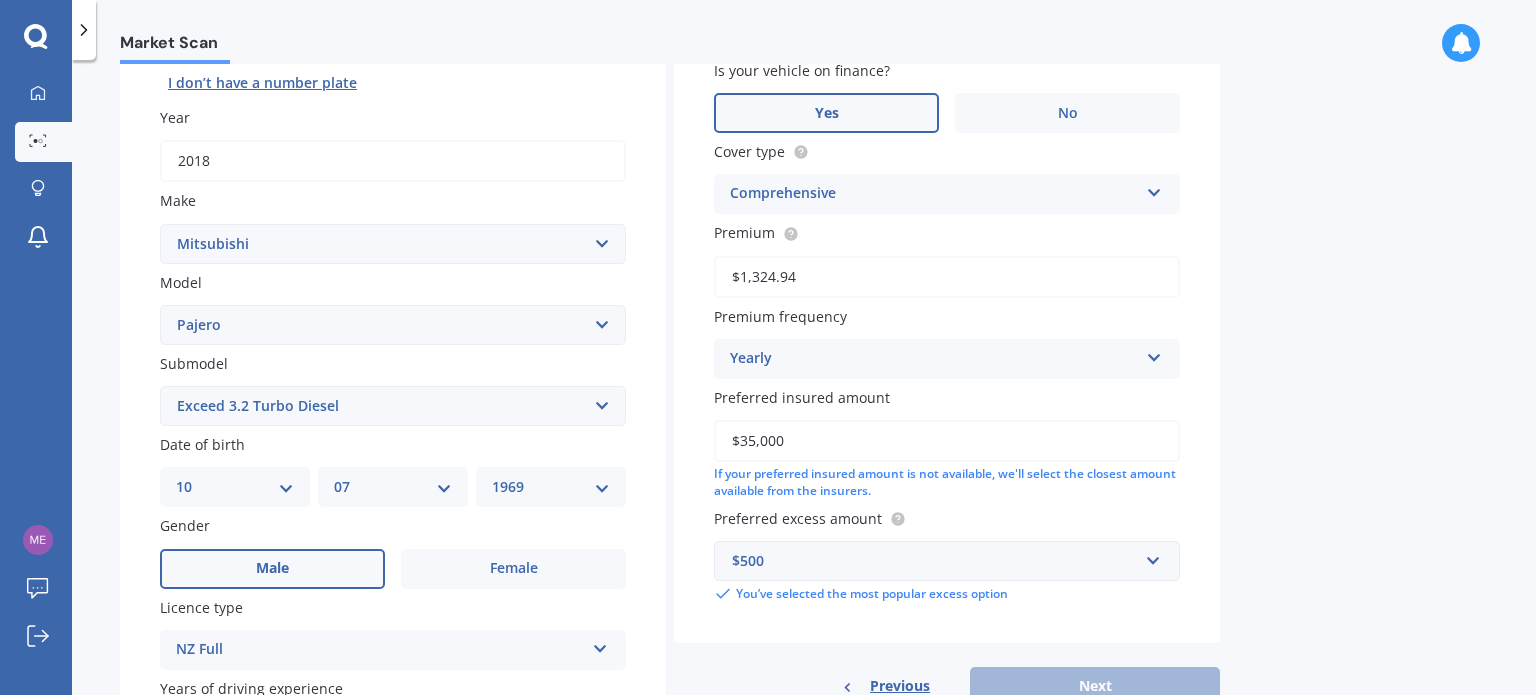 scroll, scrollTop: 0, scrollLeft: 0, axis: both 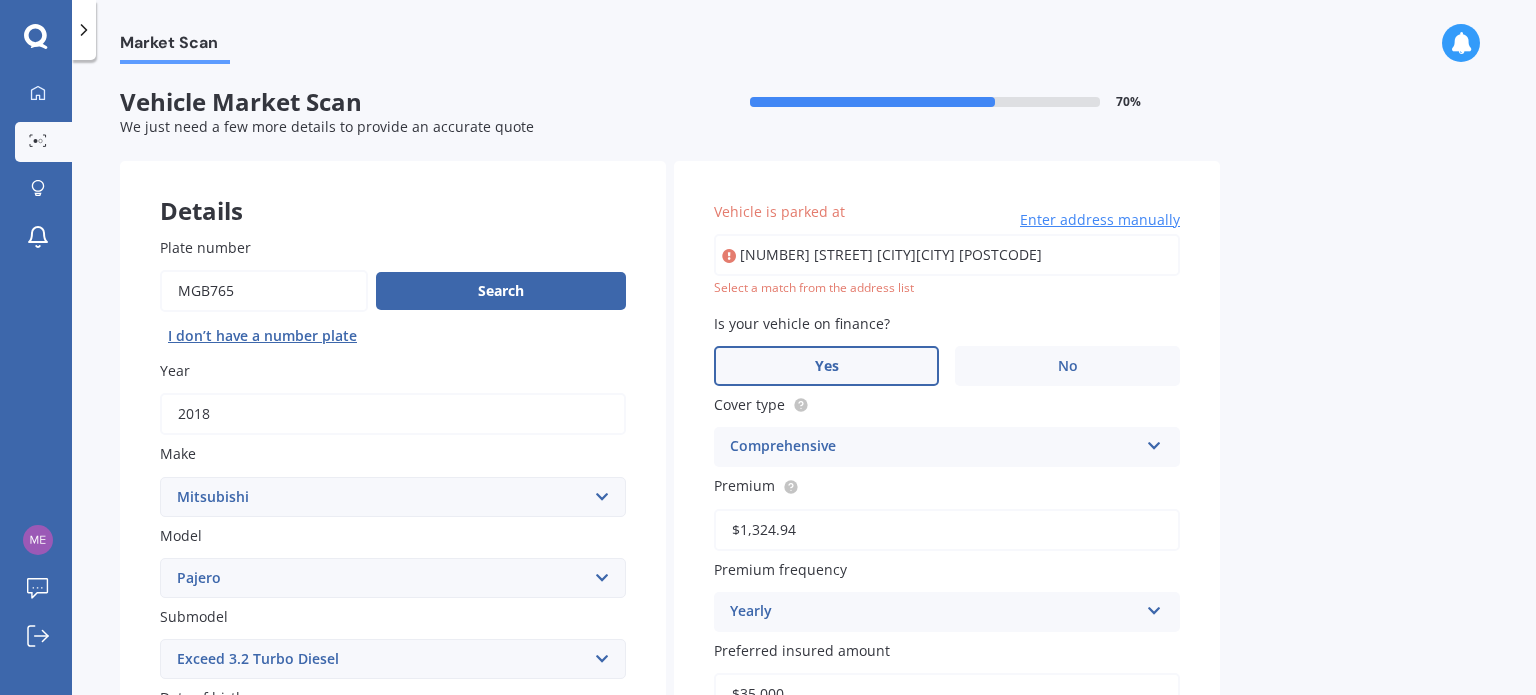 click on "[NUMBER] [STREET] [CITY][CITY] [POSTCODE]" at bounding box center (947, 255) 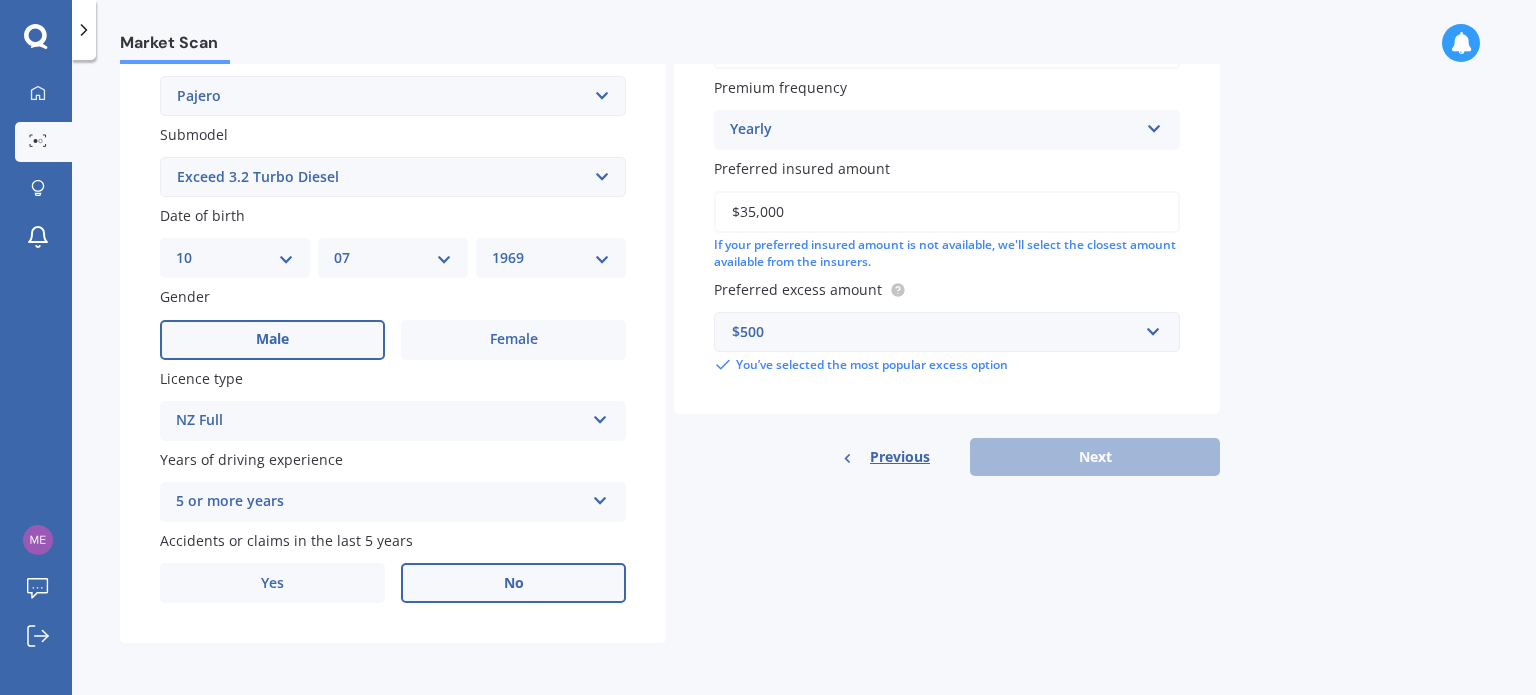 click on "Previous Next" at bounding box center [947, 457] 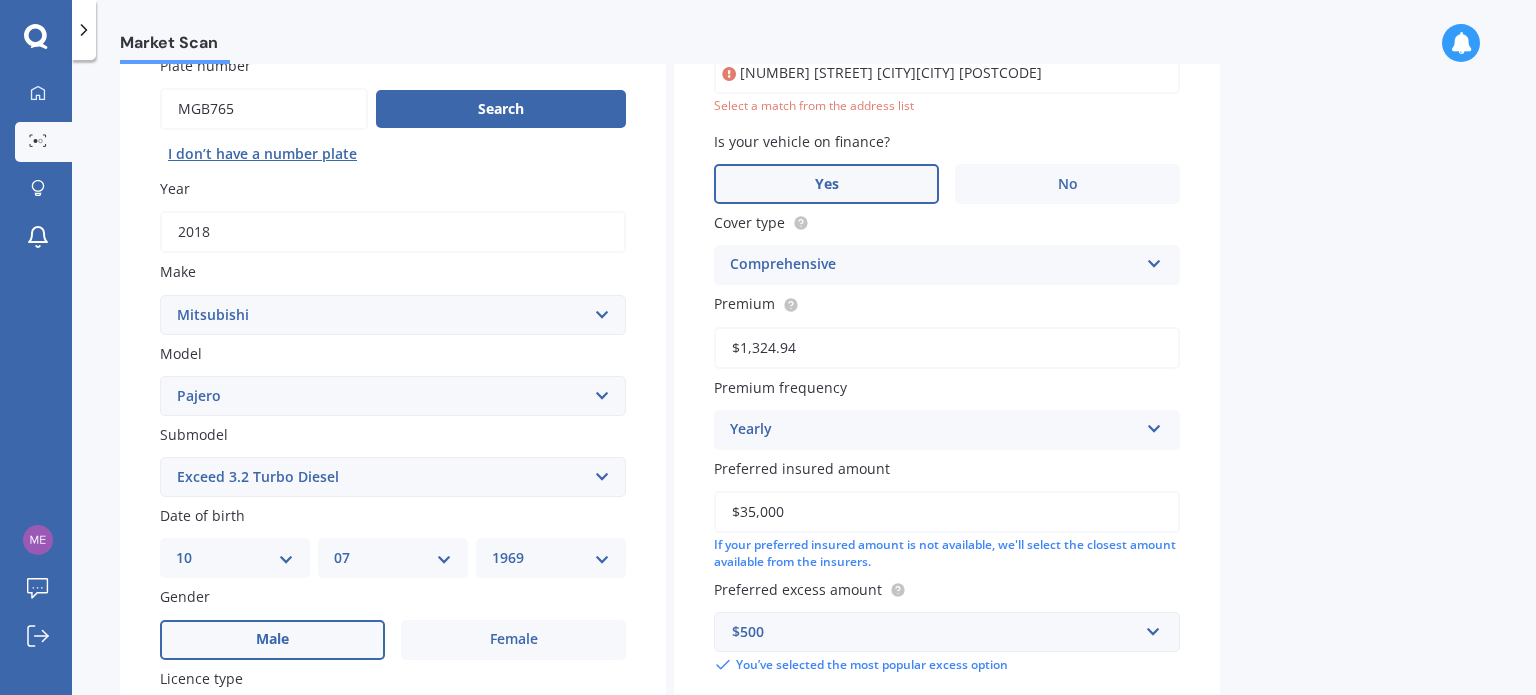 scroll, scrollTop: 0, scrollLeft: 0, axis: both 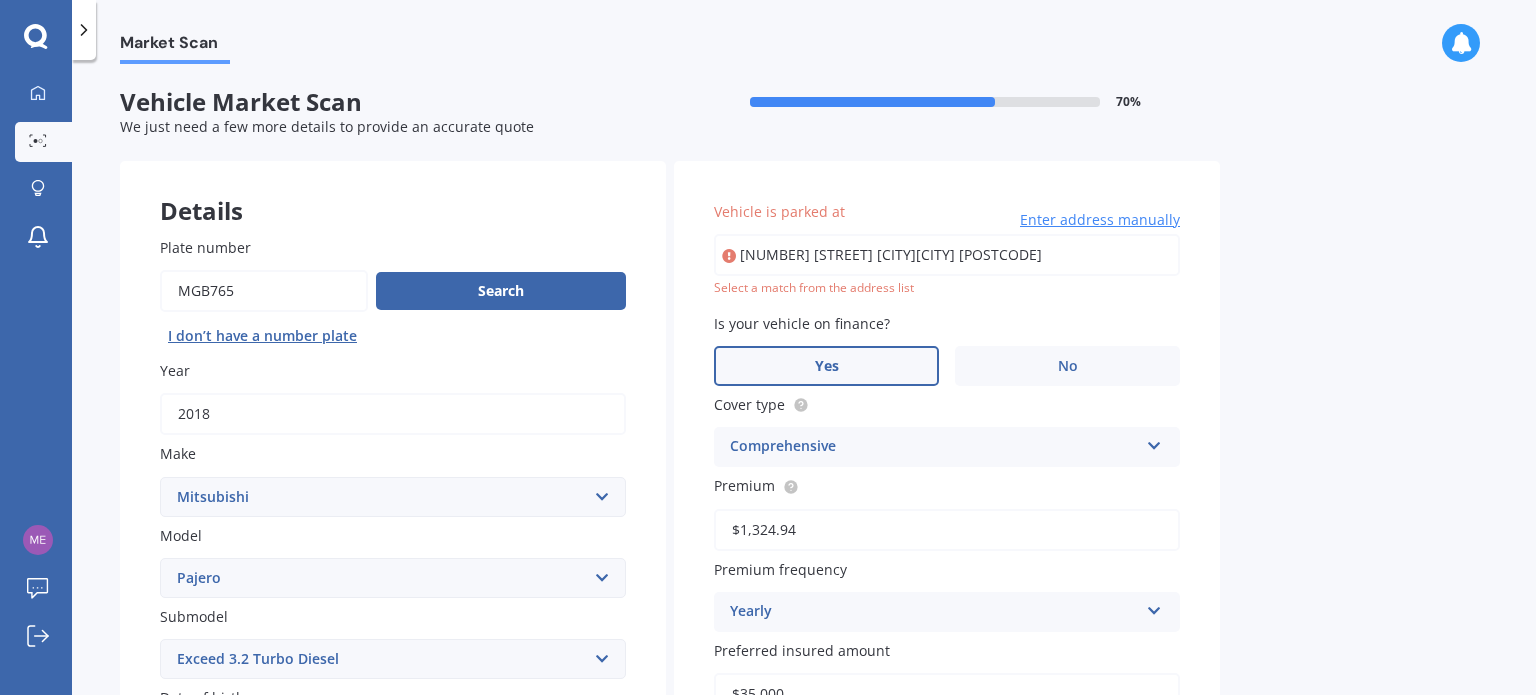 drag, startPoint x: 973, startPoint y: 261, endPoint x: 805, endPoint y: 265, distance: 168.0476 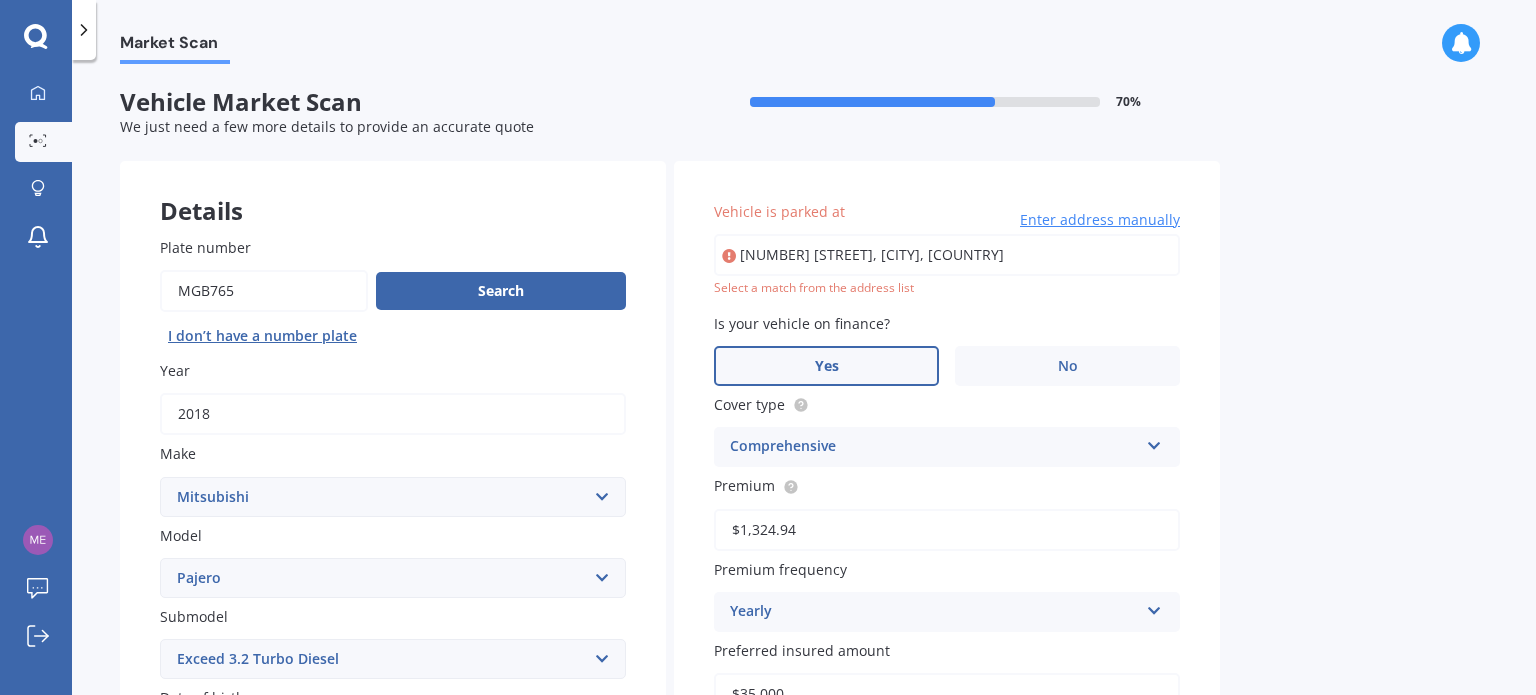type on "[NUMBER] [STREET], [CITY] [POSTCODE]" 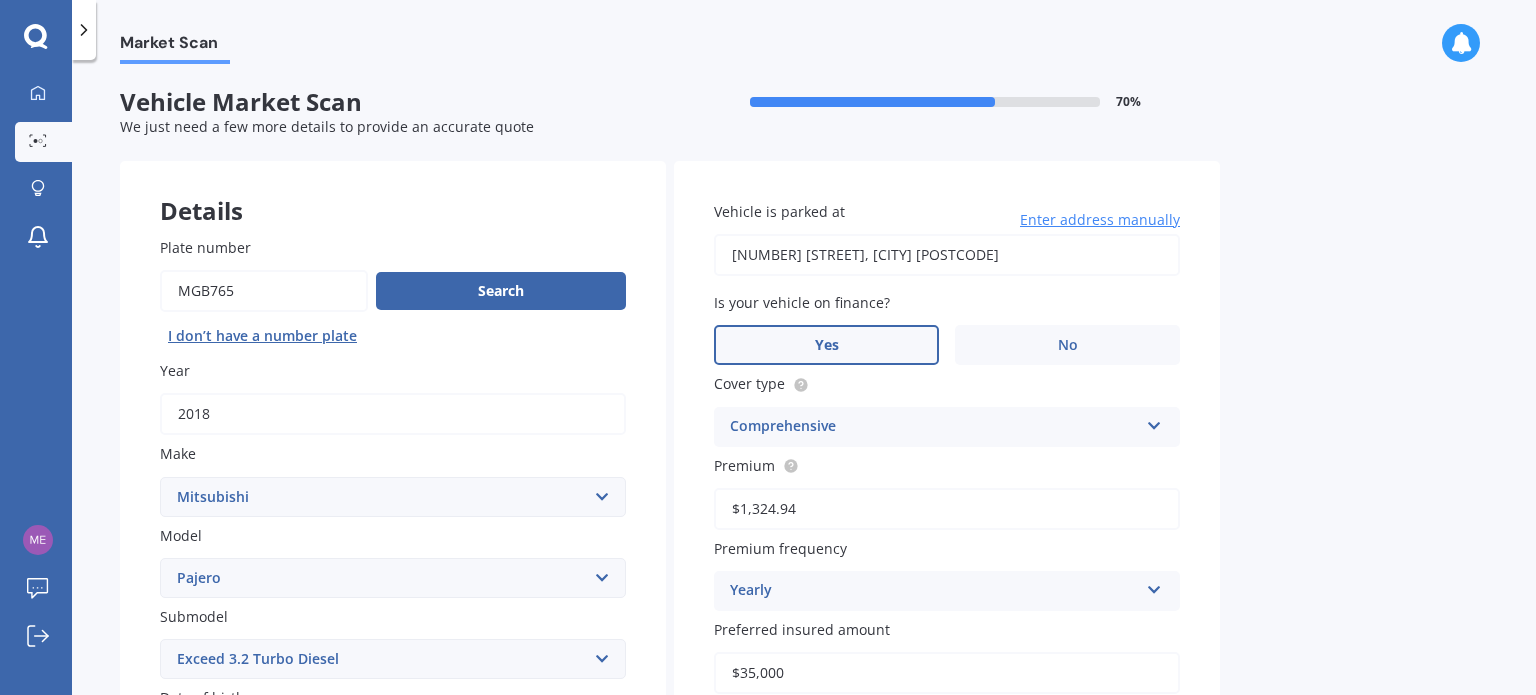 click on "Market Scan Vehicle Market Scan 70 % We just need a few more details to provide an accurate quote Details Plate number Search I don’t have a number plate Year 2018 Make Select make AC ALFA ROMEO ASTON MARTIN AUDI AUSTIN BEDFORD Bentley BMW BYD CADILLAC CAN-AM CHERY CHEVROLET CHRYSLER Citroen CRUISEAIR CUPRA DAEWOO DAIHATSU DAIMLER DAMON DIAHATSU DODGE EXOCET FACTORY FIVE FERRARI FIAT Fiord FLEETWOOD FORD FOTON FRASER GEELY GENESIS GEORGIE BOY GMC GREAT WALL GWM HAVAL HILLMAN HINO HOLDEN HOLIDAY RAMBLER HONDA HUMMER HYUNDAI INFINITI ISUZU IVECO JAC JAECOO JAGUAR JEEP KGM KIA LADA LAMBORGHINI LANCIA LANDROVER LDV LEAPMOTOR LEXUS LINCOLN LOTUS LUNAR M.G M.G. MAHINDRA MASERATI MAZDA MCLAREN MERCEDES AMG Mercedes Benz MERCEDES-AMG MERCURY MINI Mitsubishi MORGAN MORRIS NEWMAR Nissan OMODA OPEL OXFORD PEUGEOT Plymouth Polestar PONTIAC PORSCHE PROTON RAM Range Rover Rayne RENAULT ROLLS ROYCE ROVER SAAB SATURN SEAT SHELBY SKODA SMART SSANGYONG SUBARU SUZUKI TATA TESLA TIFFIN Toyota TRIUMPH TVR Vauxhall VOLKSWAGEN ZX" at bounding box center [804, 381] 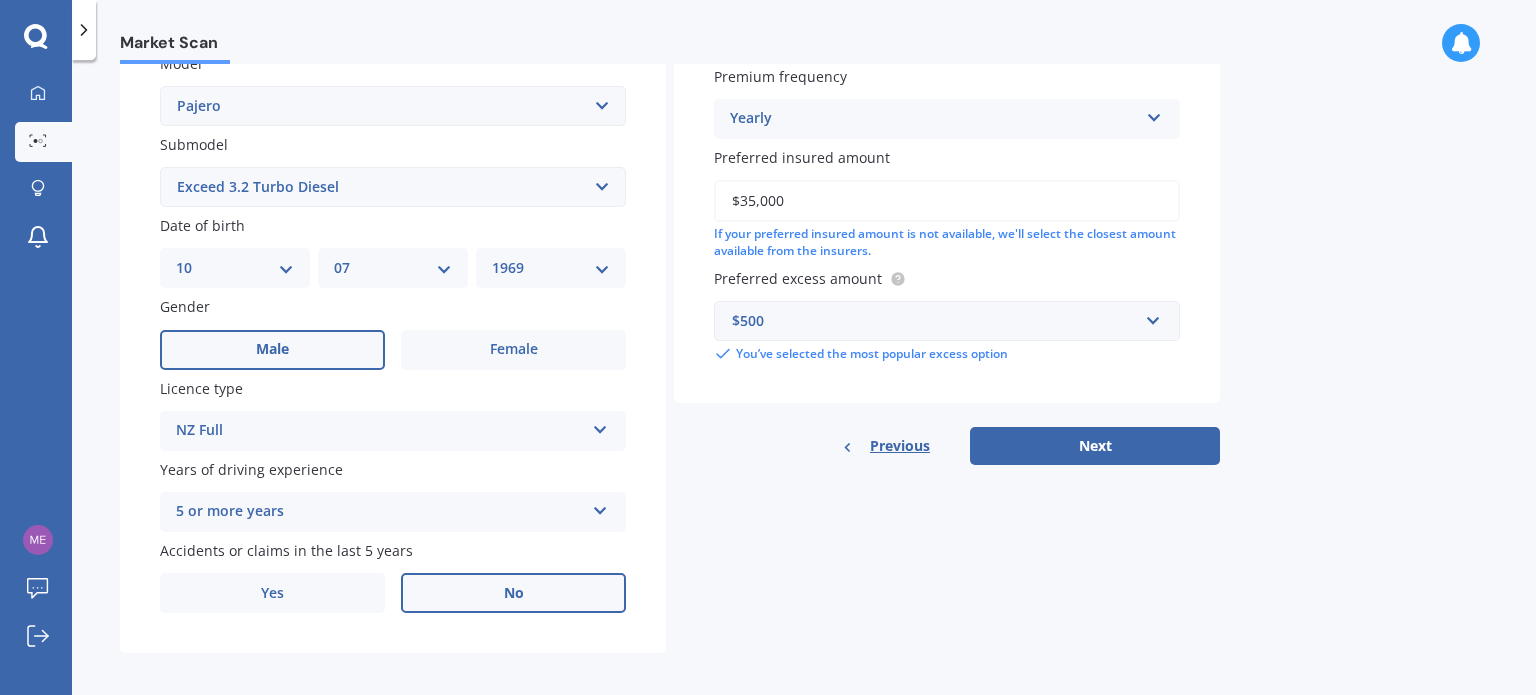 scroll, scrollTop: 482, scrollLeft: 0, axis: vertical 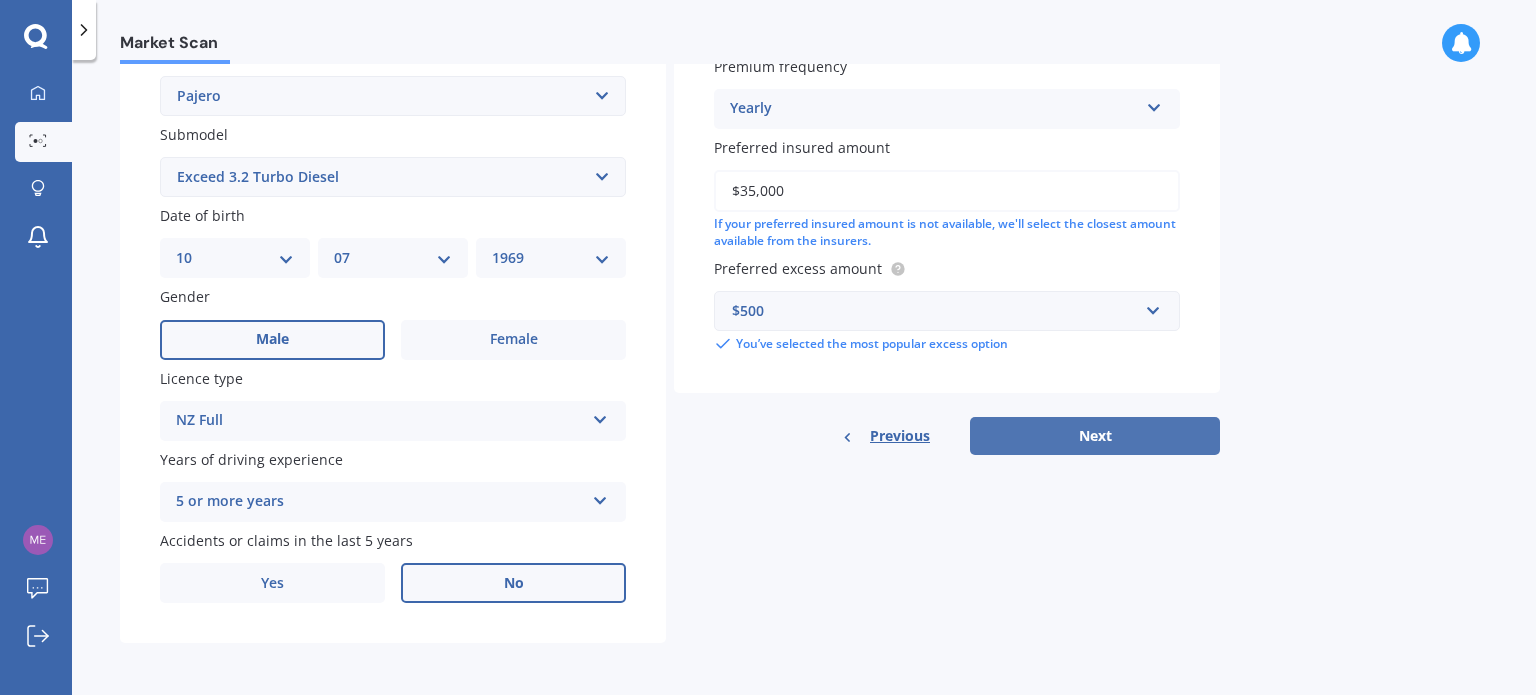 click on "Next" at bounding box center [1095, 436] 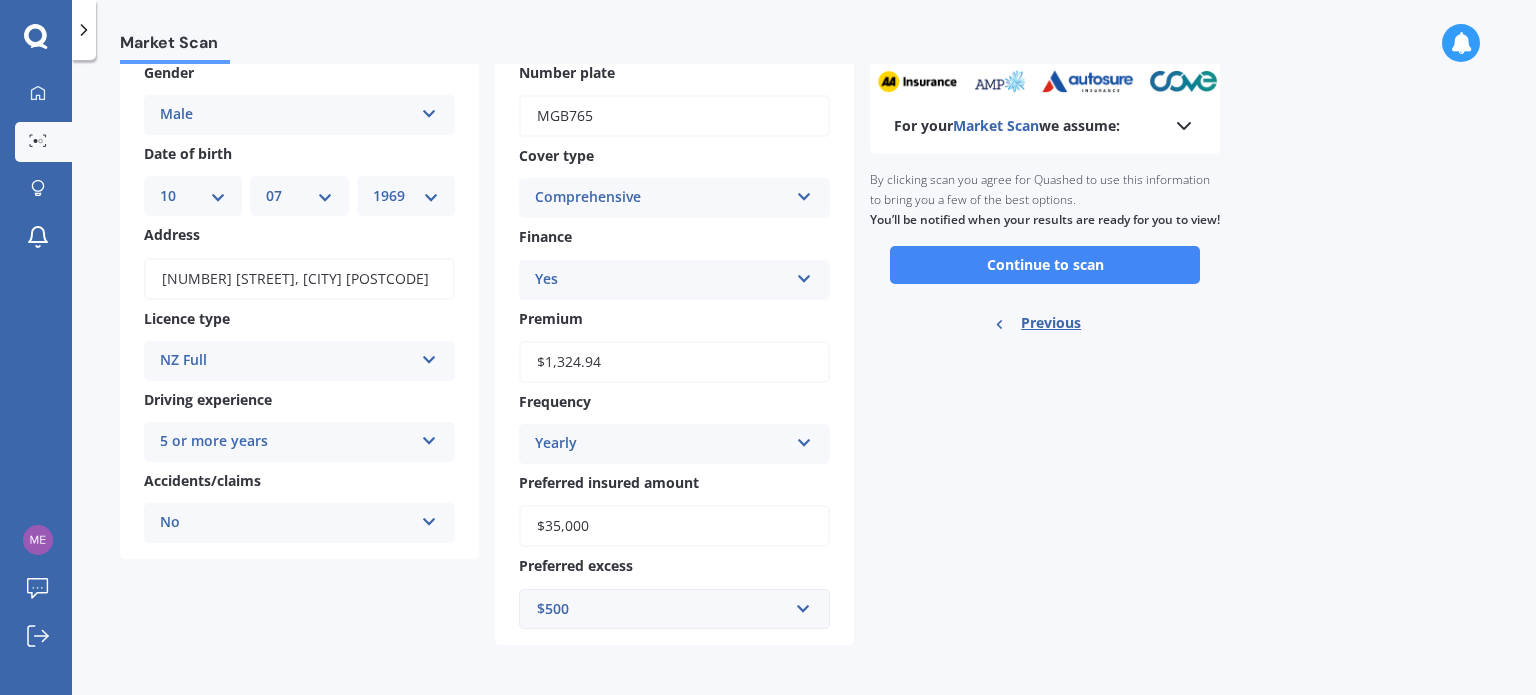 scroll, scrollTop: 0, scrollLeft: 0, axis: both 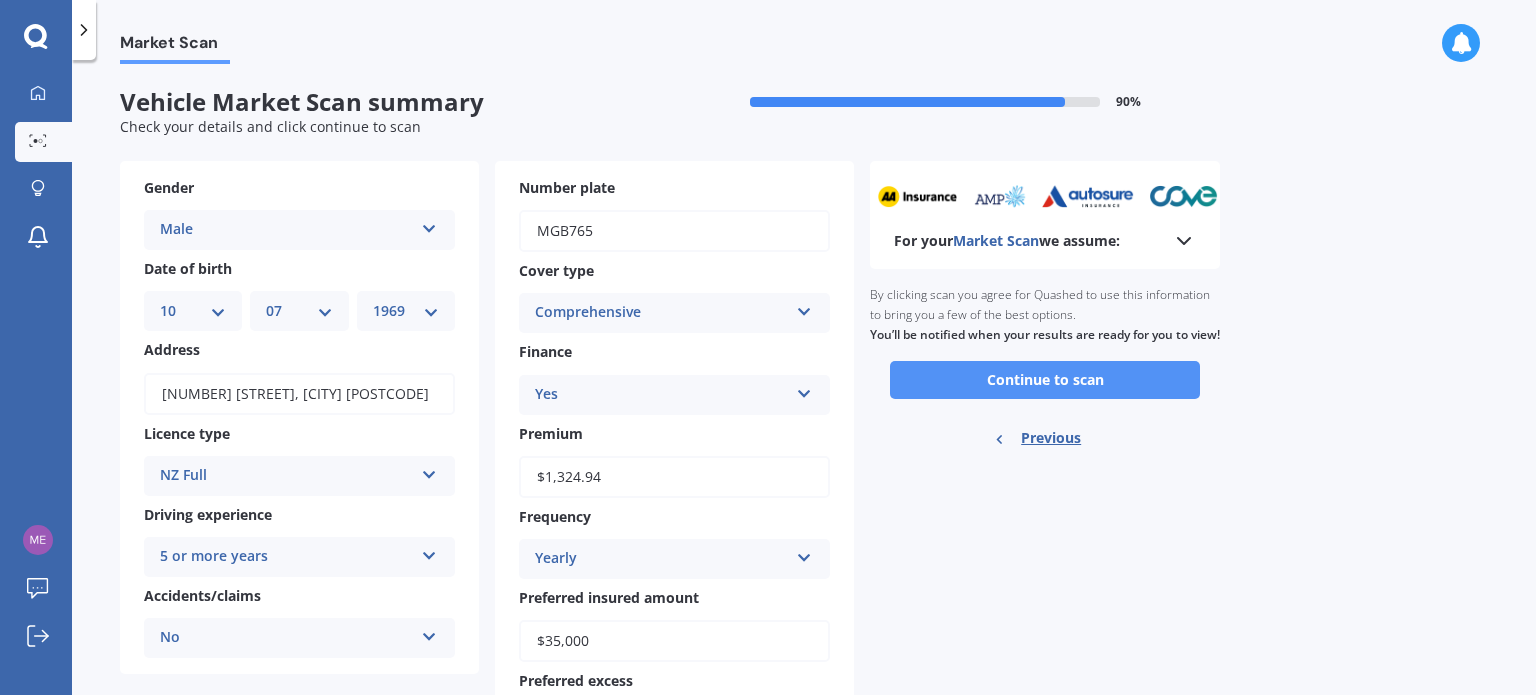 click on "Continue to scan" at bounding box center [1045, 380] 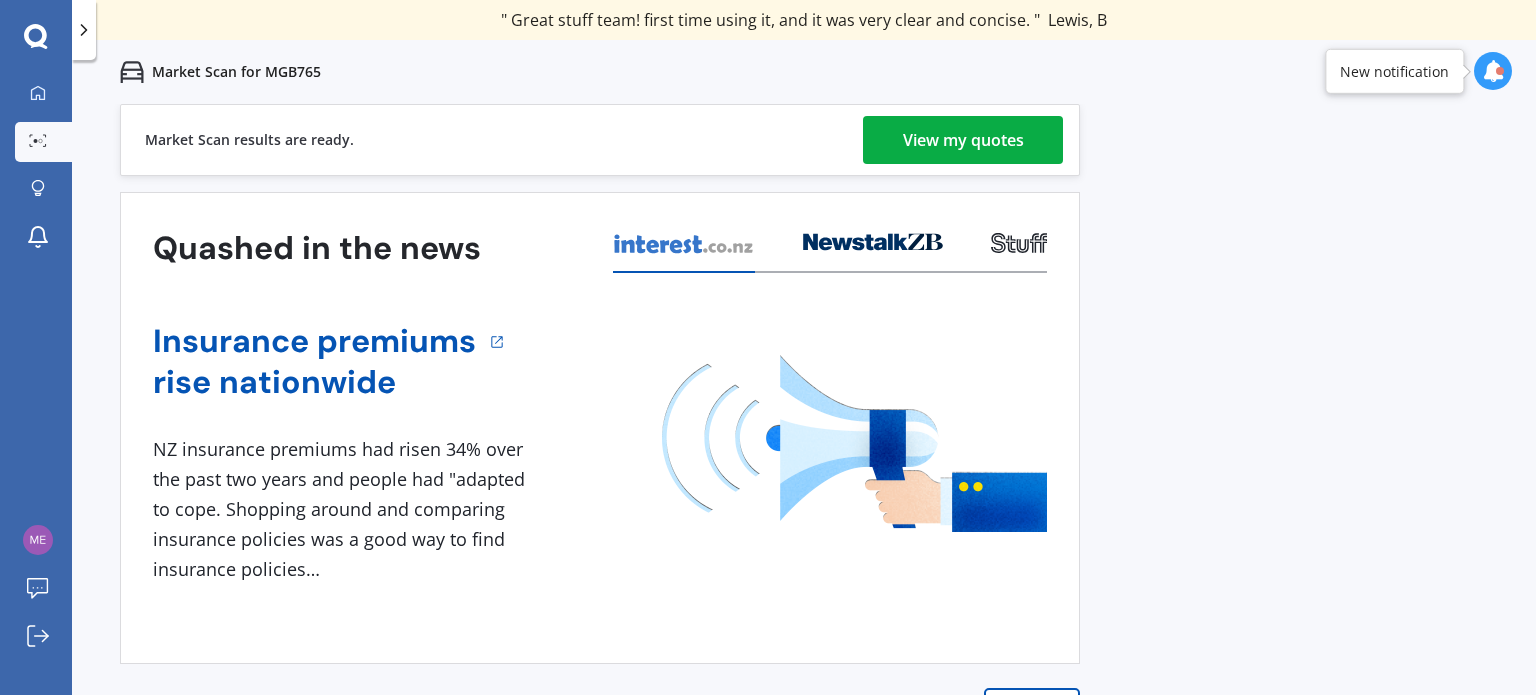 click on "View my quotes" at bounding box center (963, 140) 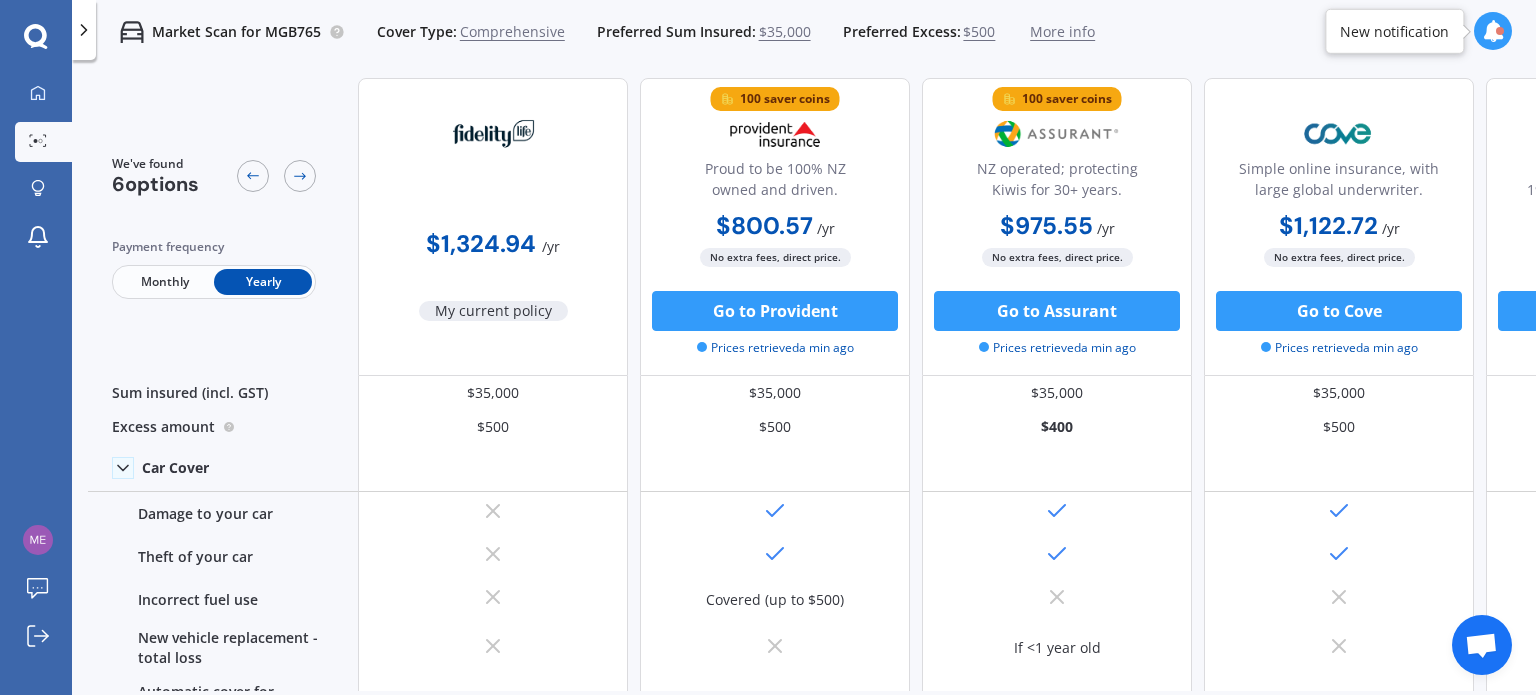 scroll, scrollTop: 0, scrollLeft: 0, axis: both 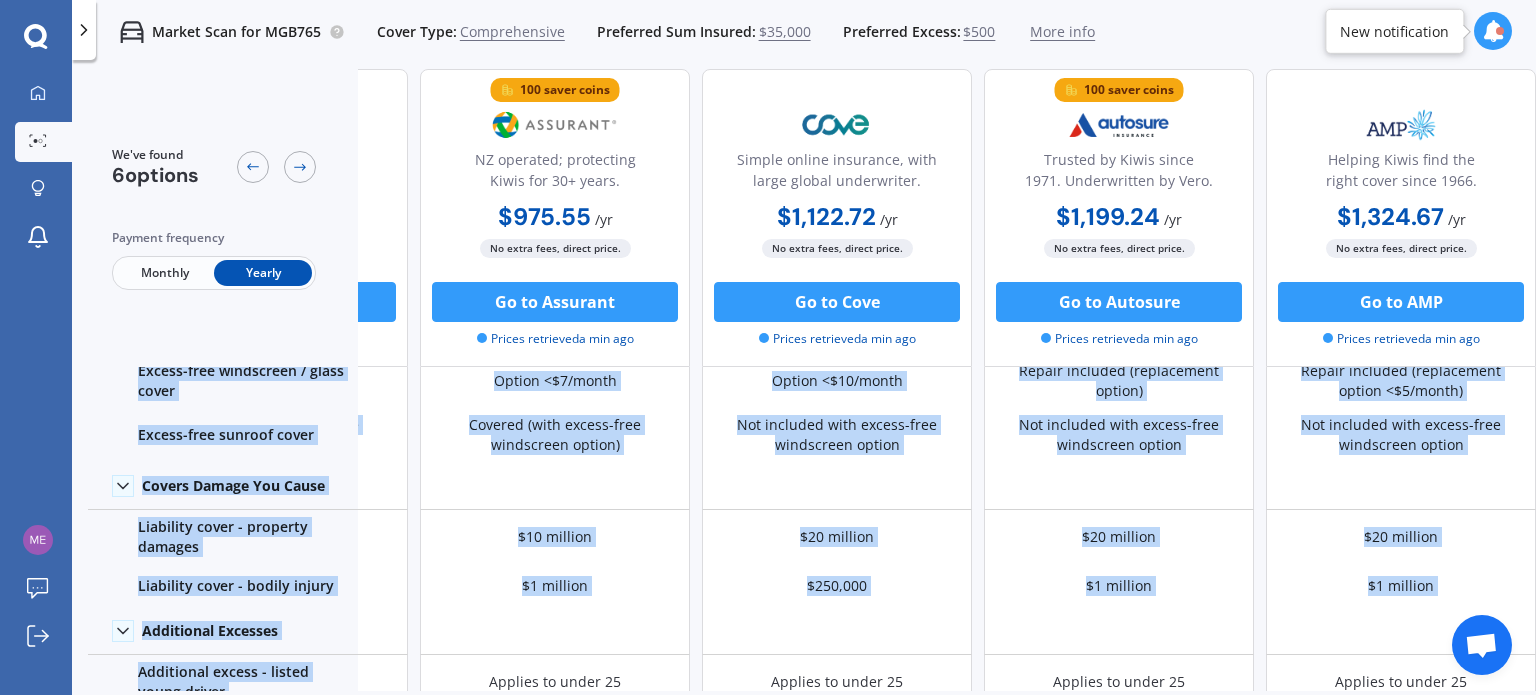 drag, startPoint x: 792, startPoint y: 676, endPoint x: 427, endPoint y: 681, distance: 365.03424 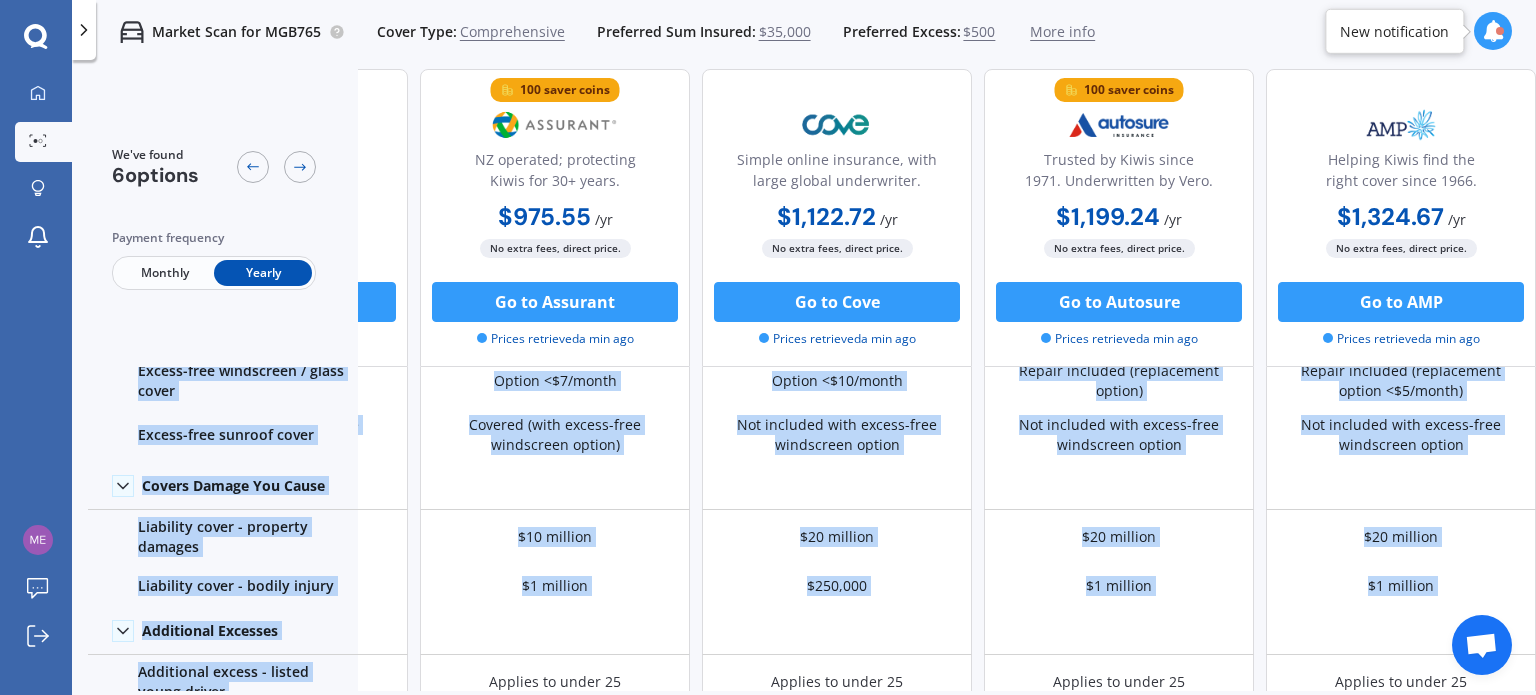 click on "We've found 6  options Payment frequency Monthly Yearly $1,324.94   /  yr My current policy 100 saver coins Proud to be 100% NZ owned and driven. $800.57   /  yr $800.57   /  yr $80.03   /  mo No extra fees, direct price. Go to Provident Prices retrieved  a min ago 100 saver coins NZ operated; protecting Kiwis for 30+ years. $975.55   /  yr $975.55   /  yr $81.30   /  mo No extra fees, direct price. Go to Assurant Prices retrieved  a min ago Simple online insurance, with large global underwriter. $1,122.72   /  yr $1,122.72   /  yr $103.85   /  mo No extra fees, direct price. Go to Cove Prices retrieved  a min ago 100 saver coins Trusted by Kiwis since 1971. Underwritten by Vero. $1,199.24   /  yr $1,199.24   /  yr $109.83   /  mo No extra fees, direct price. Go to Autosure Prices retrieved  a min ago Helping Kiwis find the right cover since 1966. $1,324.67   /  yr $1,324.67   /  yr $121.33   /  mo No extra fees, direct price. Go to AMP Prices retrieved  a min ago Sum insured (incl. GST) $35,000 $35,000 $500" at bounding box center [812, 380] 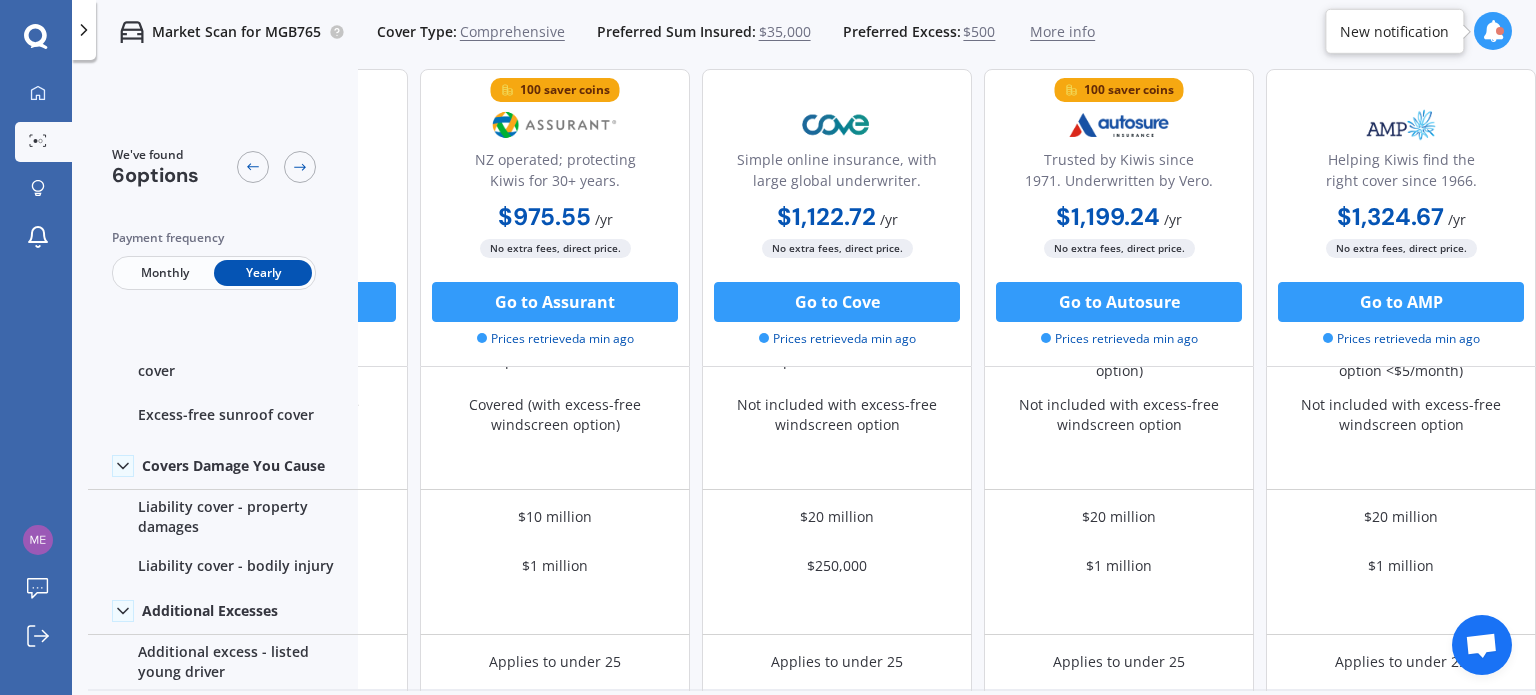 drag, startPoint x: 596, startPoint y: 692, endPoint x: 328, endPoint y: 676, distance: 268.47717 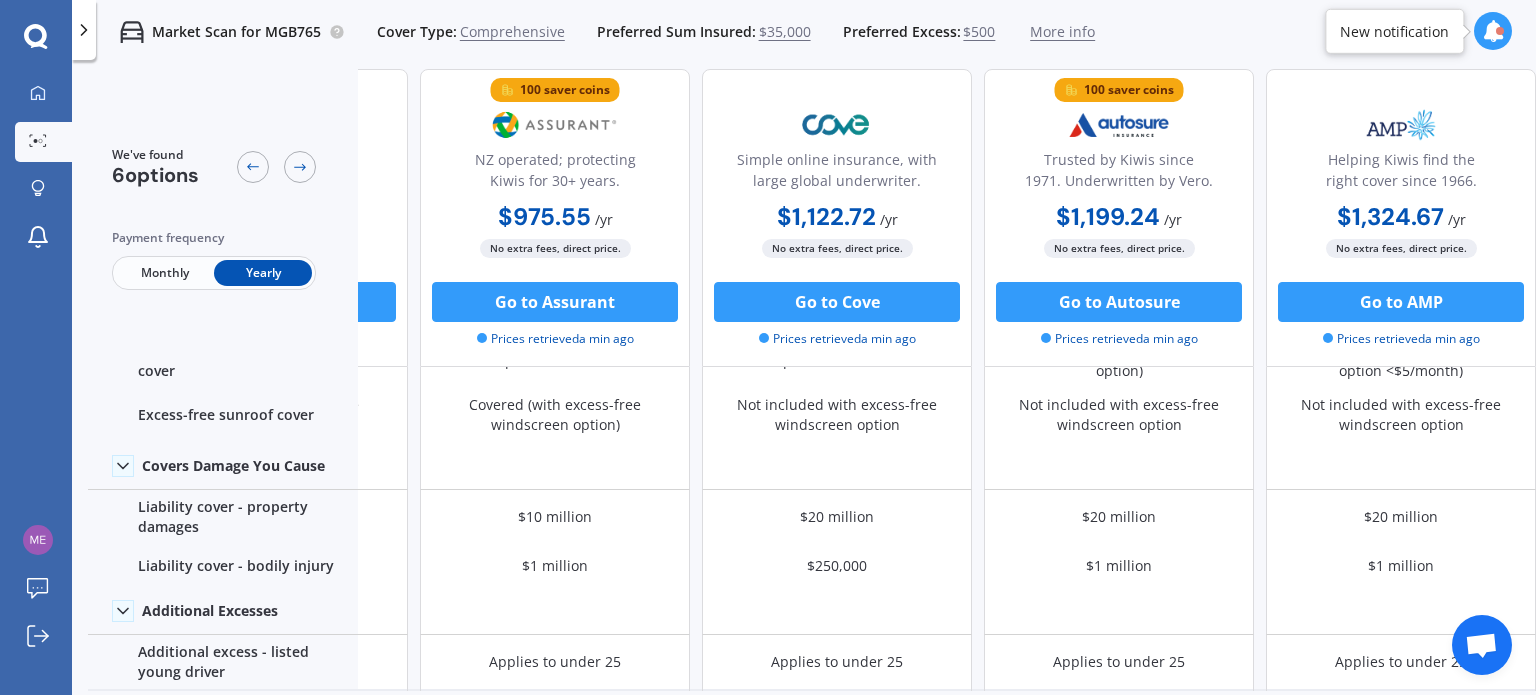 click on "We've found 6  options Payment frequency Monthly Yearly $1,324.94   /  yr My current policy 100 saver coins Proud to be 100% NZ owned and driven. $800.57   /  yr $800.57   /  yr $80.03   /  mo No extra fees, direct price. Go to Provident Prices retrieved  a min ago 100 saver coins NZ operated; protecting Kiwis for 30+ years. $975.55   /  yr $975.55   /  yr $81.30   /  mo No extra fees, direct price. Go to Assurant Prices retrieved  a min ago Simple online insurance, with large global underwriter. $1,122.72   /  yr $1,122.72   /  yr $103.85   /  mo No extra fees, direct price. Go to Cove Prices retrieved  a min ago 100 saver coins Trusted by Kiwis since 1971. Underwritten by Vero. $1,199.24   /  yr $1,199.24   /  yr $109.83   /  mo No extra fees, direct price. Go to Autosure Prices retrieved  a min ago Helping Kiwis find the right cover since 1966. $1,324.67   /  yr $1,324.67   /  yr $121.33   /  mo No extra fees, direct price. Go to AMP Prices retrieved  a min ago Sum insured (incl. GST) $35,000 $35,000 $500" at bounding box center (812, 414) 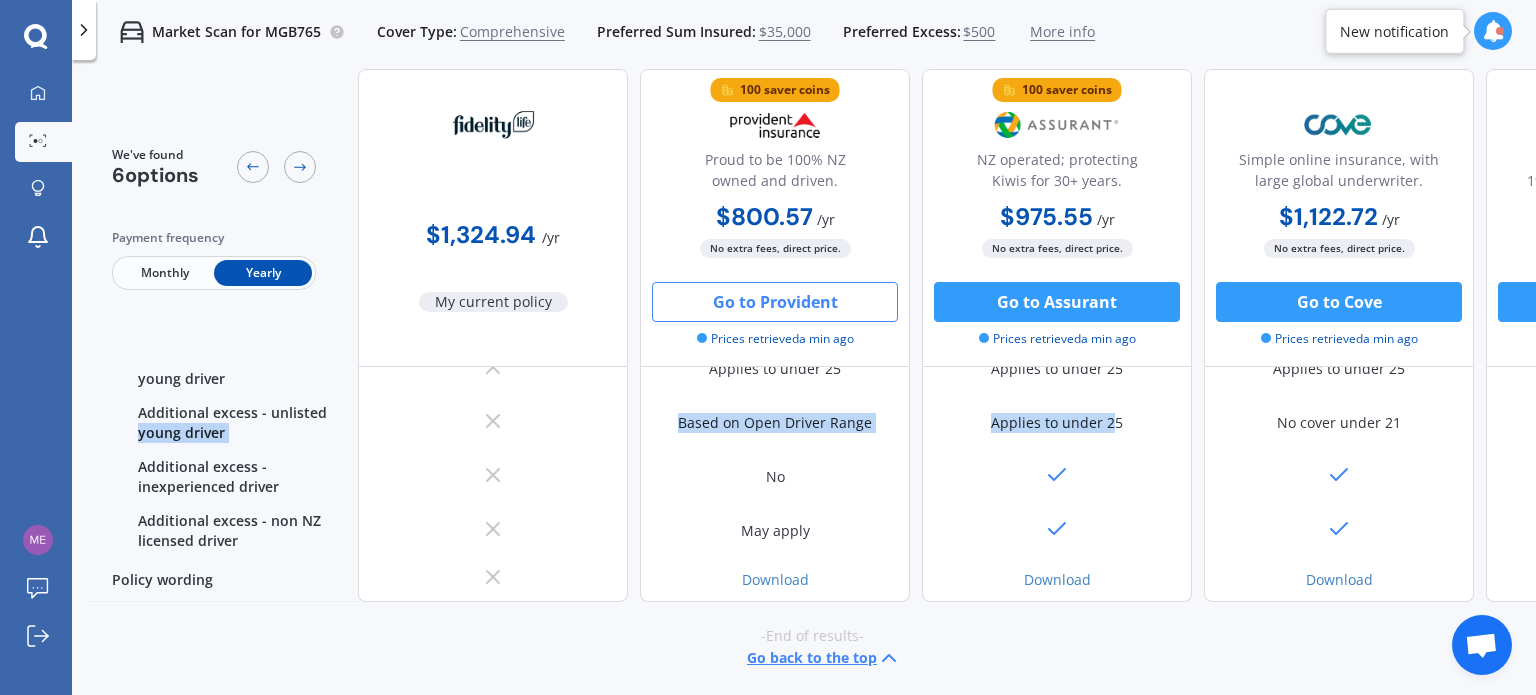 scroll, scrollTop: 1315, scrollLeft: 0, axis: vertical 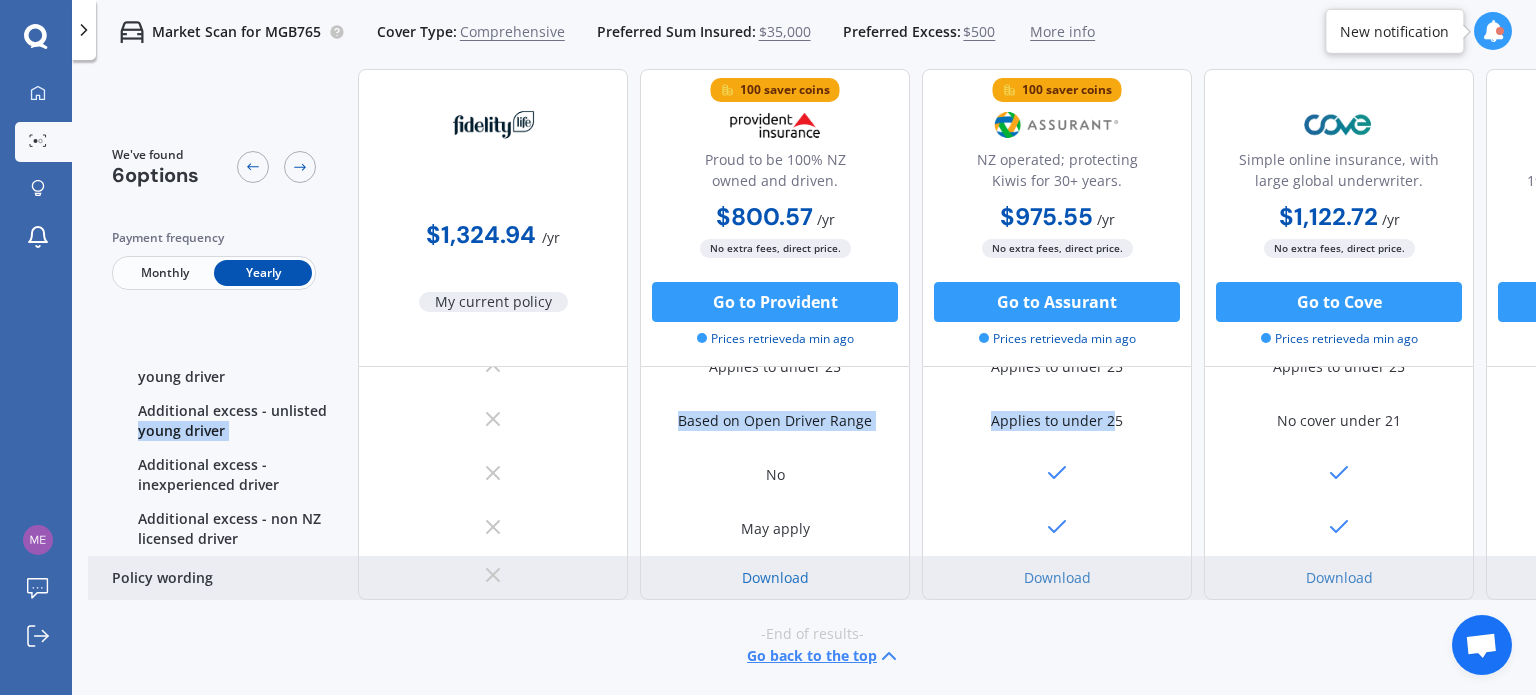 click on "Download" at bounding box center [775, 577] 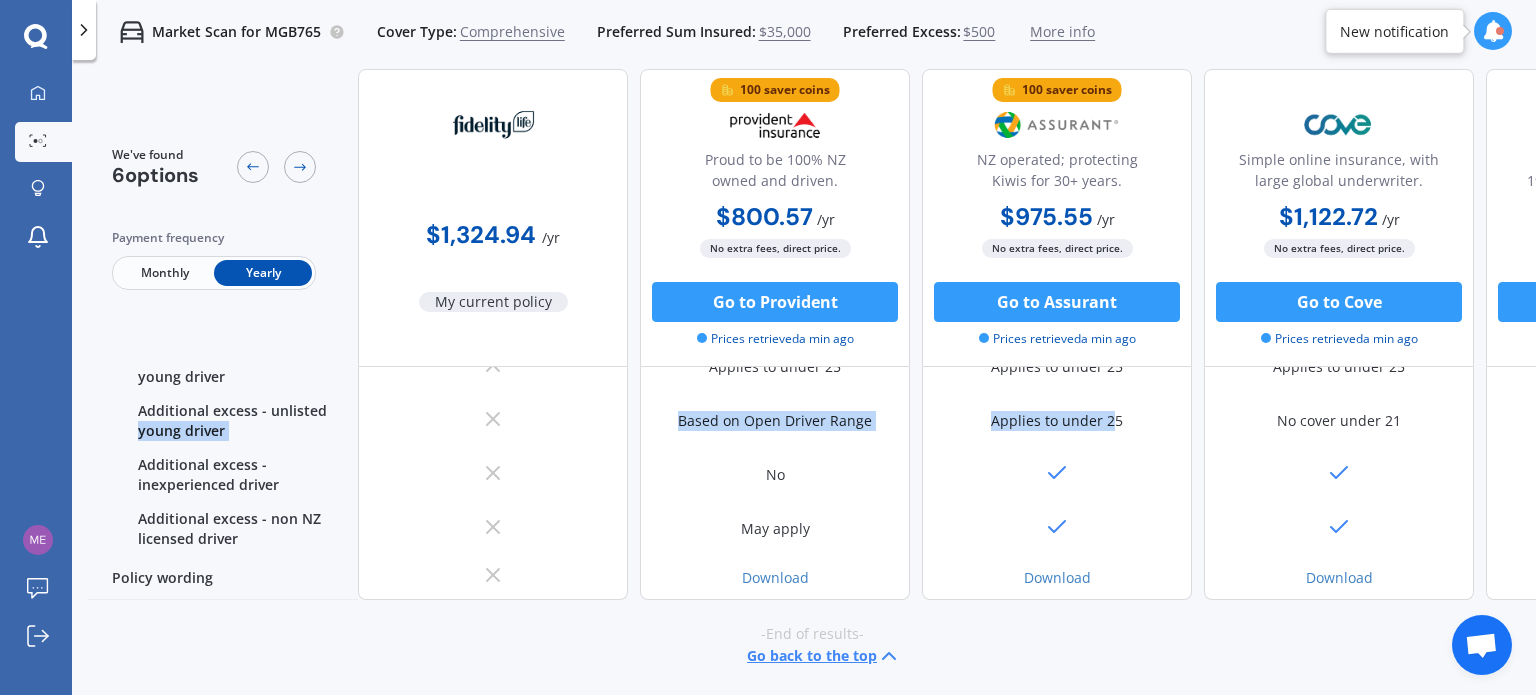 click on "Go back to the top" at bounding box center [824, 656] 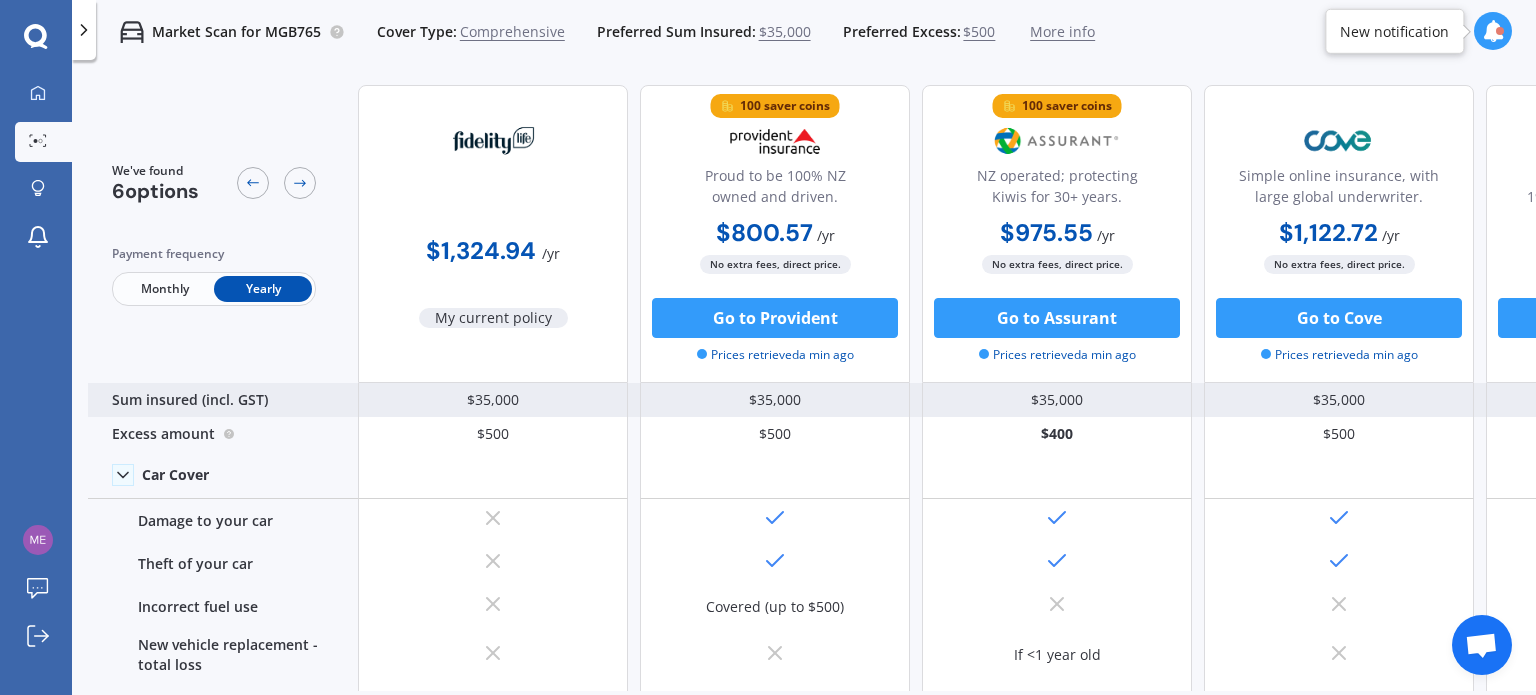 scroll, scrollTop: 0, scrollLeft: 0, axis: both 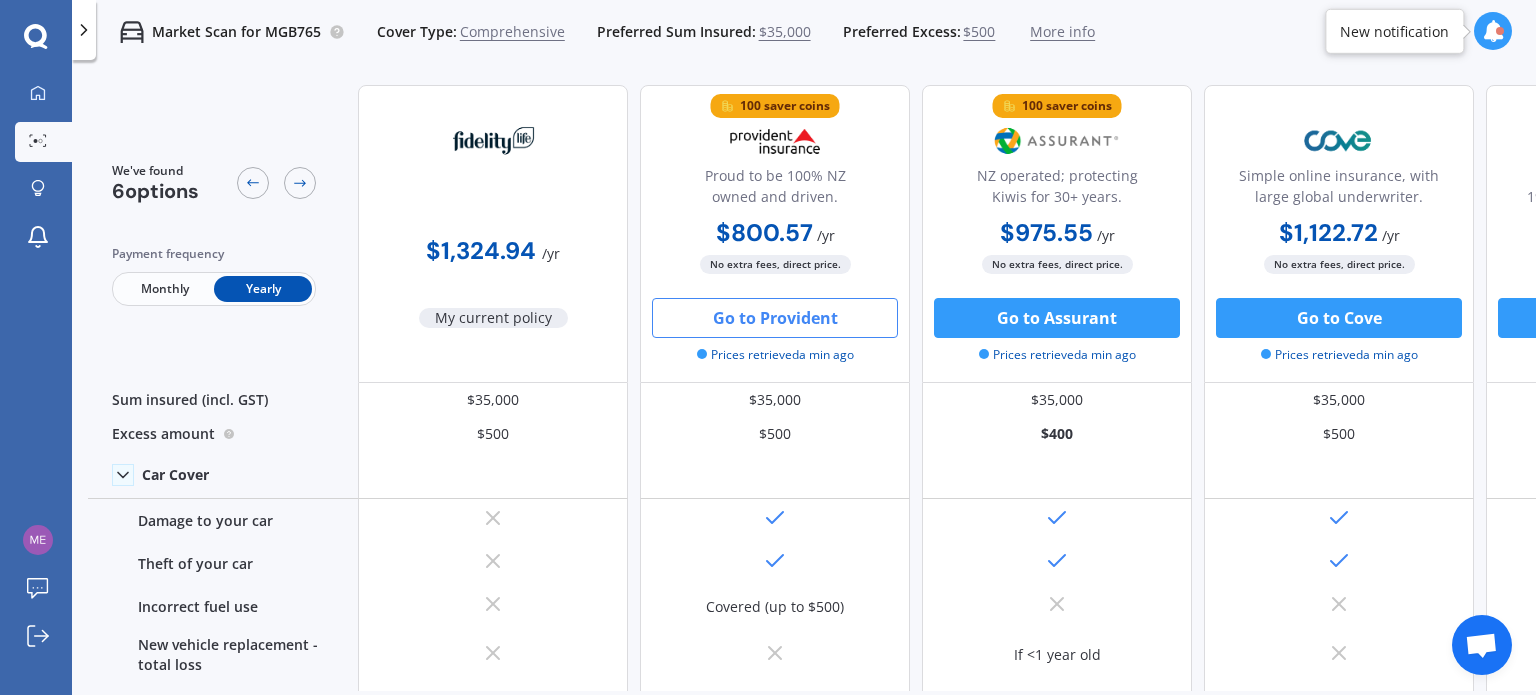 click on "Go to Provident" at bounding box center [775, 318] 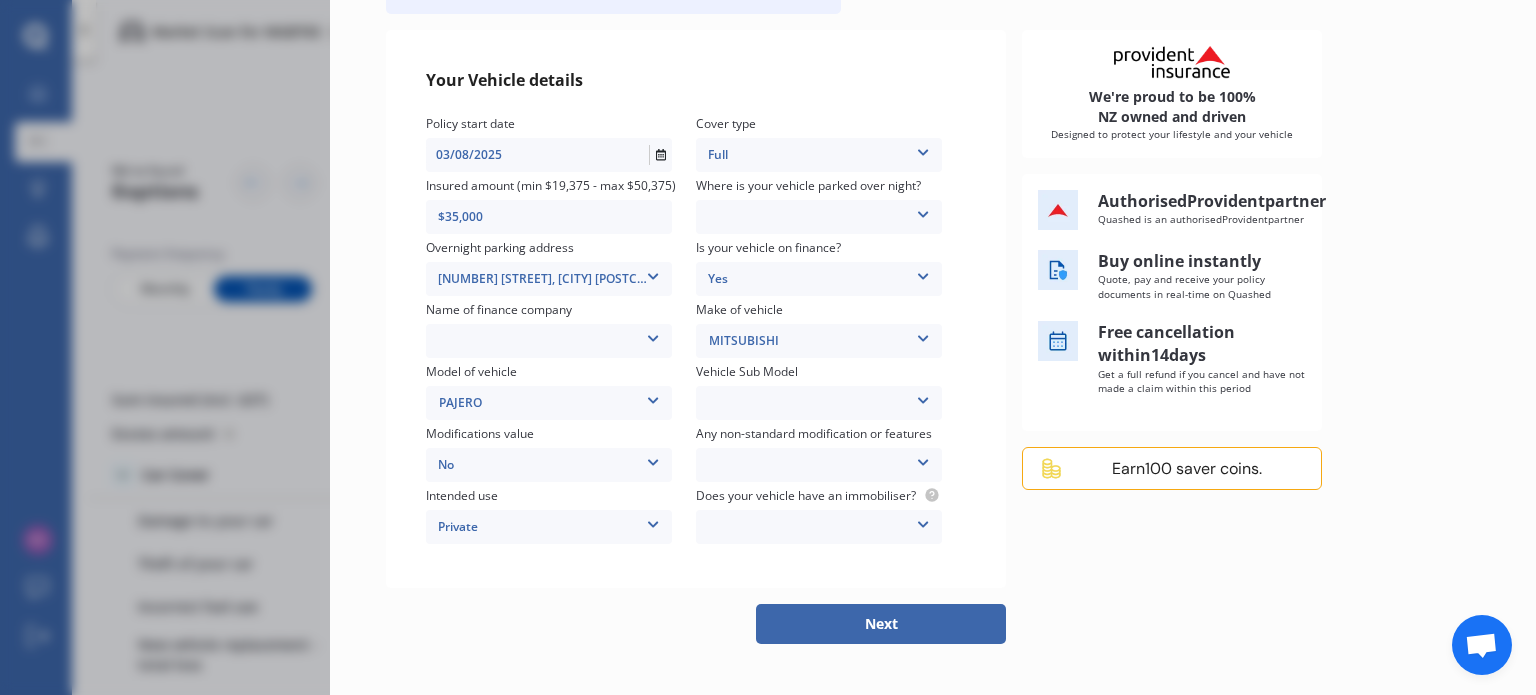 scroll, scrollTop: 236, scrollLeft: 0, axis: vertical 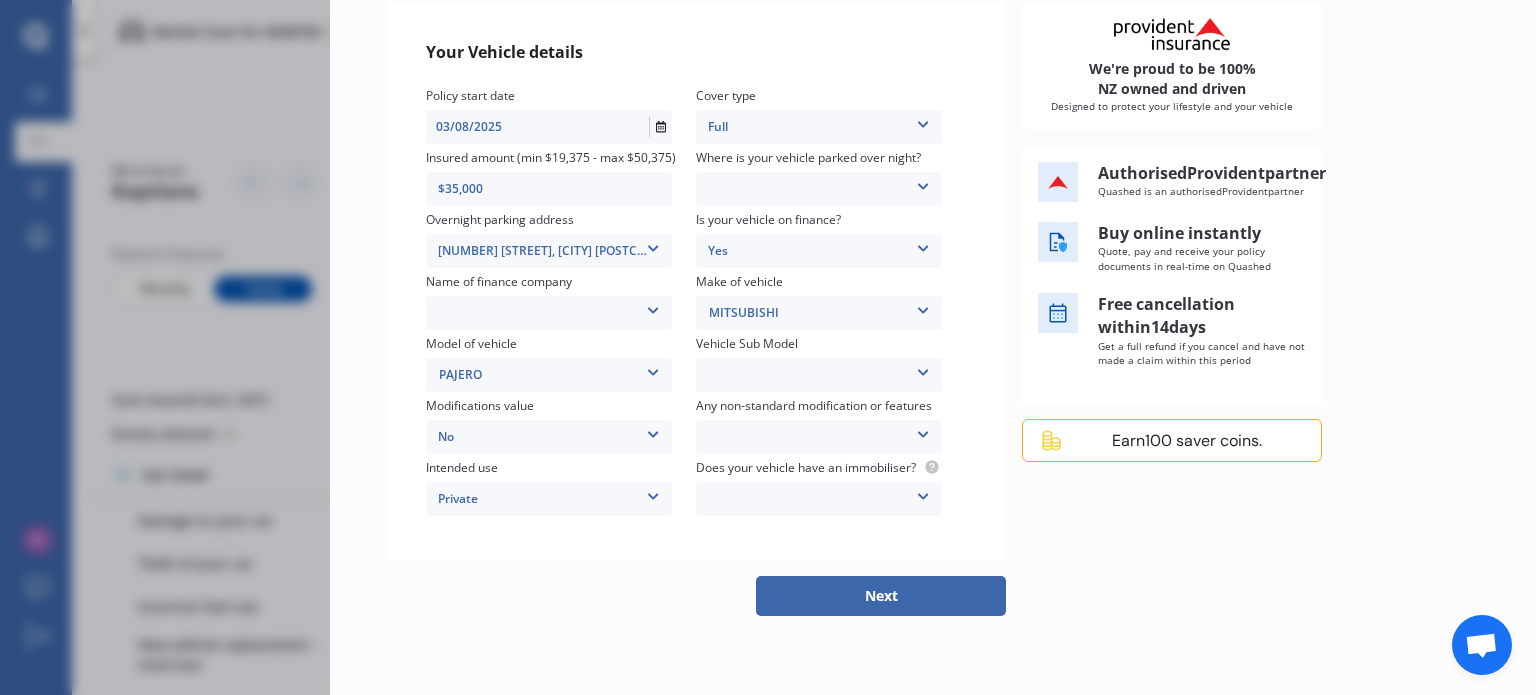 click at bounding box center [923, 431] 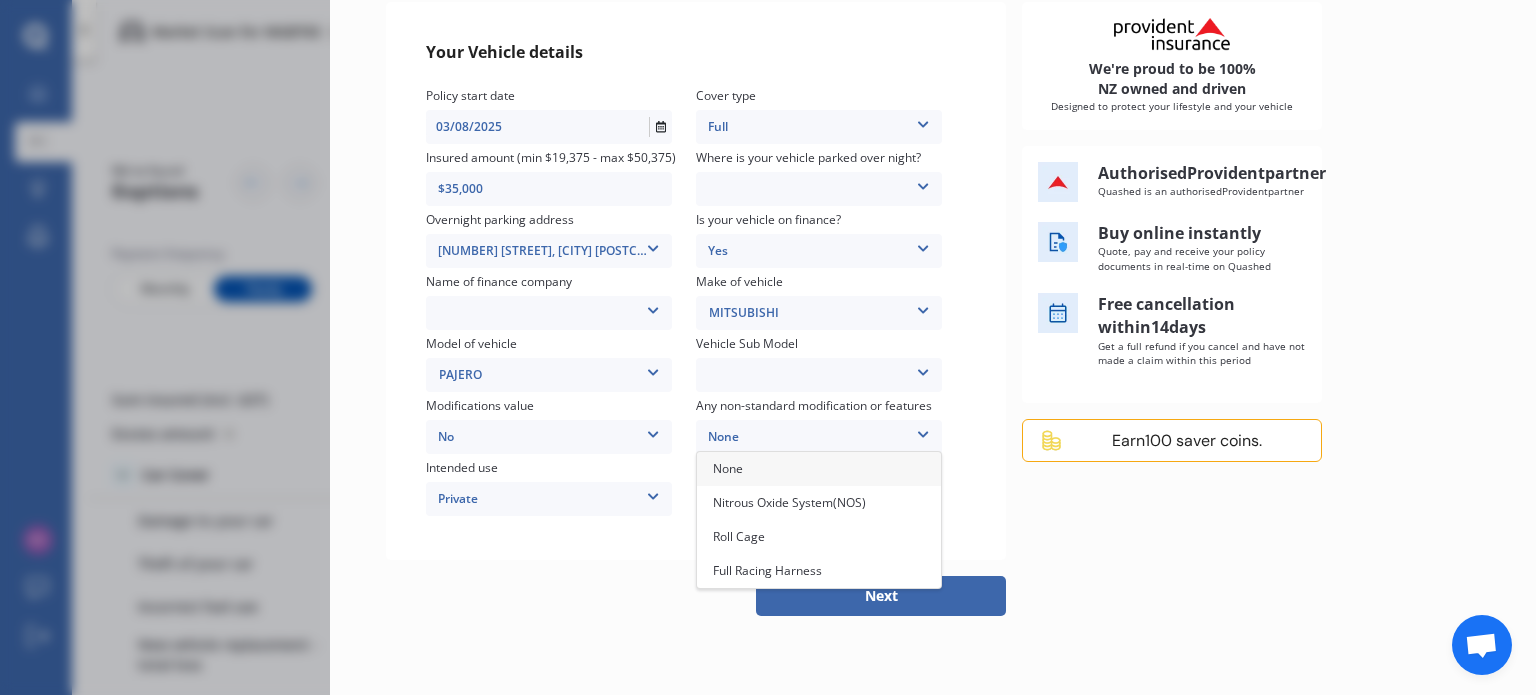 click on "None" at bounding box center [819, 469] 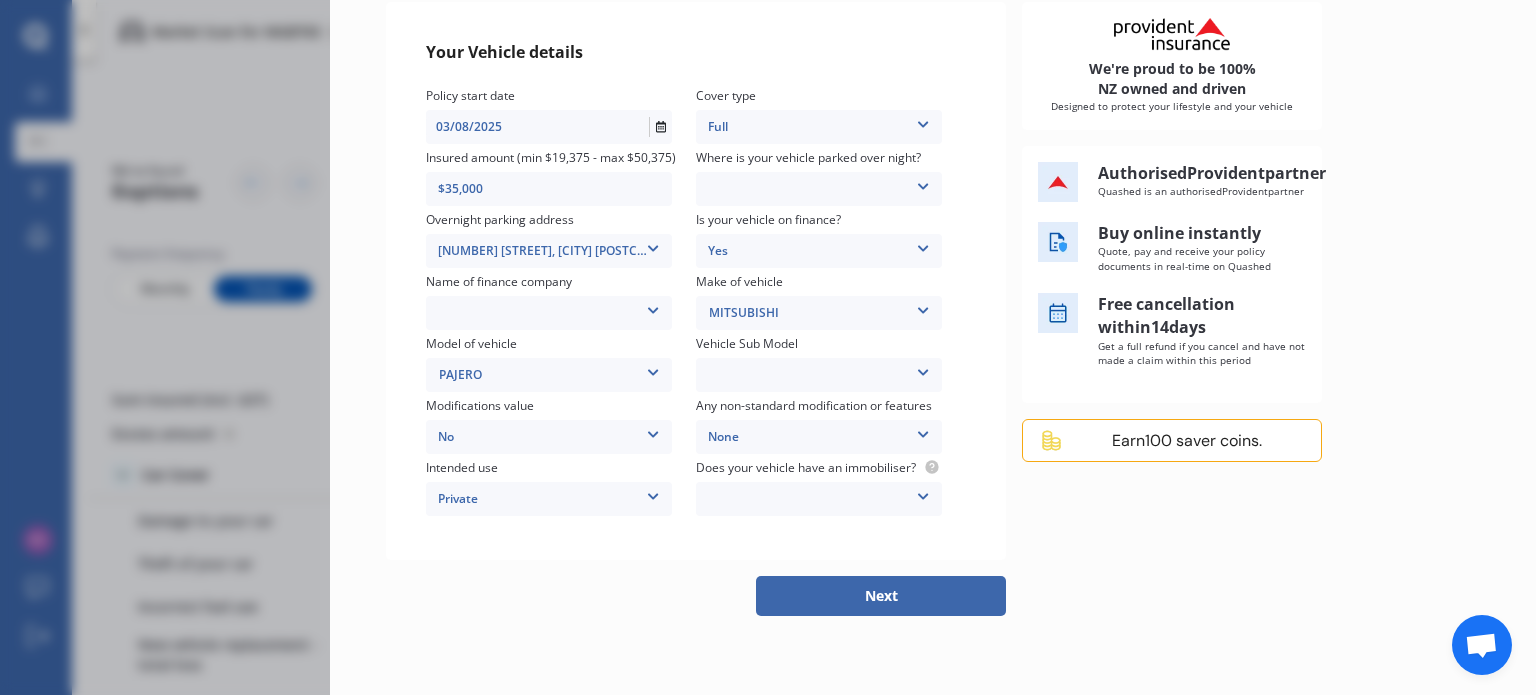 click at bounding box center [923, 493] 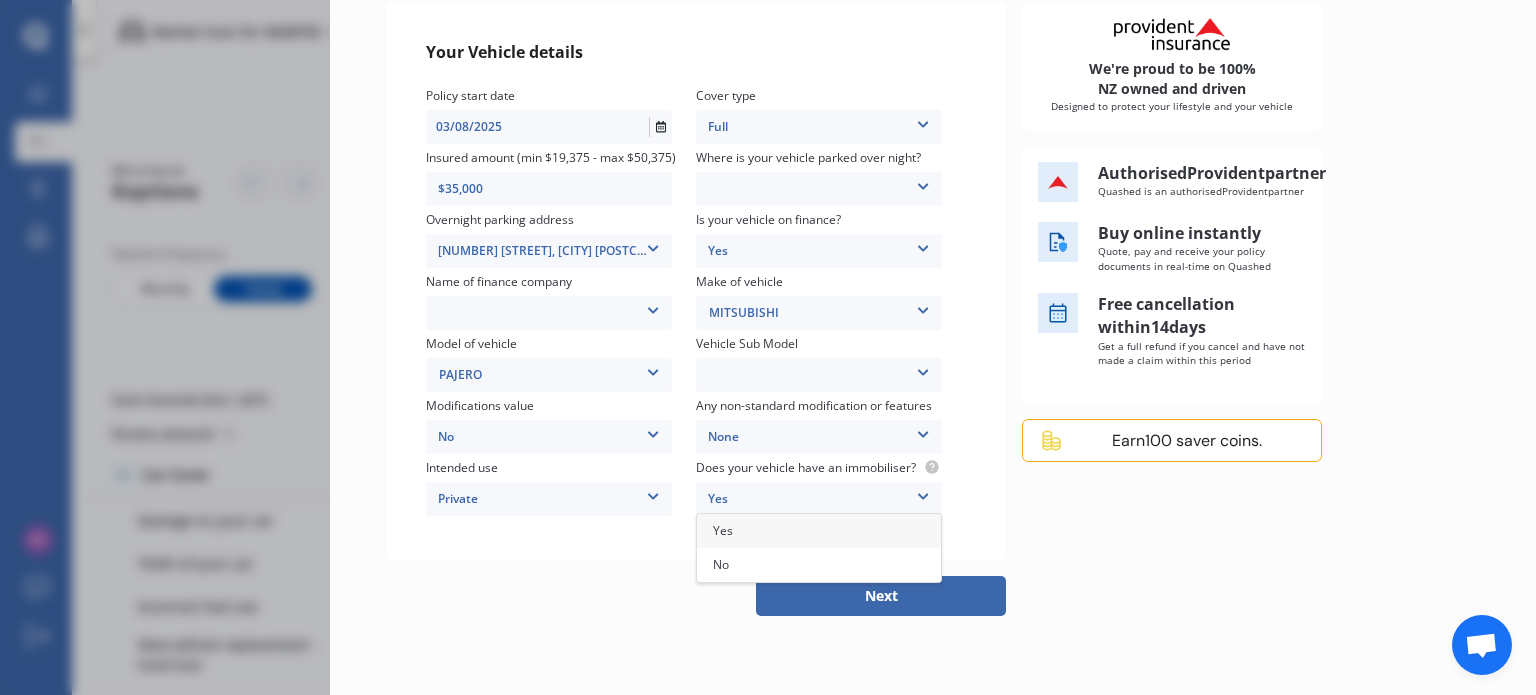 click on "Yes" at bounding box center (819, 531) 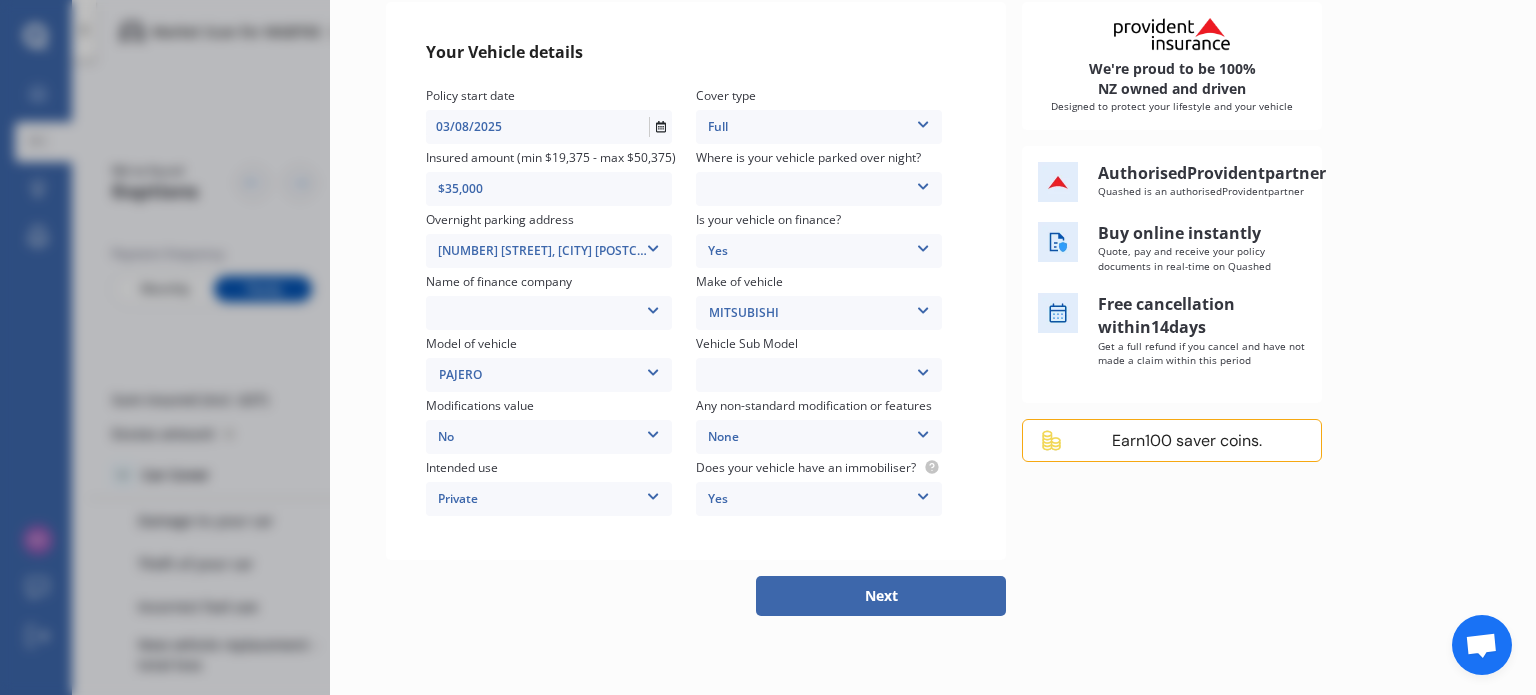 click on "No" at bounding box center (549, 437) 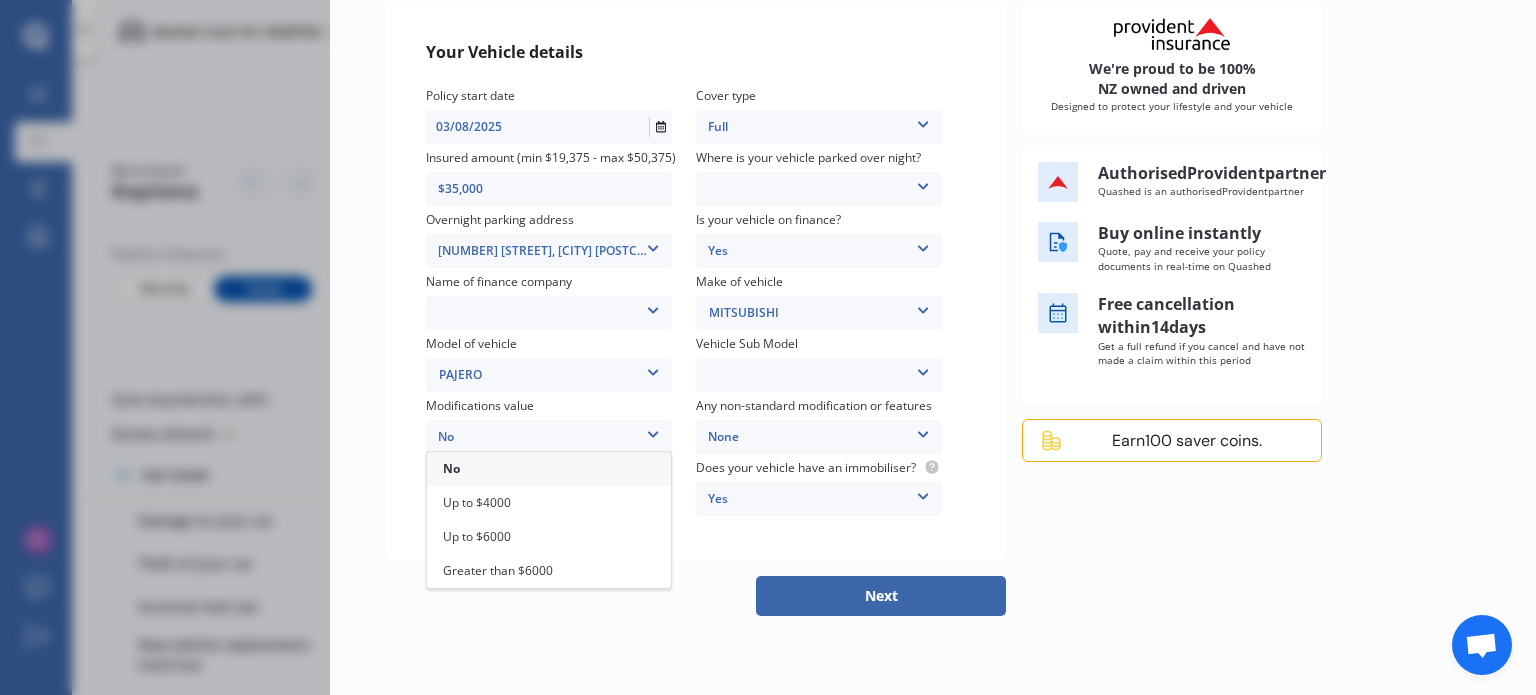 click on "No" at bounding box center (549, 437) 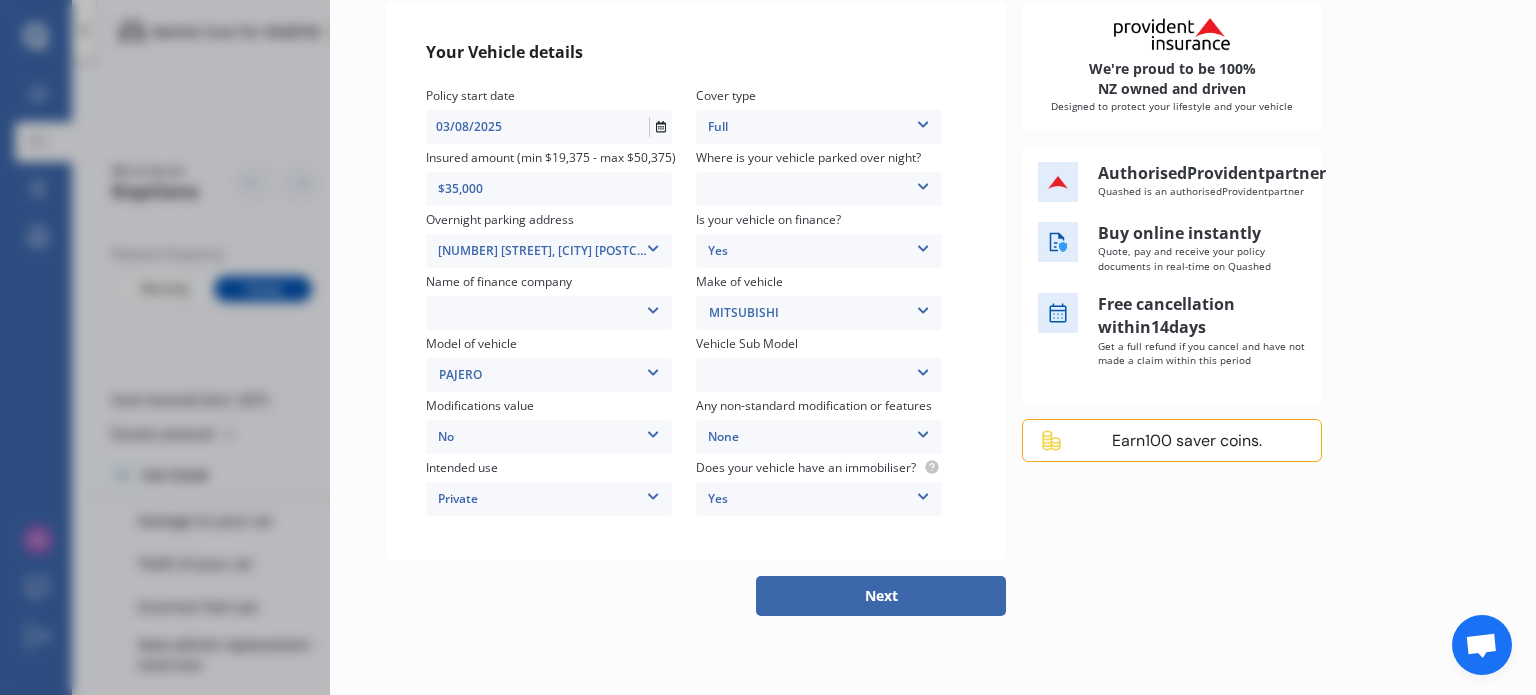 click on "Next" at bounding box center (933, 596) 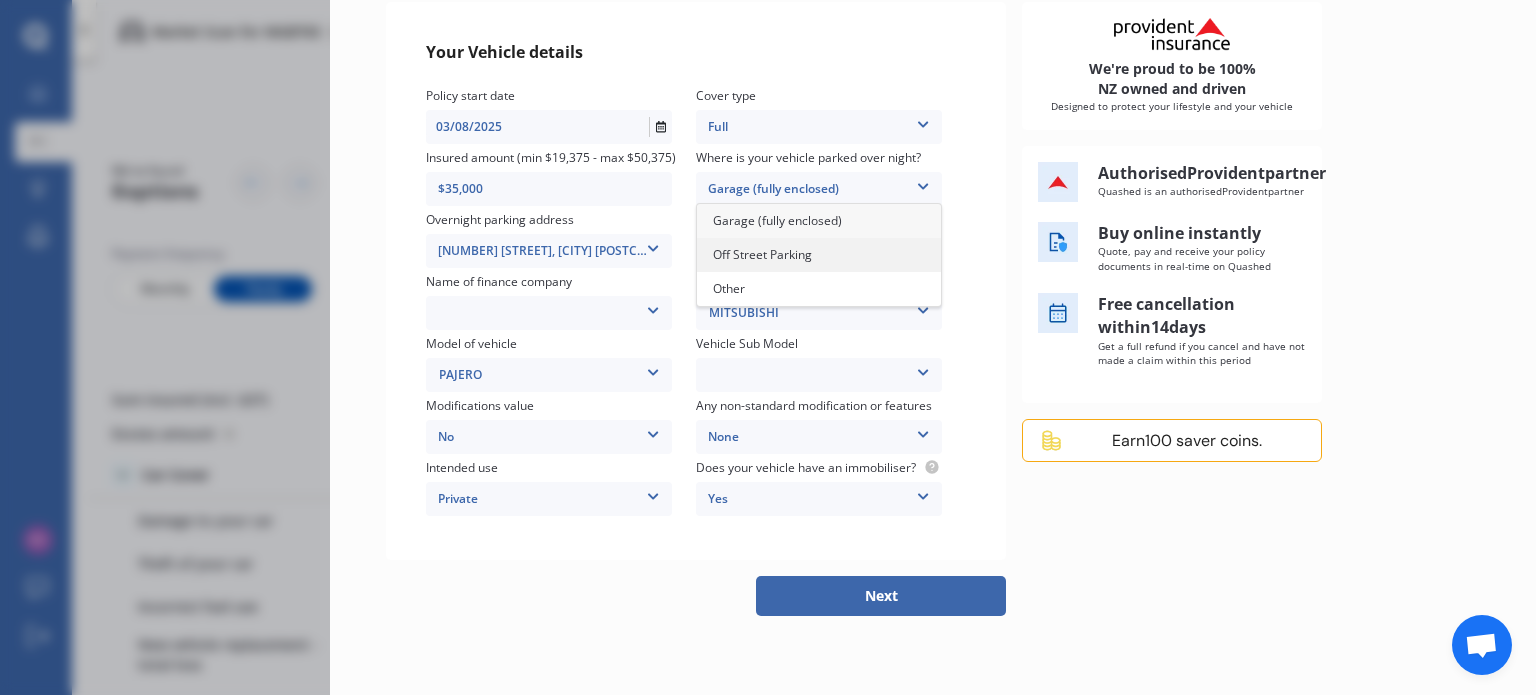 click on "Off Street Parking" at bounding box center (762, 254) 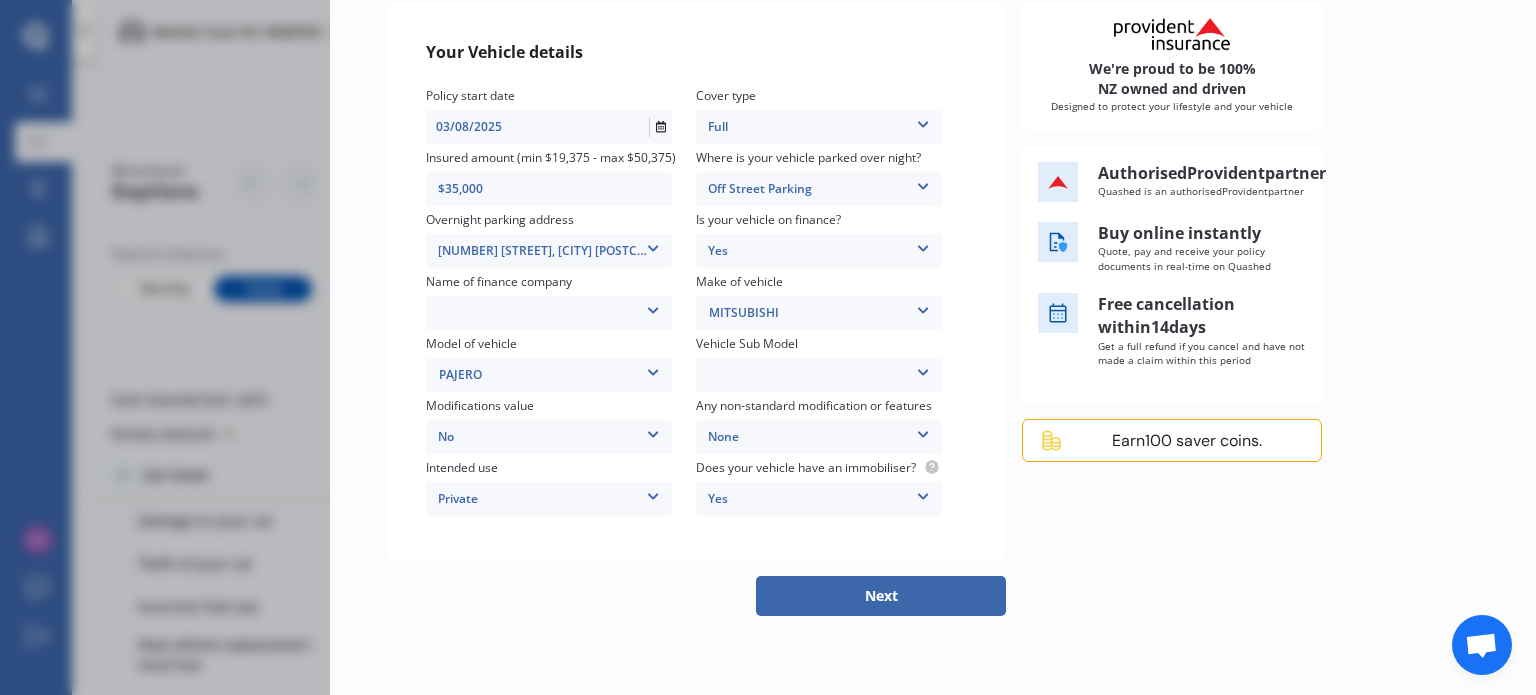 click on "24/7 Finance AA Finance Limited Acclaim Finance Active Finance Admiral Finance Advanced Securities Ltd Advantage Finance Allied Farmers Finance Ltd. Allied Nationwide Finance Ltd Allied Prime Finance Alphera Financial Services Anza Motor Company Archibald Cars ASB Bank ASL Finance Auckland Finance Audi Finance Auto Finance Direct Limited Auto Funds Limited Avanti Finance Ltd Baycorp Advantage (NZ) Ltd. Blue Star Finance BMW Financial Services BNZ Asset Finance BNZ Vendor Finance BOQ Equipment Finance Branded Financial Services Broadlands Finance Budget Loans Limited Canterbury Finance Car Yard CBS Canterbury Centracorp Finance Central Finance Ltd CFS Finance Chevron Finance Limited Club Finance Consumer Finance Credit House Finance Napier CRN Finance Ltd Custom Fleet Ltd. Daimler Financial Services DaimlerChrysler Services (NZ) Ltd. Dealer Finance Limited Dorchester Finance Ltd Double Ten Limited Dream Motor Group Ltd East Bay Finance Ebbett Holden Hamilton Elders Finance Ltd. Esanda Fleet Partners" at bounding box center (549, 313) 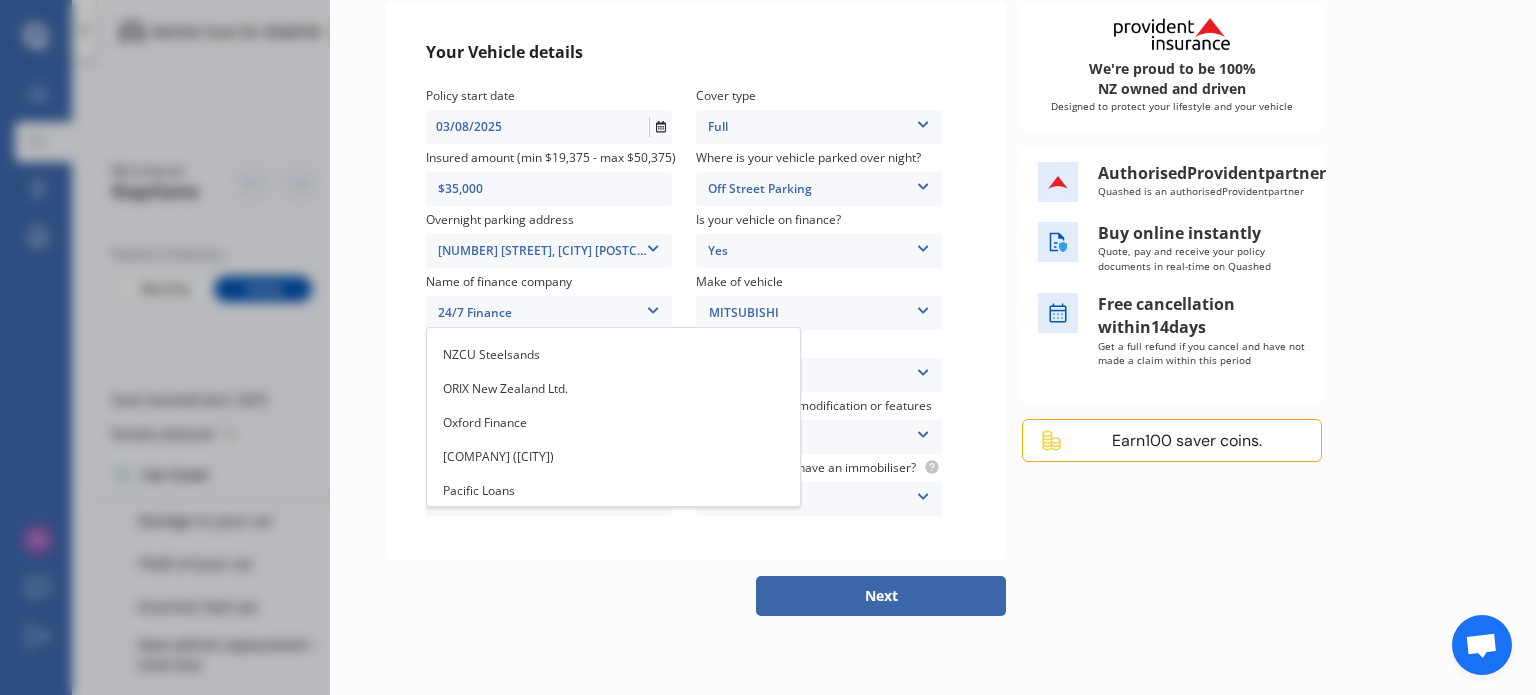 scroll, scrollTop: 4400, scrollLeft: 0, axis: vertical 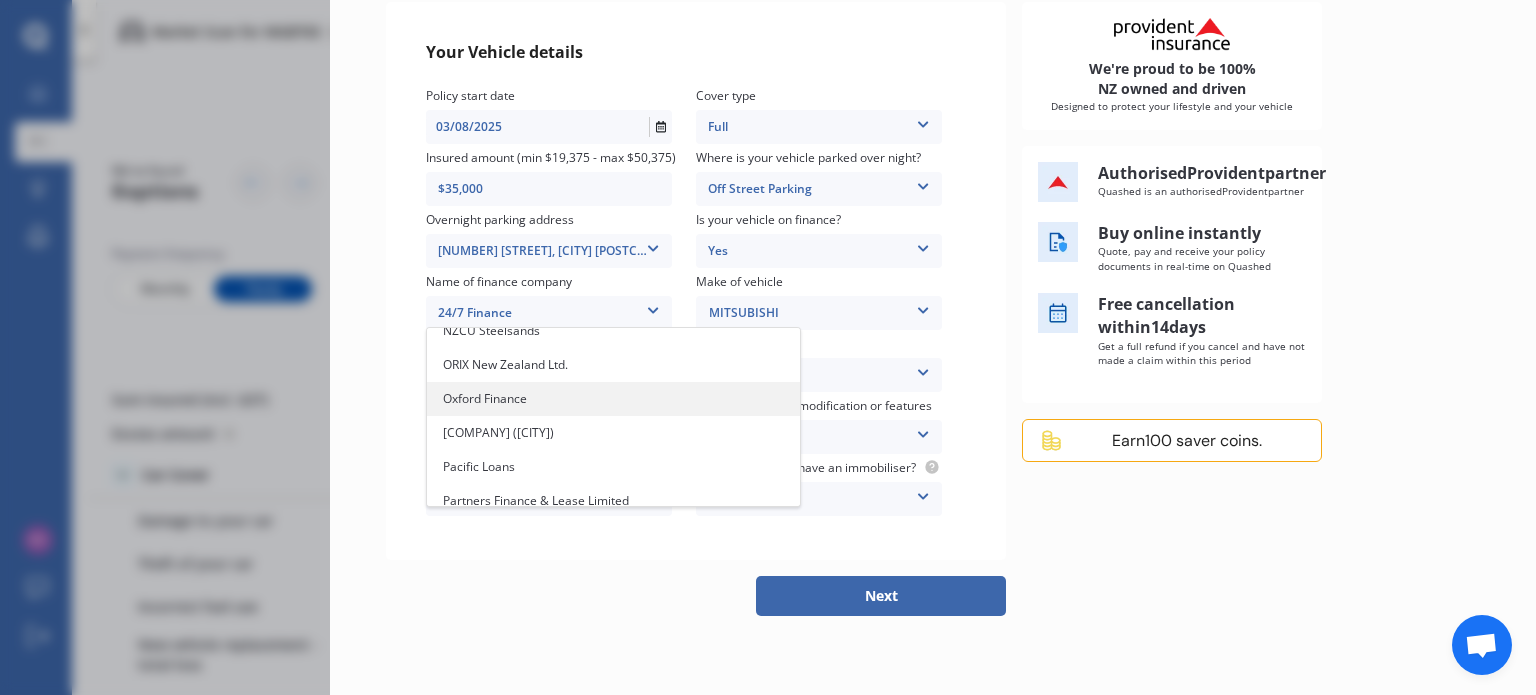click on "Oxford Finance" at bounding box center (485, 398) 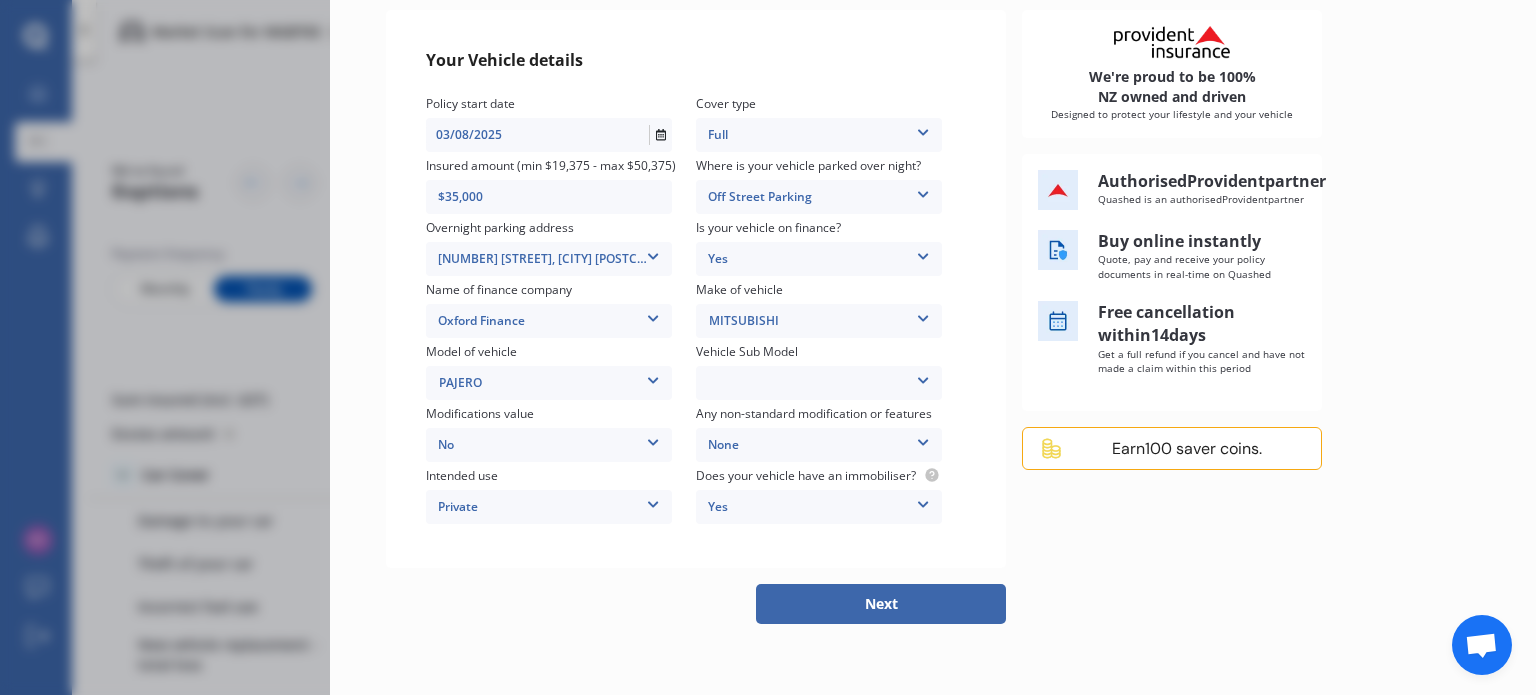 scroll, scrollTop: 236, scrollLeft: 0, axis: vertical 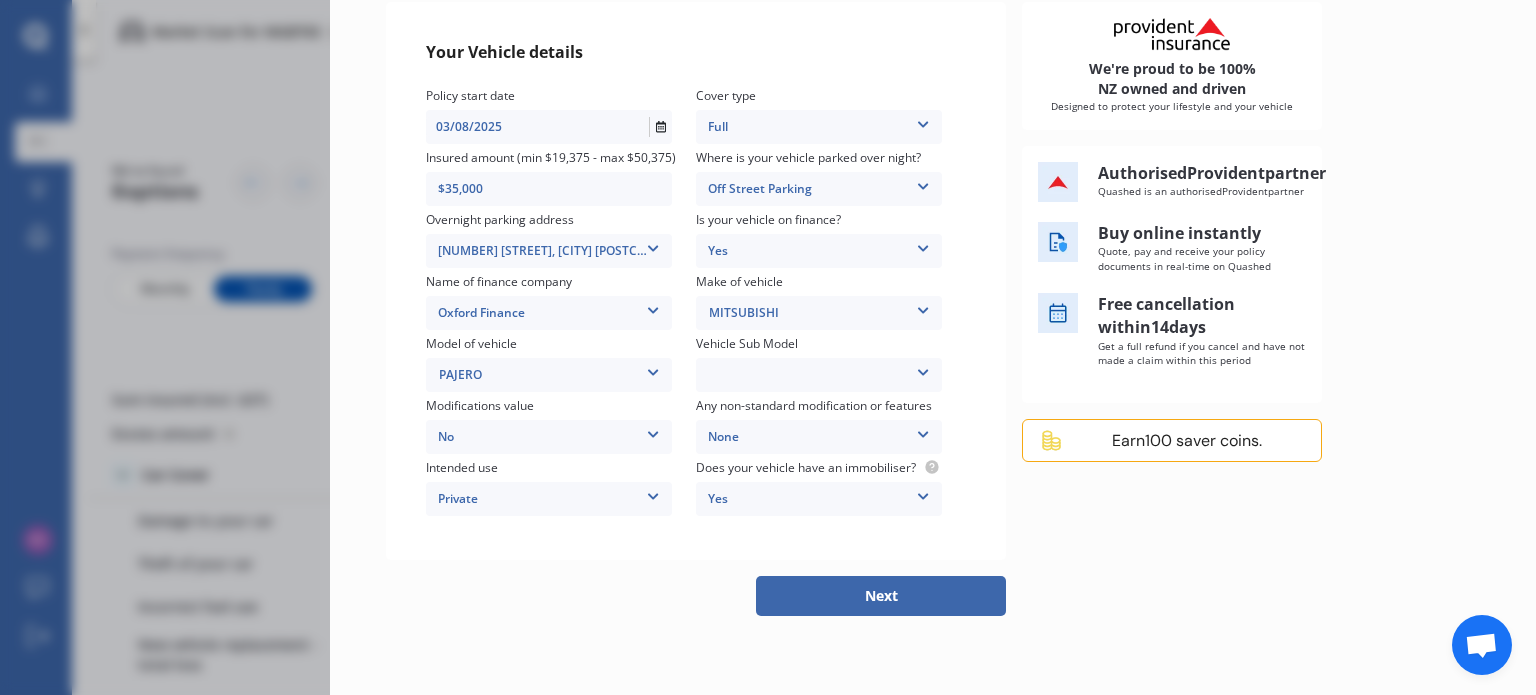 click on "Next" at bounding box center (881, 596) 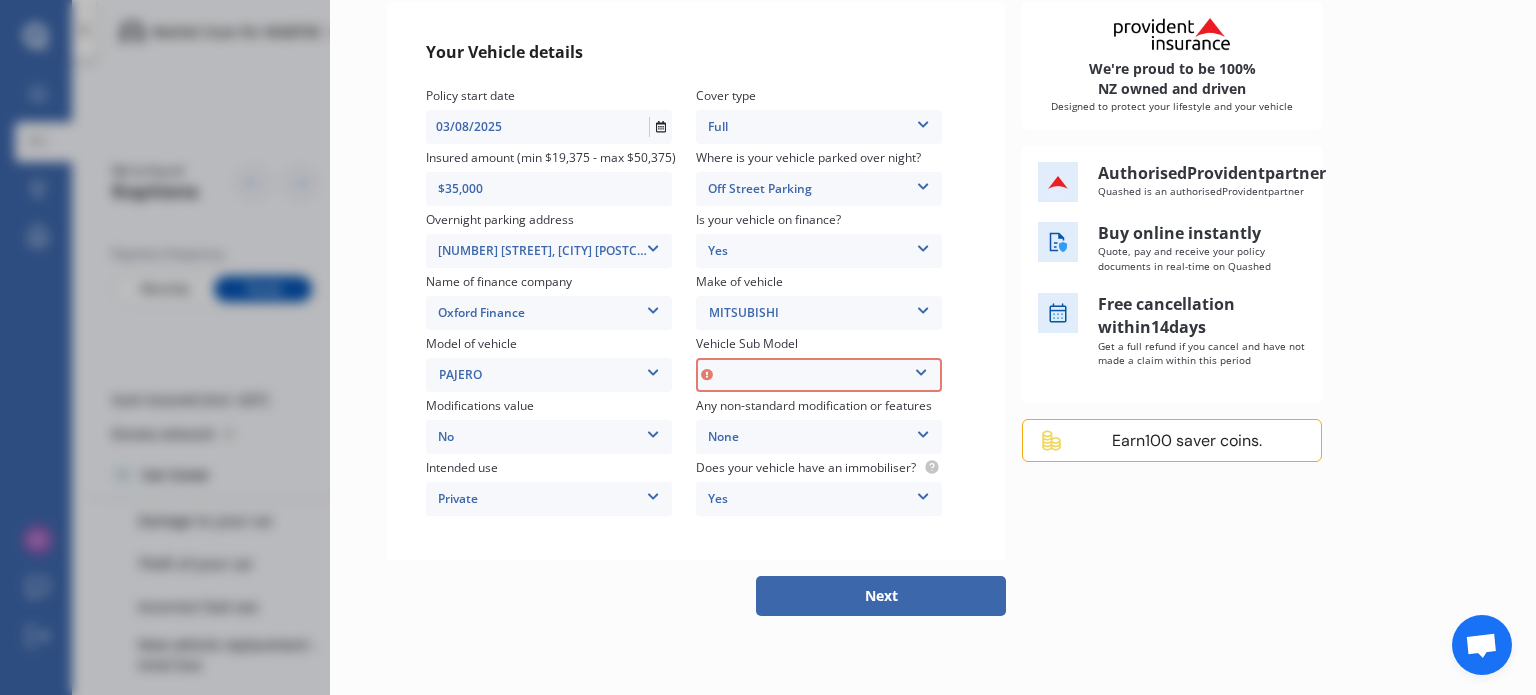 click on "Pajero NX Exceed Wagon LWB 7st 5dr Spts Auto 5sp 4x4 3.2DT MY17" at bounding box center (819, 375) 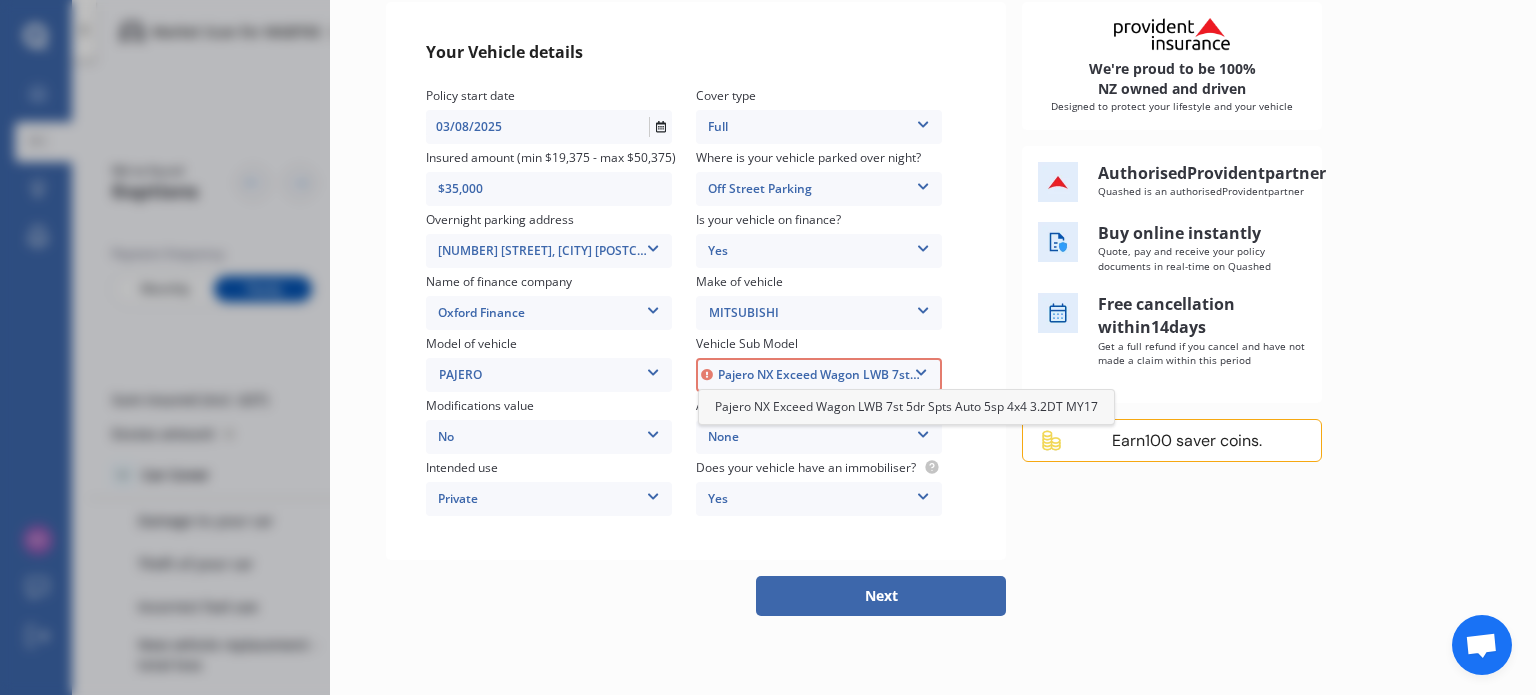 click on "Pajero NX Exceed Wagon LWB 7st 5dr Spts Auto 5sp 4x4 3.2DT MY17" at bounding box center [906, 406] 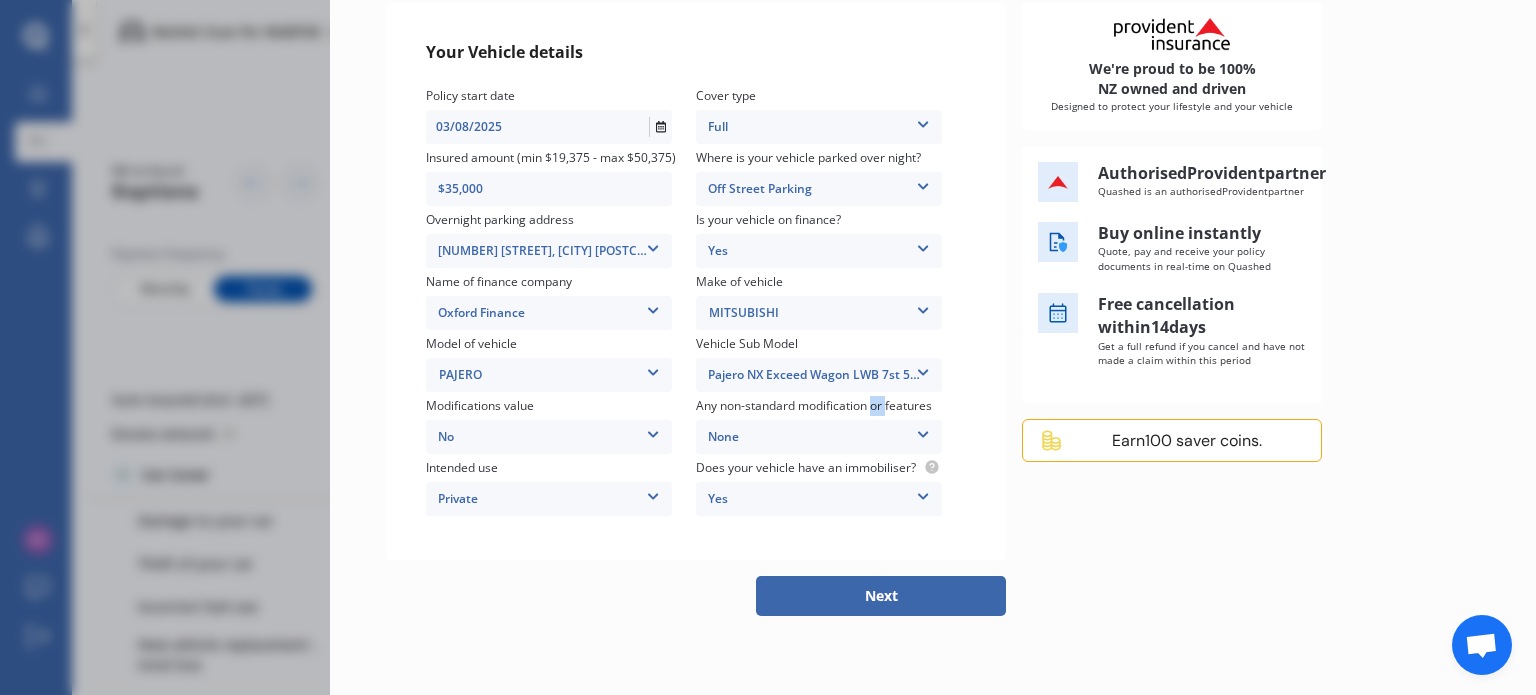 click on "Any non-standard modification or features" at bounding box center (814, 406) 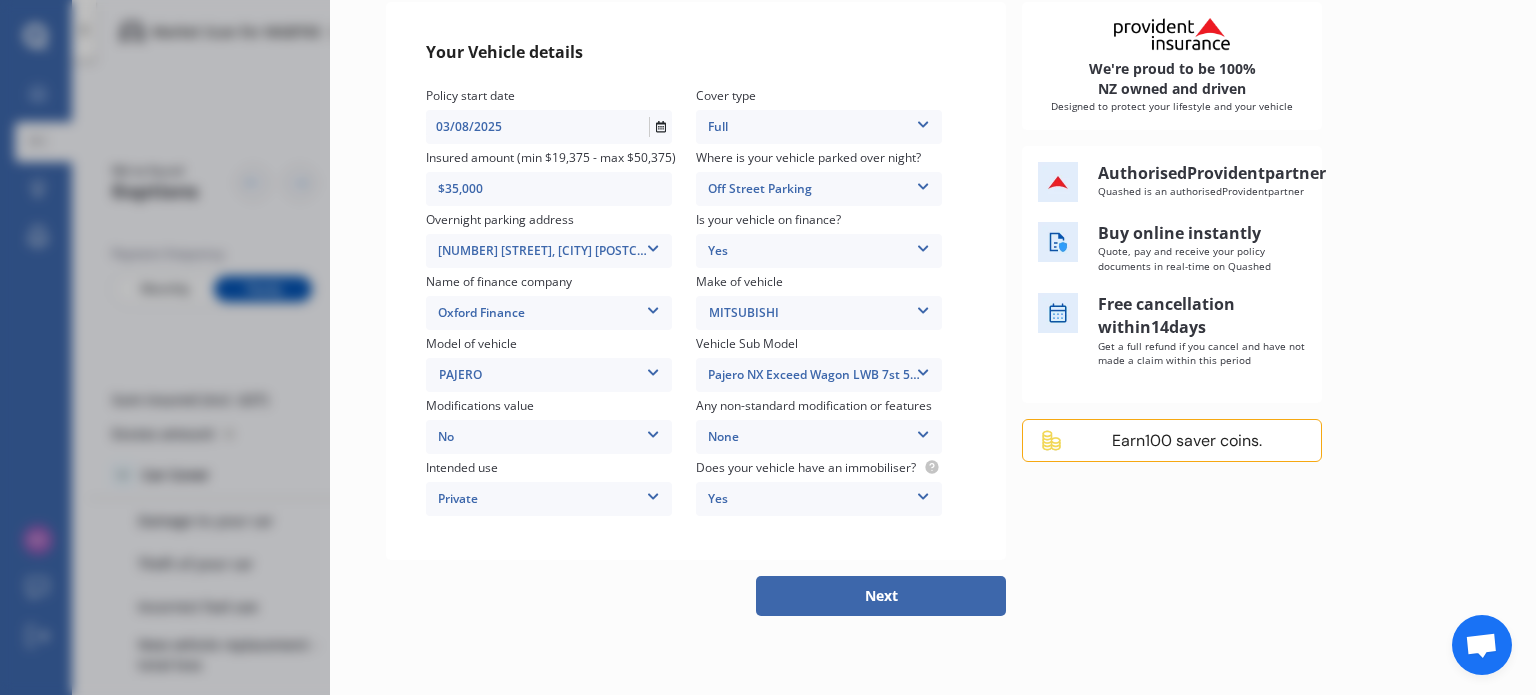 click on "Pajero NX Exceed Wagon LWB 7st 5dr Spts Auto 5sp 4x4 3.2DT MY17" at bounding box center [819, 375] 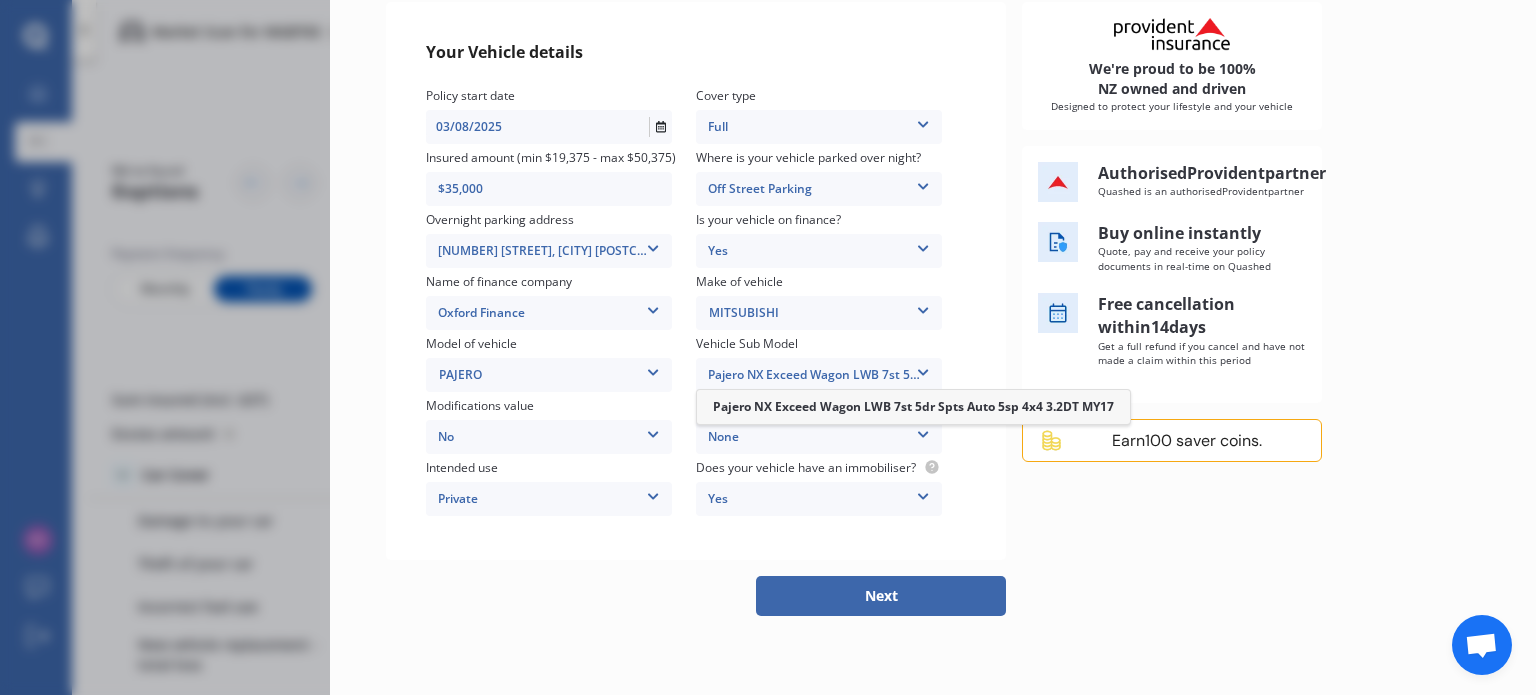 click on "Pajero NX Exceed Wagon LWB 7st 5dr Spts Auto 5sp 4x4 3.2DT MY17" at bounding box center (913, 406) 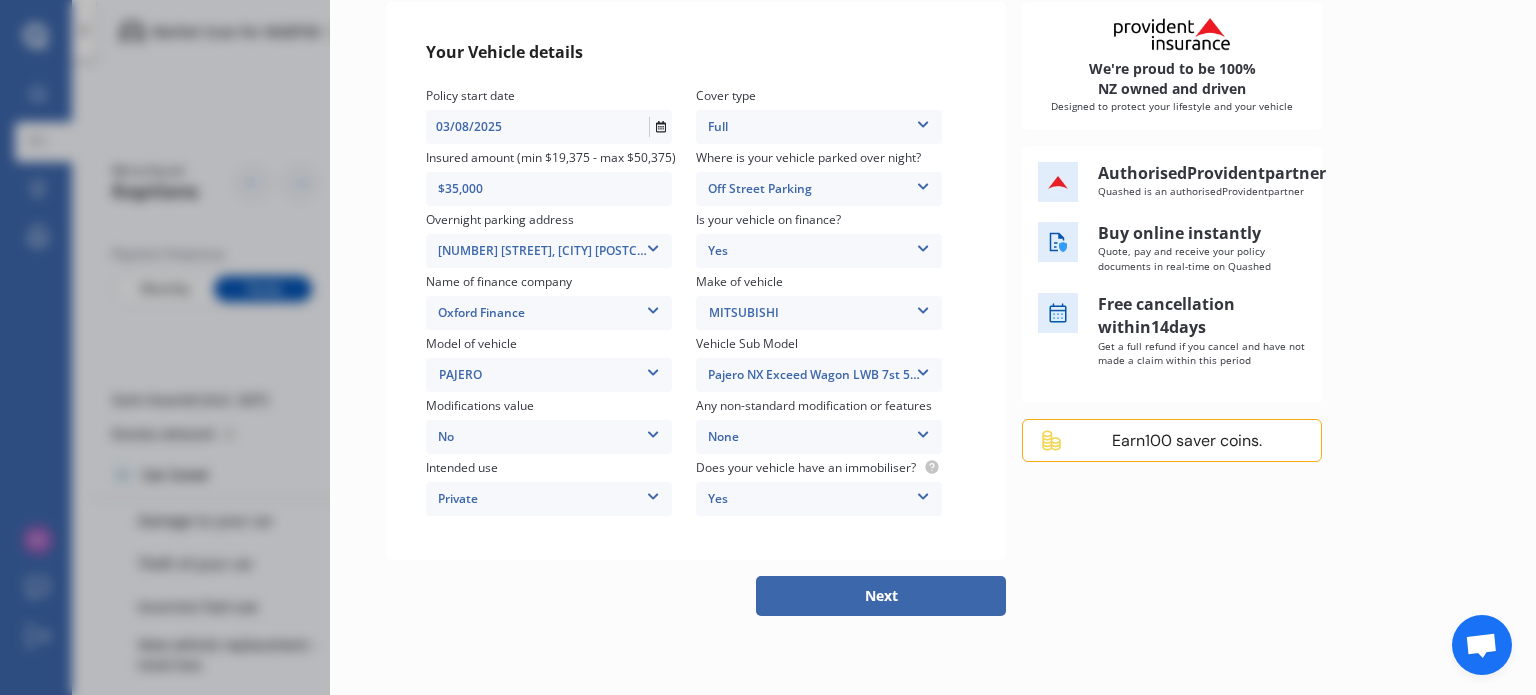 click on "Next" at bounding box center [881, 596] 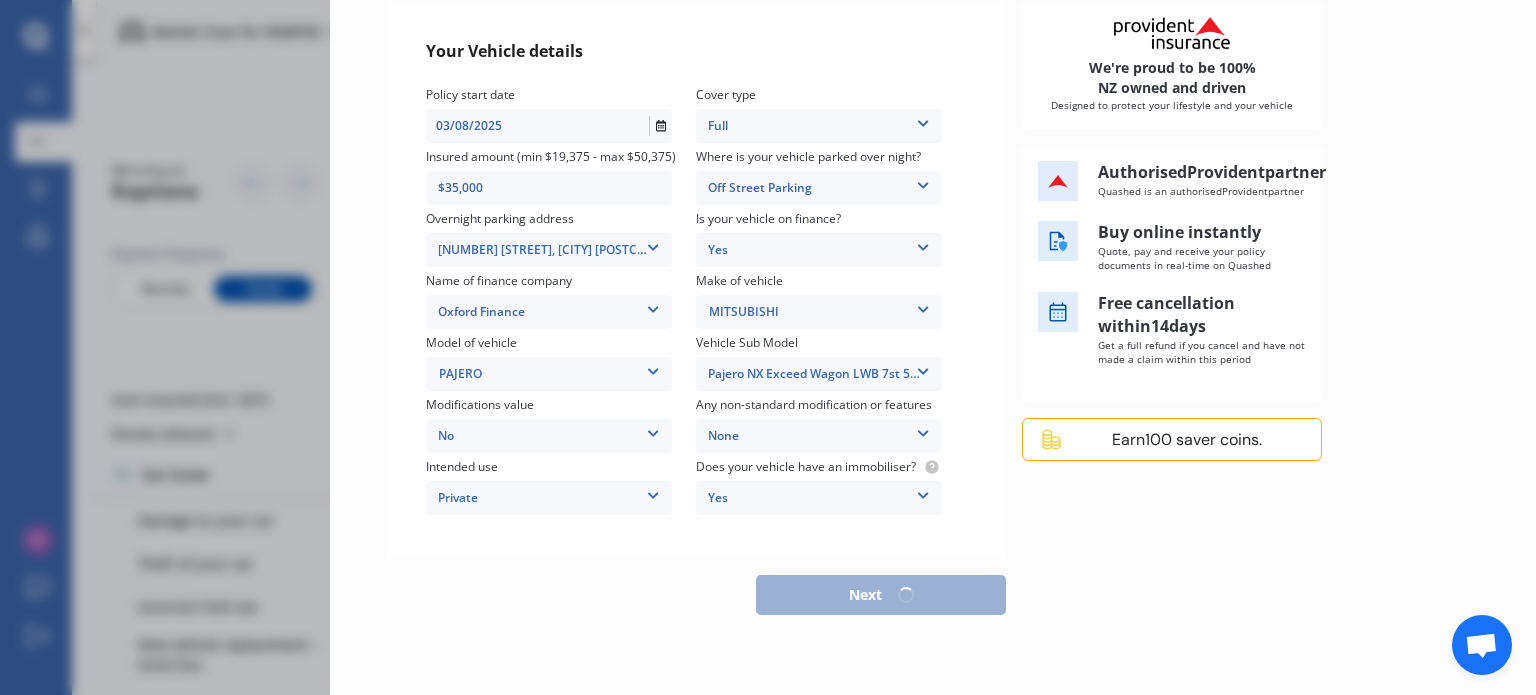 scroll, scrollTop: 225, scrollLeft: 0, axis: vertical 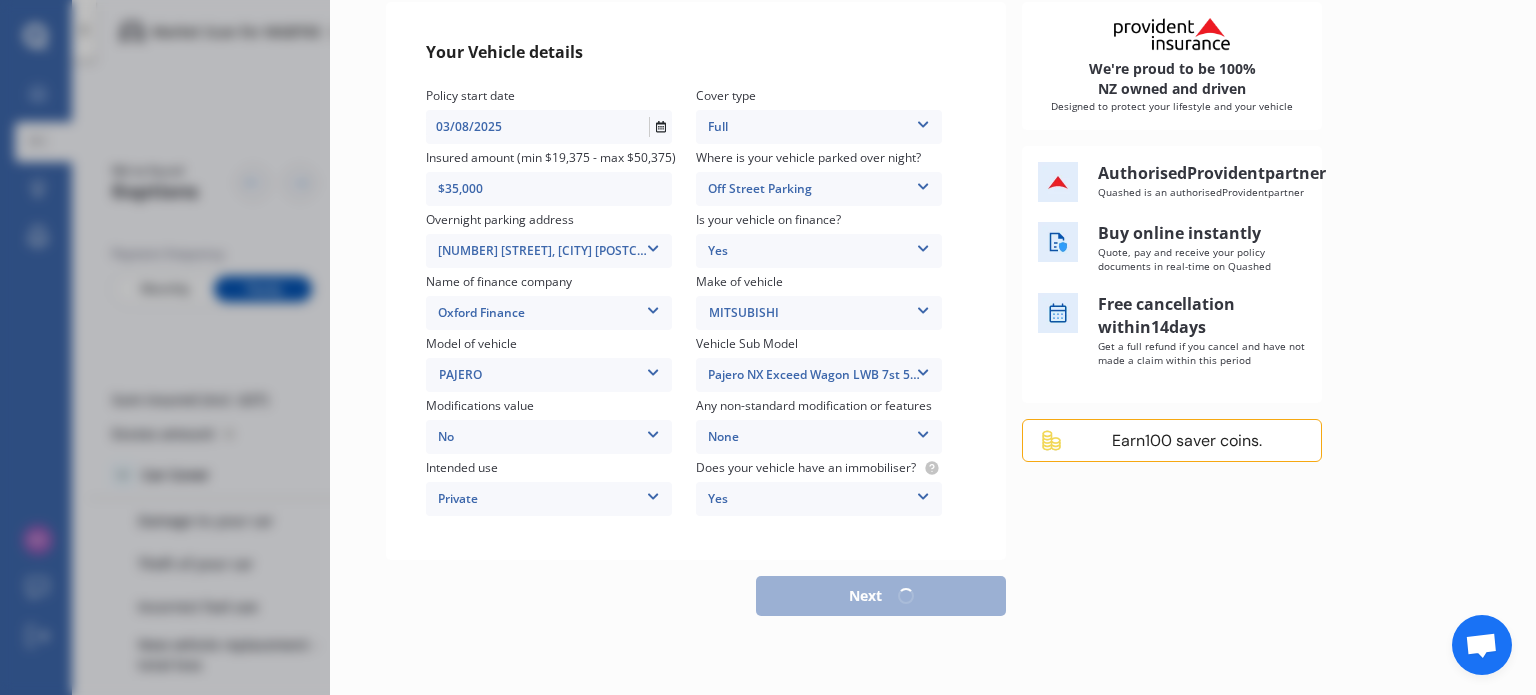 select on "10" 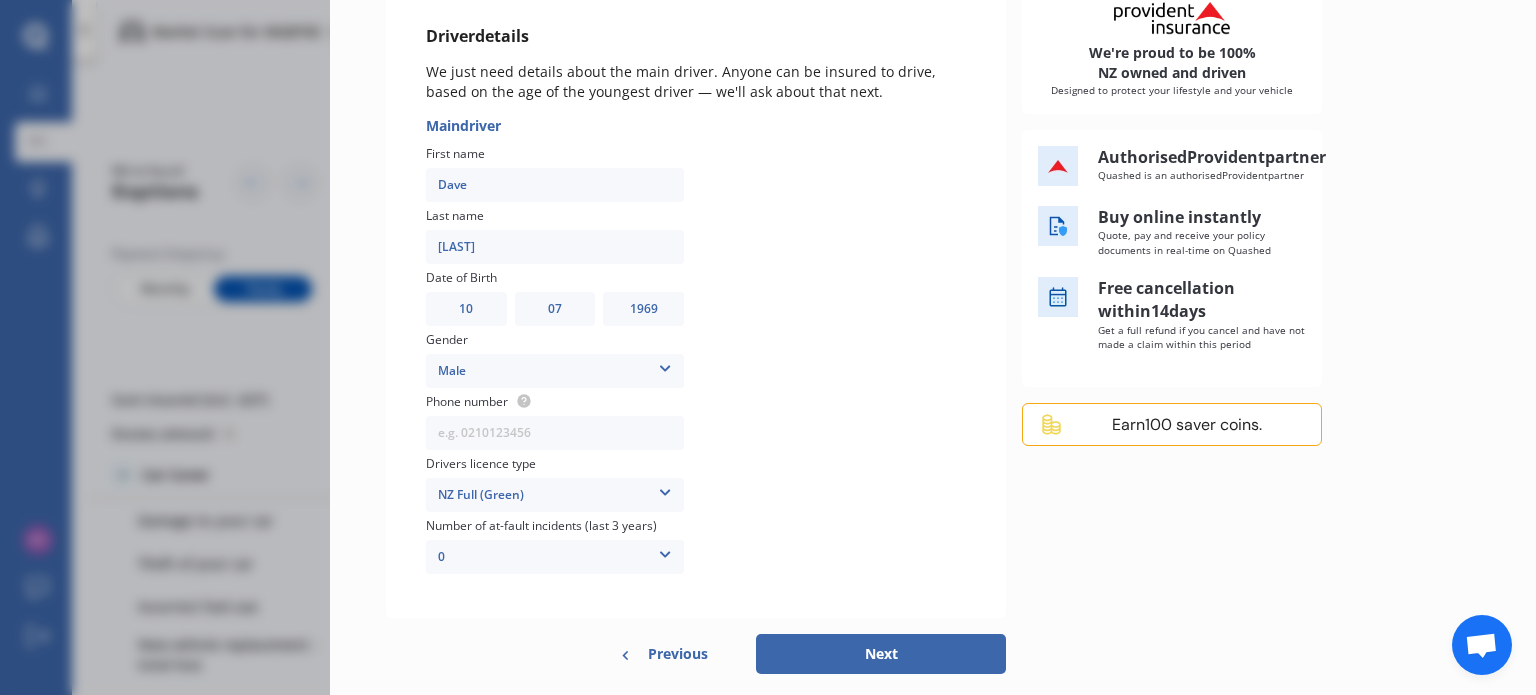 scroll, scrollTop: 311, scrollLeft: 0, axis: vertical 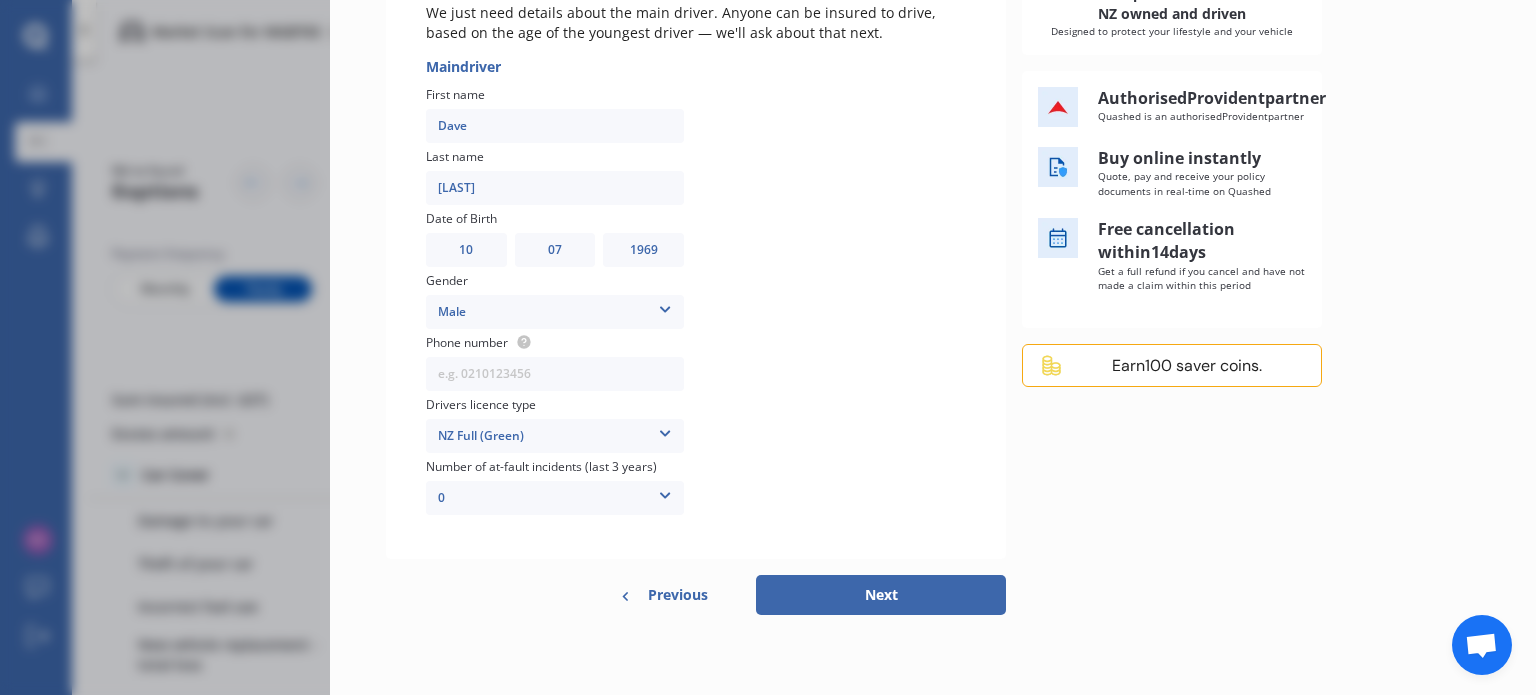click at bounding box center (555, 374) 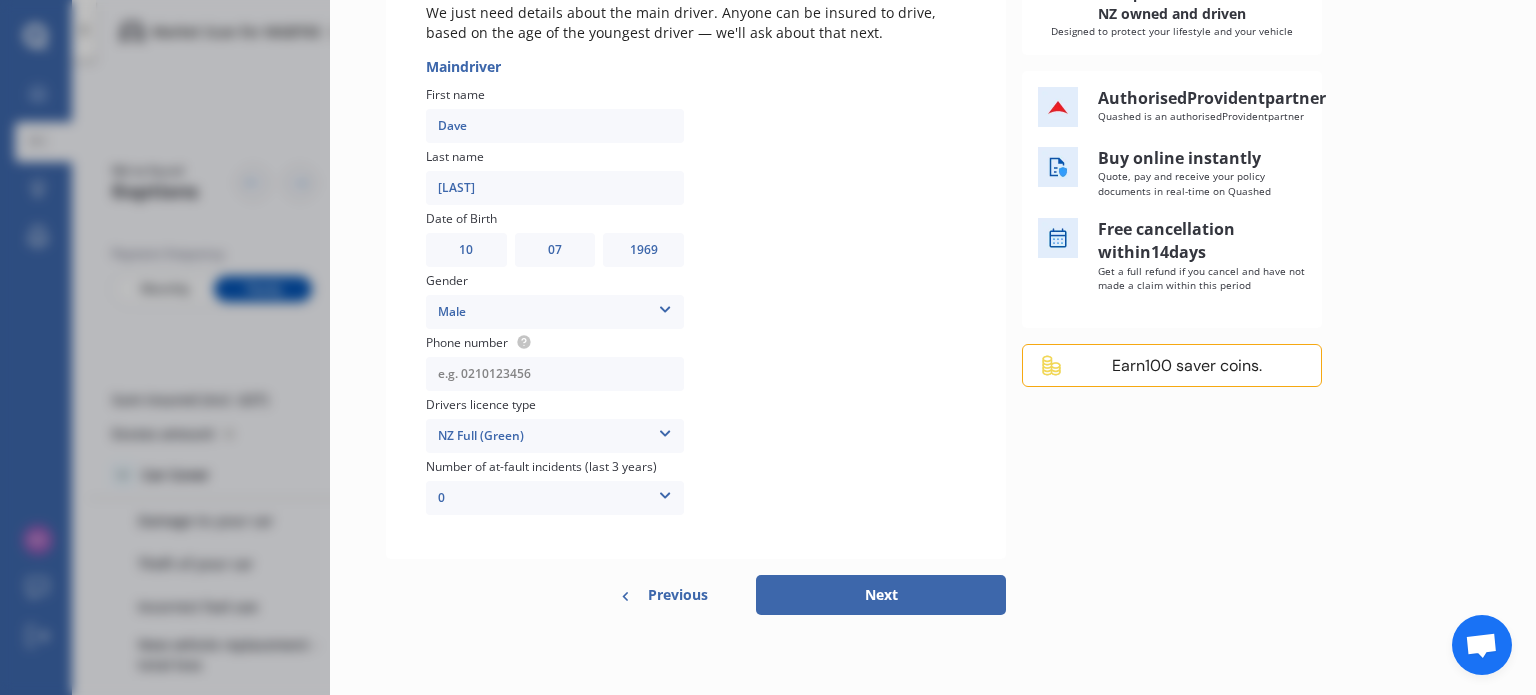 click at bounding box center (555, 374) 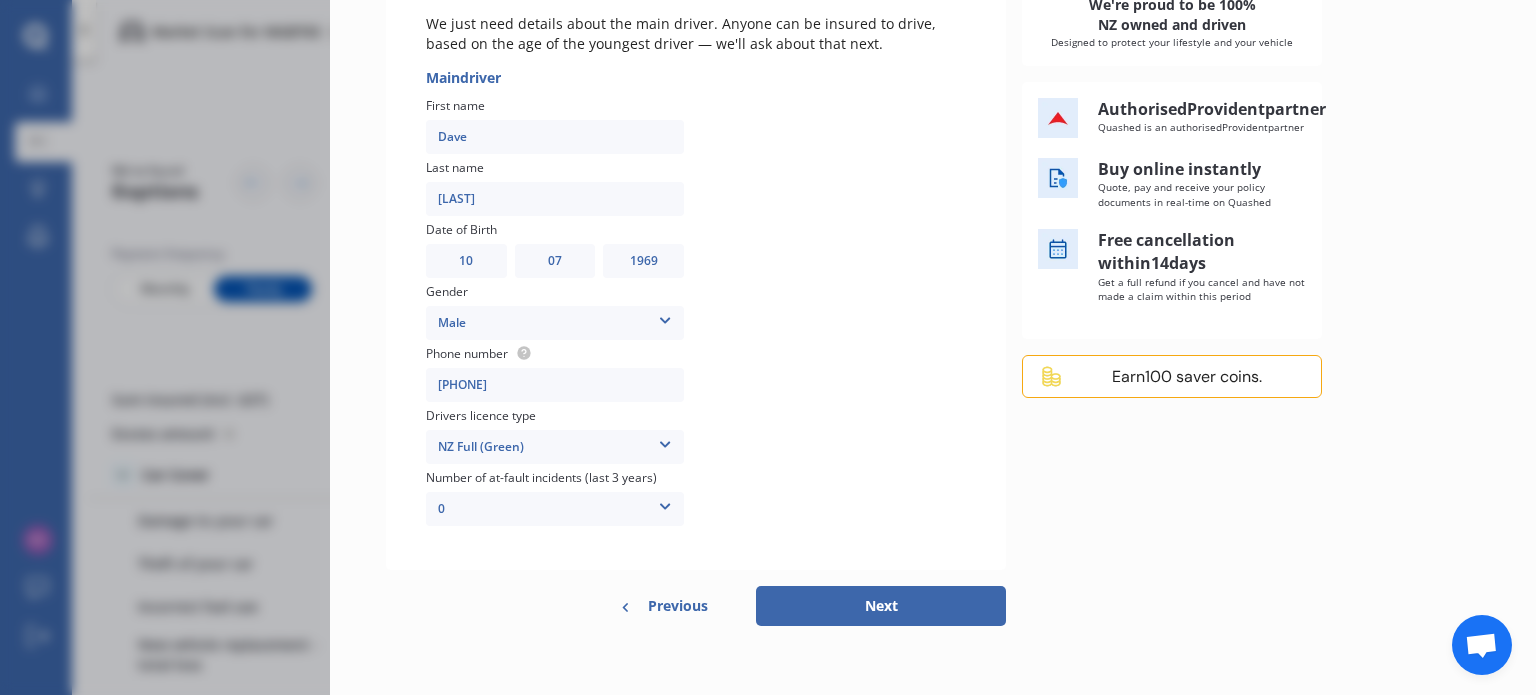 scroll, scrollTop: 311, scrollLeft: 0, axis: vertical 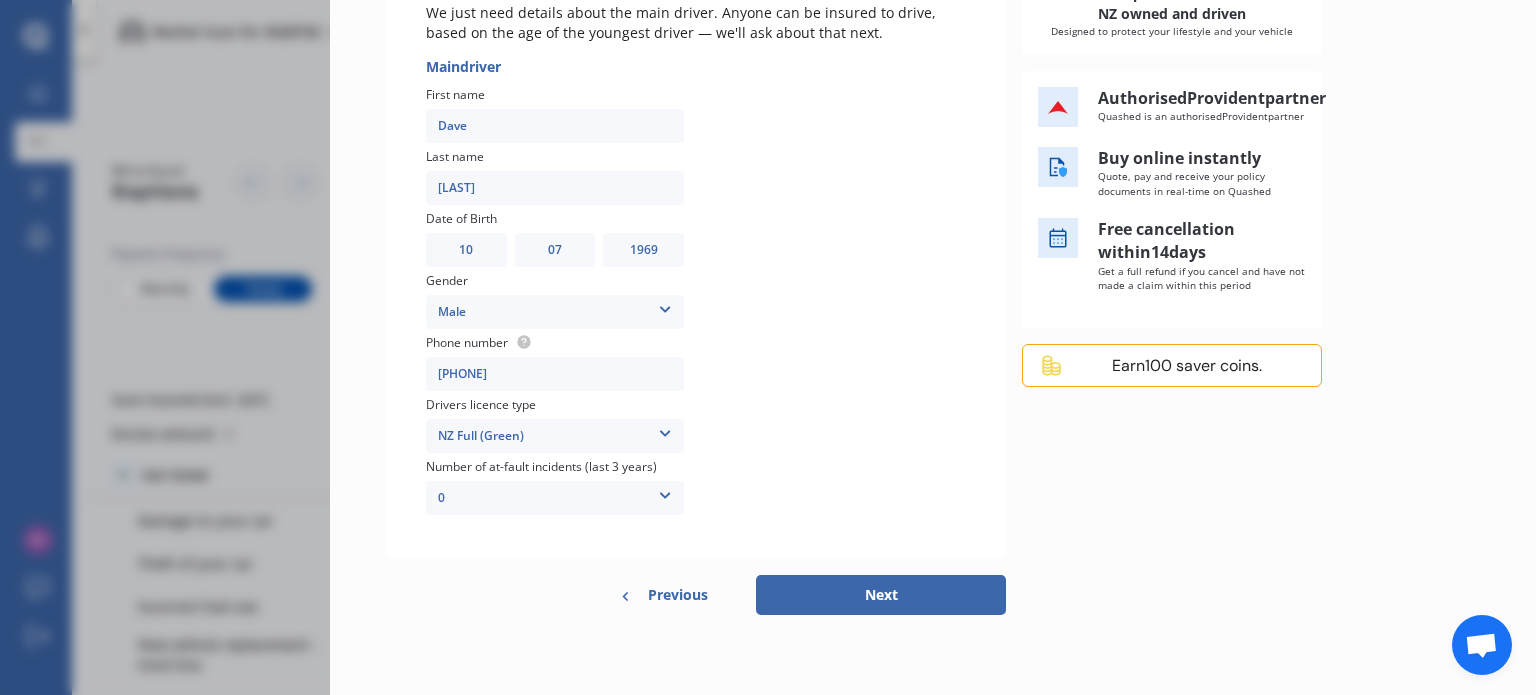 click on "Next" at bounding box center [881, 595] 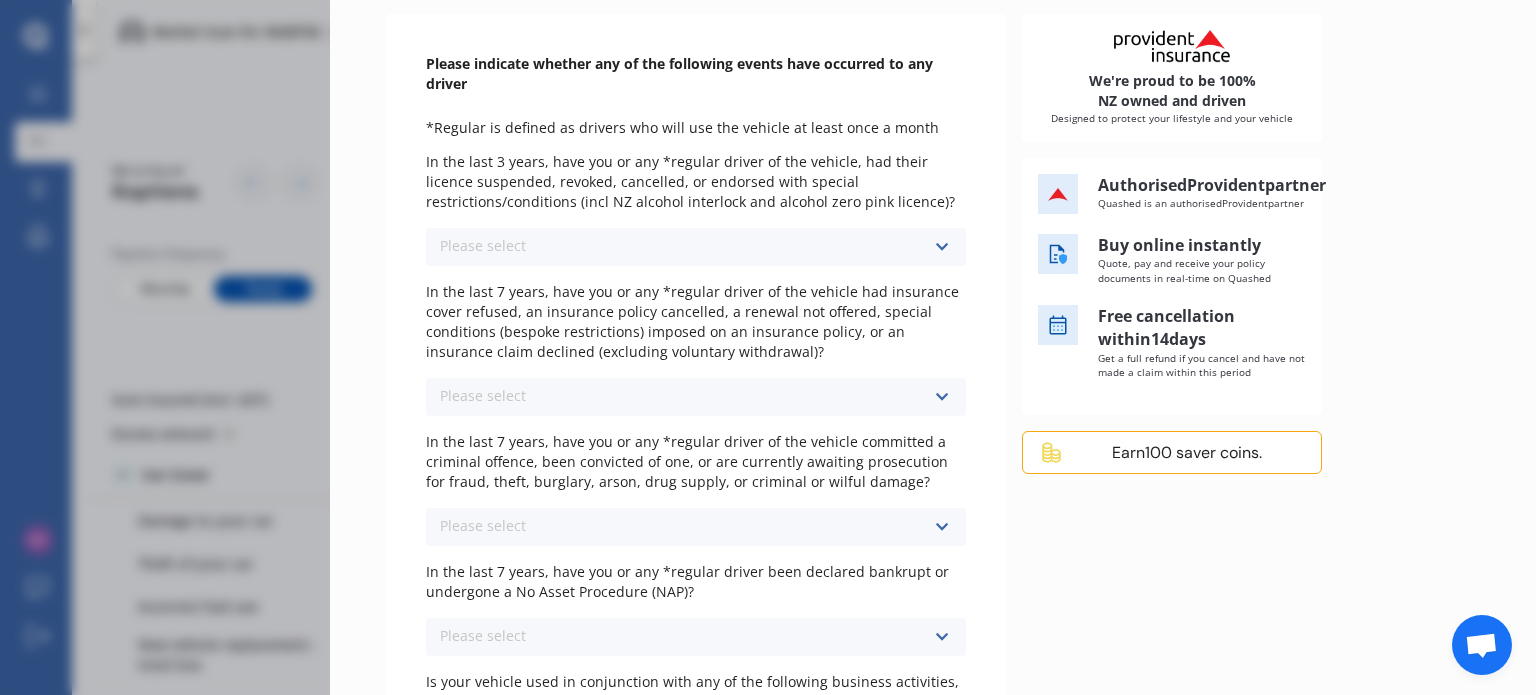 scroll, scrollTop: 211, scrollLeft: 0, axis: vertical 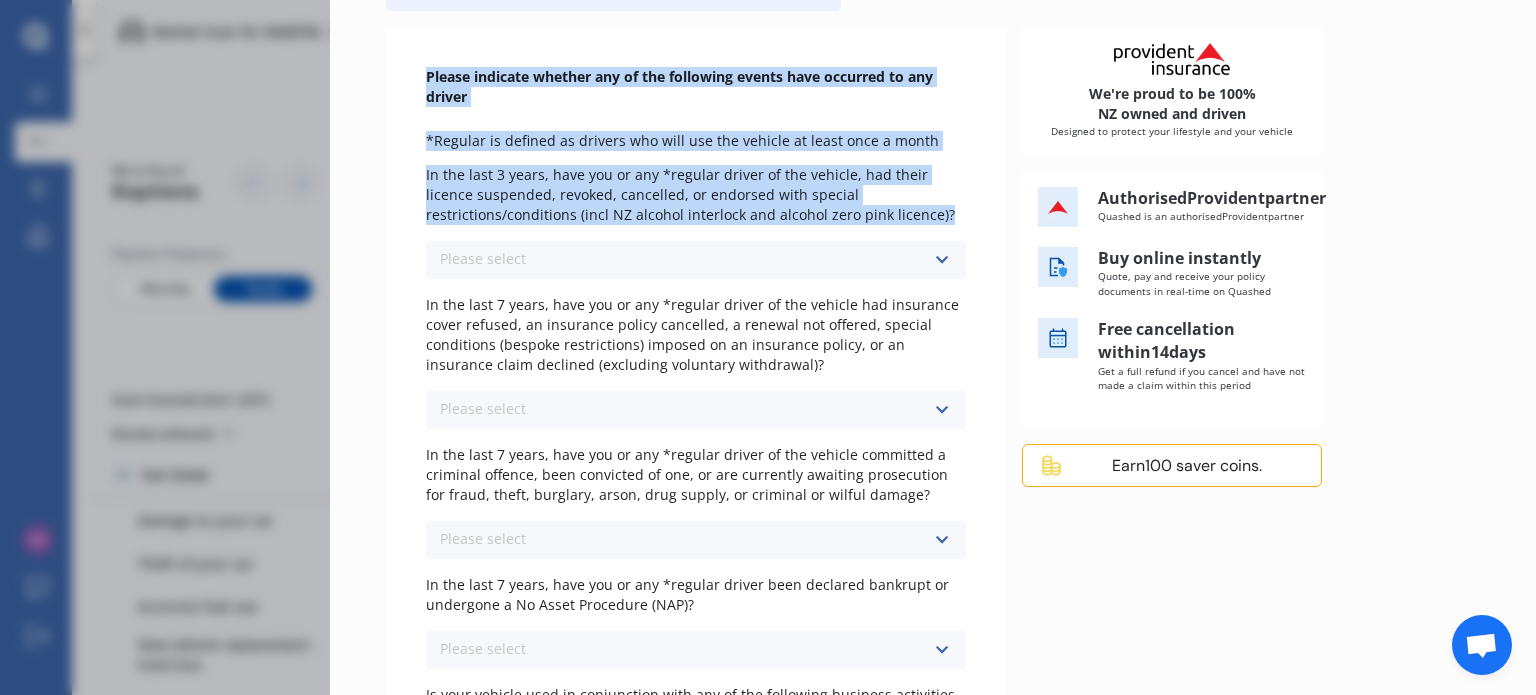 drag, startPoint x: 429, startPoint y: 71, endPoint x: 842, endPoint y: 239, distance: 445.8621 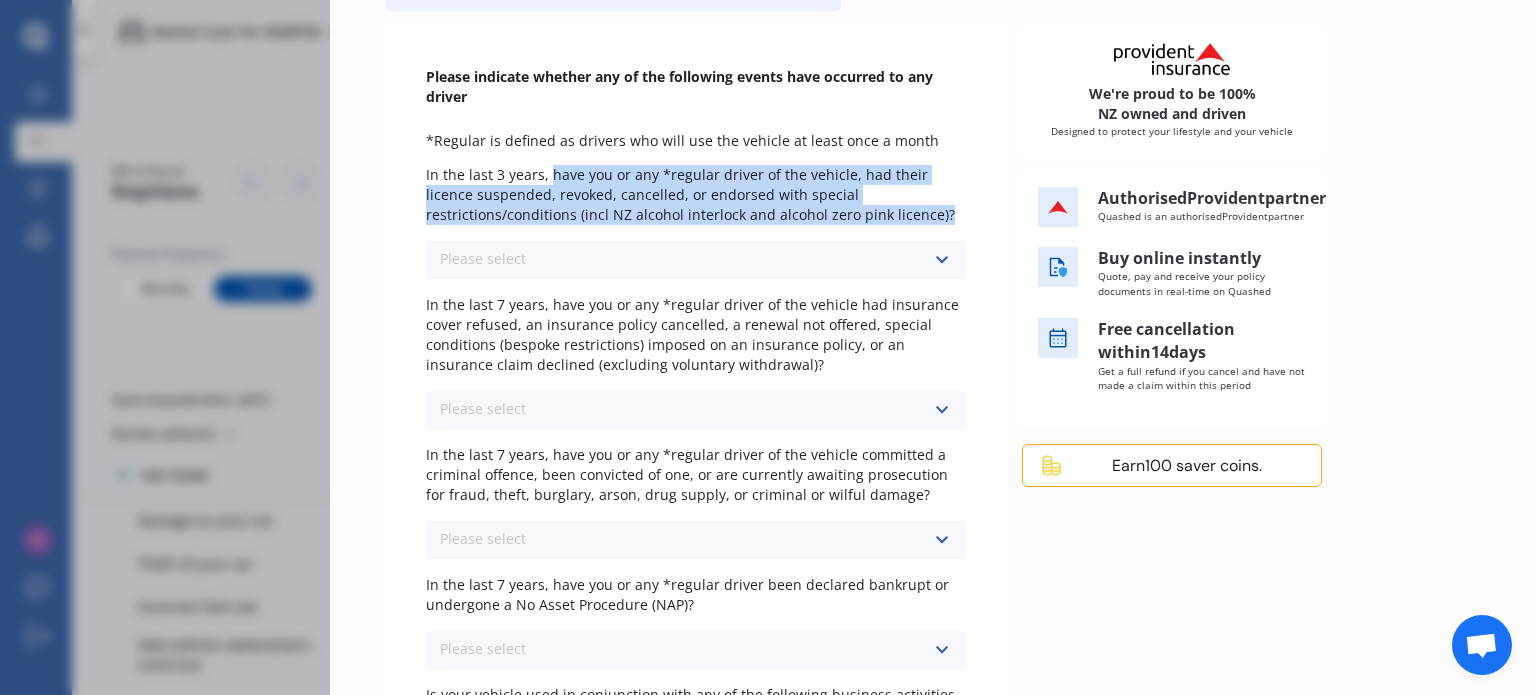 drag, startPoint x: 552, startPoint y: 178, endPoint x: 834, endPoint y: 216, distance: 284.54877 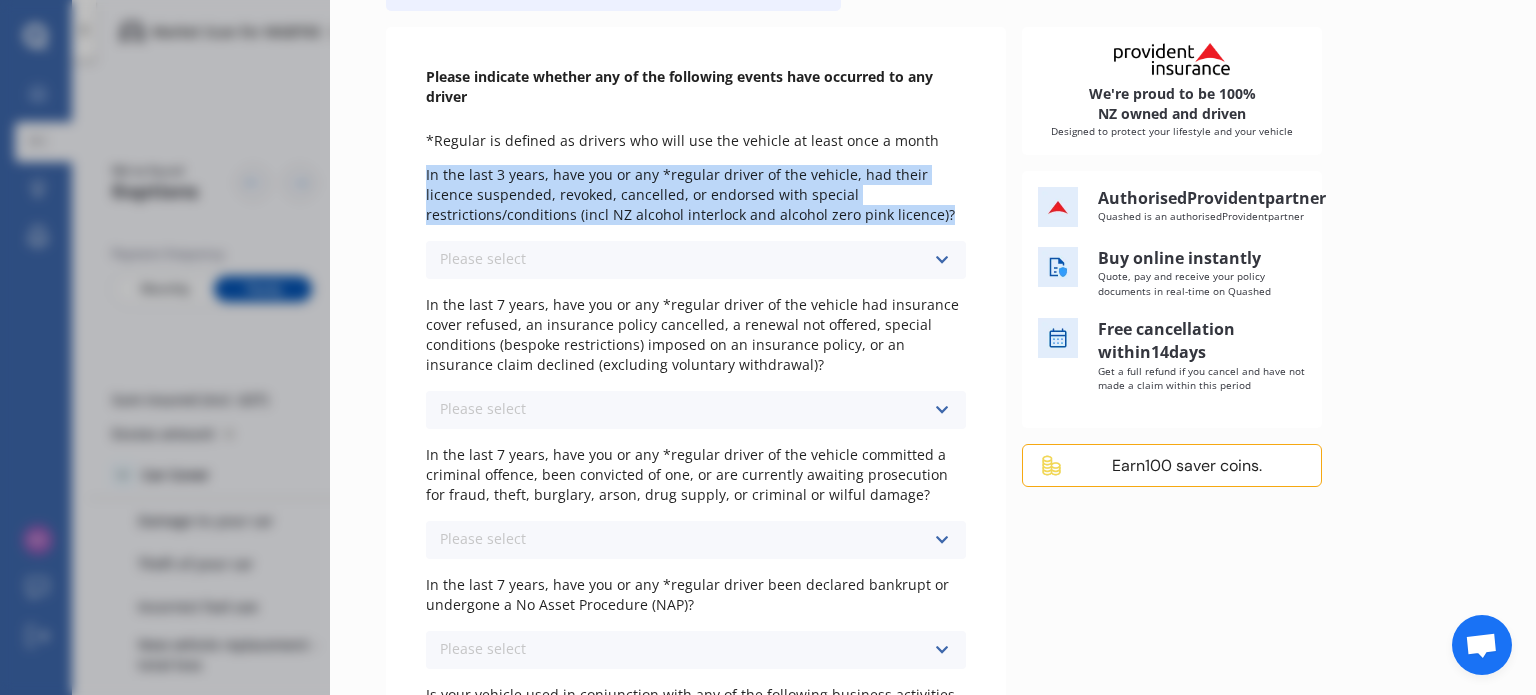 drag, startPoint x: 819, startPoint y: 214, endPoint x: 423, endPoint y: 163, distance: 399.2706 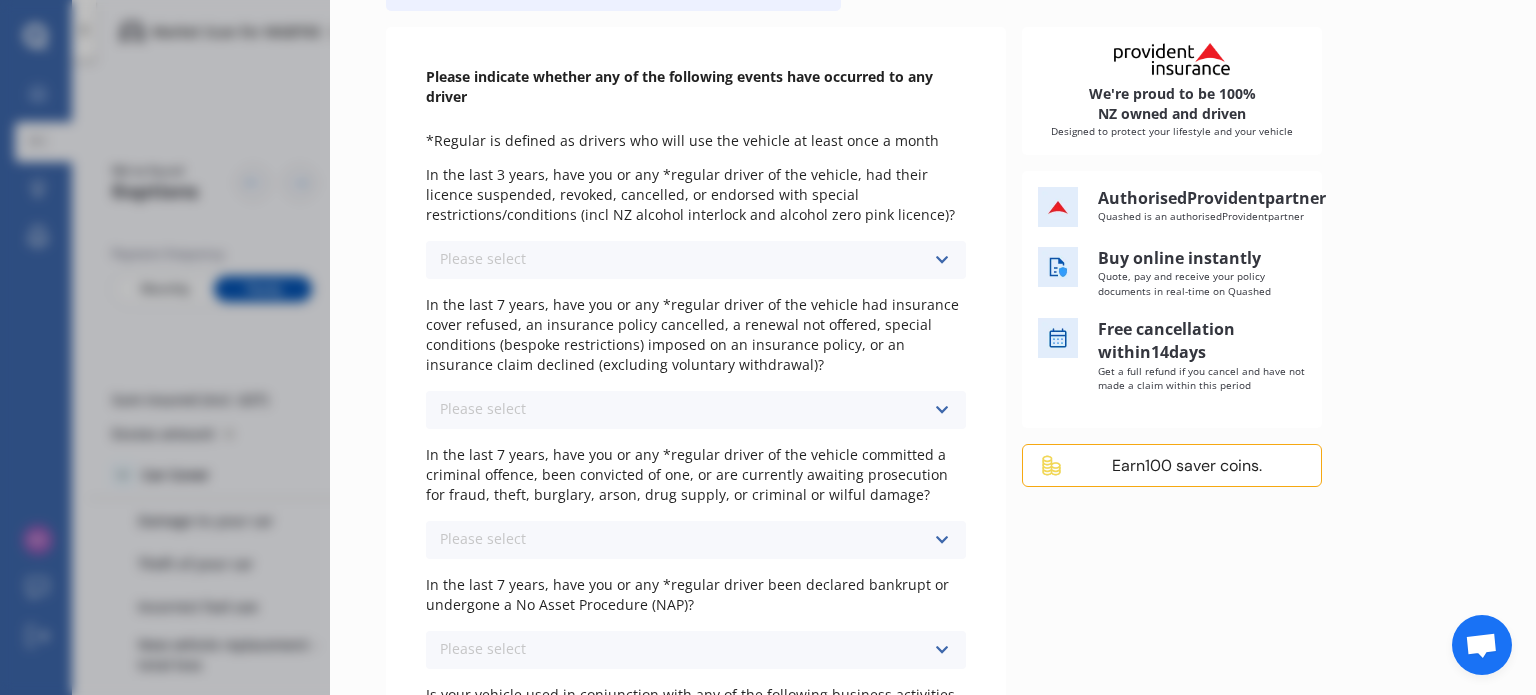 click on "Please select No Yes" at bounding box center (696, 260) 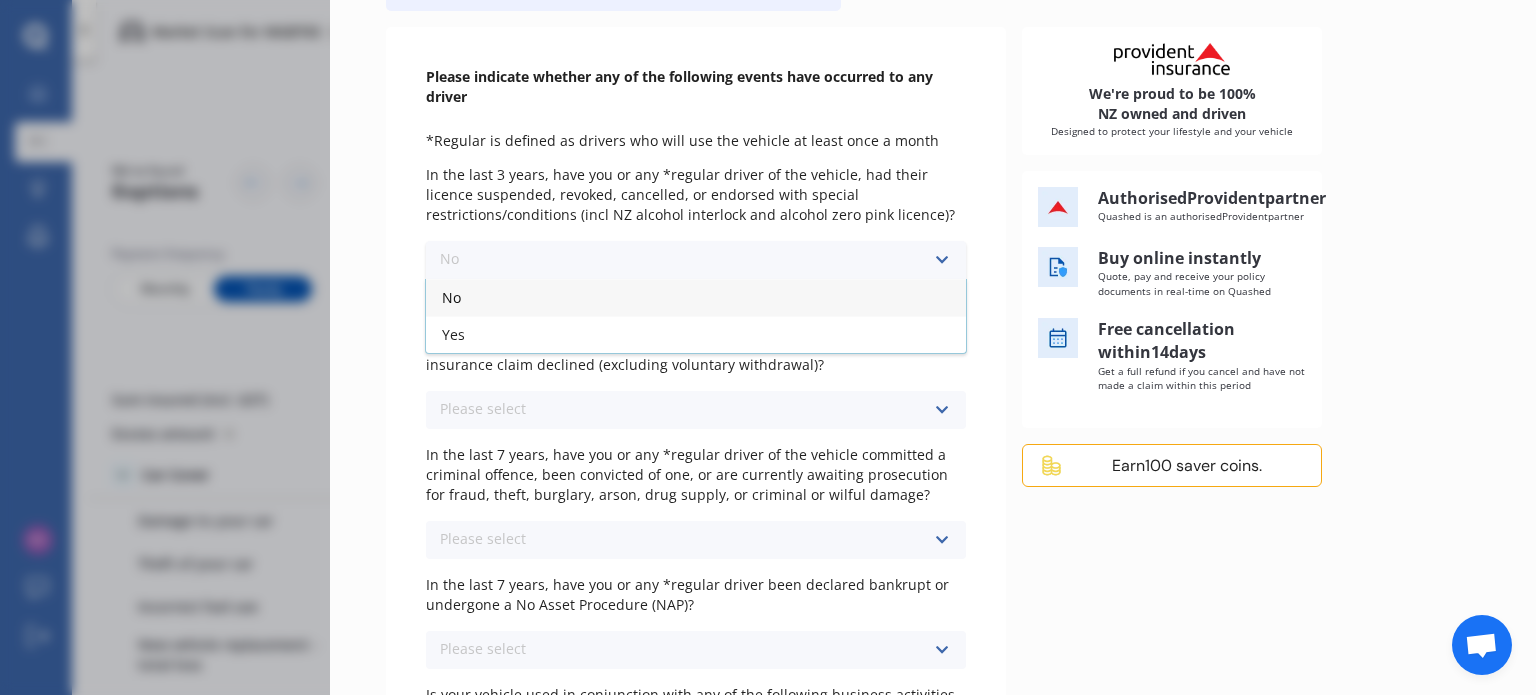 click on "No" at bounding box center (696, 297) 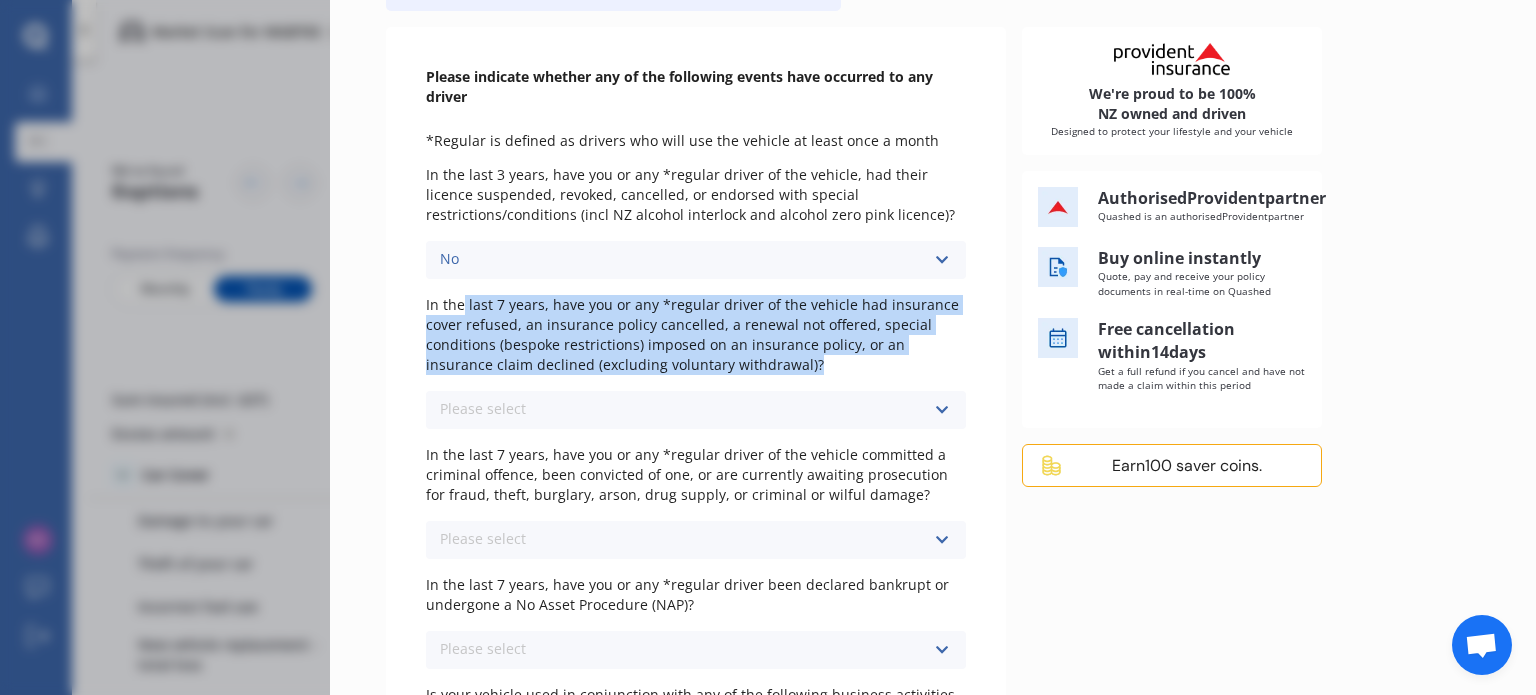 drag, startPoint x: 495, startPoint y: 295, endPoint x: 832, endPoint y: 365, distance: 344.19327 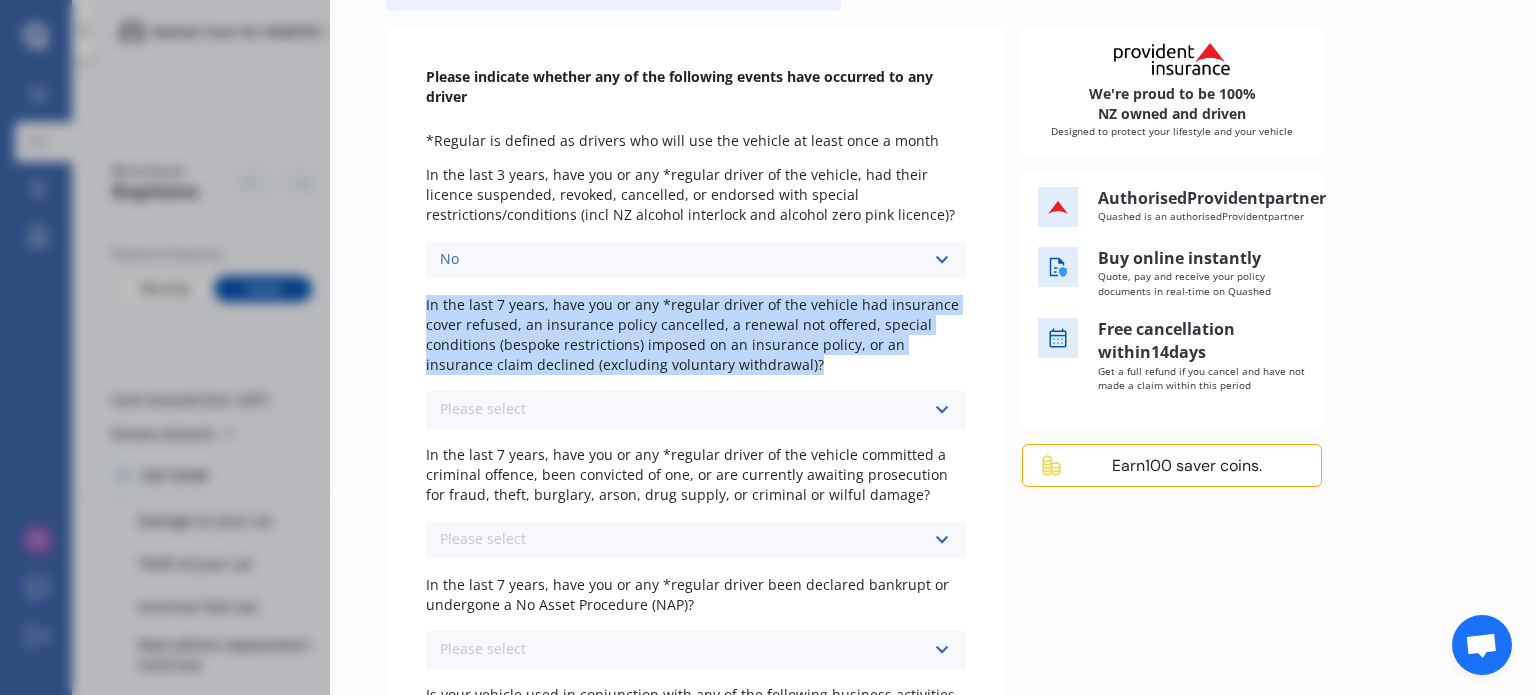 drag, startPoint x: 799, startPoint y: 364, endPoint x: 419, endPoint y: 301, distance: 385.18698 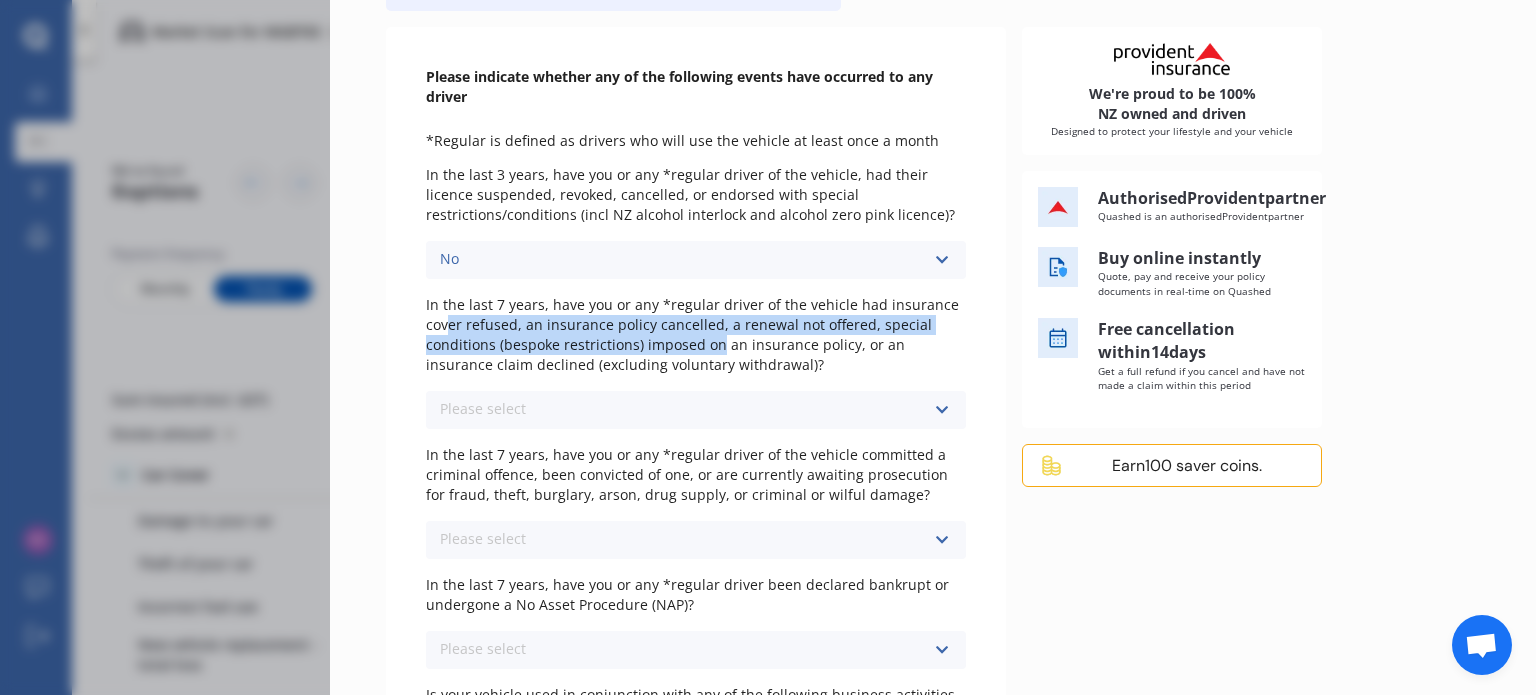 drag, startPoint x: 448, startPoint y: 320, endPoint x: 715, endPoint y: 348, distance: 268.46414 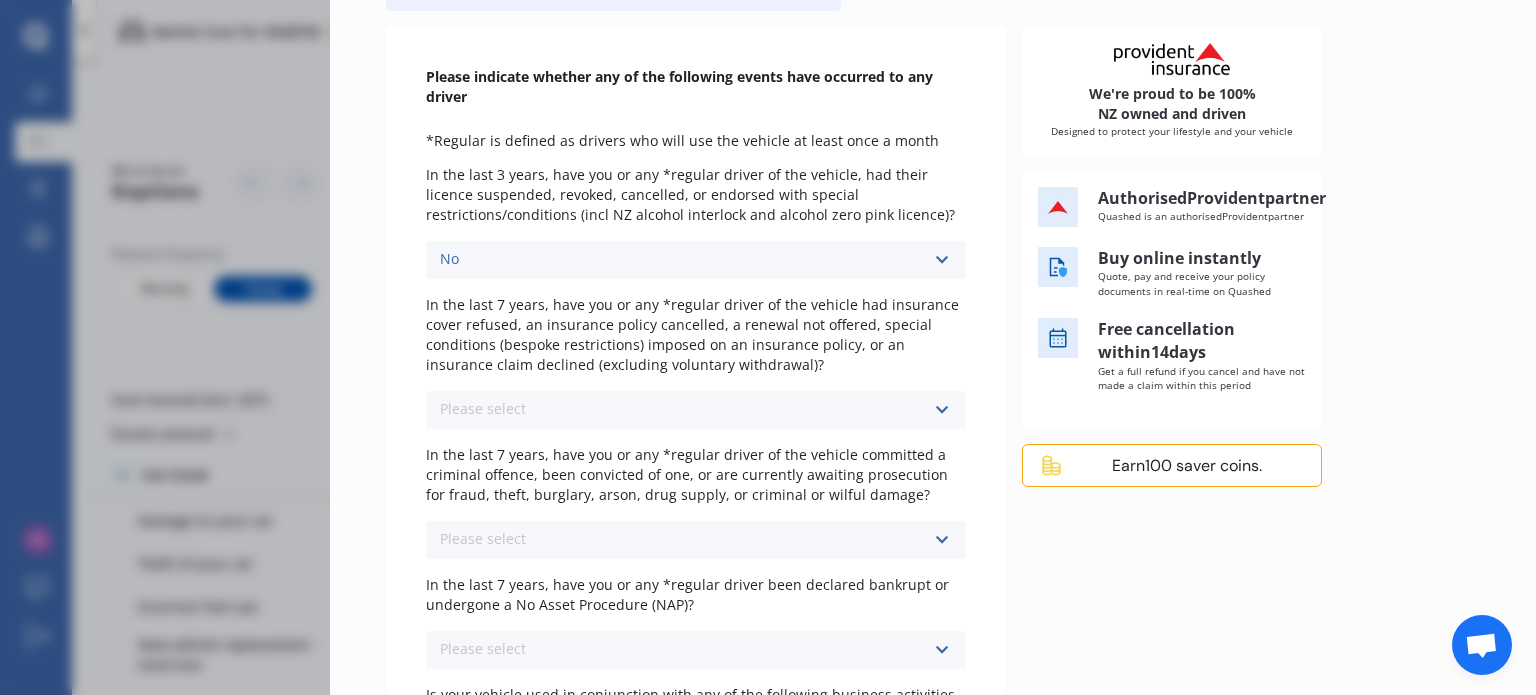 click on "Please select No Yes" at bounding box center (696, 410) 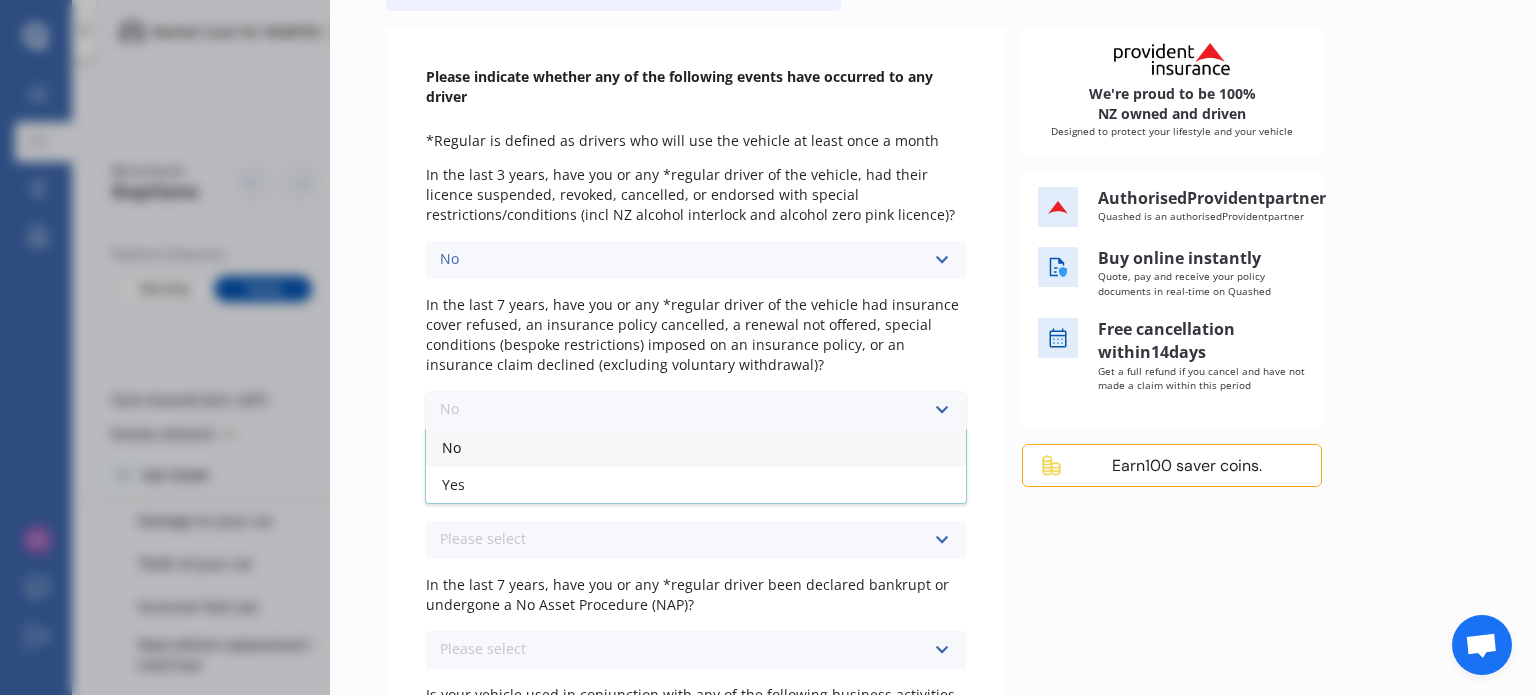 click on "No" at bounding box center [696, 447] 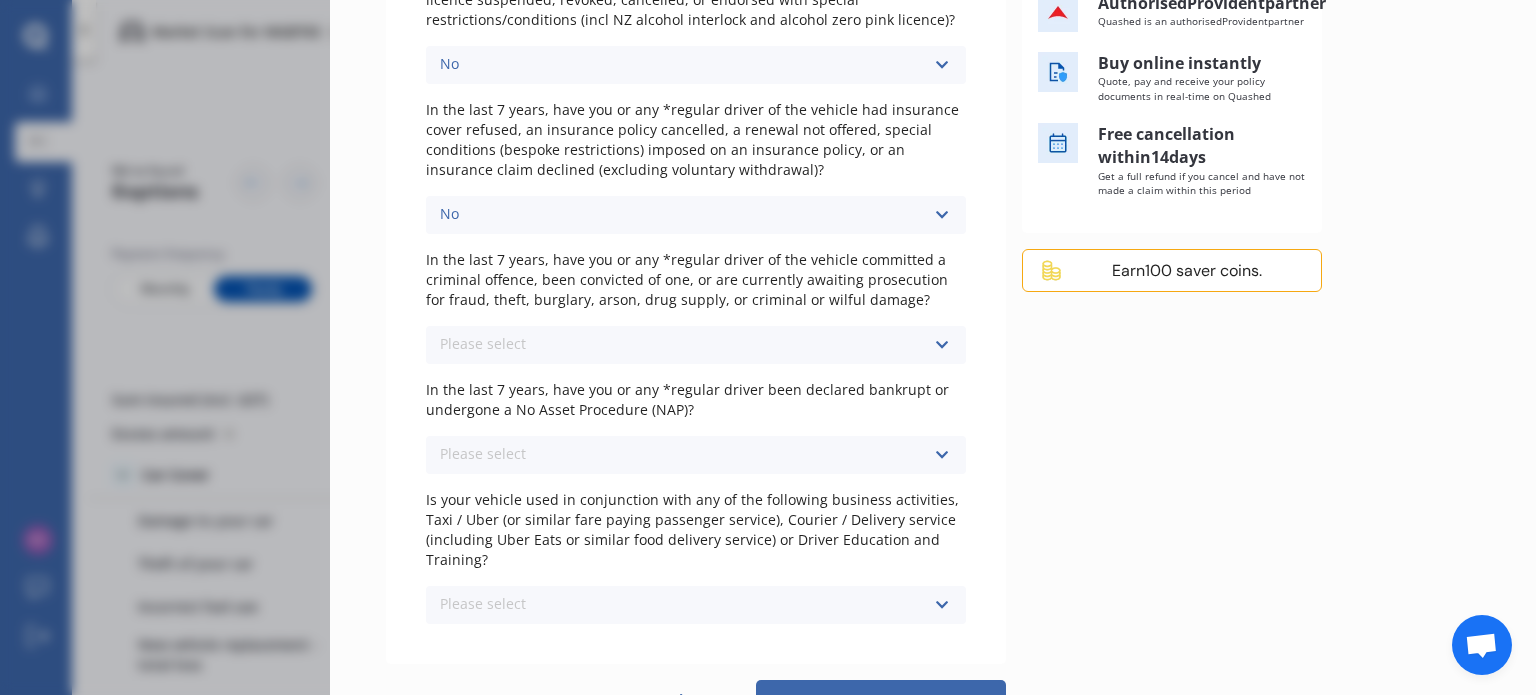 scroll, scrollTop: 411, scrollLeft: 0, axis: vertical 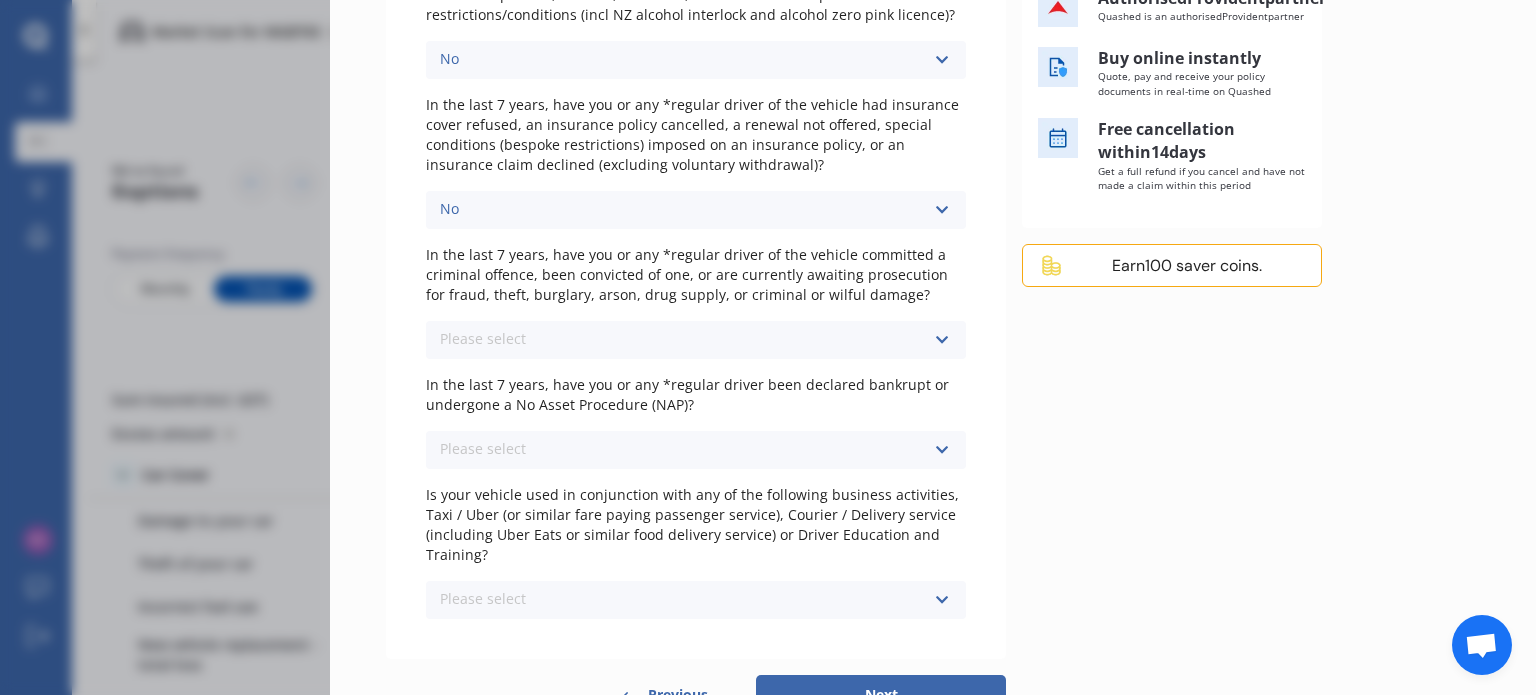 click on "Please select No Yes" at bounding box center (696, 340) 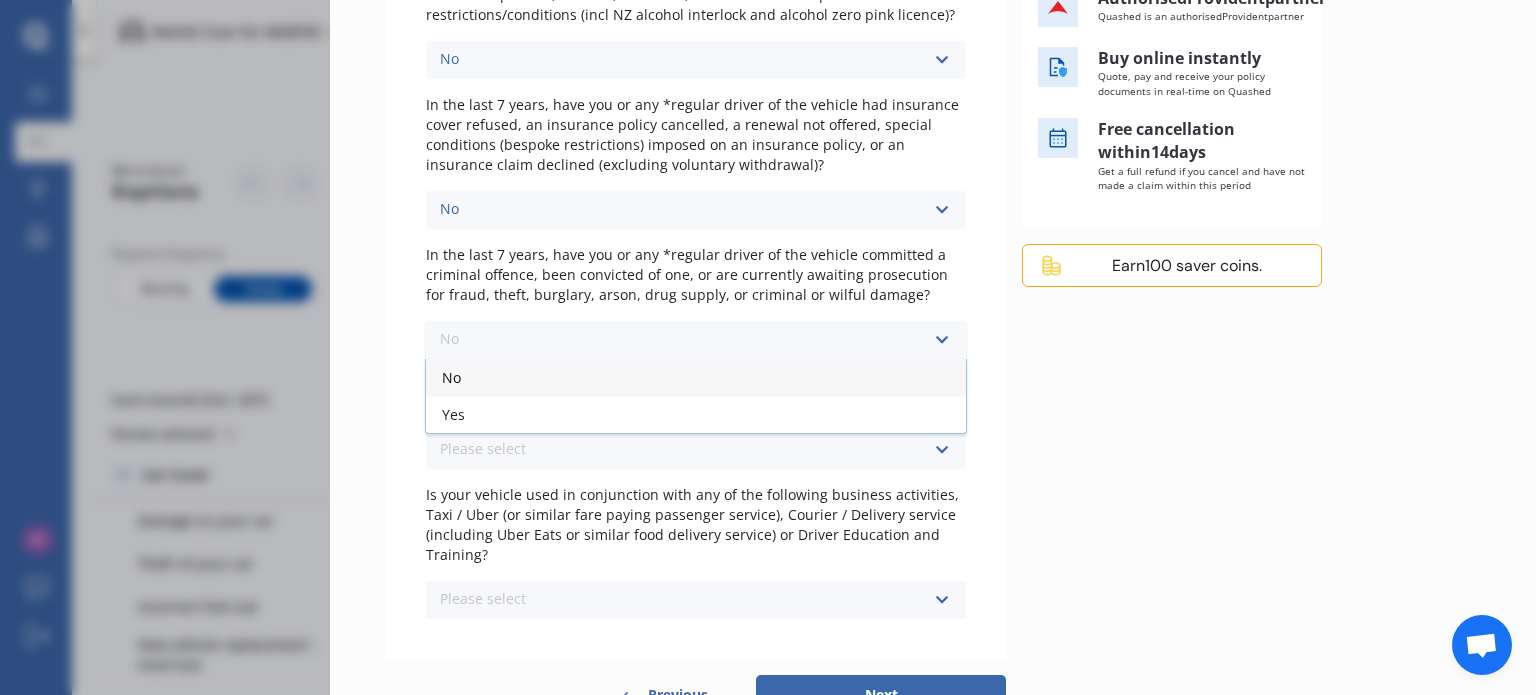 click on "No" at bounding box center (696, 377) 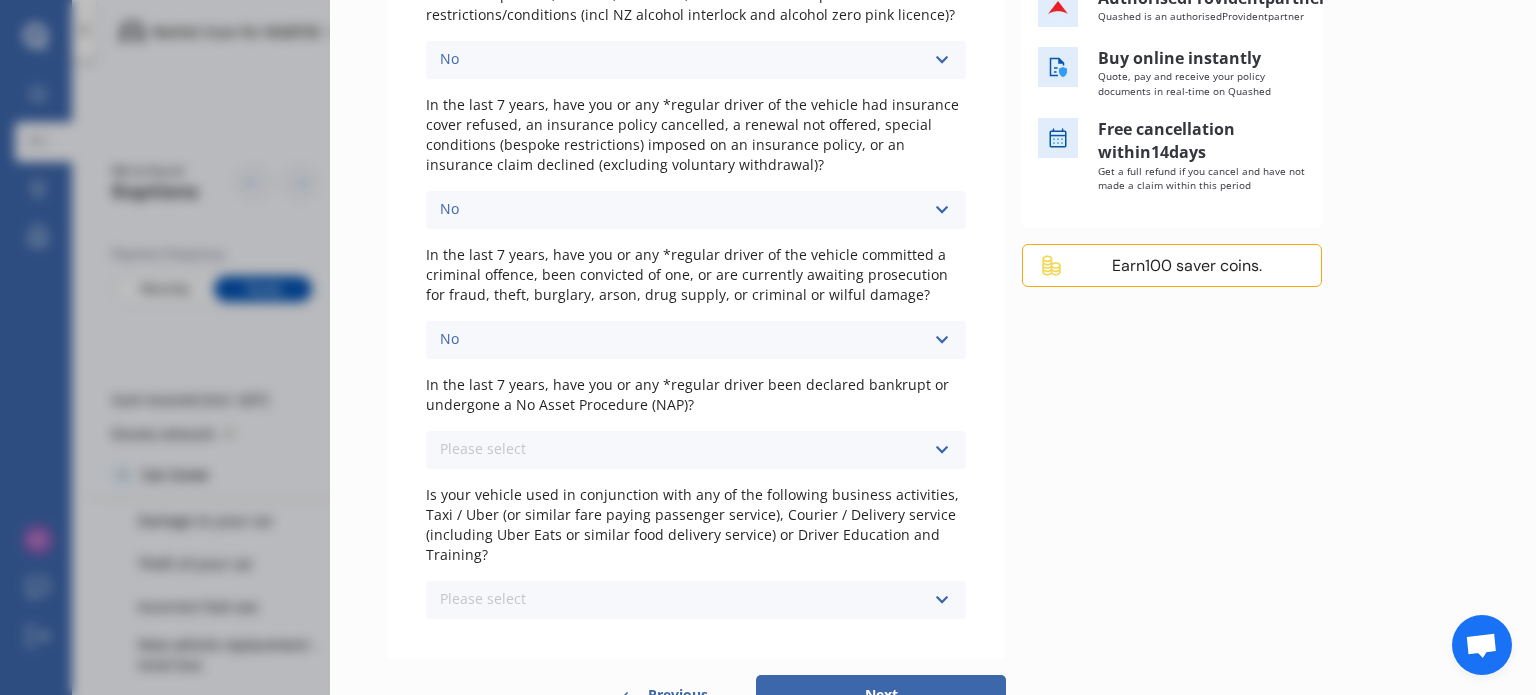 click on "Please select No Yes" at bounding box center (696, 450) 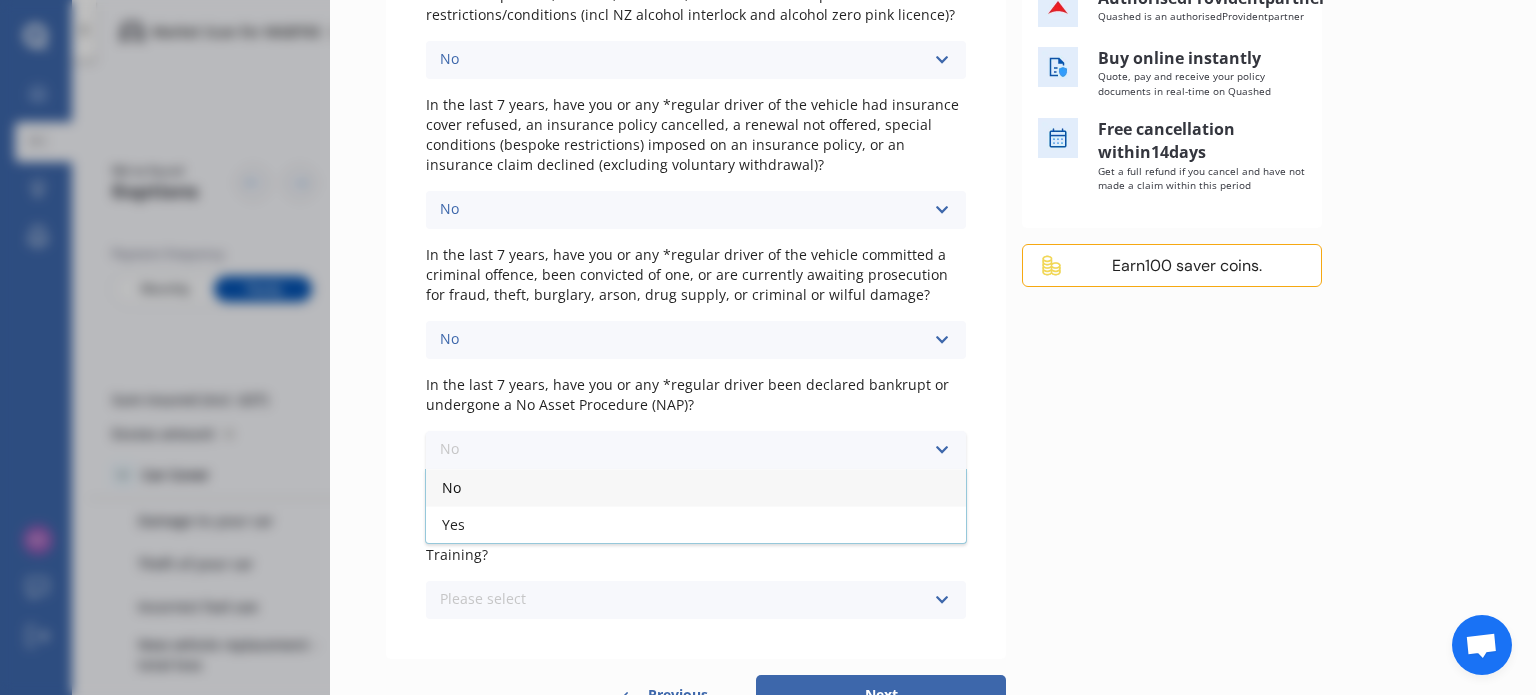 click on "No" at bounding box center (696, 487) 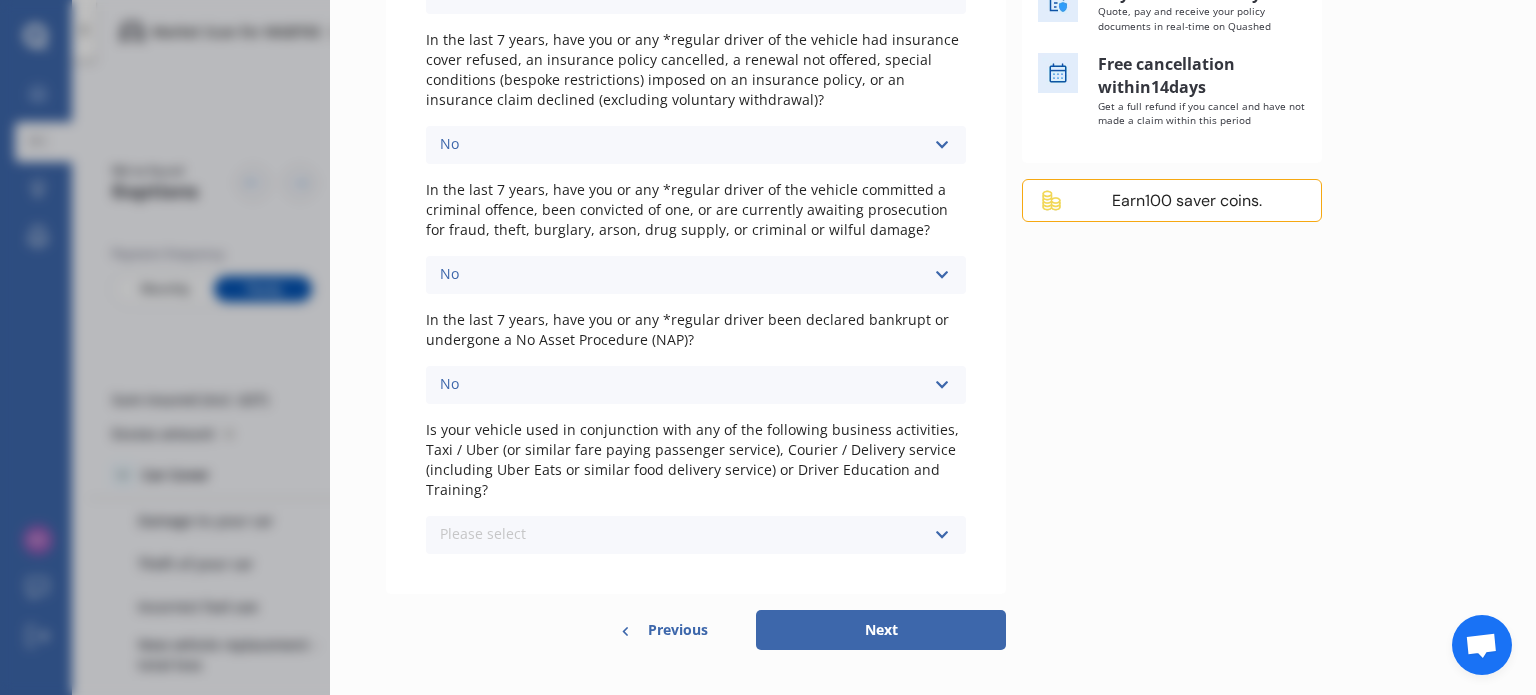 scroll, scrollTop: 511, scrollLeft: 0, axis: vertical 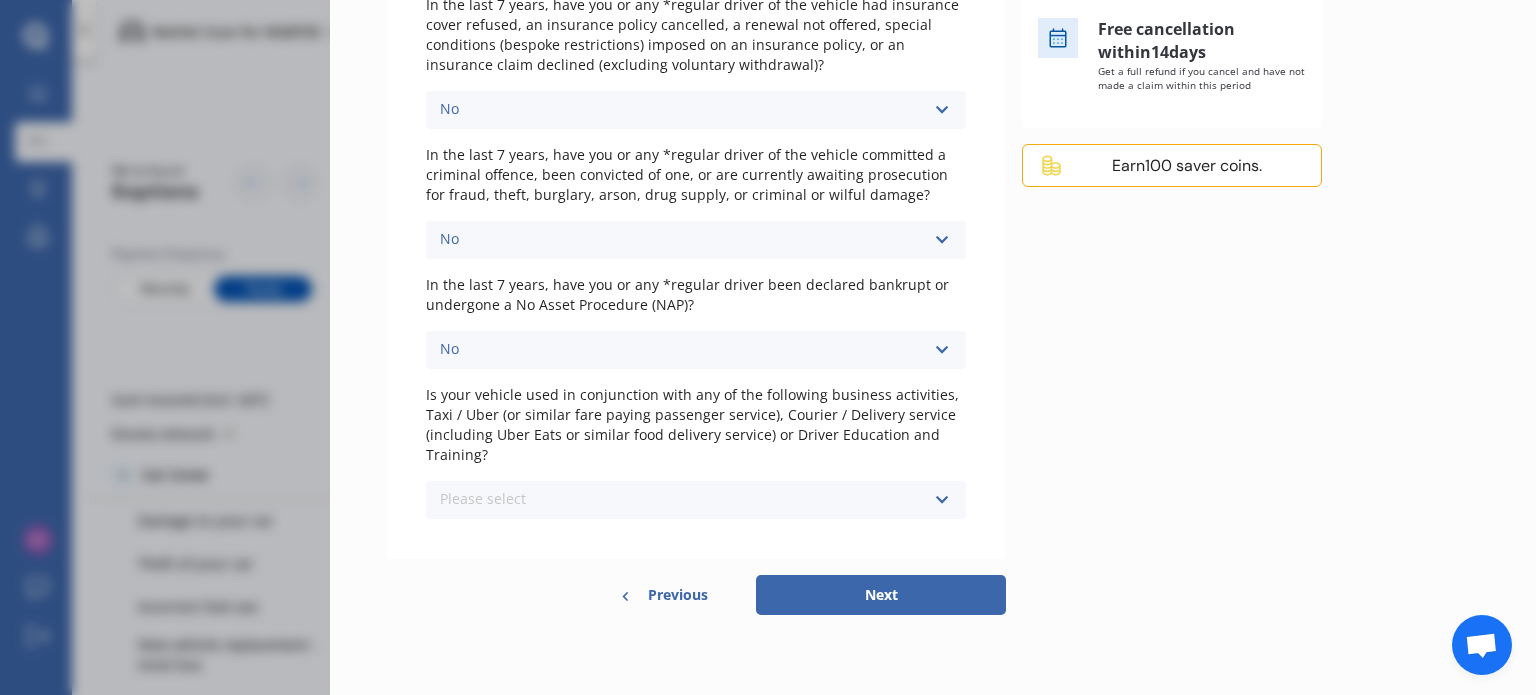 click on "Please select No Yes" at bounding box center [696, 500] 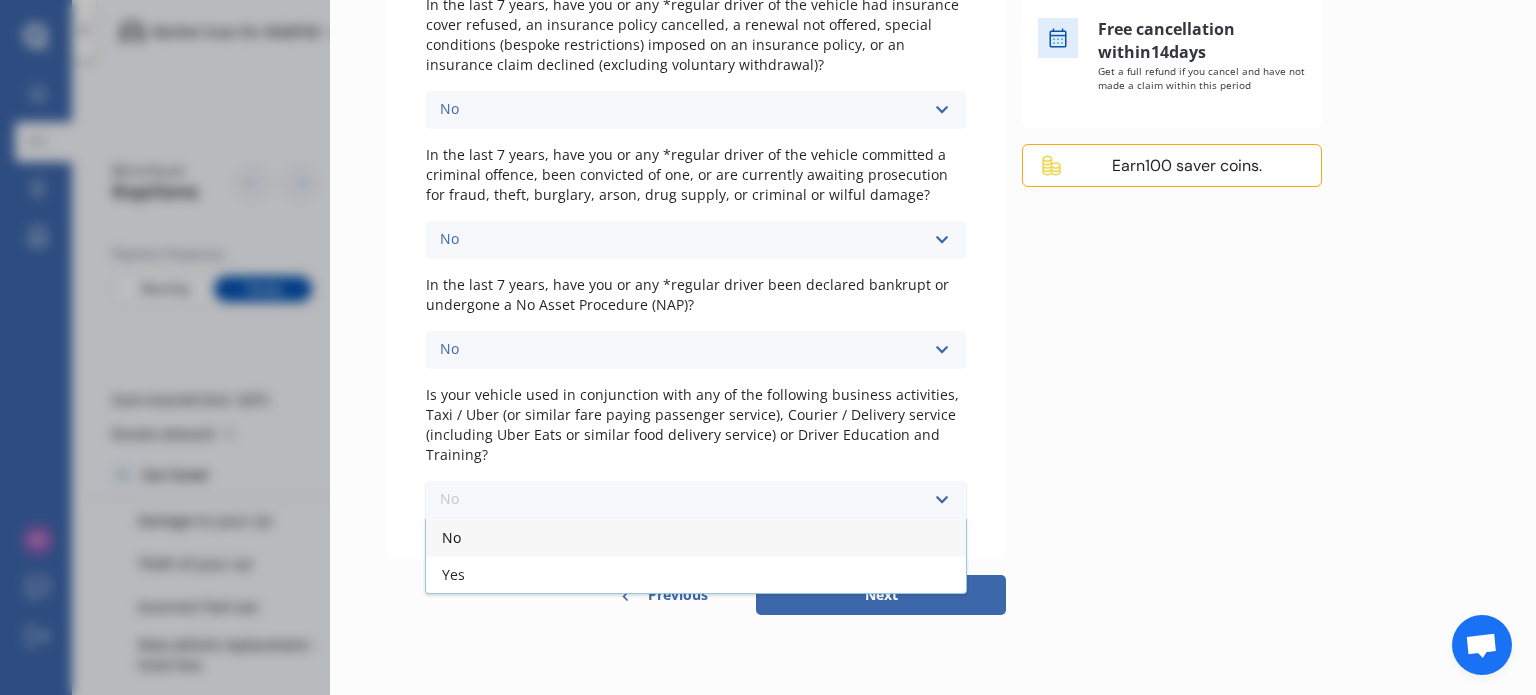 click on "No" at bounding box center [696, 537] 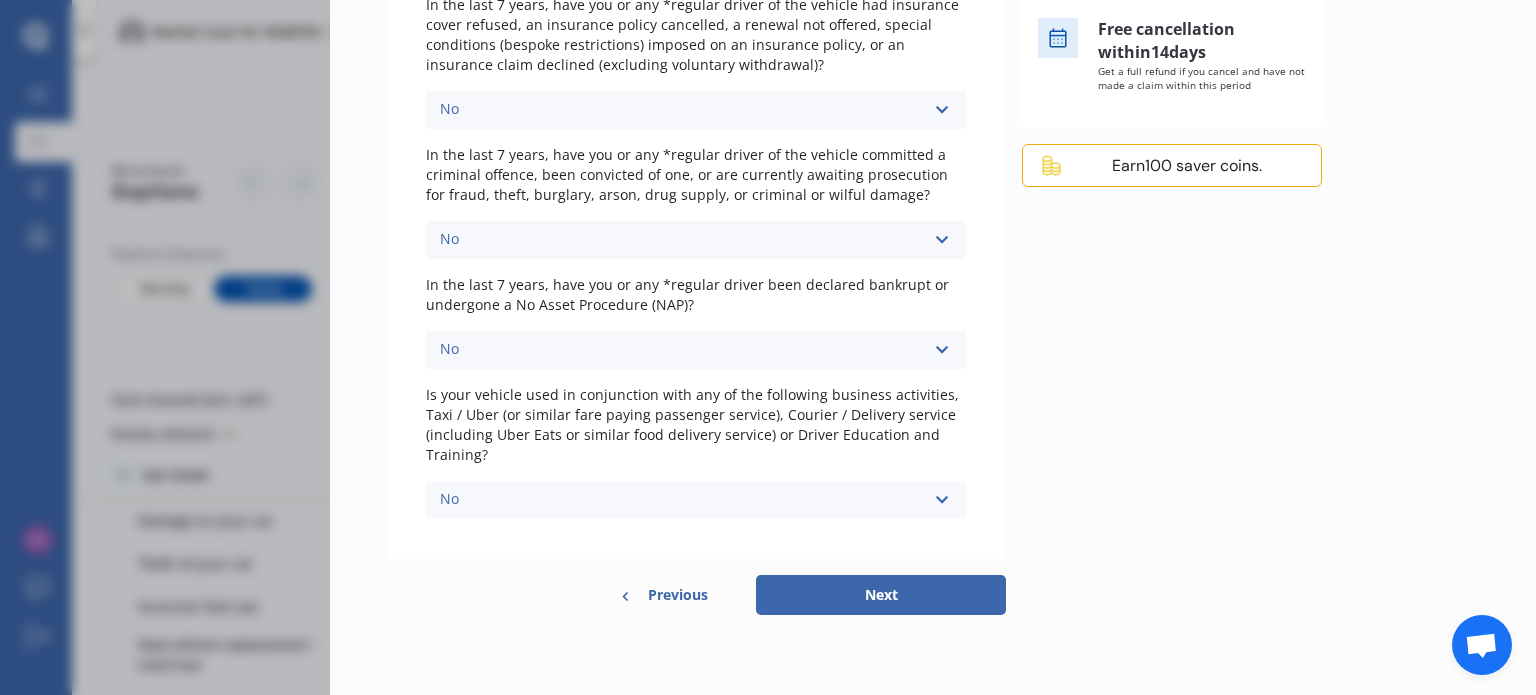 click on "Yearly Monthly $826.32 / yr Provident  Purchase $826.32 /year /year /month Insured amount: $35,000 Excess: $500 60 % Please indicate whether any of the following events have occurred to any driver *Regular is defined as drivers who will use the vehicle at least once a month In the last 3 years, have you or any *regular driver of the vehicle, had their licence suspended, revoked, cancelled, or endorsed with special restrictions/conditions (incl NZ alcohol interlock and alcohol zero pink licence)? No No Yes In the last 7 years, have you or any *regular driver of the vehicle had insurance cover refused, an insurance policy cancelled, a renewal not offered, special conditions (bespoke restrictions) imposed on an insurance policy, or an insurance claim declined (excluding voluntary withdrawal)? No No Yes No No Yes In the last 7 years, have you or any *regular driver of the vehicle been declared bankrupt or undergone a No Asset Procedure (NAP)? No No Yes No No Yes We're proud to be 100% NZ owned and driven Authorised  Provident" at bounding box center (933, 112) 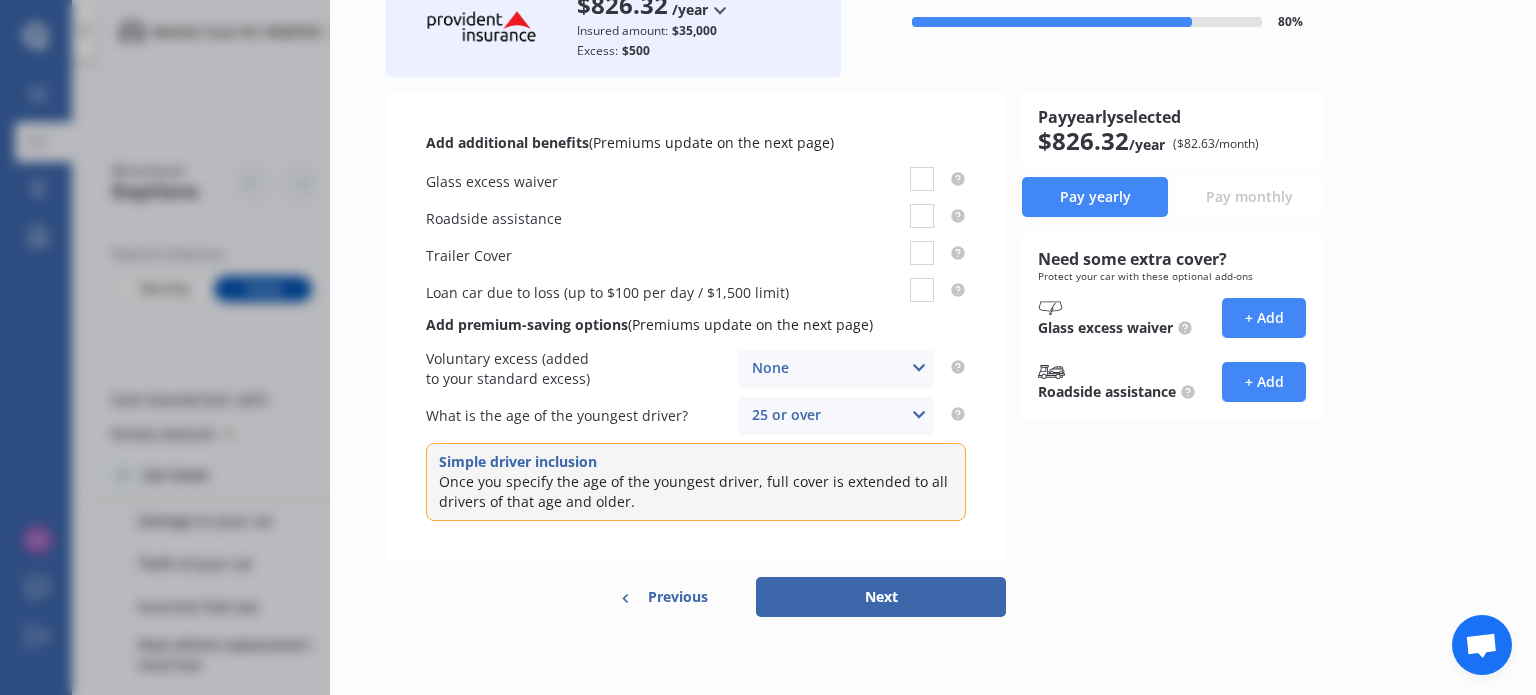 scroll, scrollTop: 0, scrollLeft: 0, axis: both 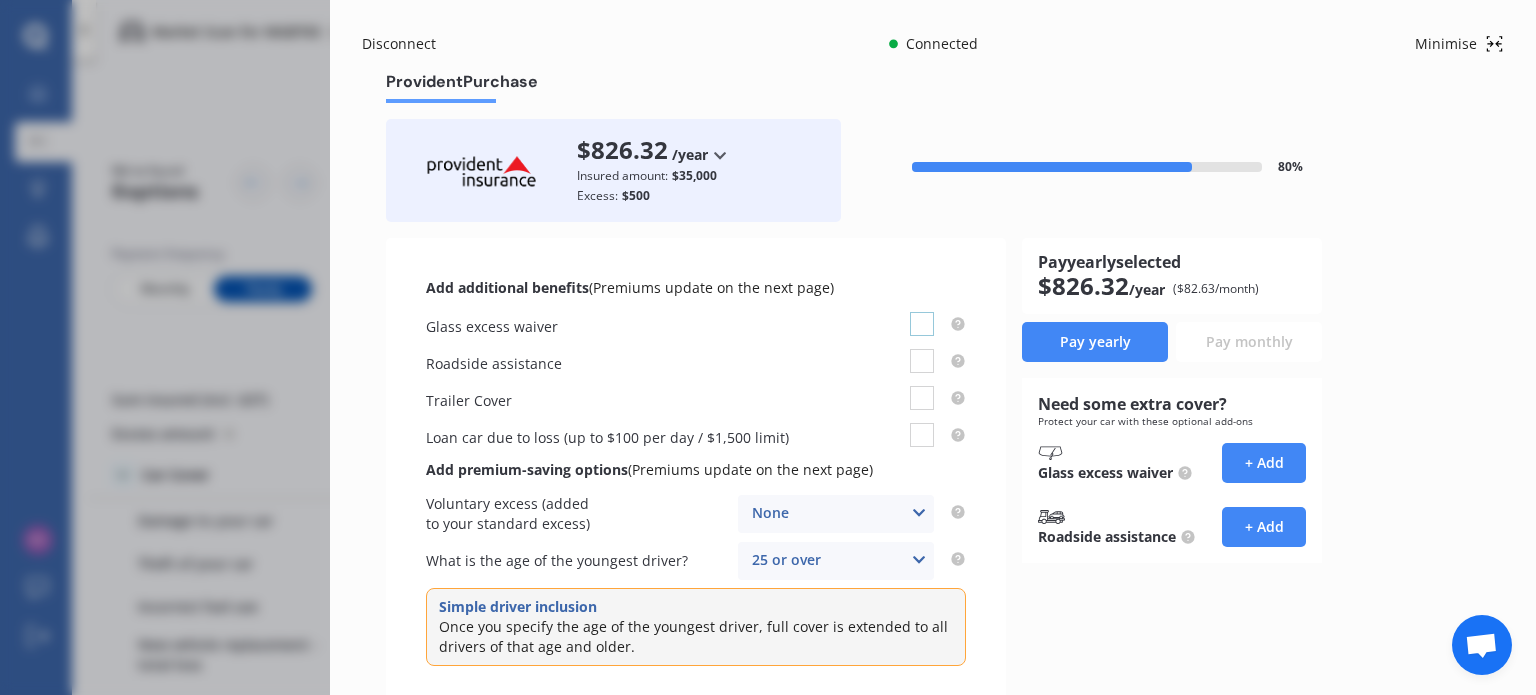 click at bounding box center (922, 312) 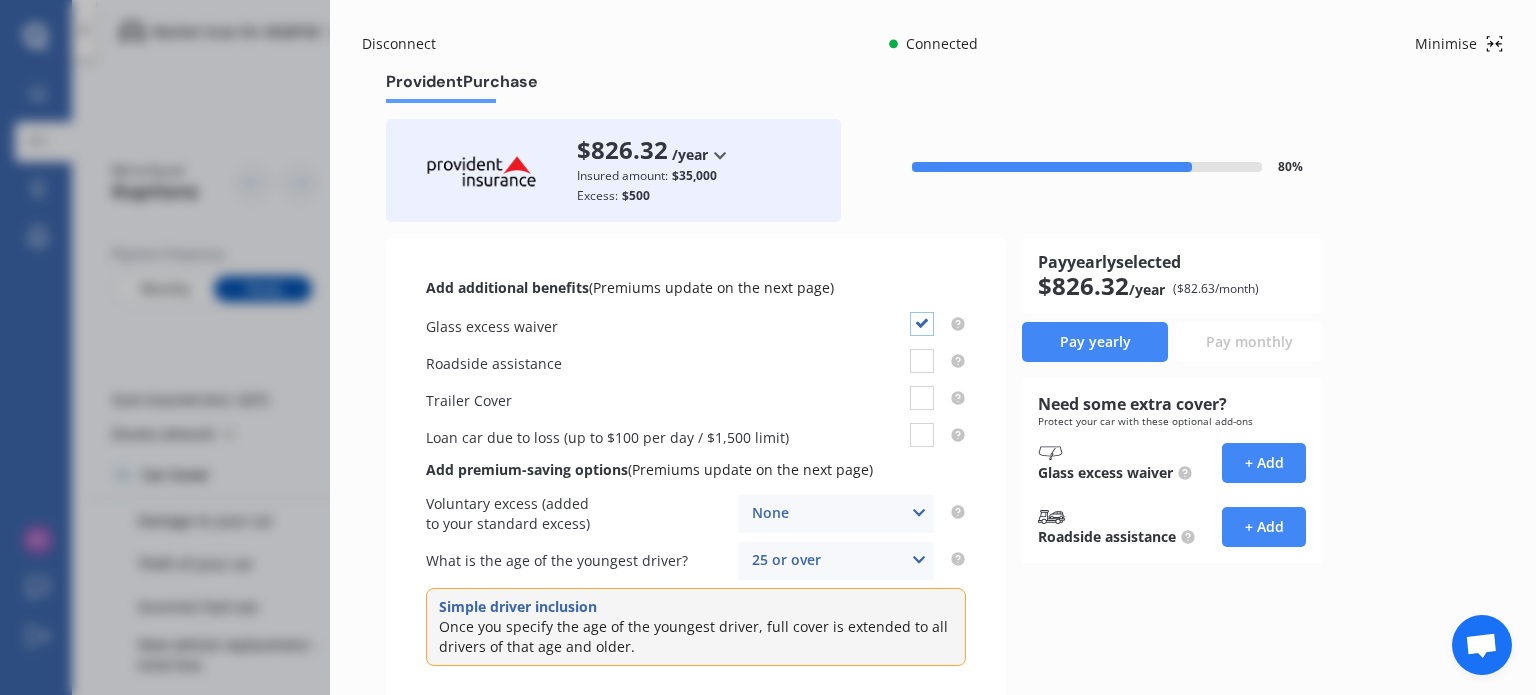 checkbox on "true" 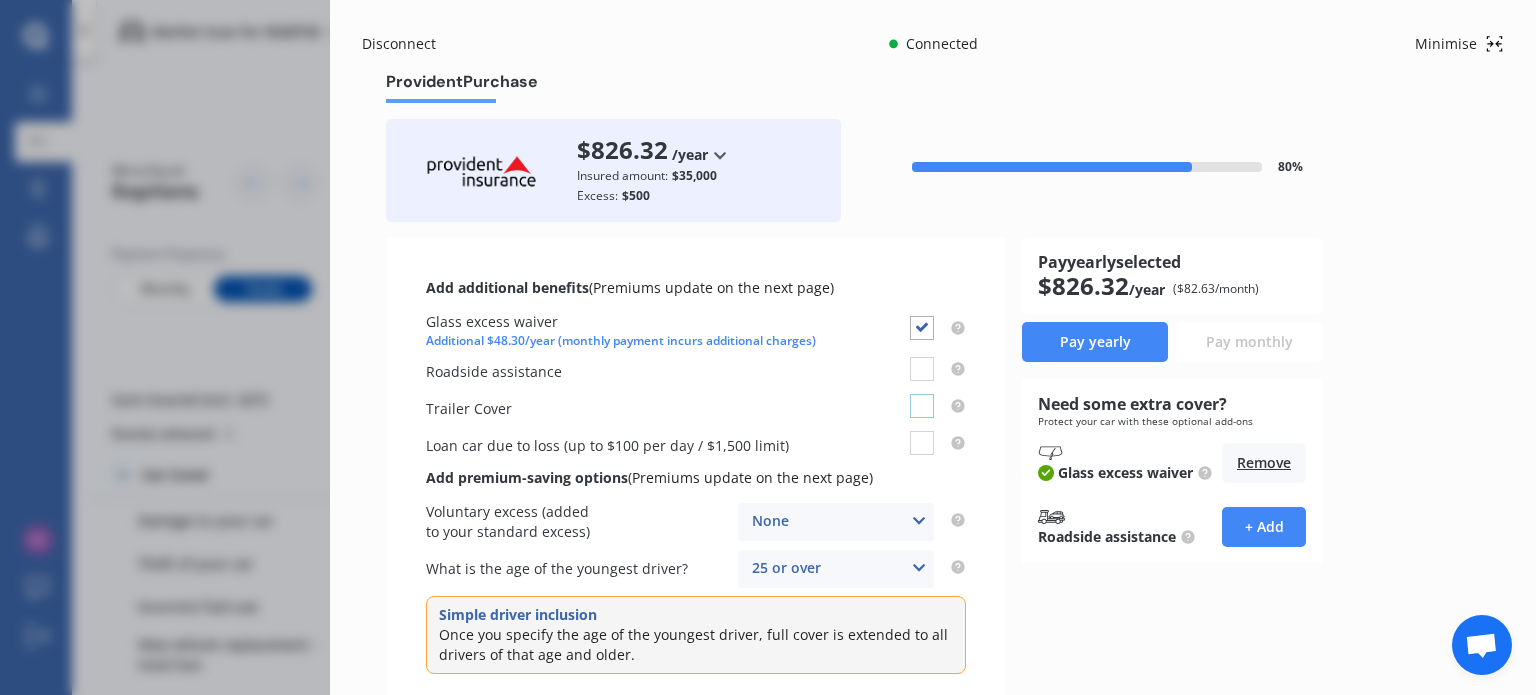 click at bounding box center (922, 394) 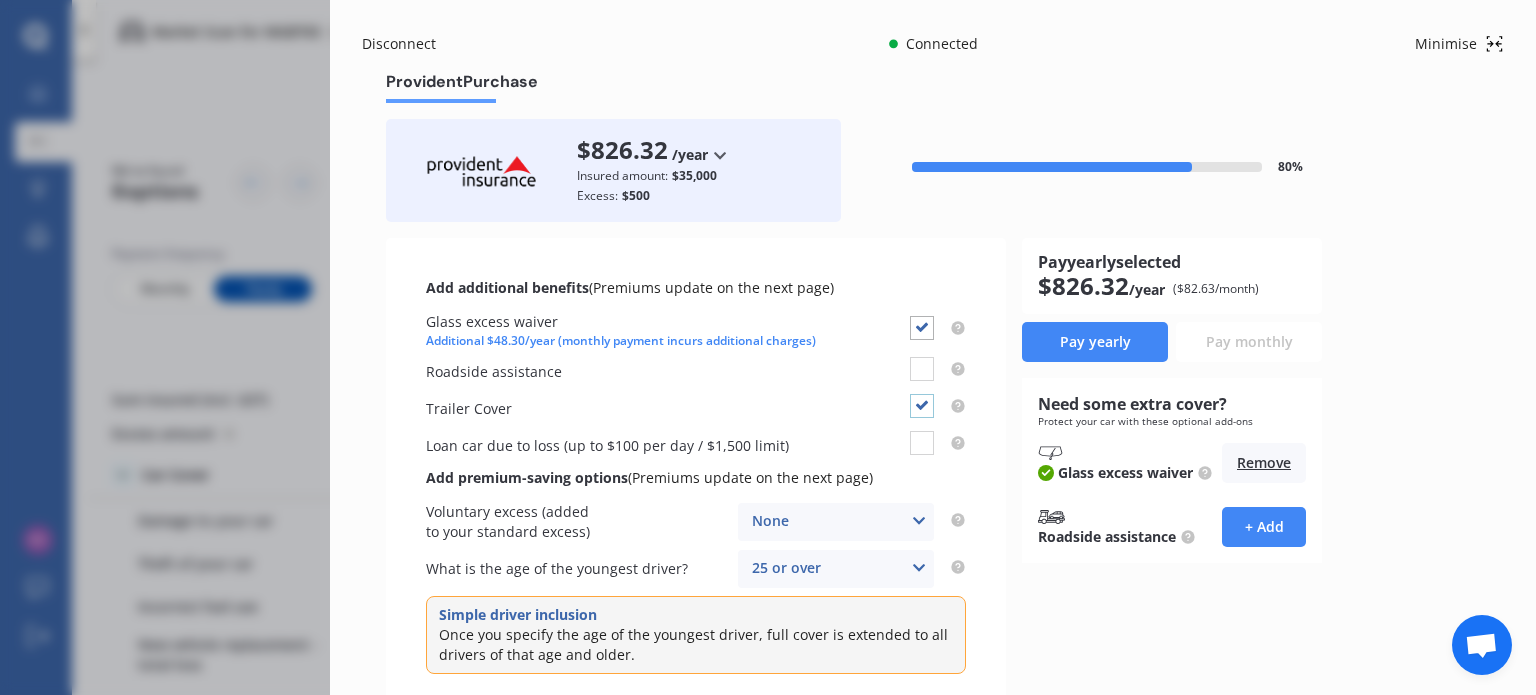 checkbox on "true" 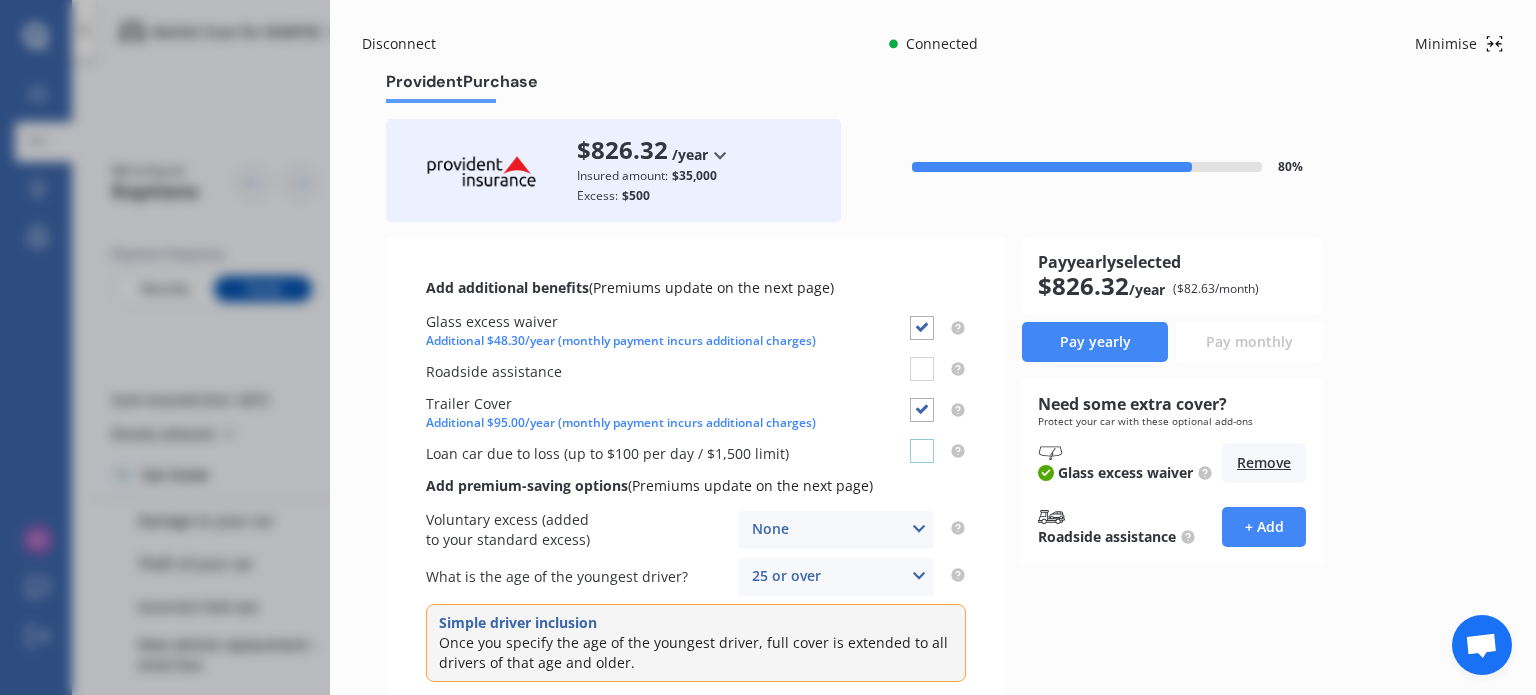 click at bounding box center [922, 439] 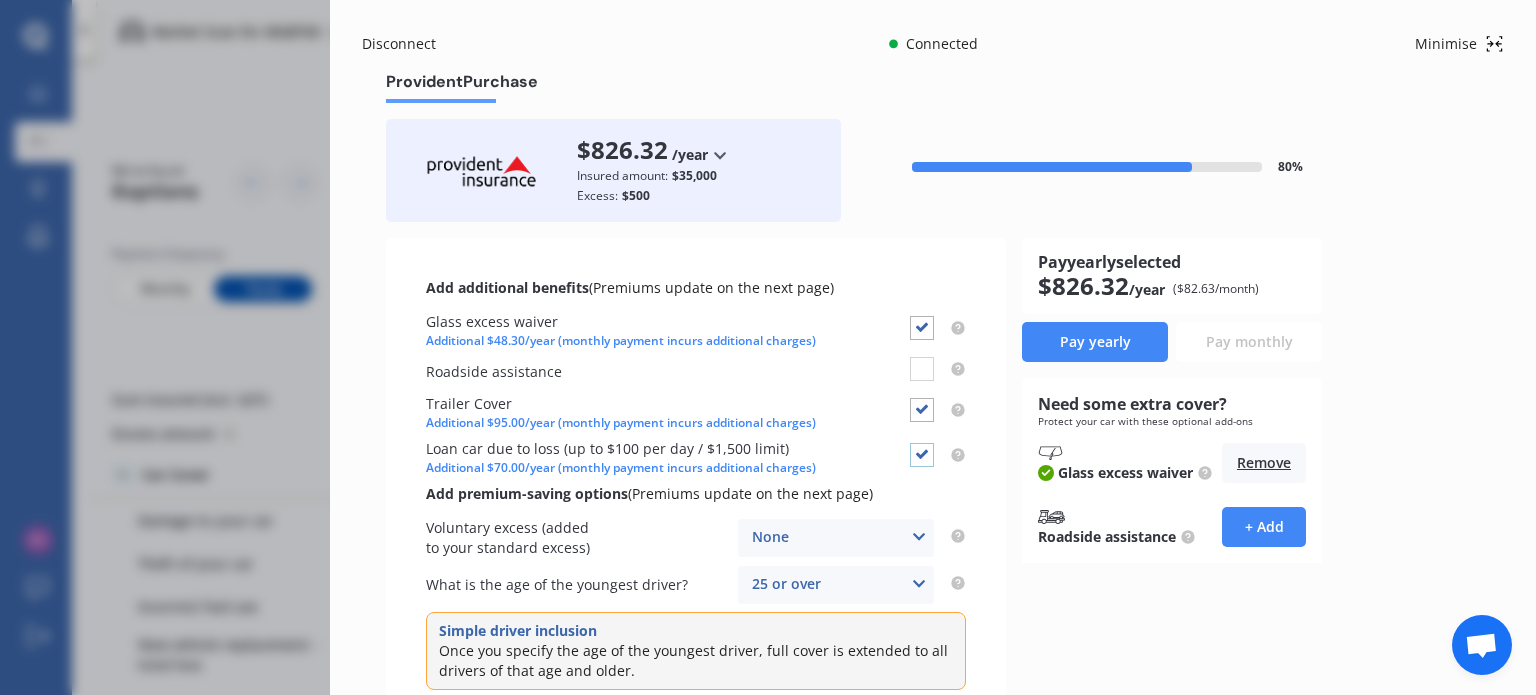 click at bounding box center [922, 443] 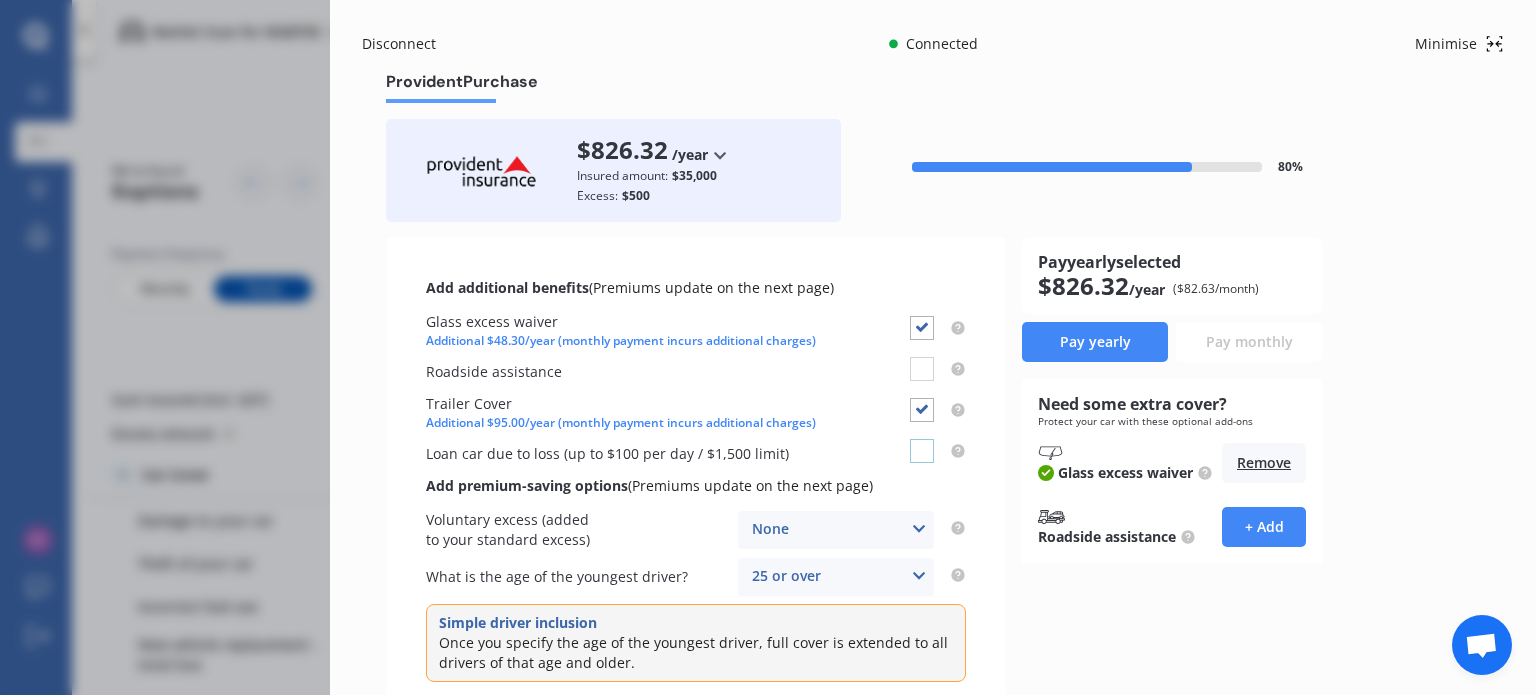 click at bounding box center (922, 439) 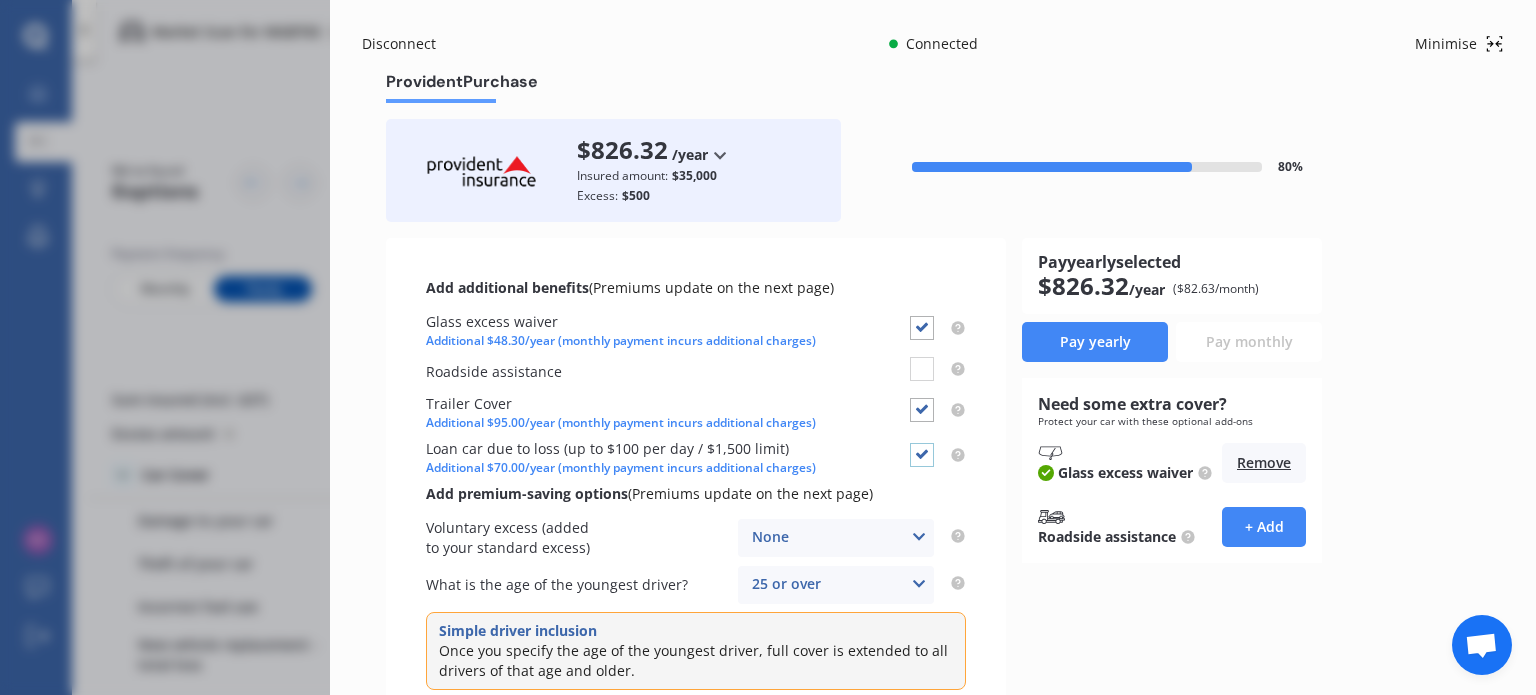 click at bounding box center (922, 443) 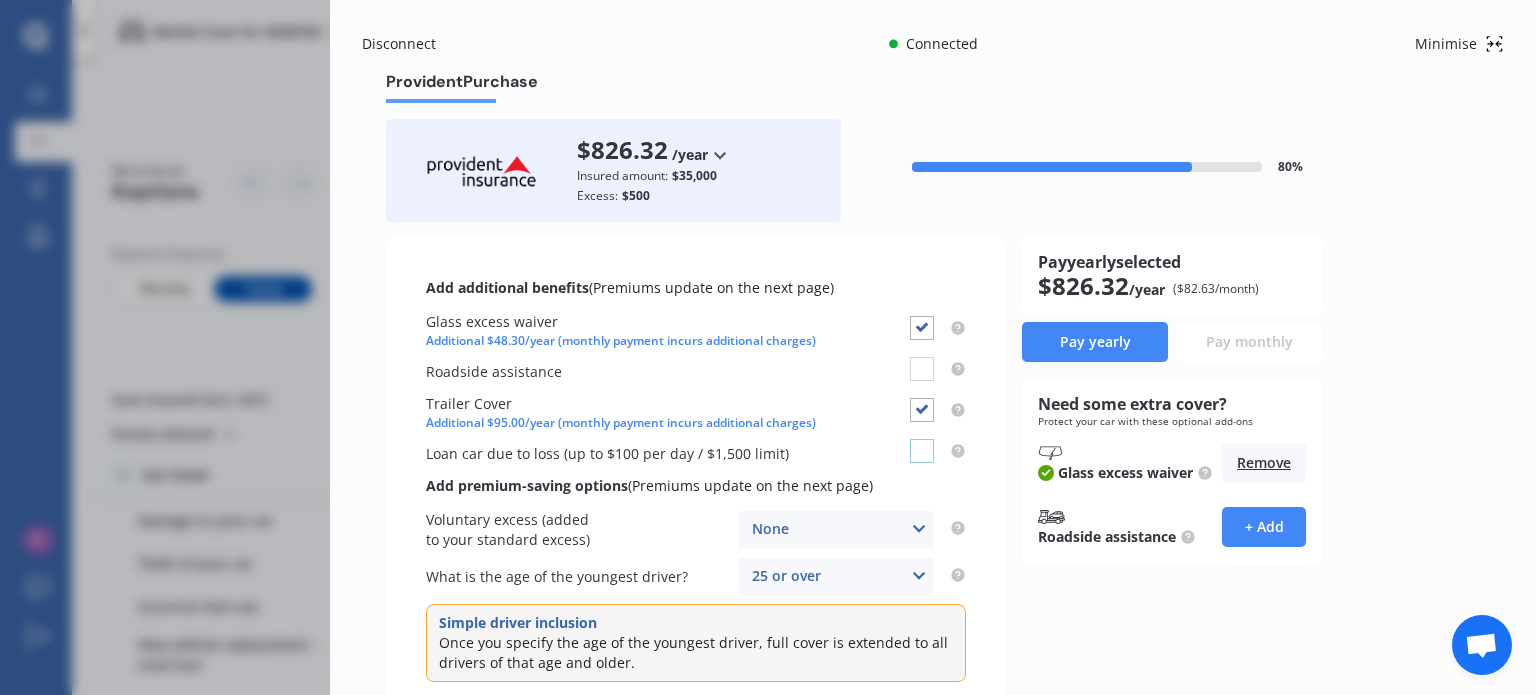 click at bounding box center [922, 439] 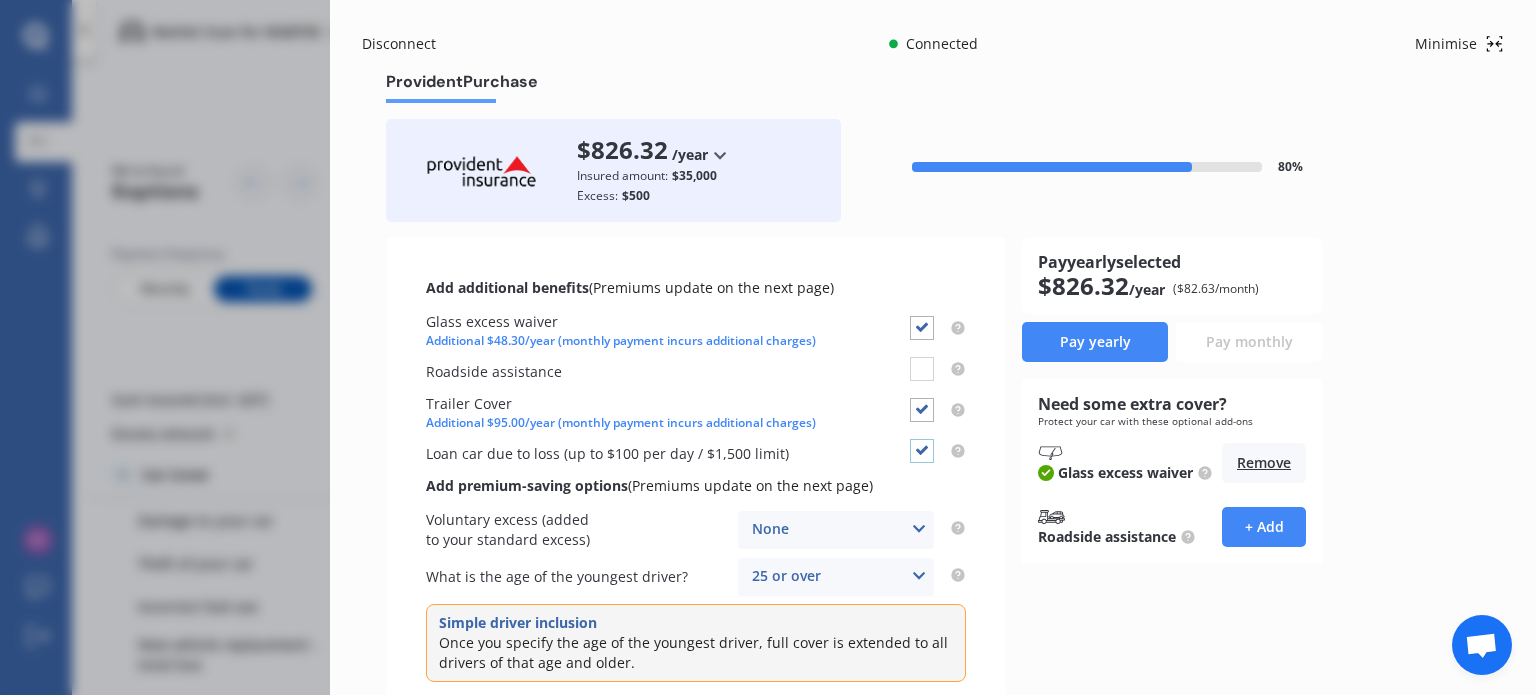 checkbox on "true" 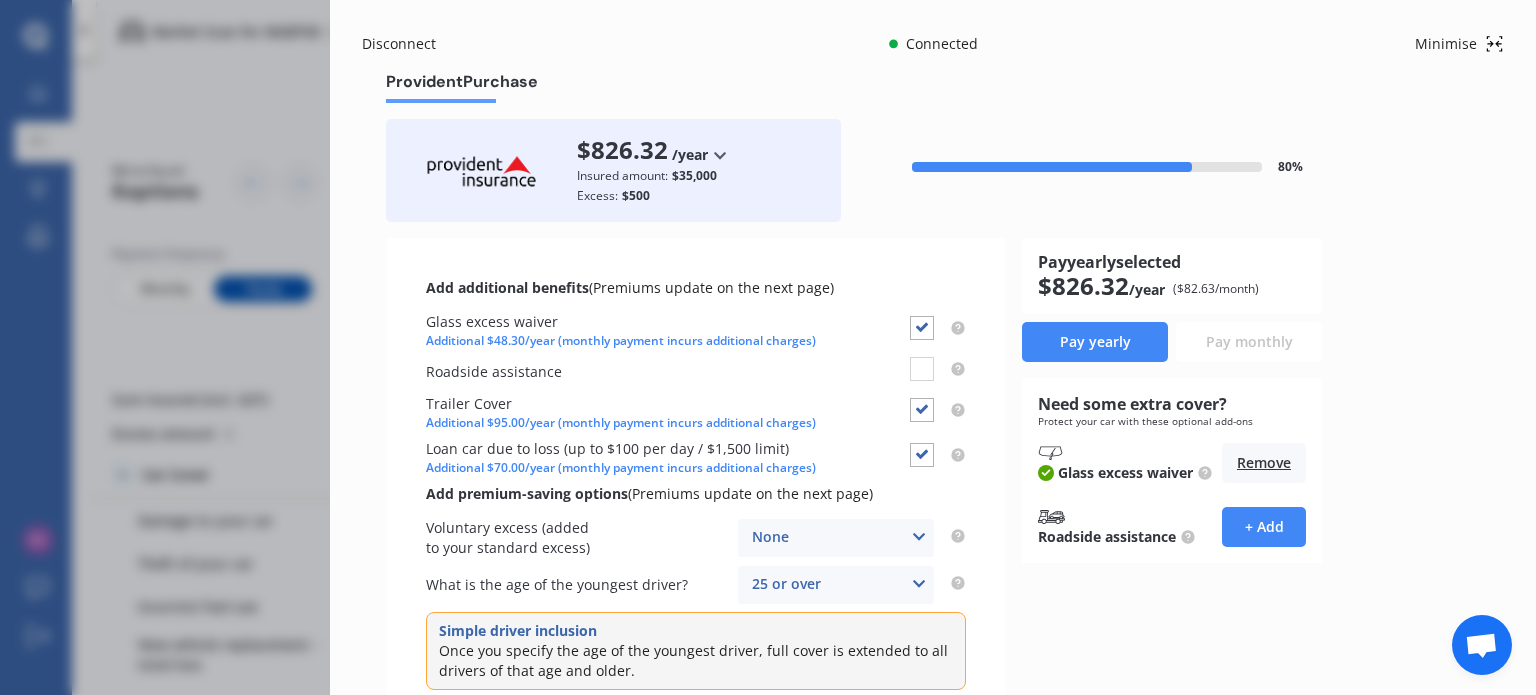 click on "None None $200 $450 $700 $950 $1,200 $1,700" at bounding box center [836, 538] 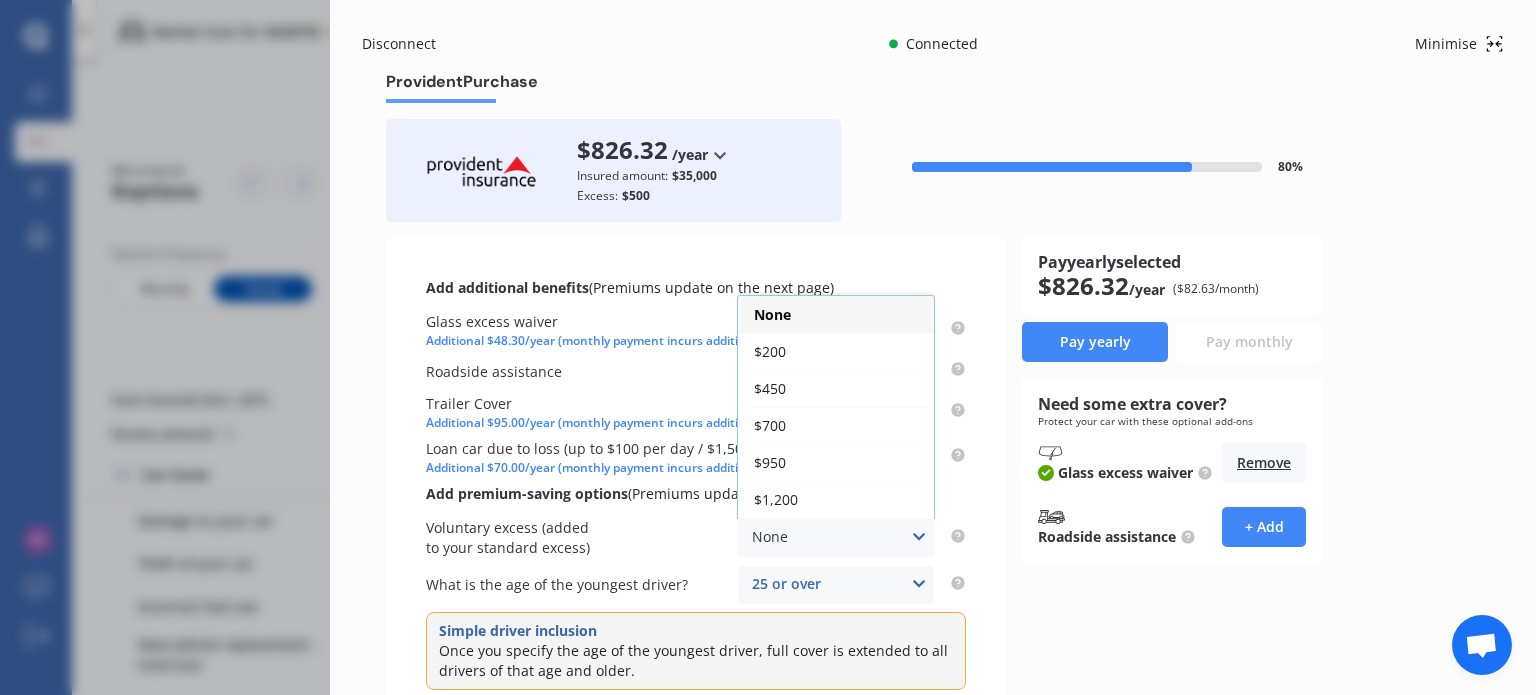click on "None None $200 $450 $700 $950 $1,200 $1,700" at bounding box center (836, 538) 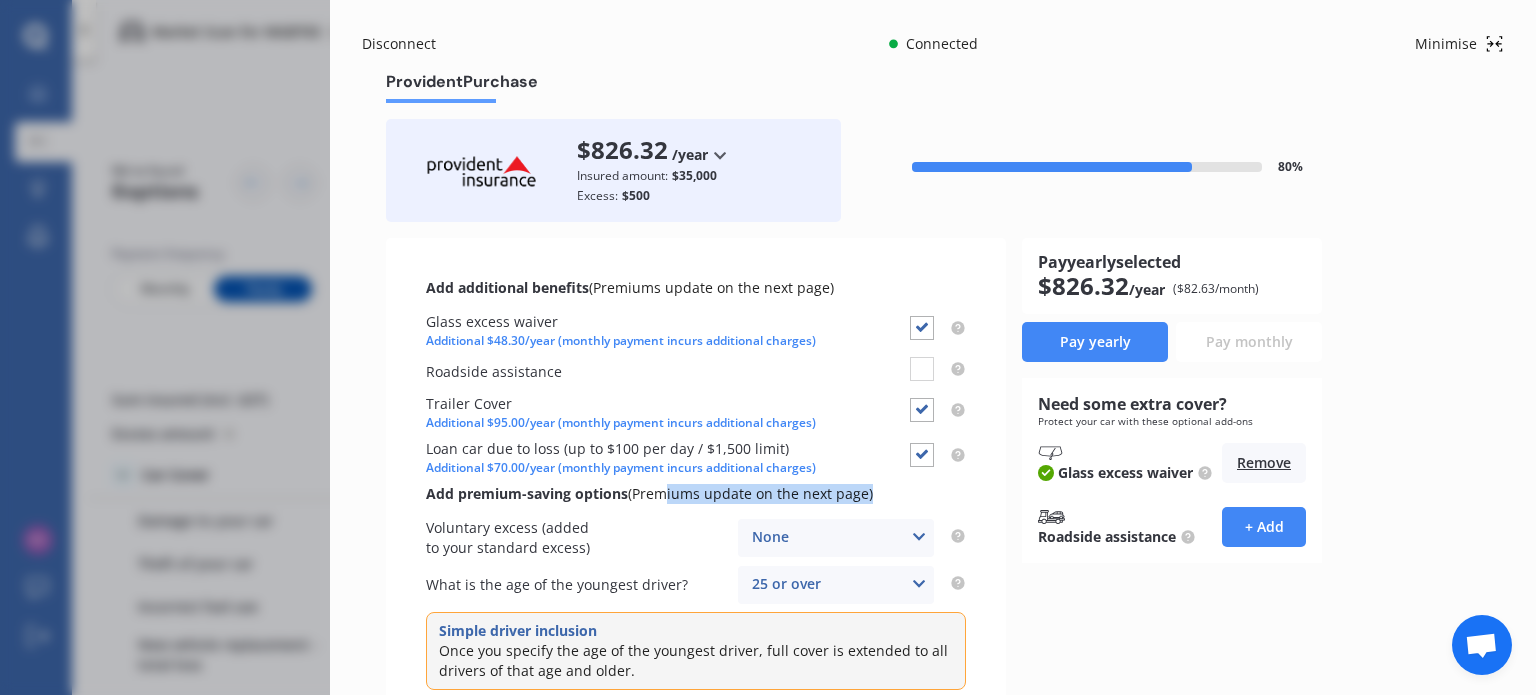 drag, startPoint x: 670, startPoint y: 494, endPoint x: 871, endPoint y: 497, distance: 201.02238 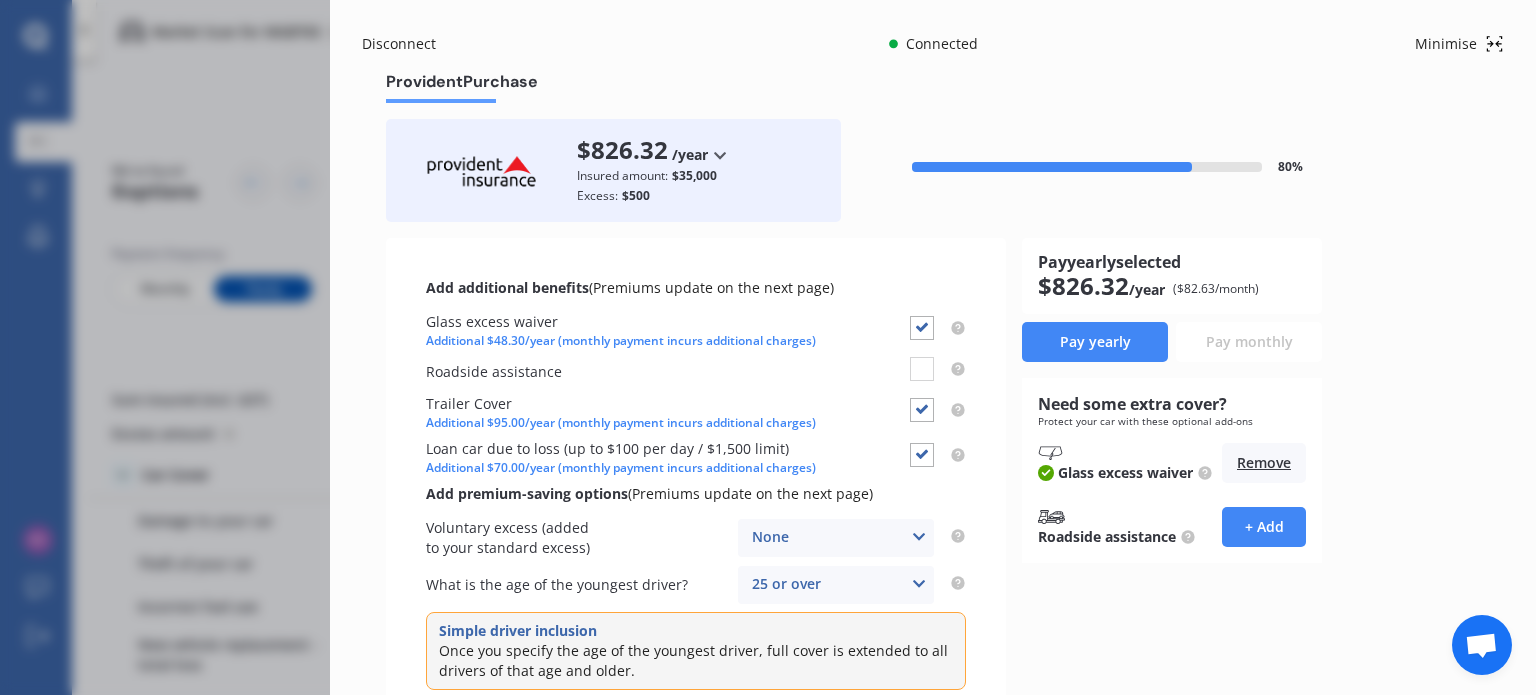 click on "25 or over 16 17 18 19 20 21 22 23 24 25 or over" at bounding box center (836, 585) 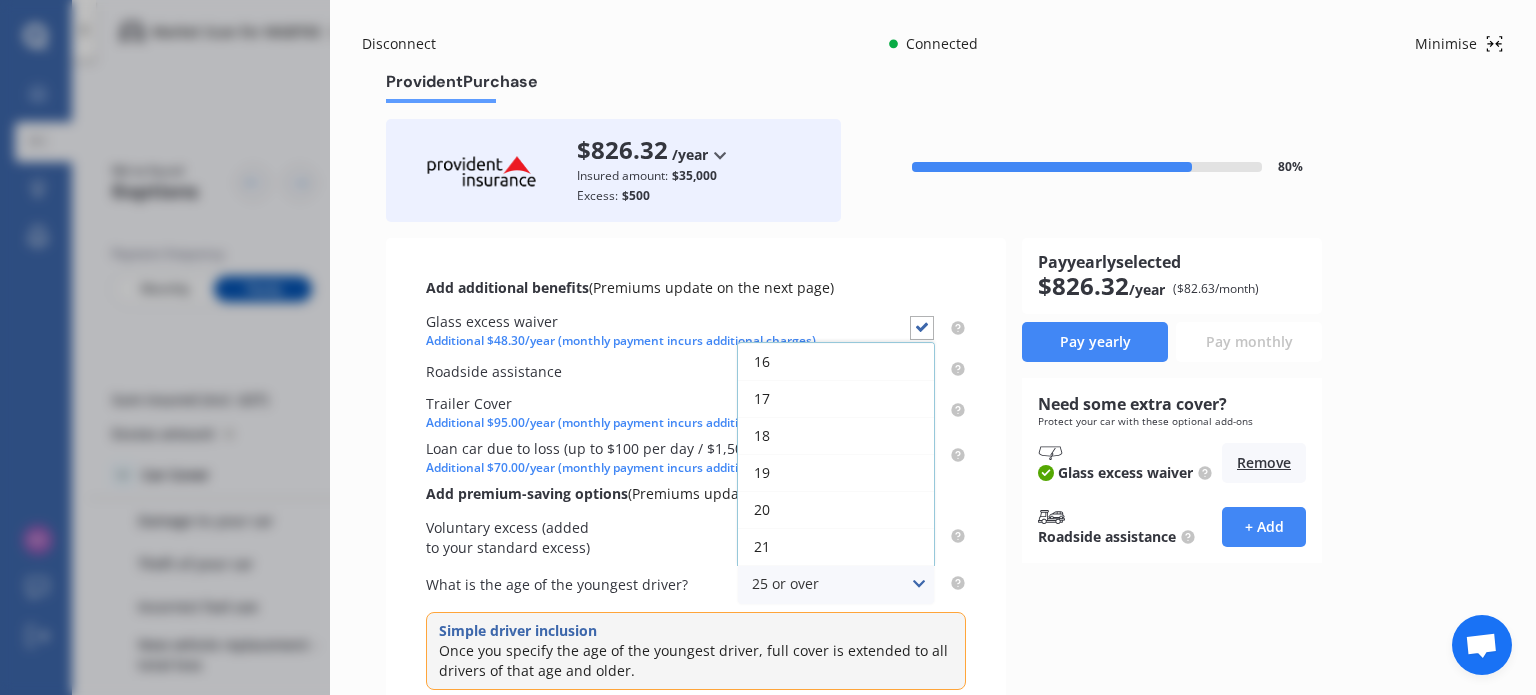 scroll, scrollTop: 143, scrollLeft: 0, axis: vertical 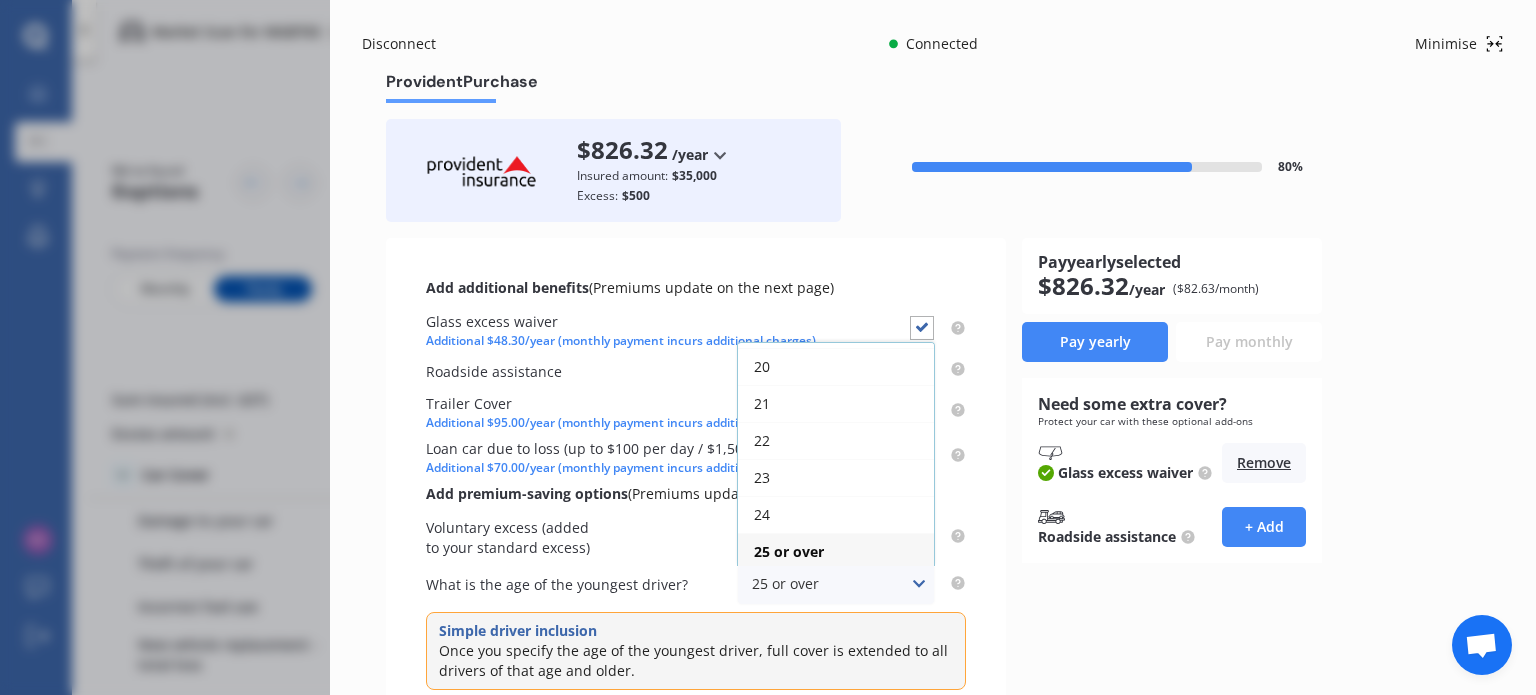 click on "25 or over 16 17 18 19 20 21 22 23 24 25 or over" at bounding box center [836, 585] 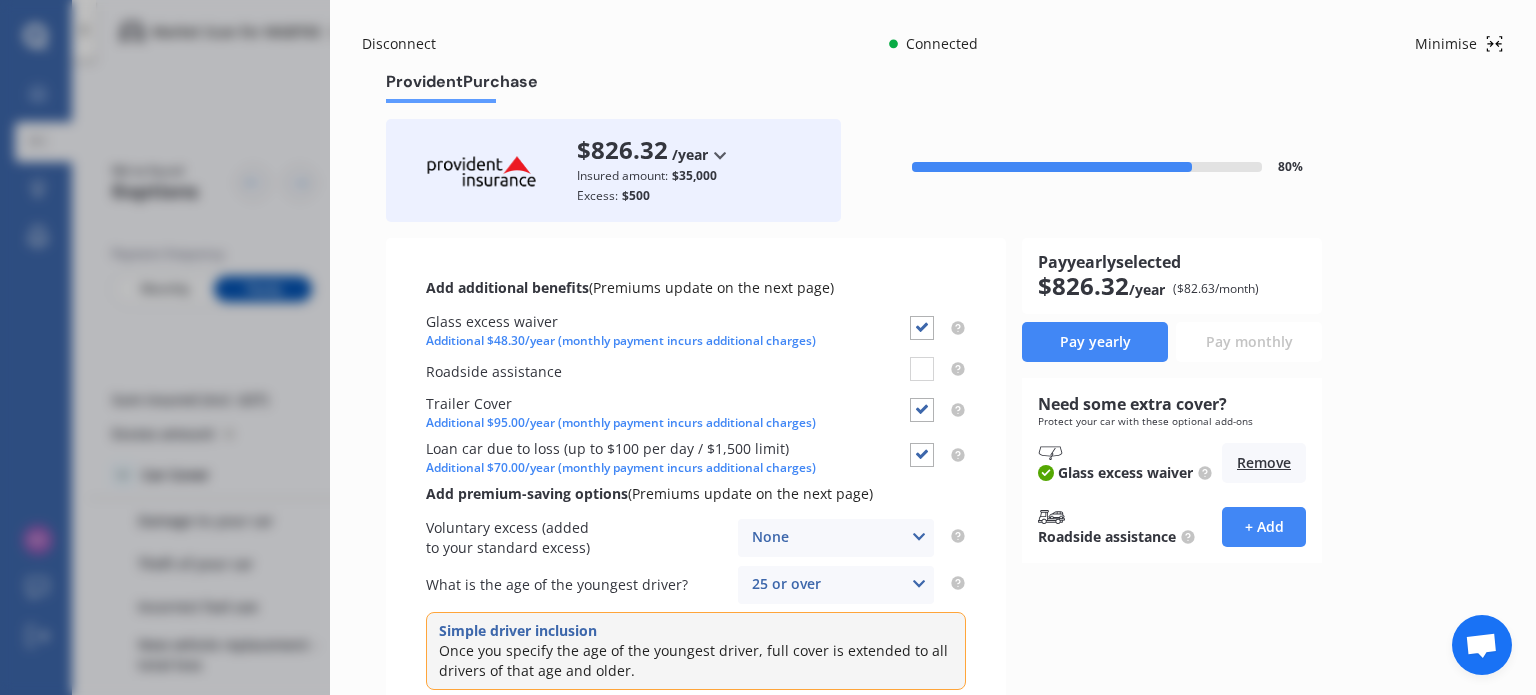 click on "Pay yearly selected $ 826.32 /year ($ 82.63 /month) Pay yearly Pay monthly Need some extra cover? Protect your car with these optional add-ons Glass excess waiver Remove Roadside assistance + Add" at bounding box center [1251, 484] 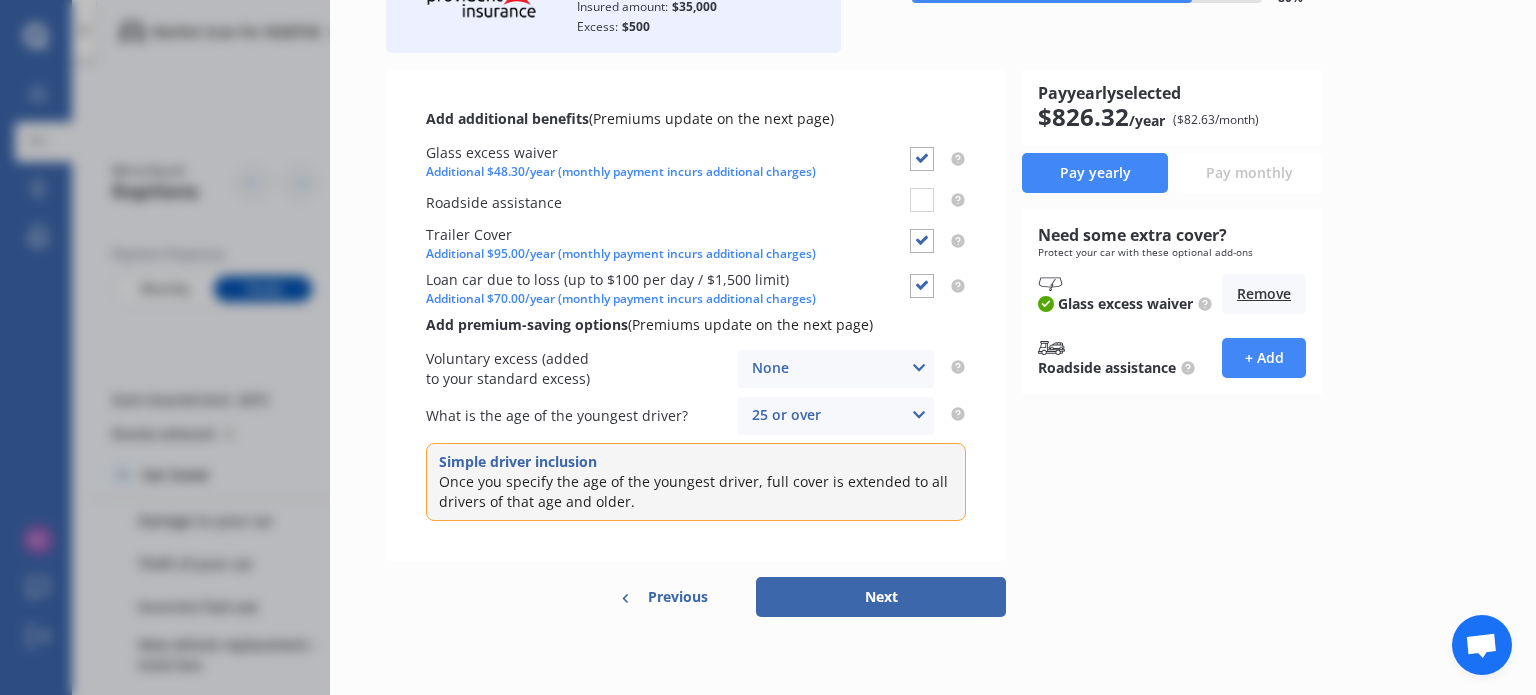 scroll, scrollTop: 170, scrollLeft: 0, axis: vertical 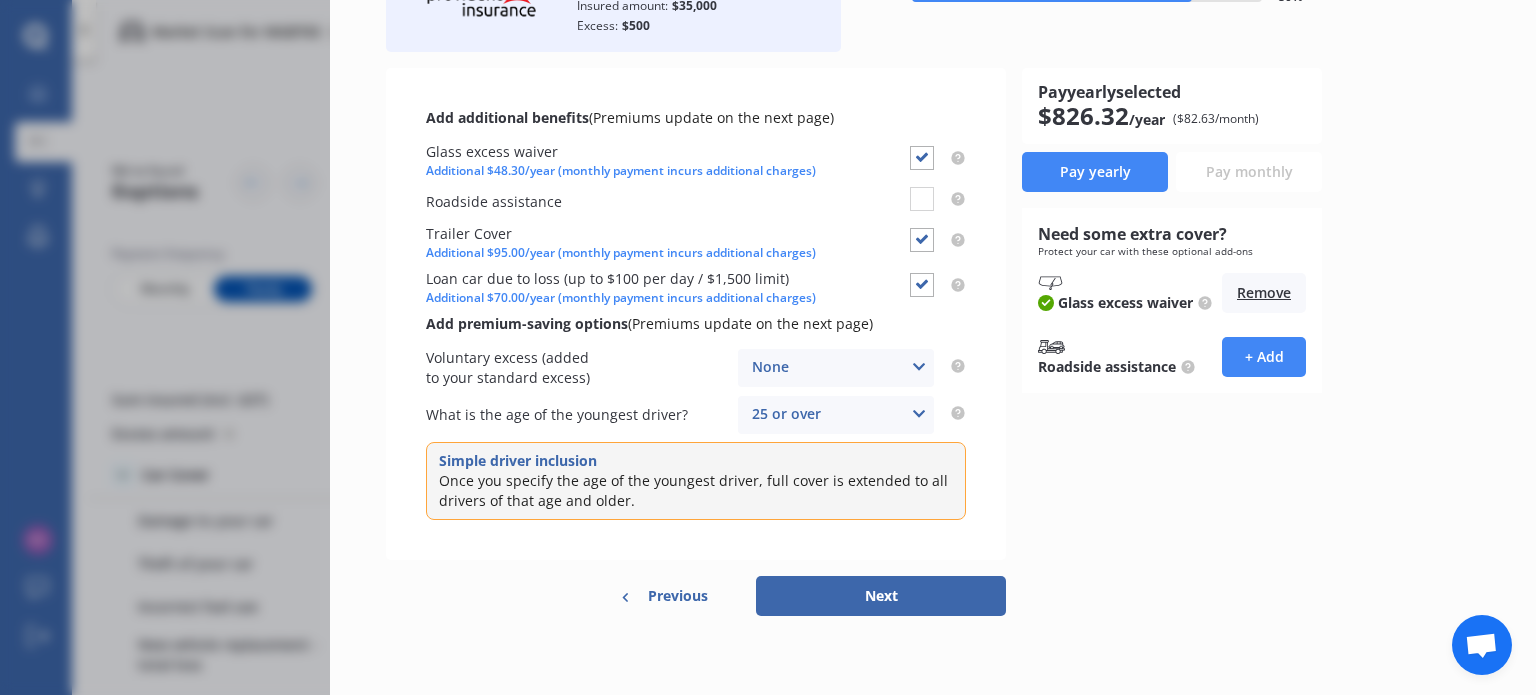 click on "Next" at bounding box center (881, 596) 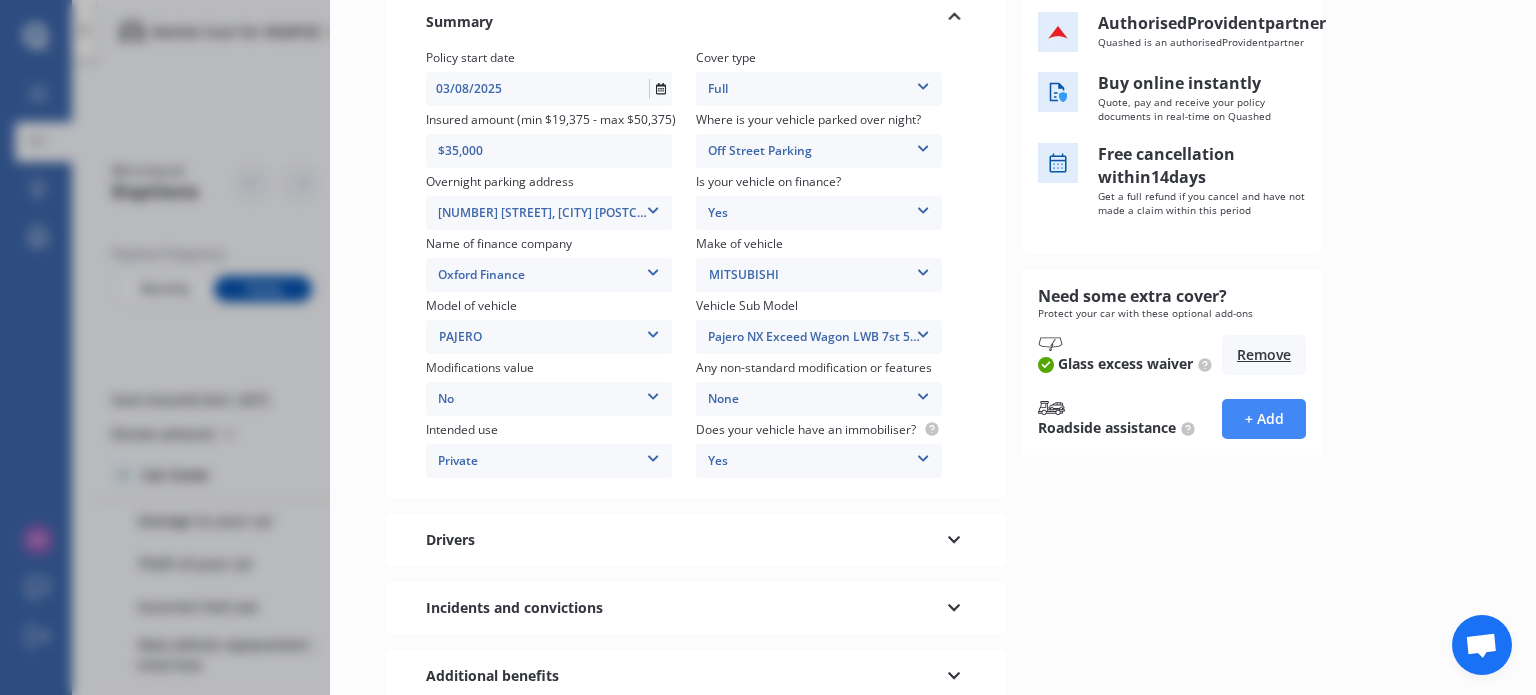 scroll, scrollTop: 384, scrollLeft: 0, axis: vertical 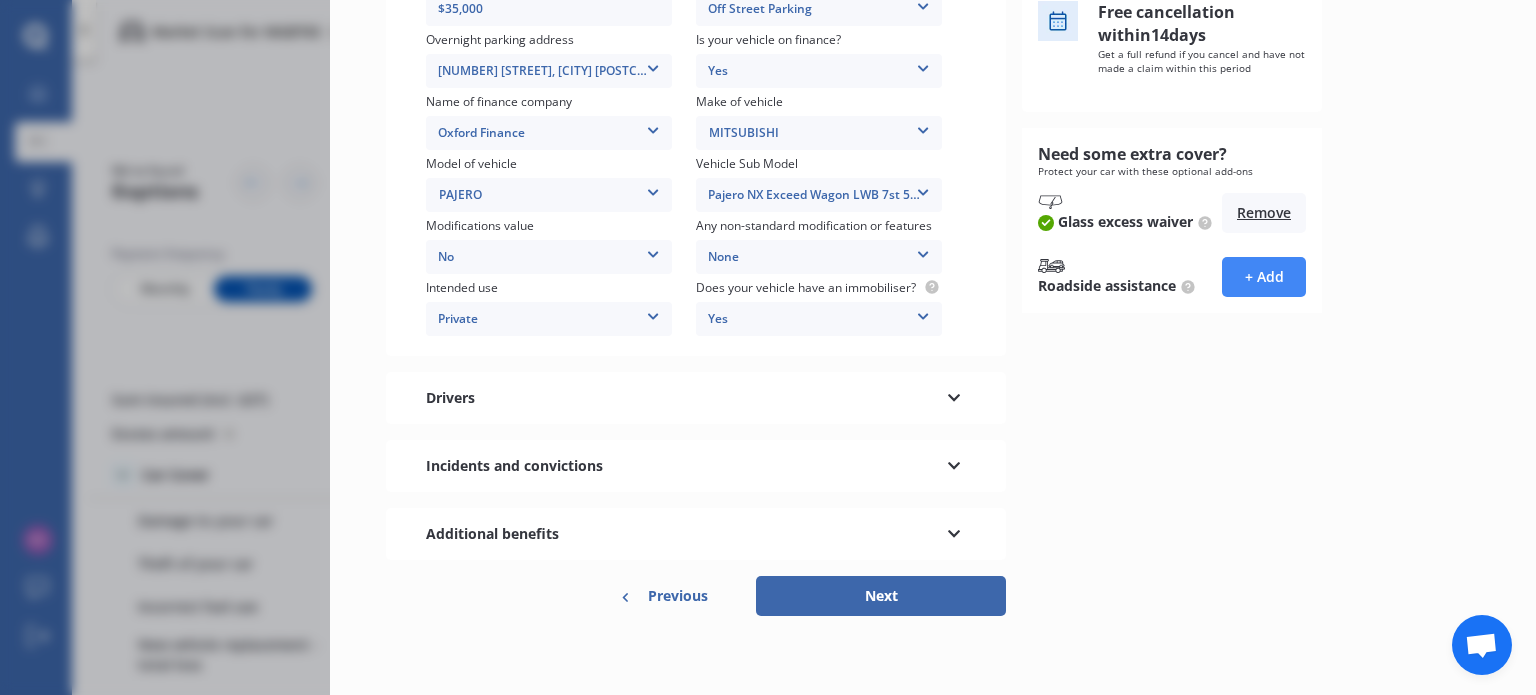 click at bounding box center [954, 463] 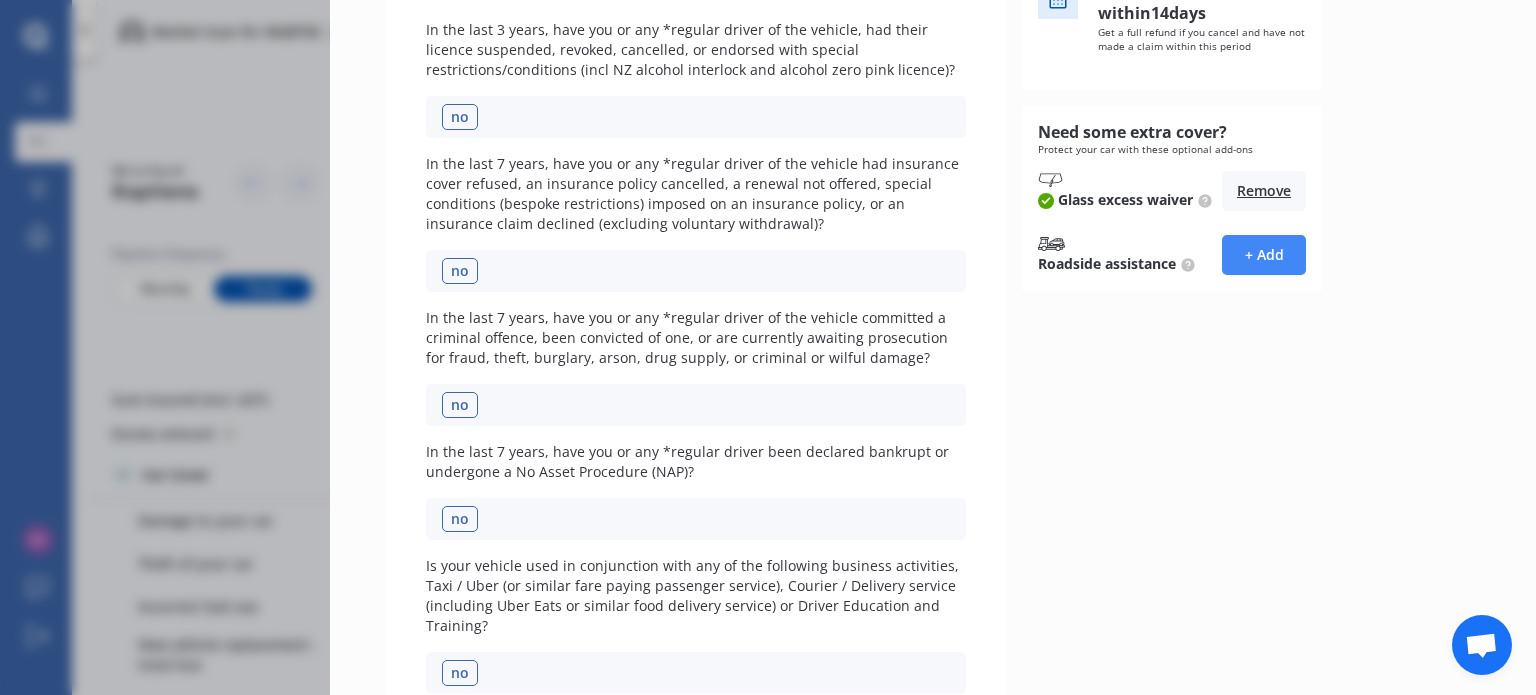 scroll, scrollTop: 623, scrollLeft: 0, axis: vertical 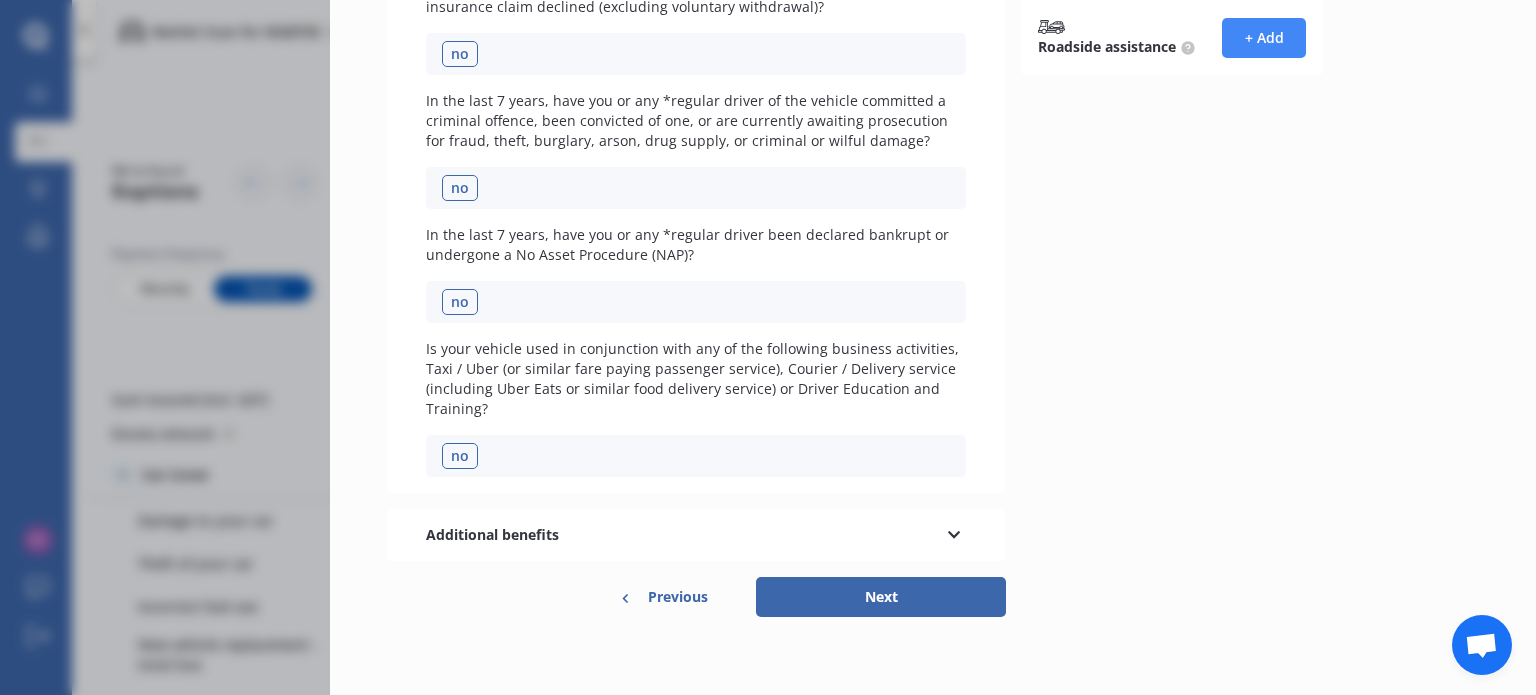 click on "Additional benefits" at bounding box center (696, 535) 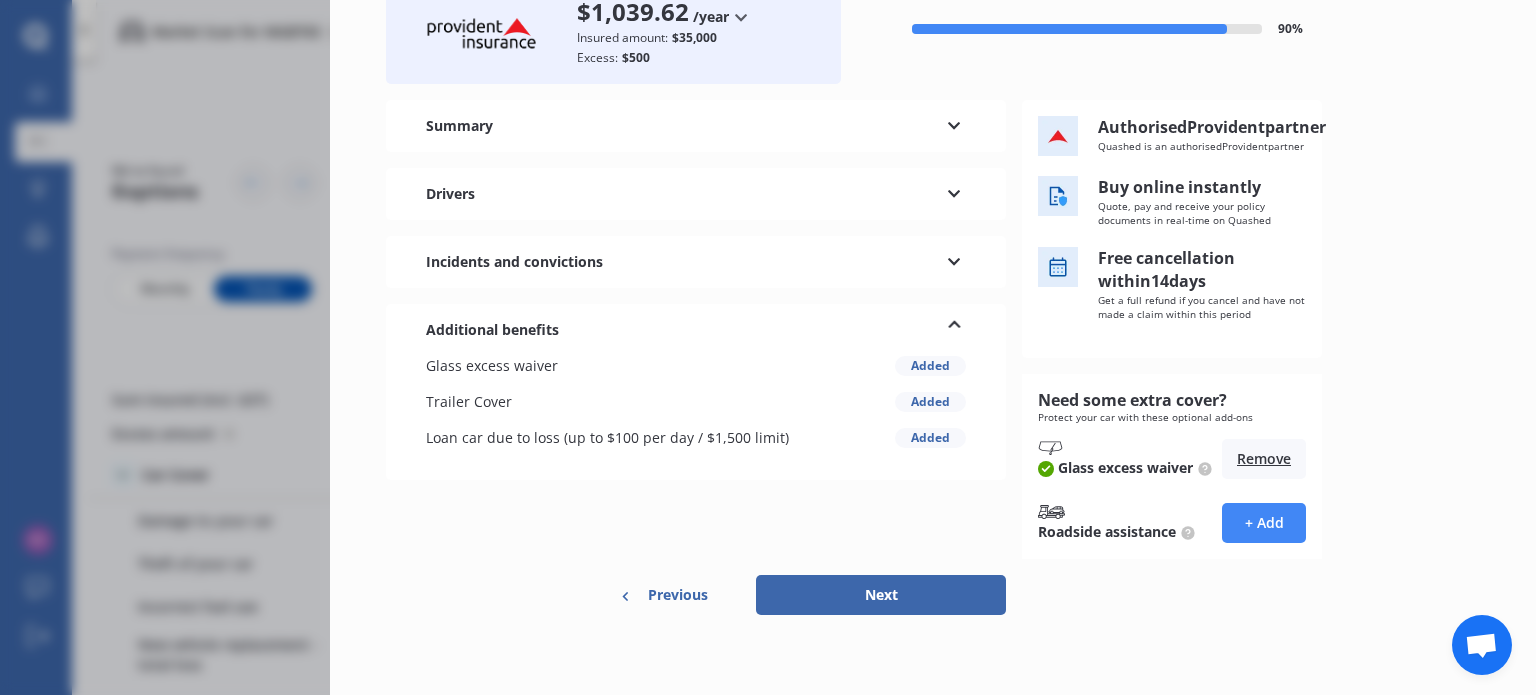 scroll, scrollTop: 157, scrollLeft: 0, axis: vertical 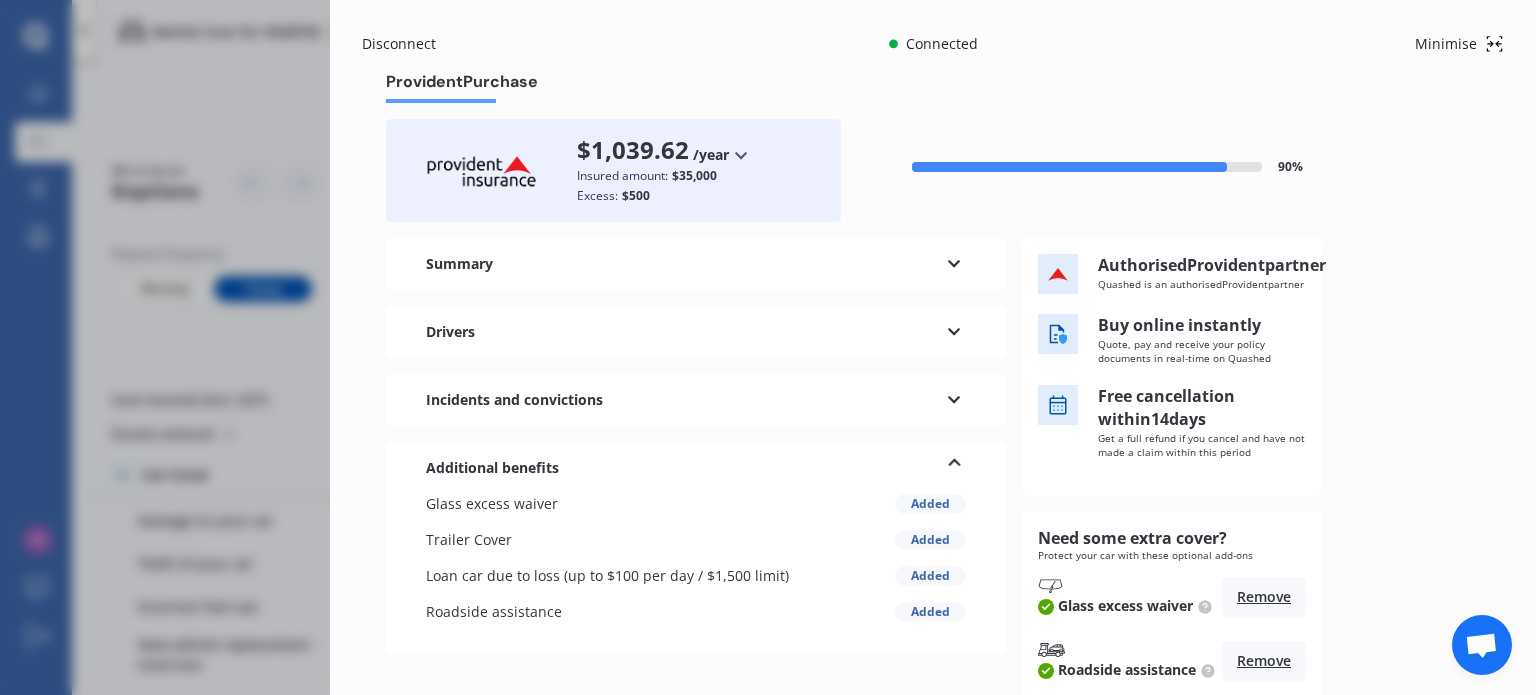 click at bounding box center (741, 155) 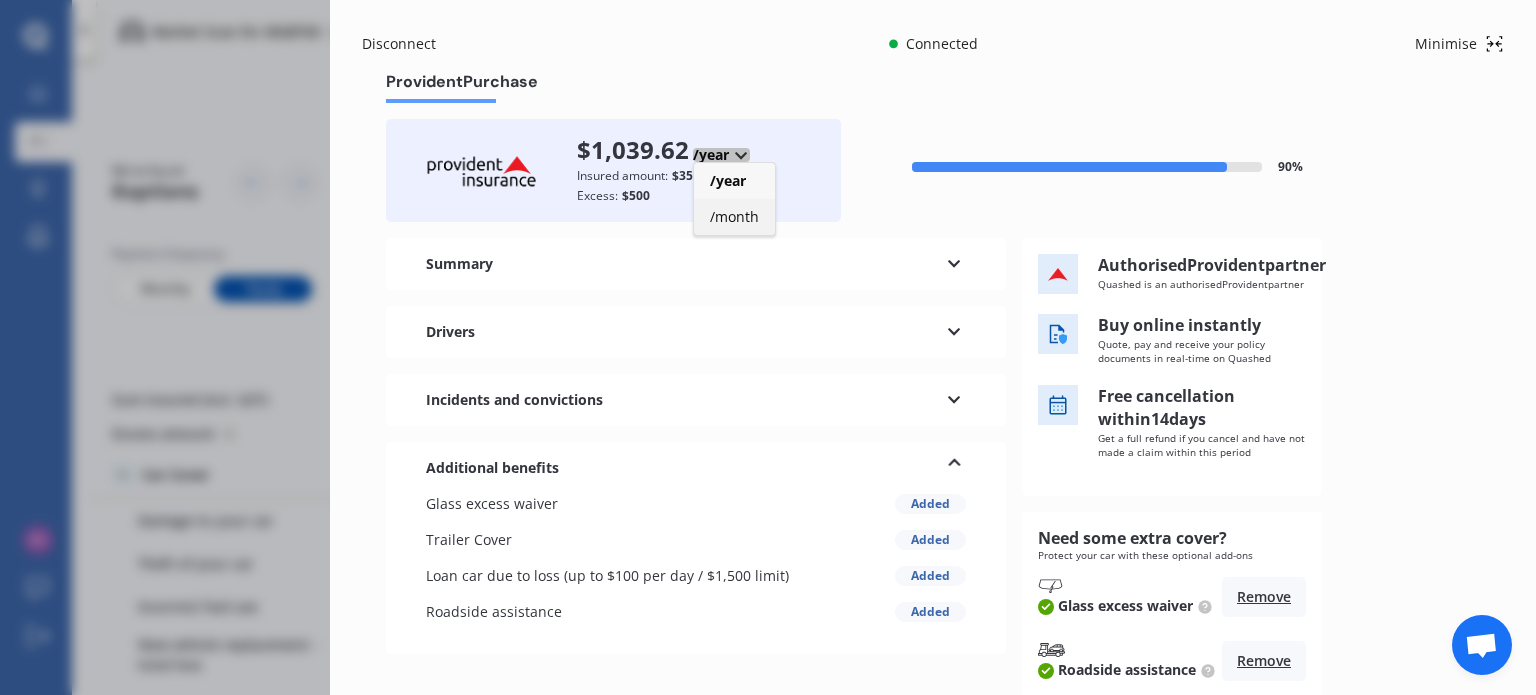 click on "/month" at bounding box center (734, 216) 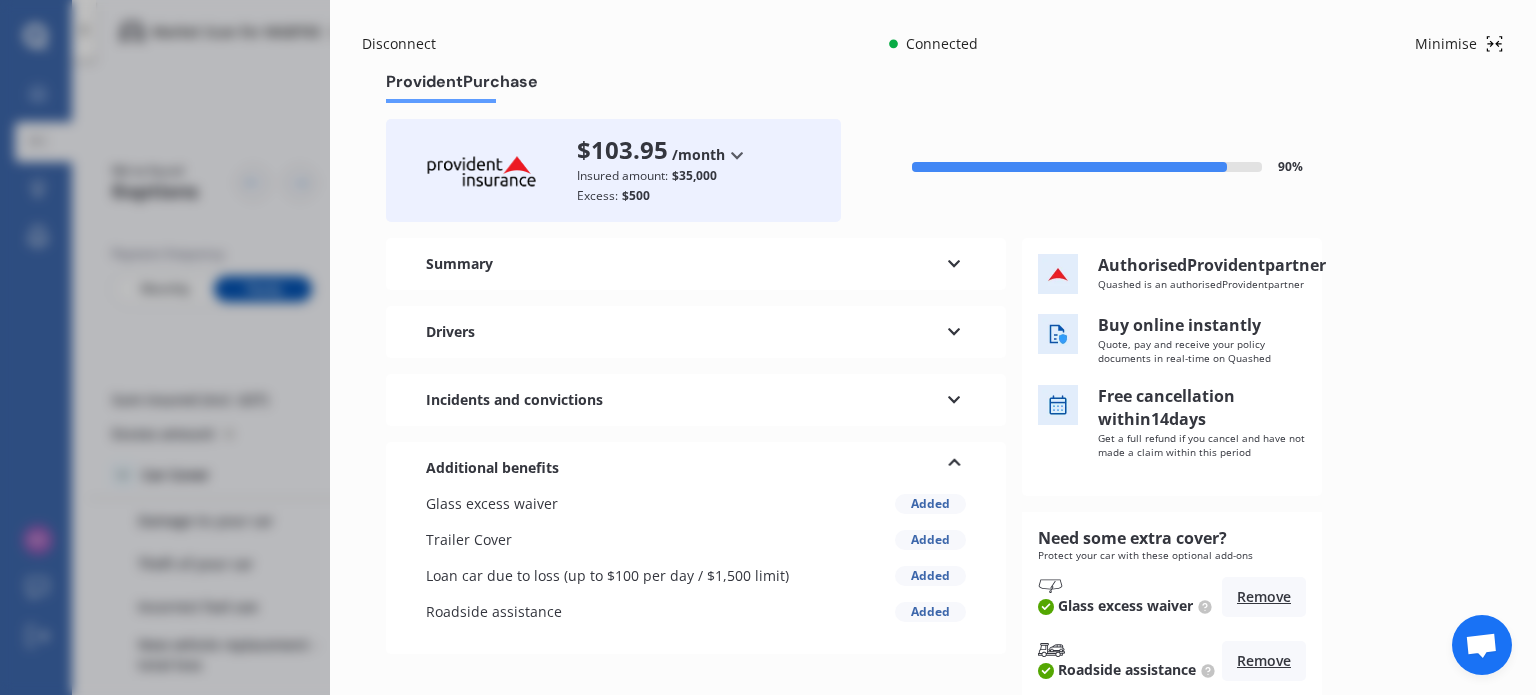 scroll, scrollTop: 157, scrollLeft: 0, axis: vertical 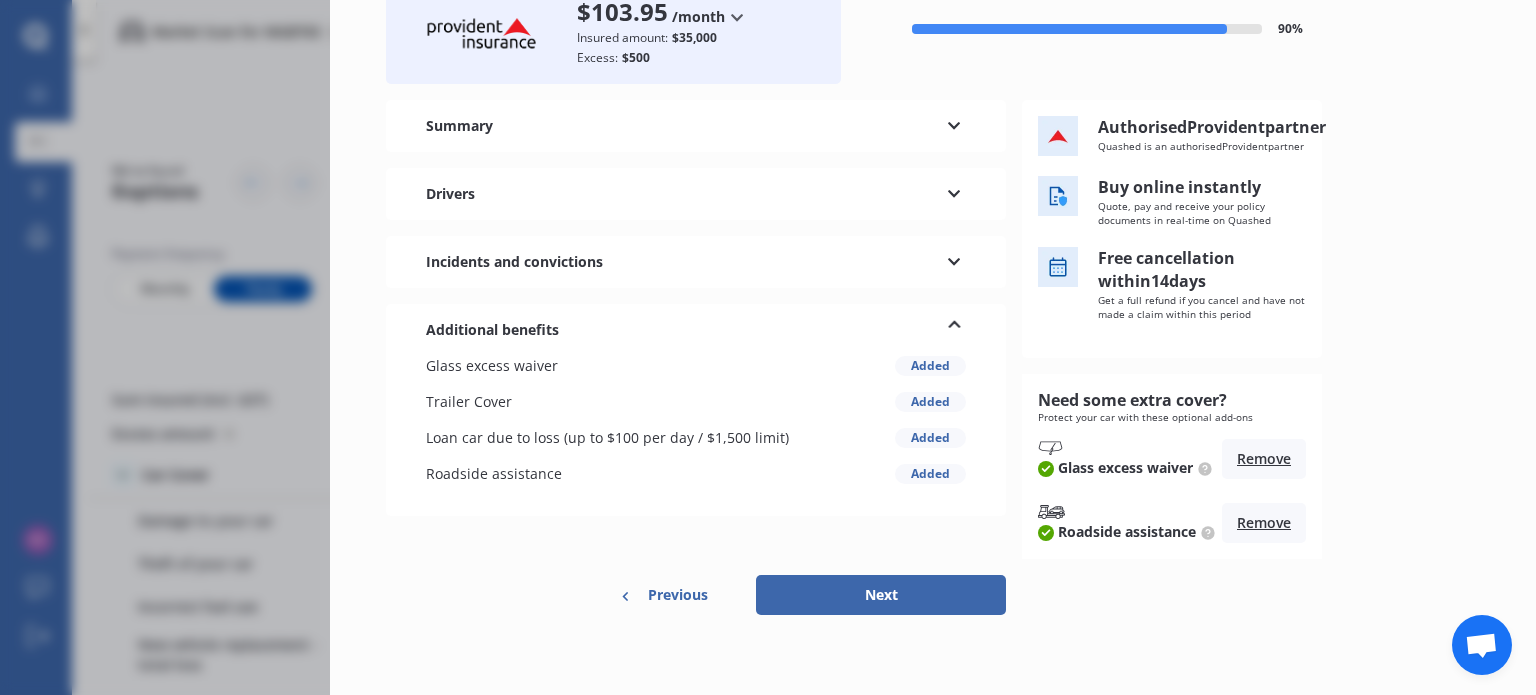 click on "Next" at bounding box center (881, 595) 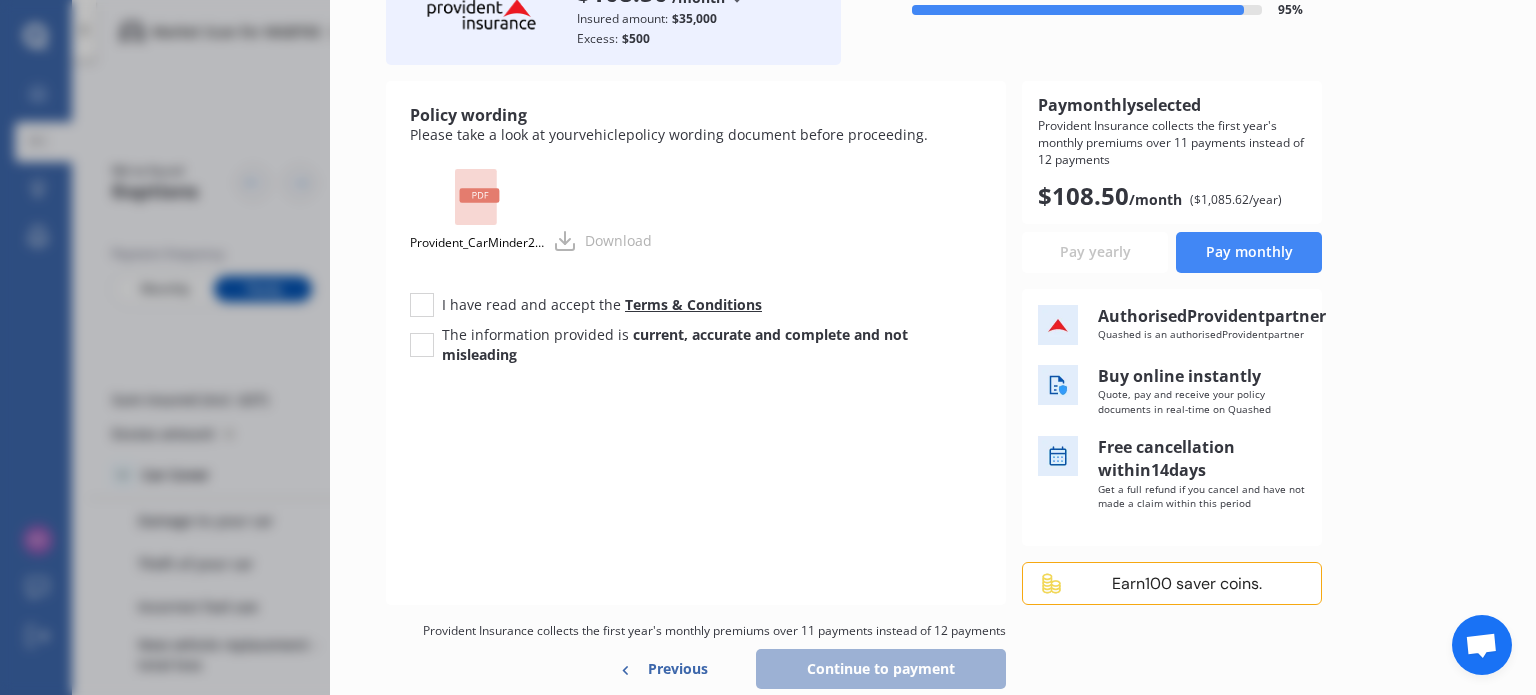 scroll, scrollTop: 0, scrollLeft: 0, axis: both 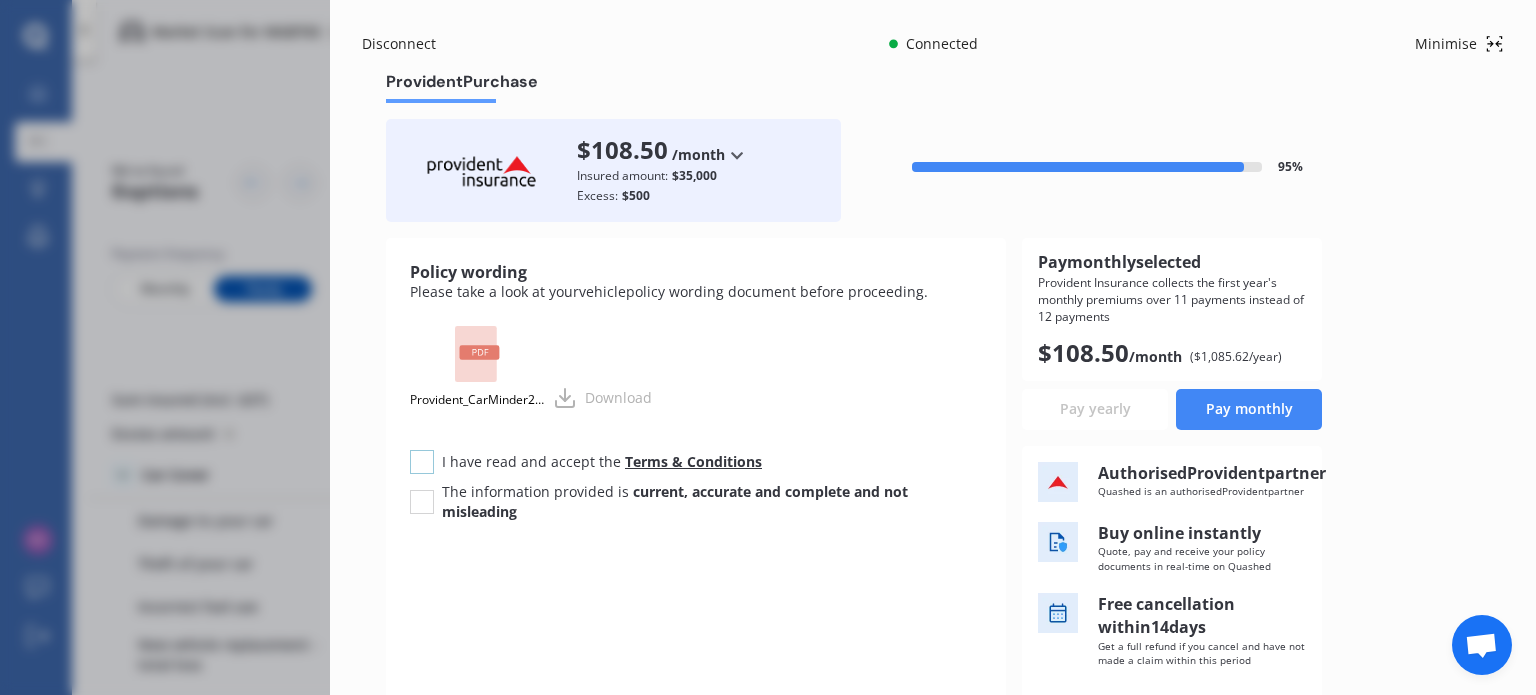 click at bounding box center [422, 450] 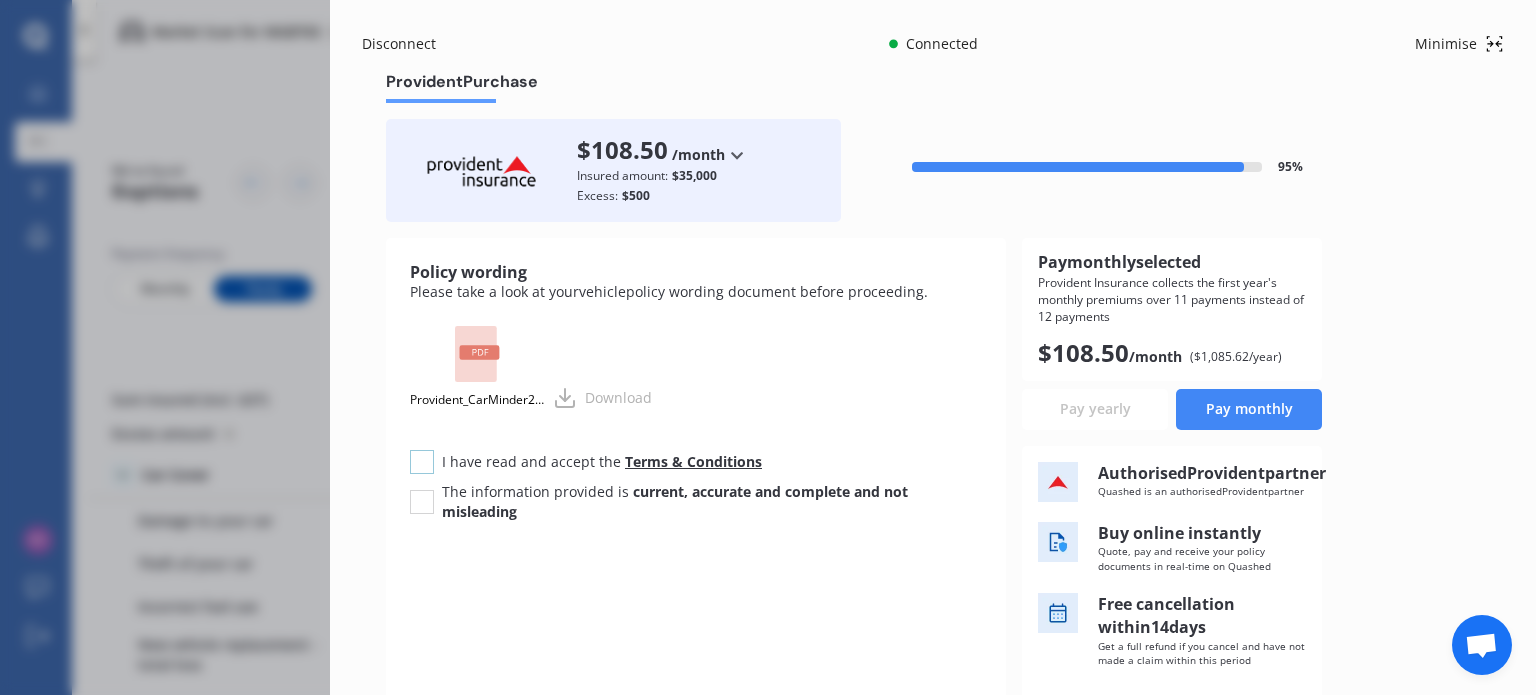 checkbox on "true" 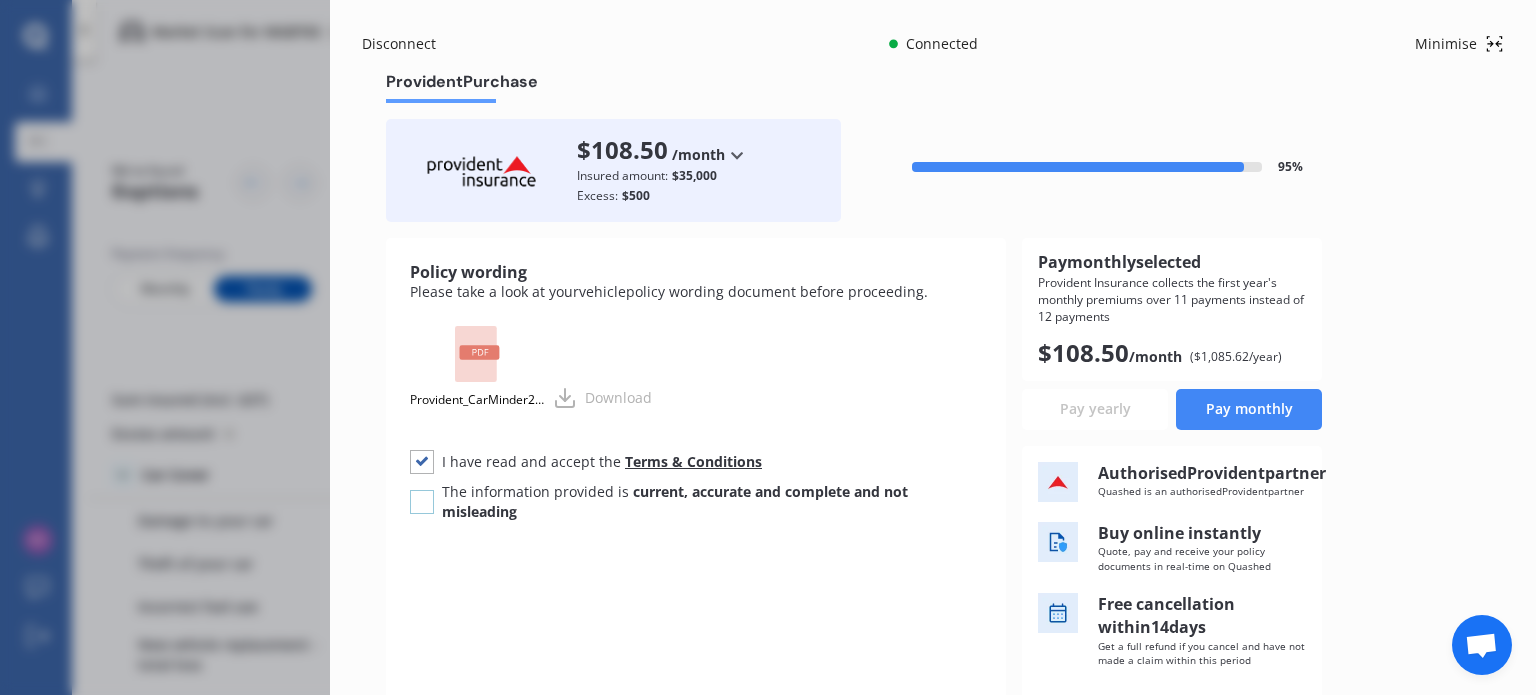 click at bounding box center [422, 490] 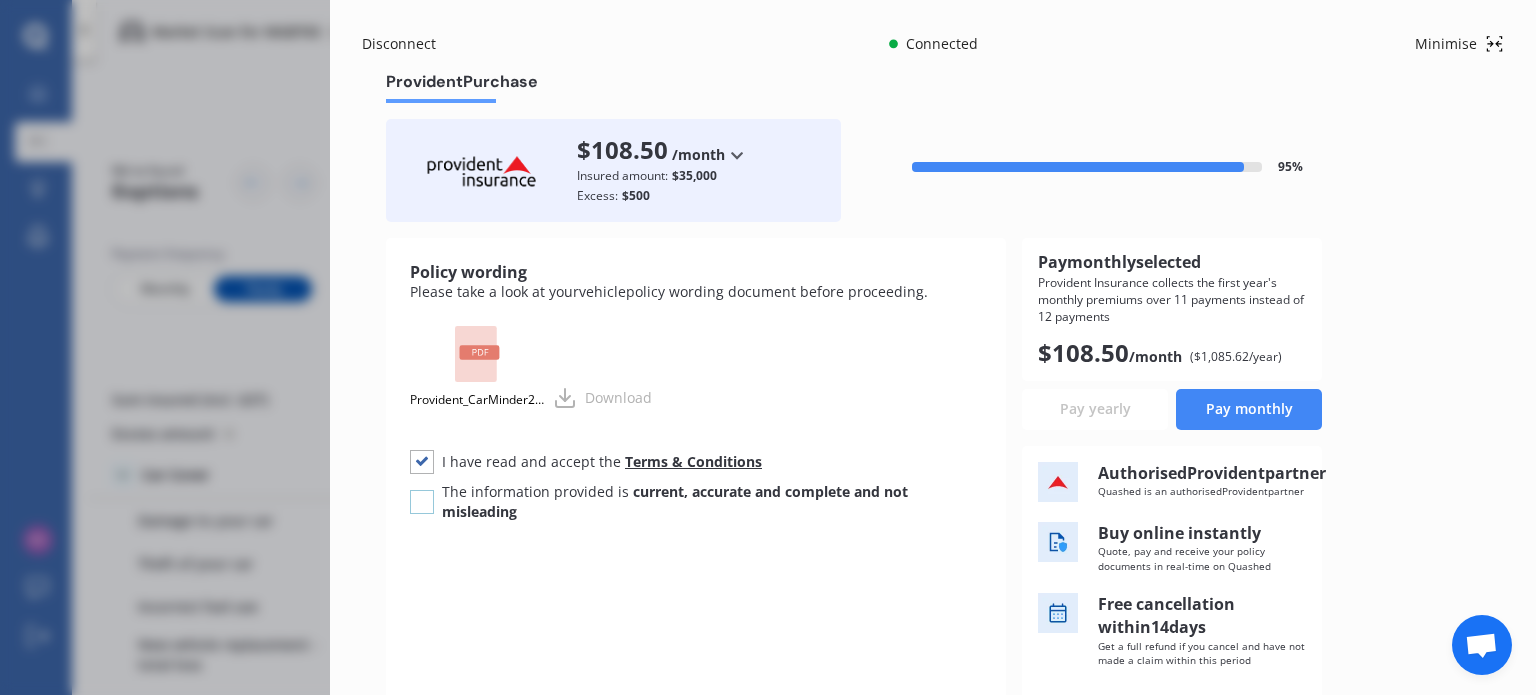 click on "The information provided is   current, accurate and complete and not misleading" at bounding box center (422, 502) 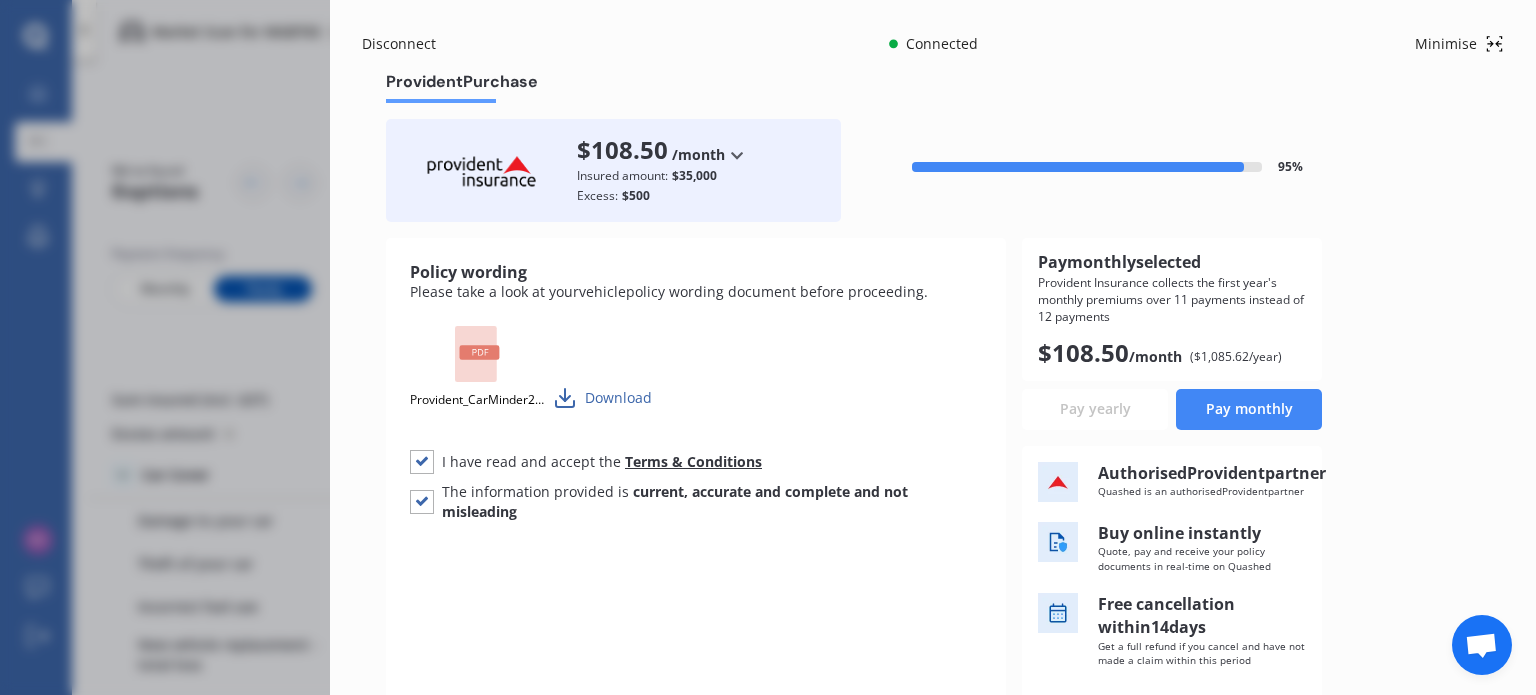 click on "Download" at bounding box center (602, 398) 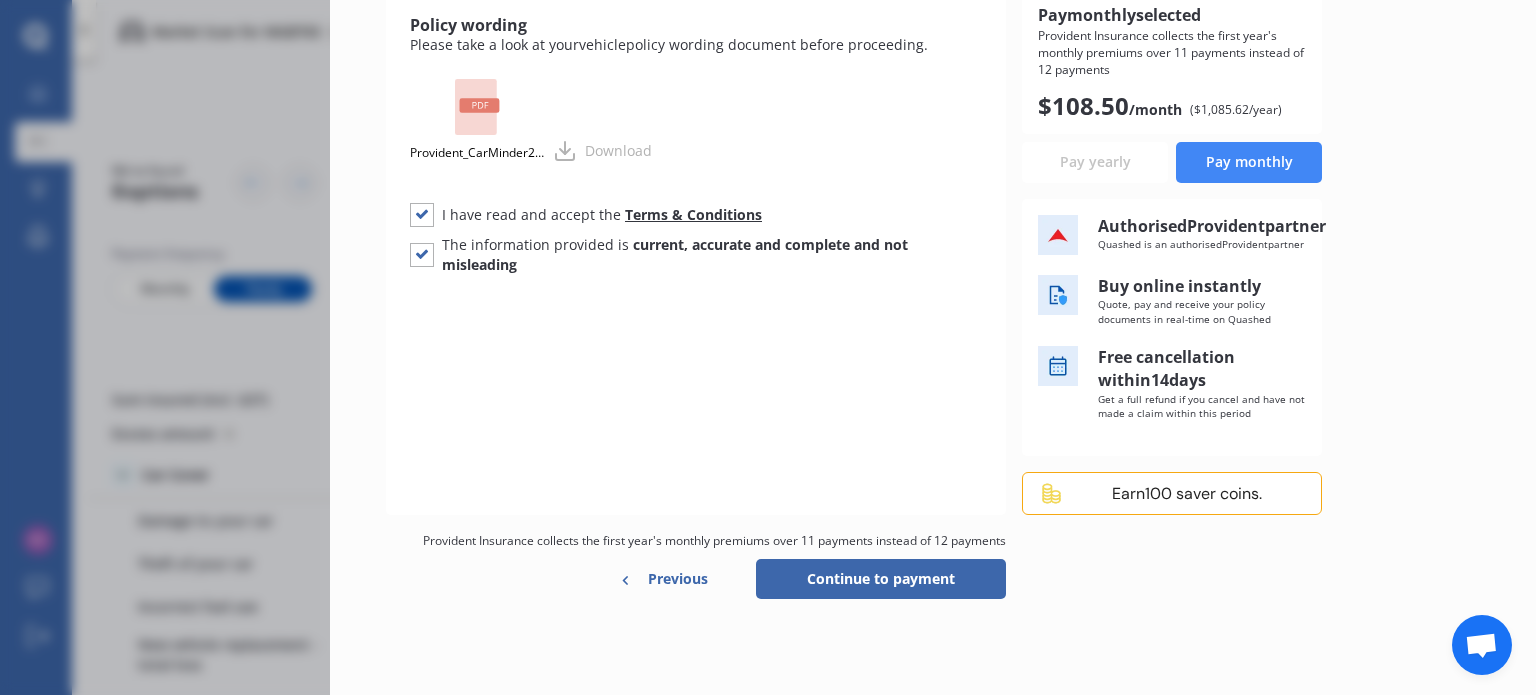 scroll, scrollTop: 266, scrollLeft: 0, axis: vertical 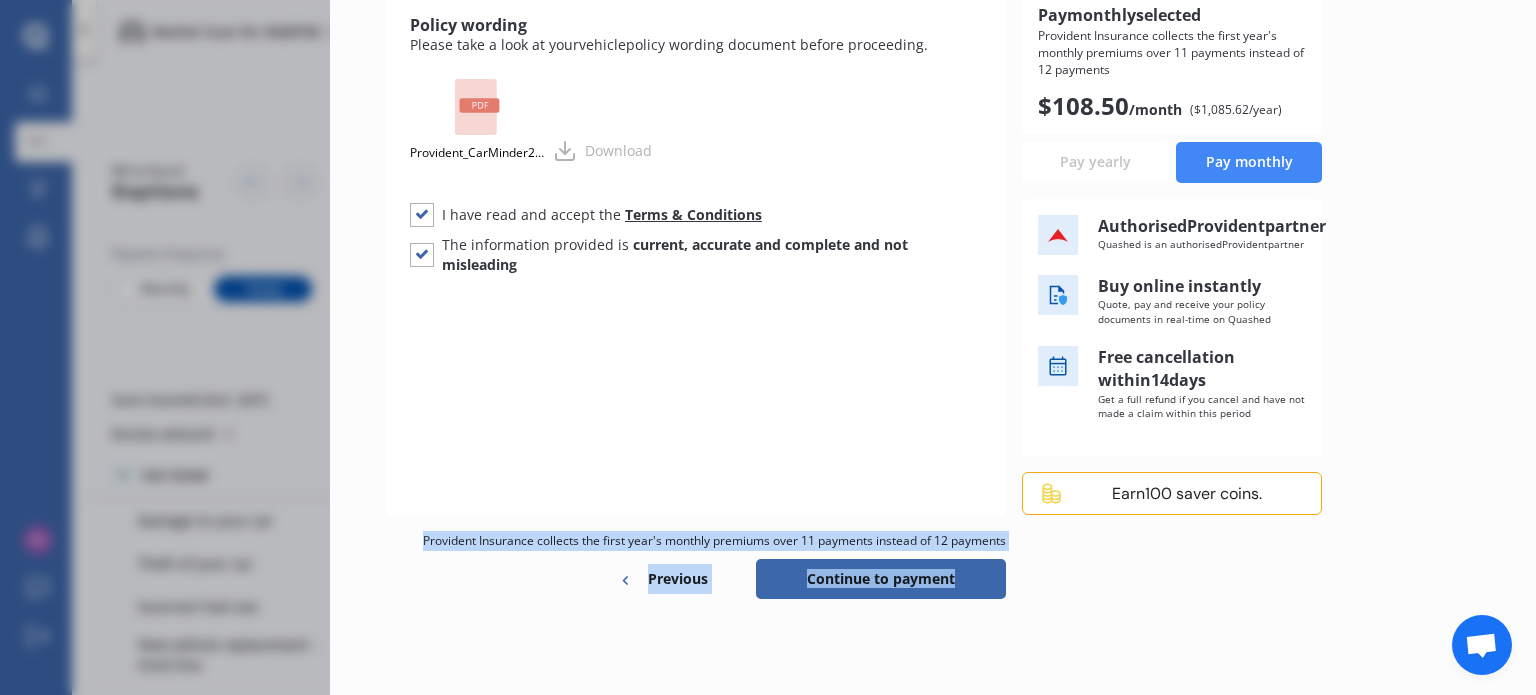 drag, startPoint x: 393, startPoint y: 534, endPoint x: 1120, endPoint y: 560, distance: 727.4648 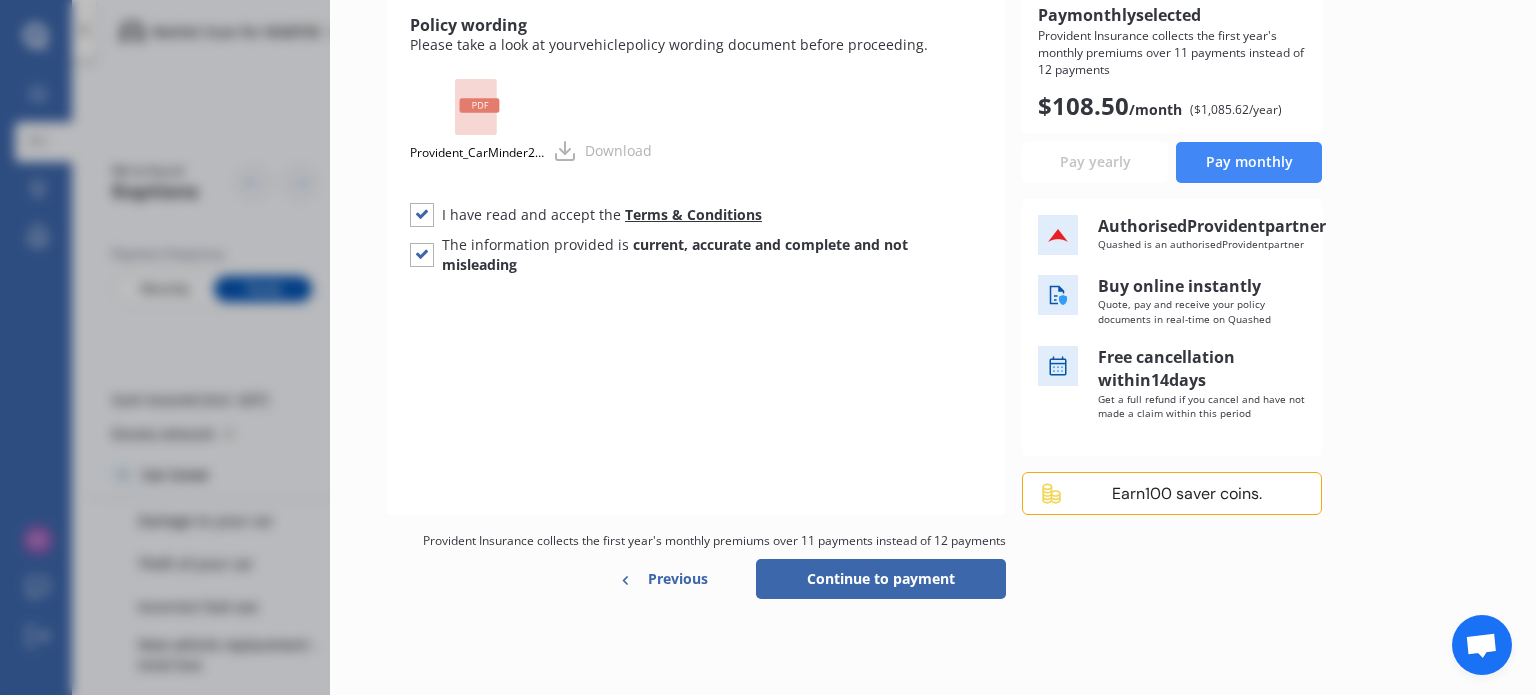 click on "Continue to payment" at bounding box center [881, 579] 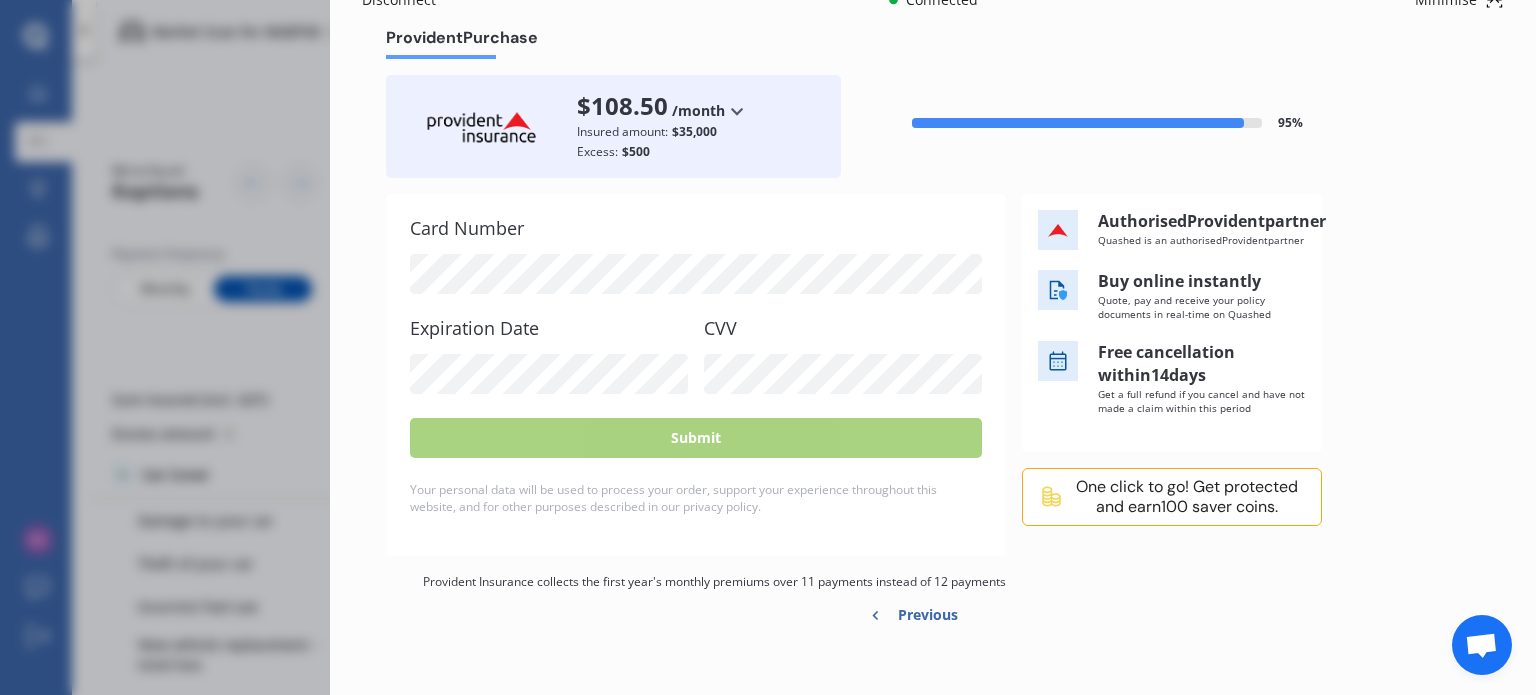 scroll, scrollTop: 74, scrollLeft: 0, axis: vertical 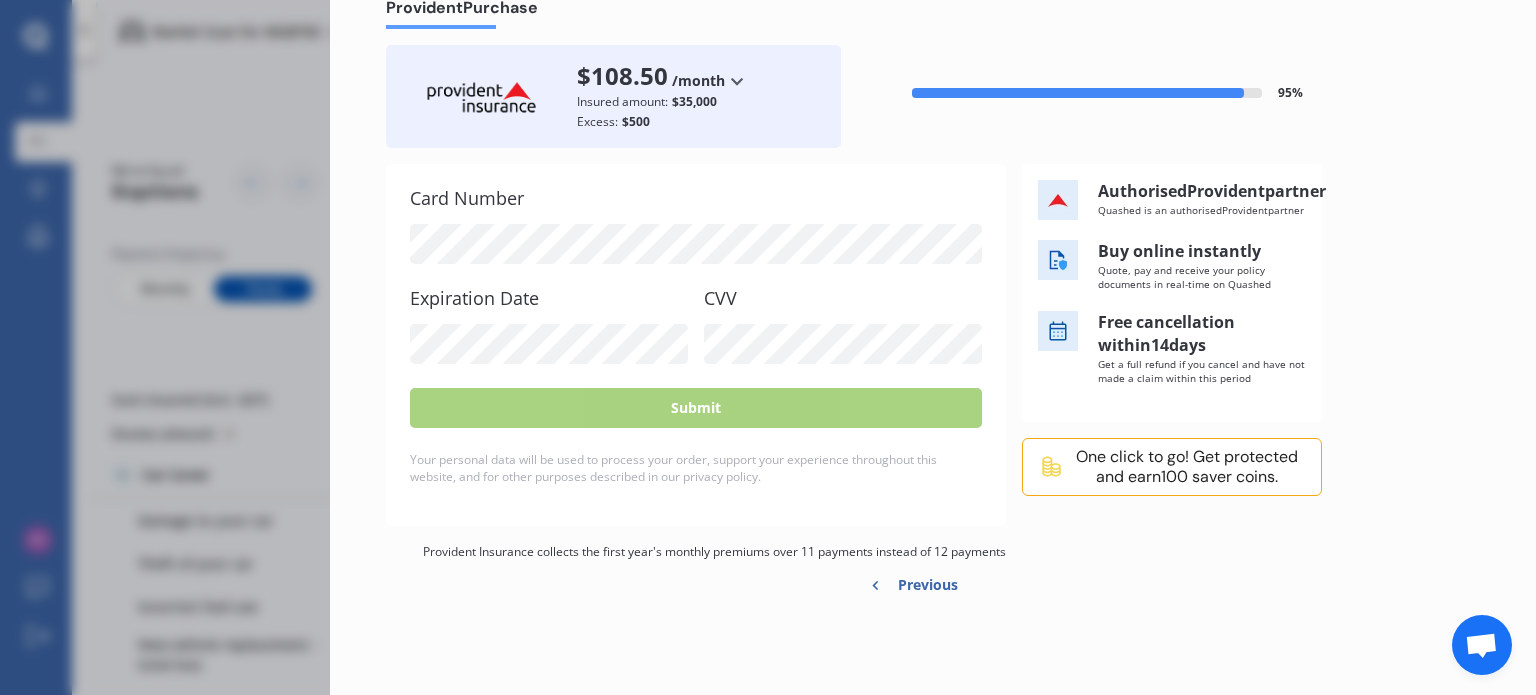 click on "Disconnect Connected Minimise Yearly Monthly $108.50 / mo Provident  Purchase $108.50 /month /year /month Insured amount: $35,000 Excess: $500 95 % Card Number Expiration Date CVV Submit Your personal data will be used to process your order, support your experience throughout this website, and for other purposes described in our privacy policy. Authorised  Provident  partner Quashed is an authorised  Provident  partner Buy online instantly Quote, pay and receive your policy documents in real-time on Quashed Free cancellation within  14  days Get a full refund if you cancel and have not made a claim within this period One click to go! Get protected and earn  100 saver coins. Provident Insurance collects the first year's monthly premiums over 11 payments instead of 12 payments Previous Connecting you in real-time to complete your purchase with... Go to  Provident" at bounding box center (768, 347) 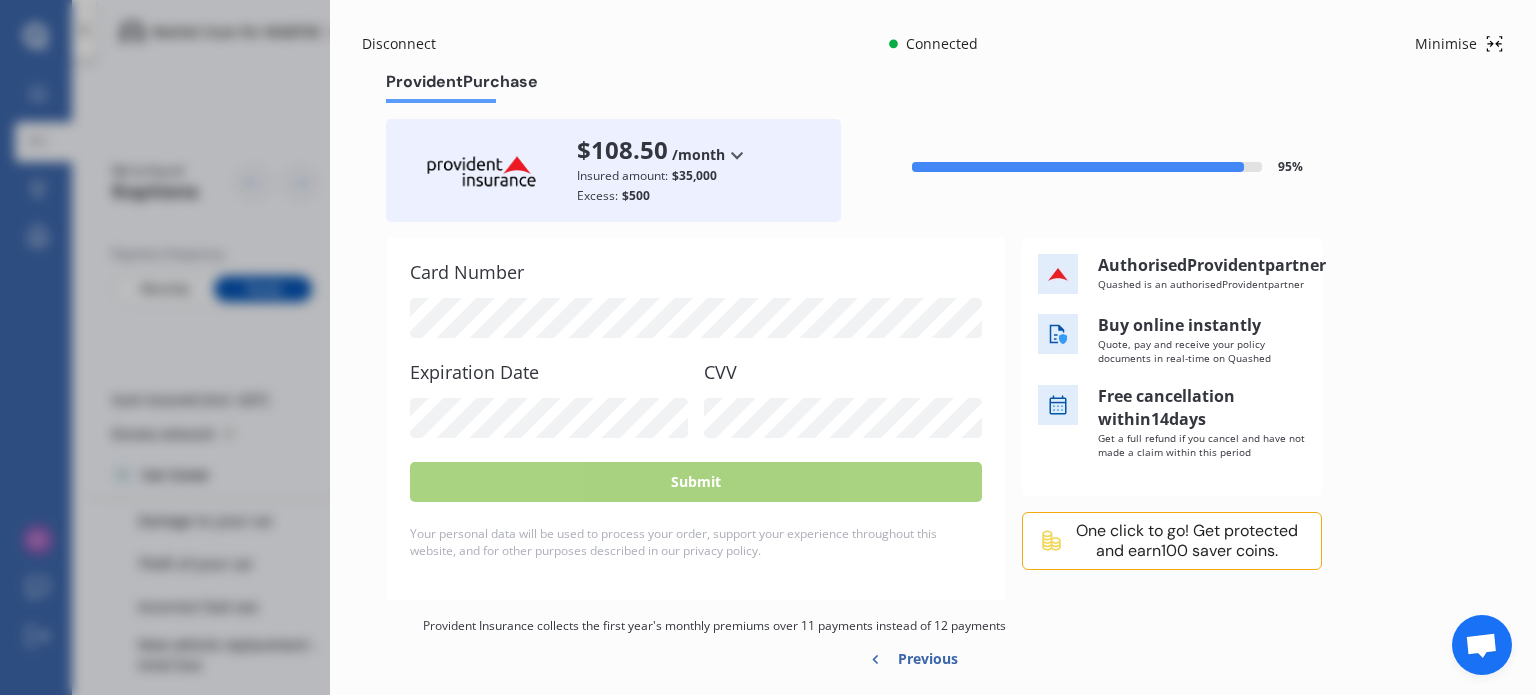 click on "Minimise" at bounding box center [1446, 44] 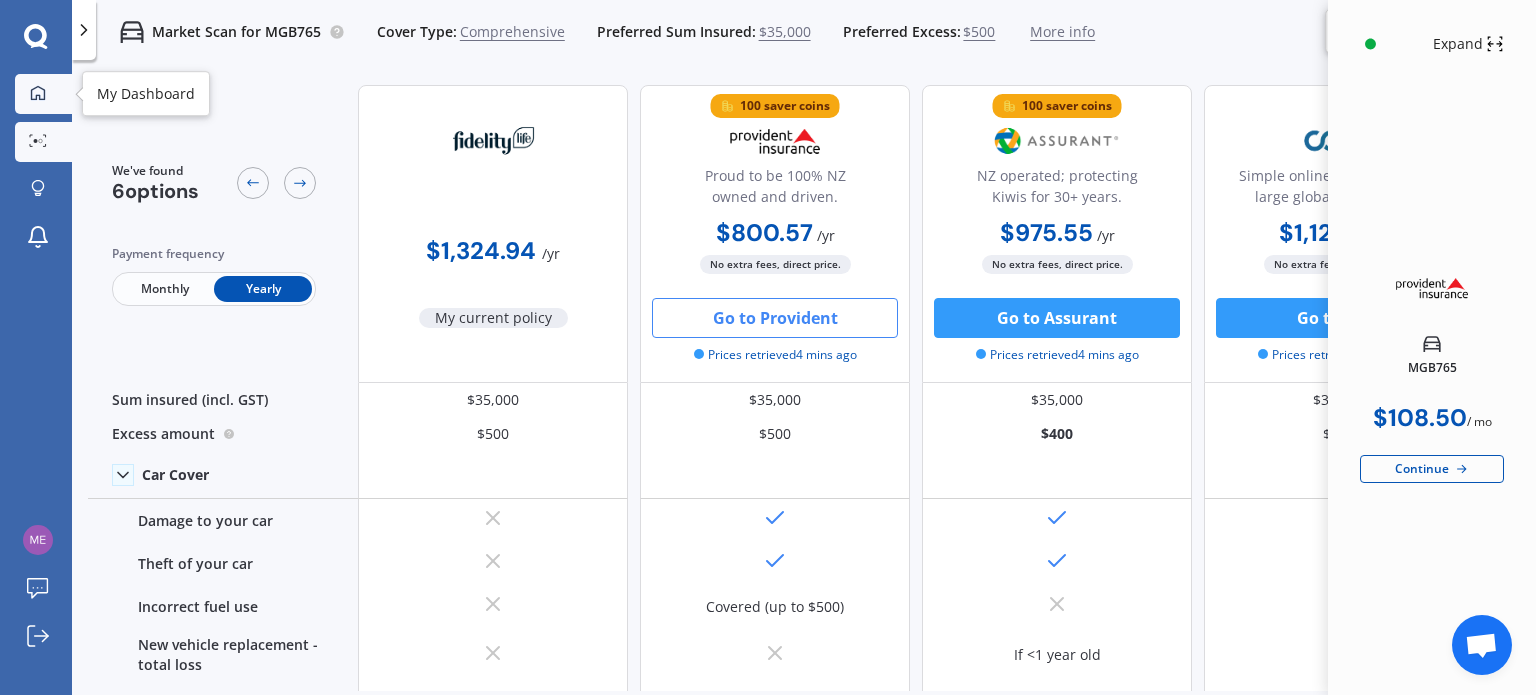 click on "My Dashboard" at bounding box center (43, 94) 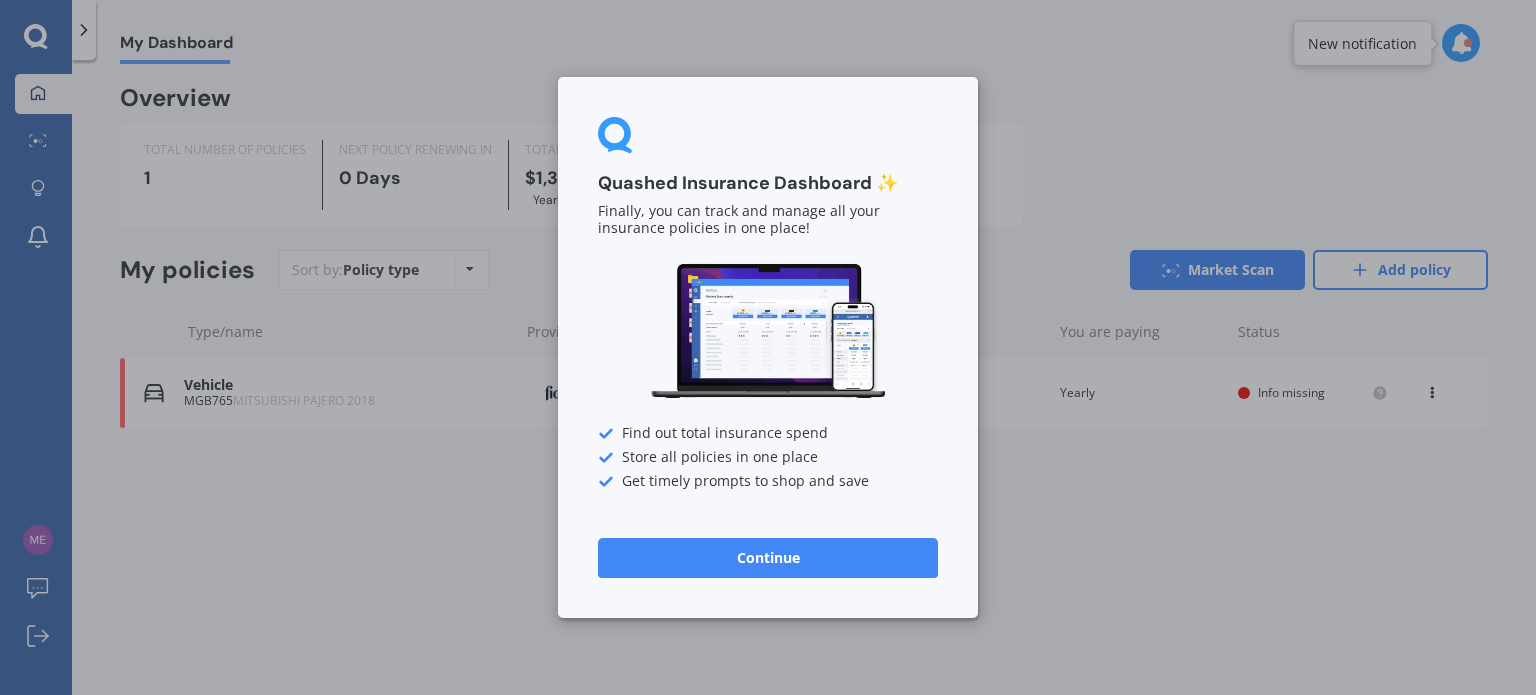 click on "Continue" at bounding box center [768, 558] 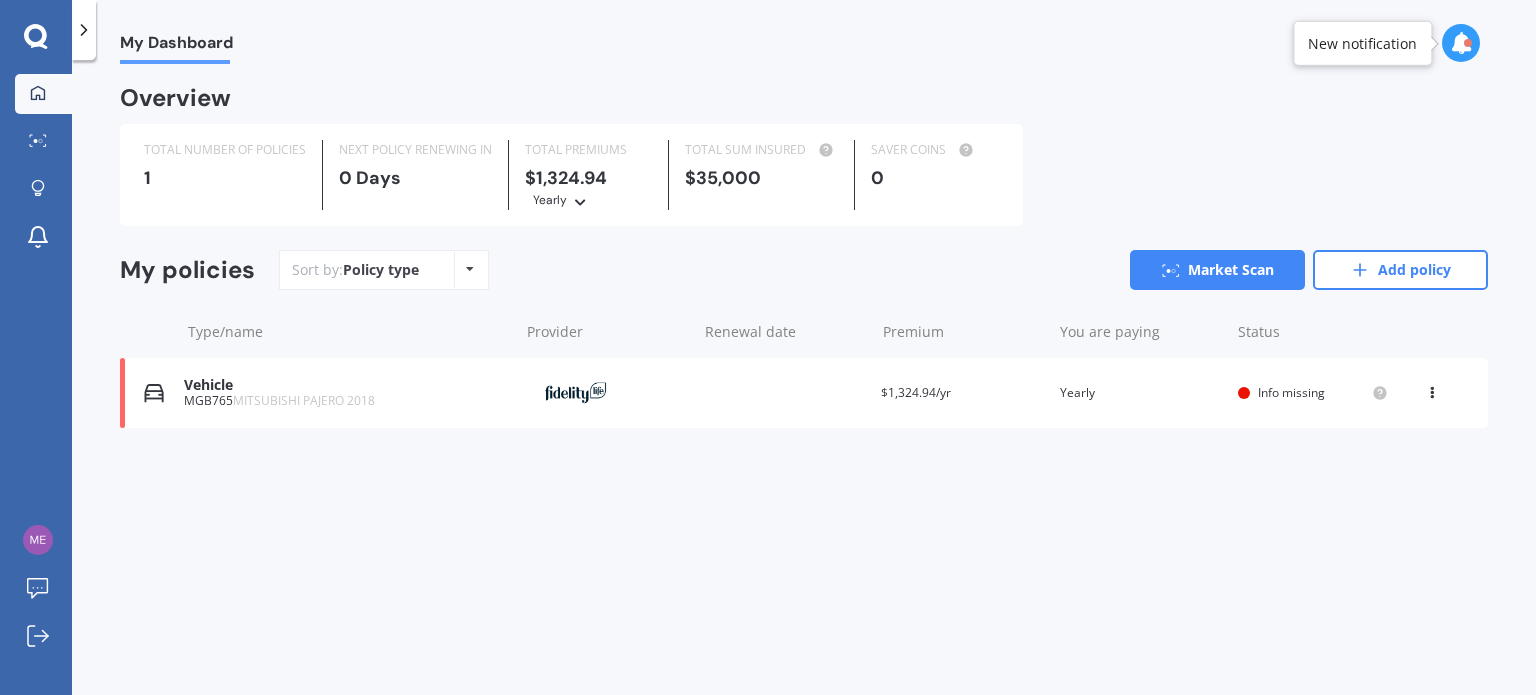 click at bounding box center [1432, 389] 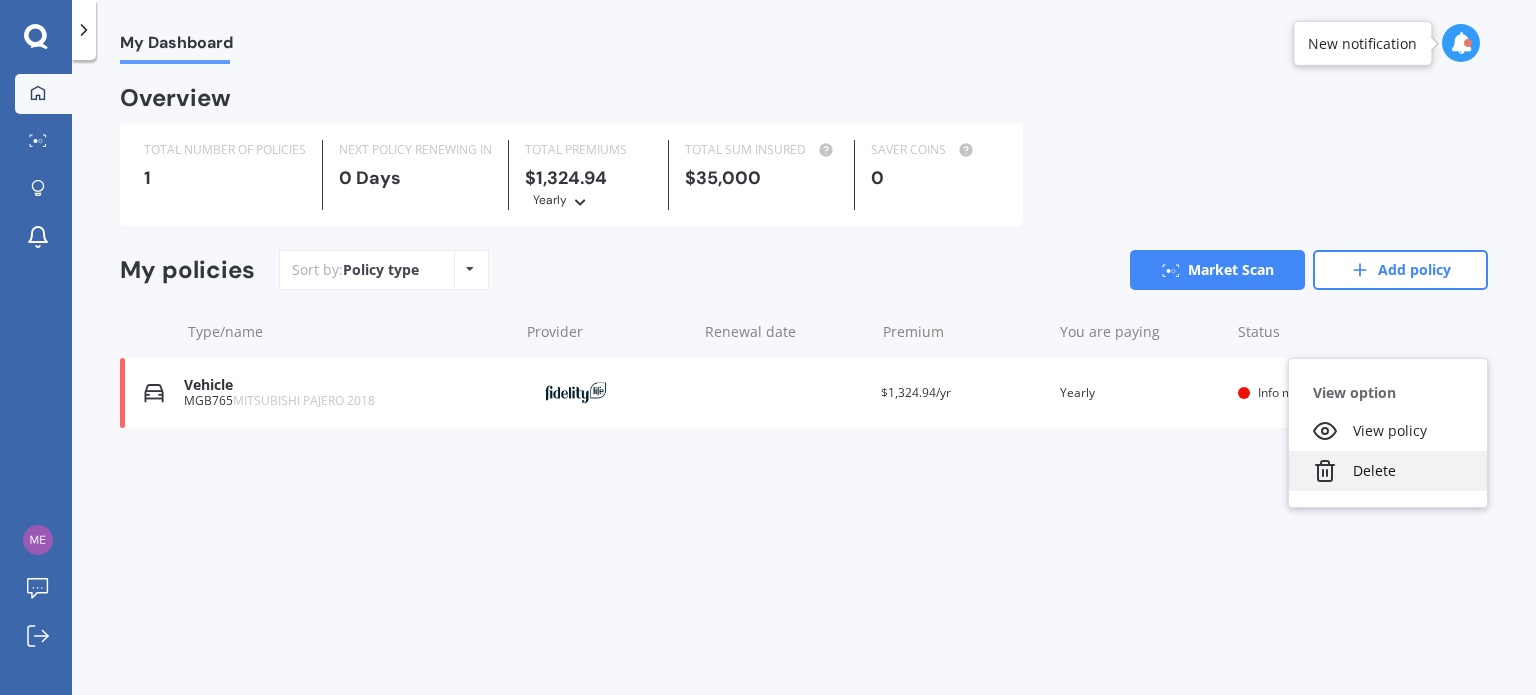 click on "Delete" at bounding box center [1388, 471] 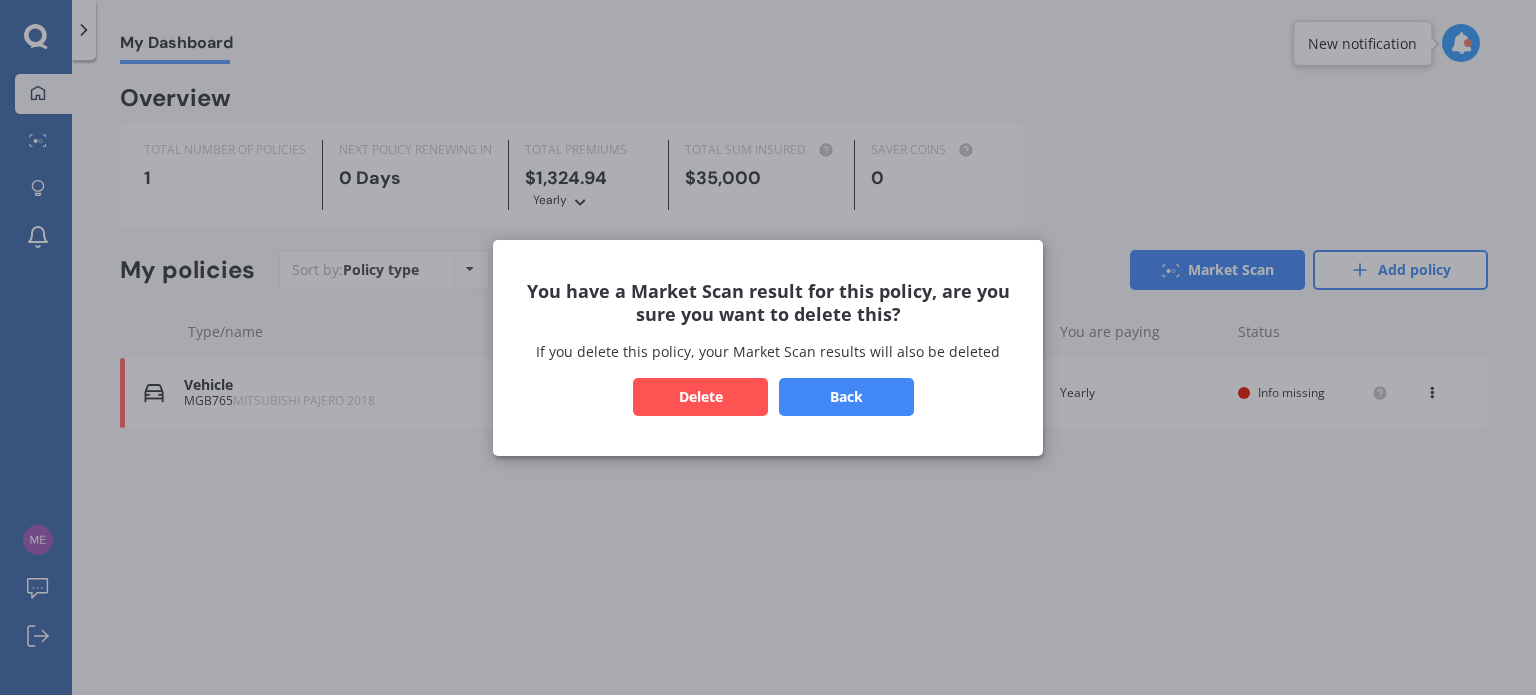 click on "Delete" at bounding box center (700, 396) 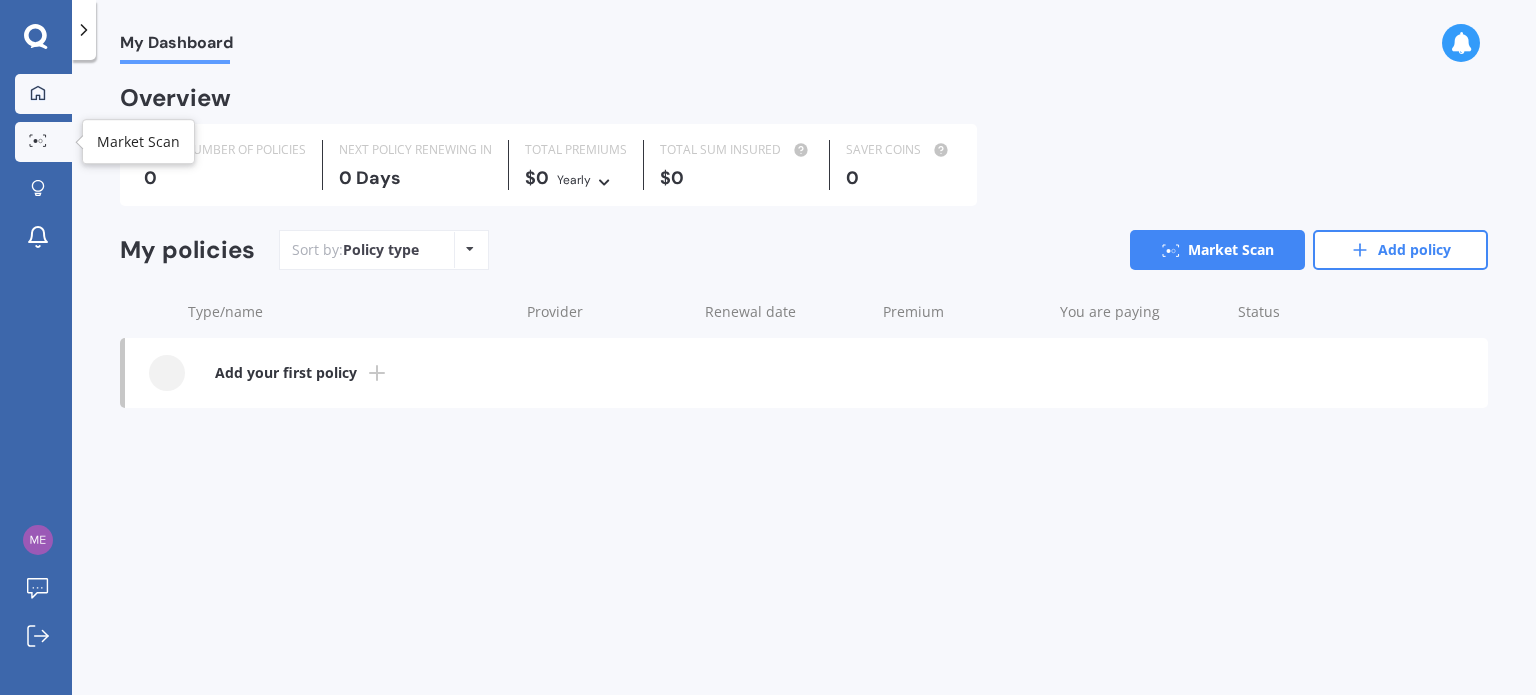 click 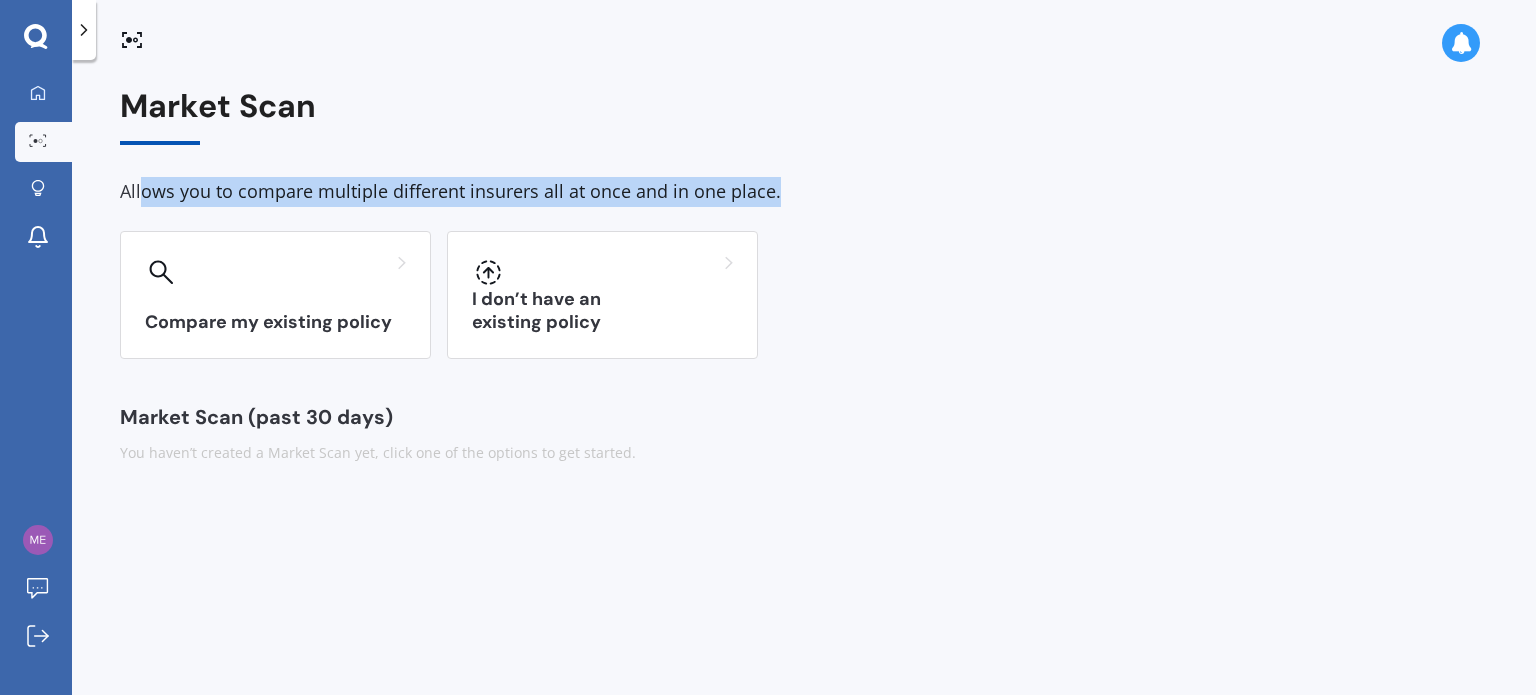 drag, startPoint x: 145, startPoint y: 187, endPoint x: 791, endPoint y: 195, distance: 646.04956 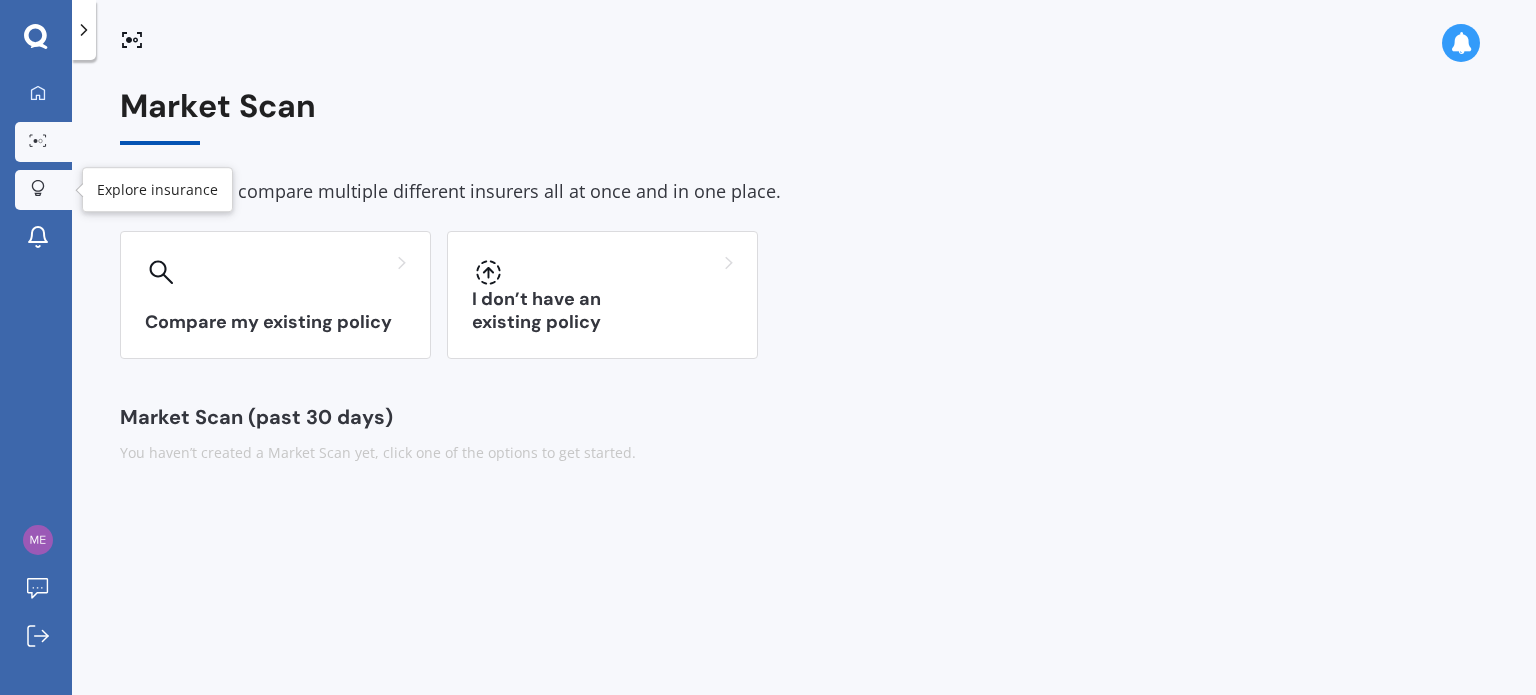 click 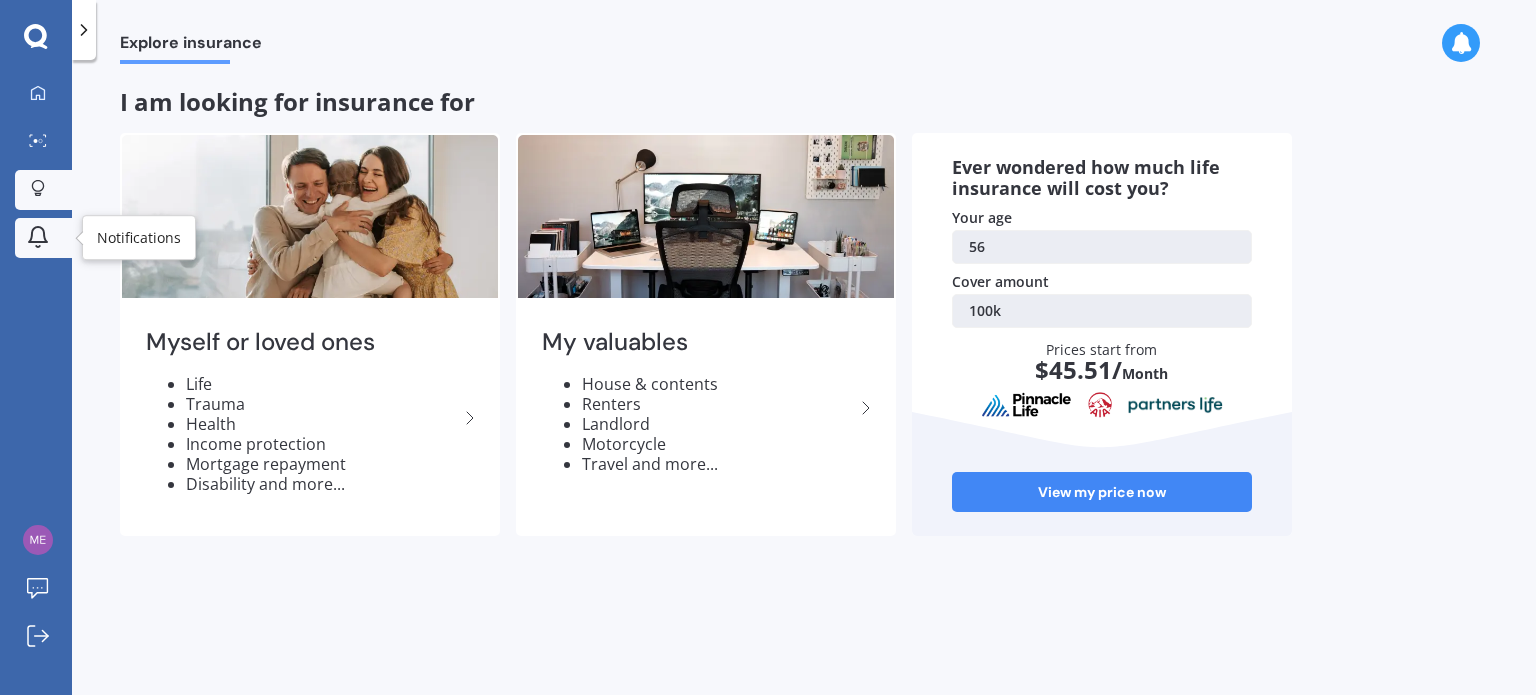 click 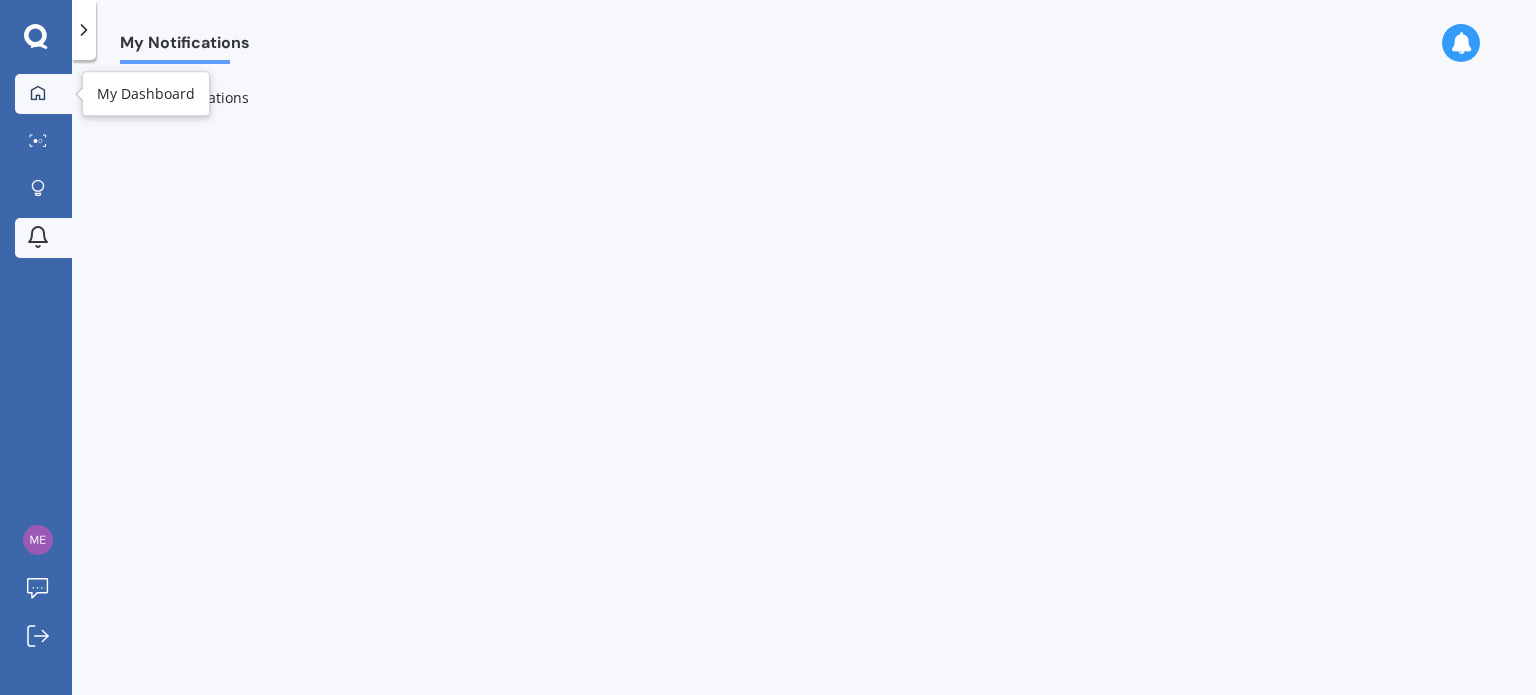 click on "My Dashboard" at bounding box center (43, 94) 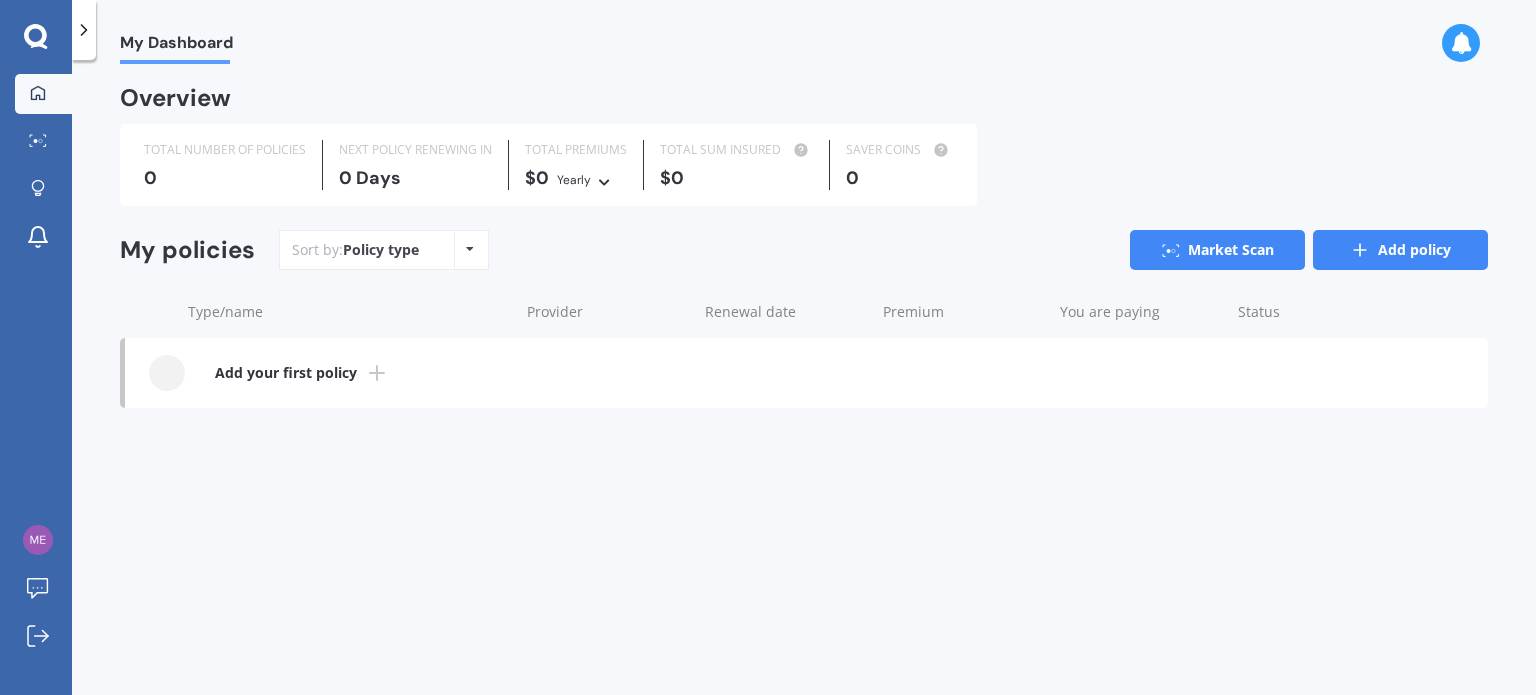click on "Add policy" at bounding box center (1400, 250) 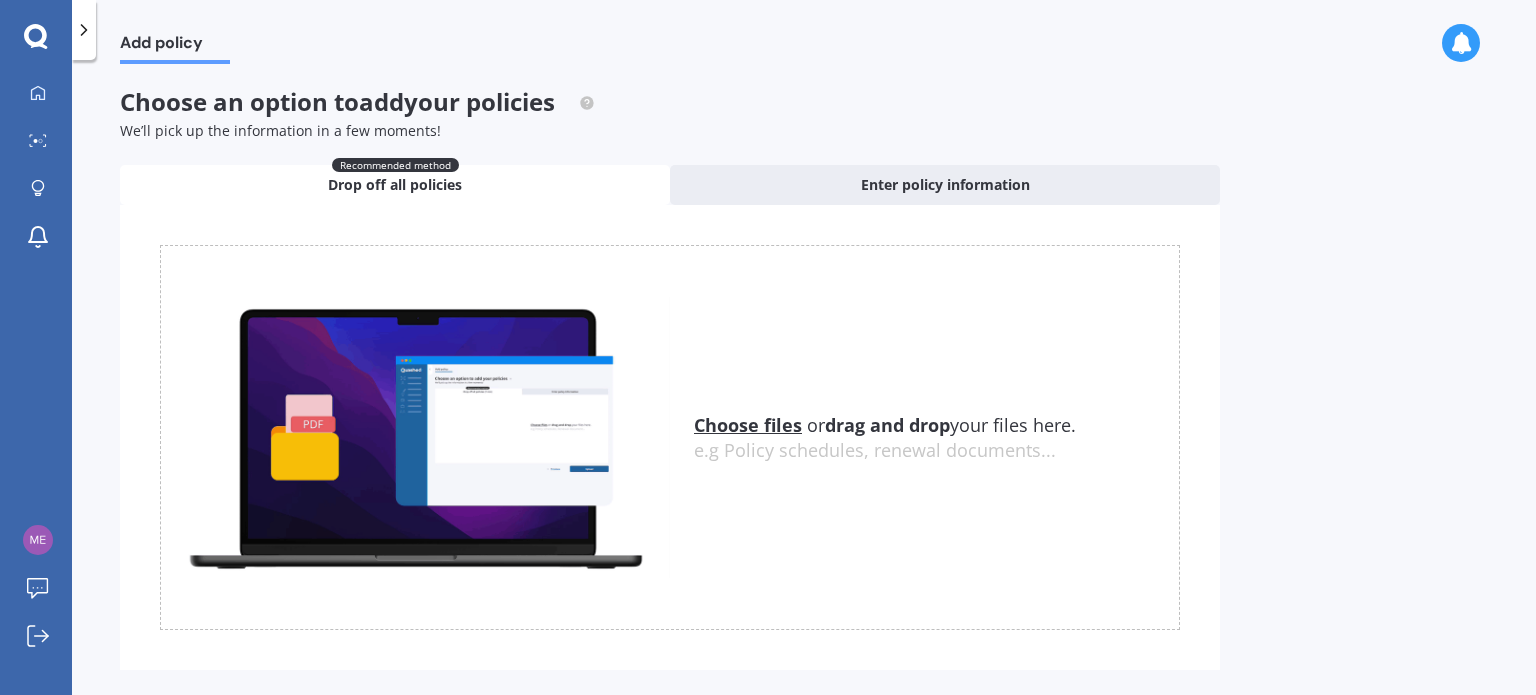 click on "Choose files" at bounding box center (748, 425) 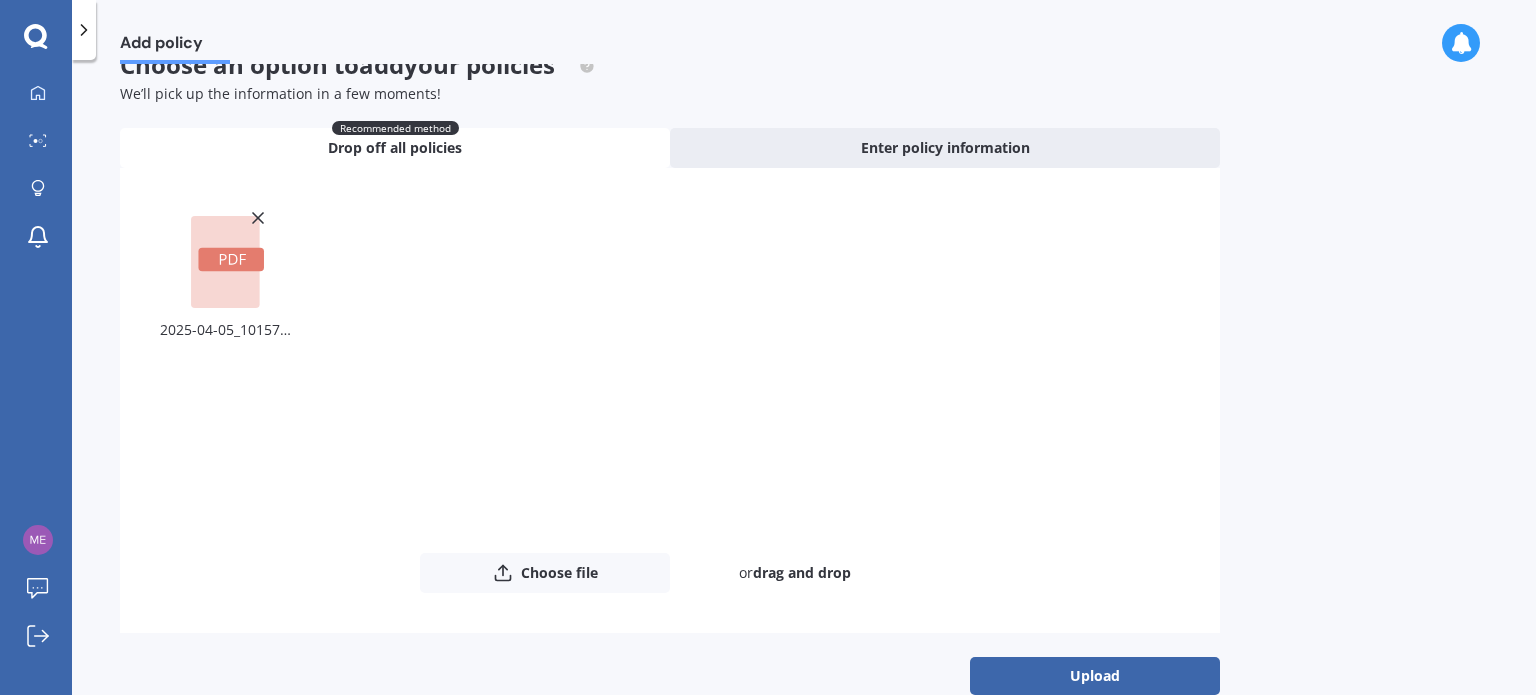 scroll, scrollTop: 72, scrollLeft: 0, axis: vertical 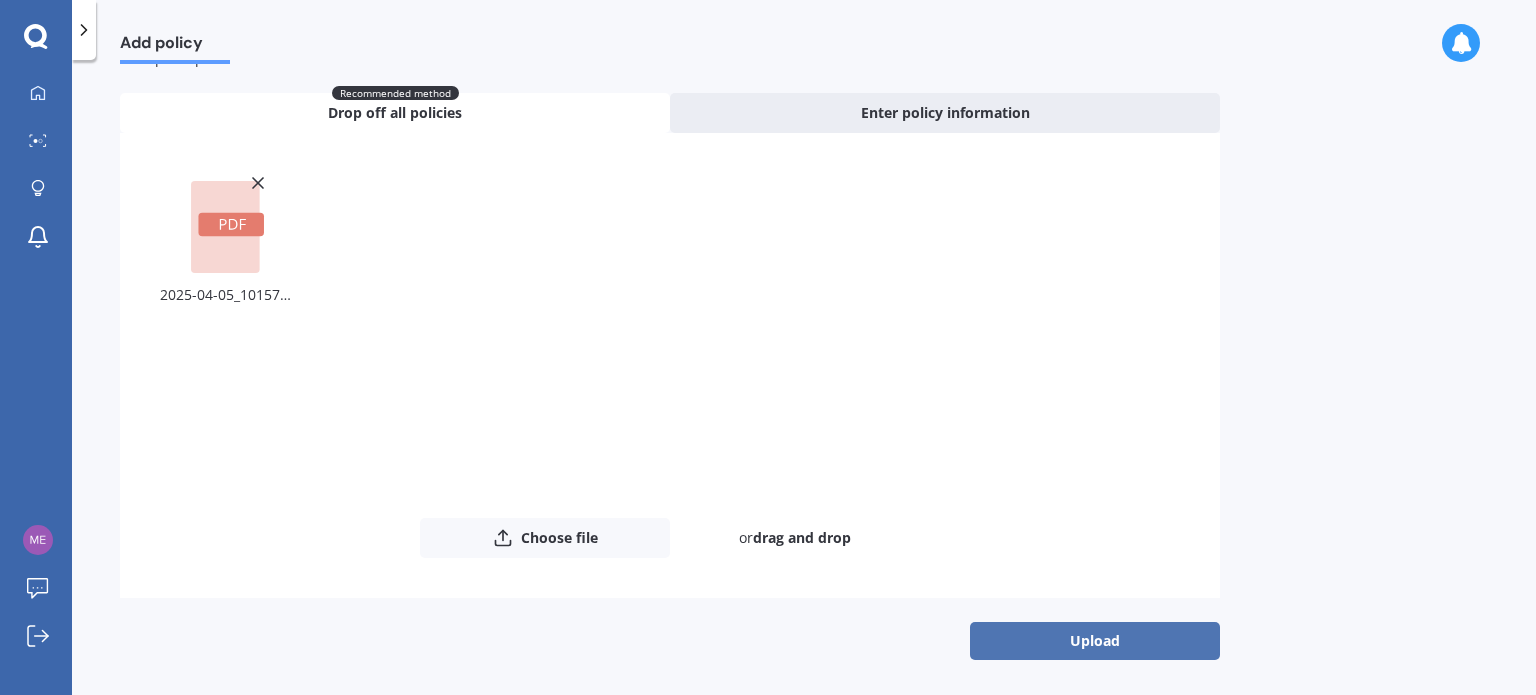 click on "Upload" at bounding box center (1095, 641) 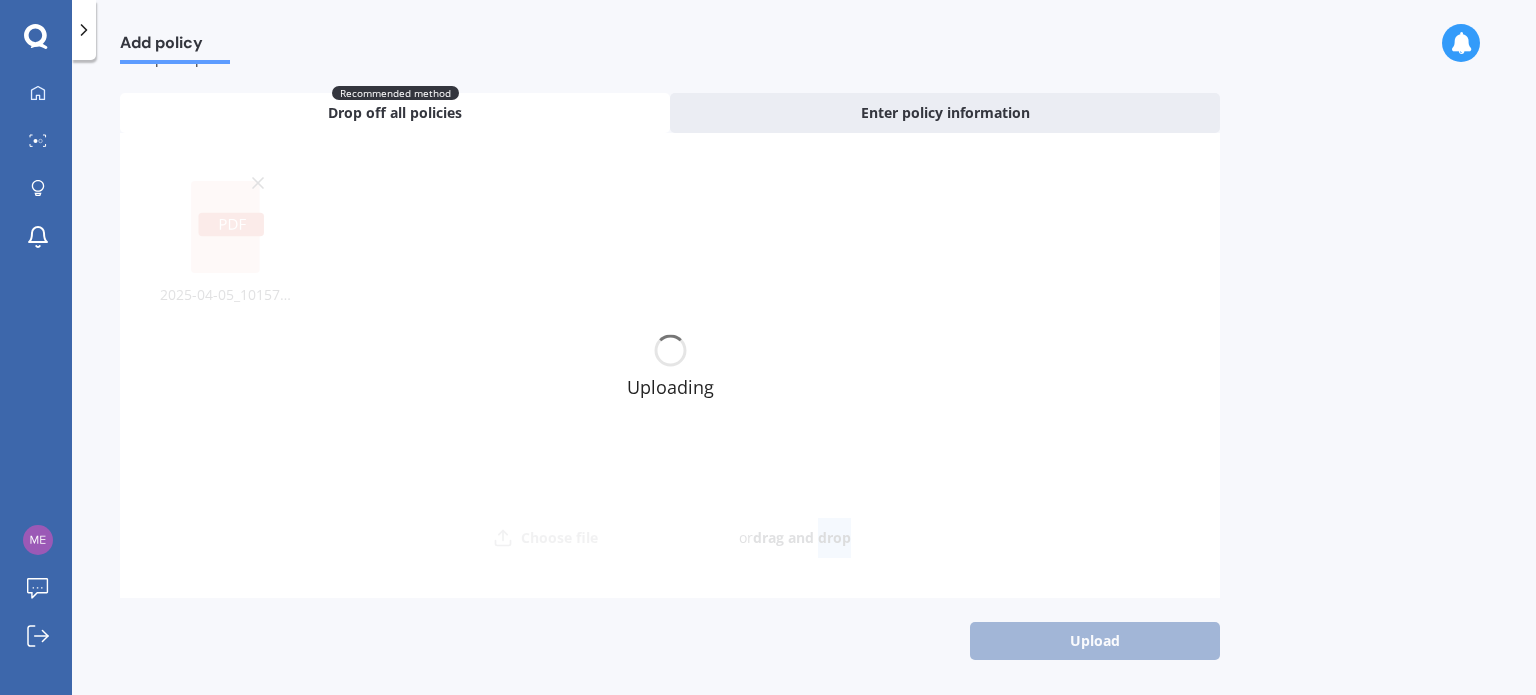 click on "Upload" at bounding box center [670, 641] 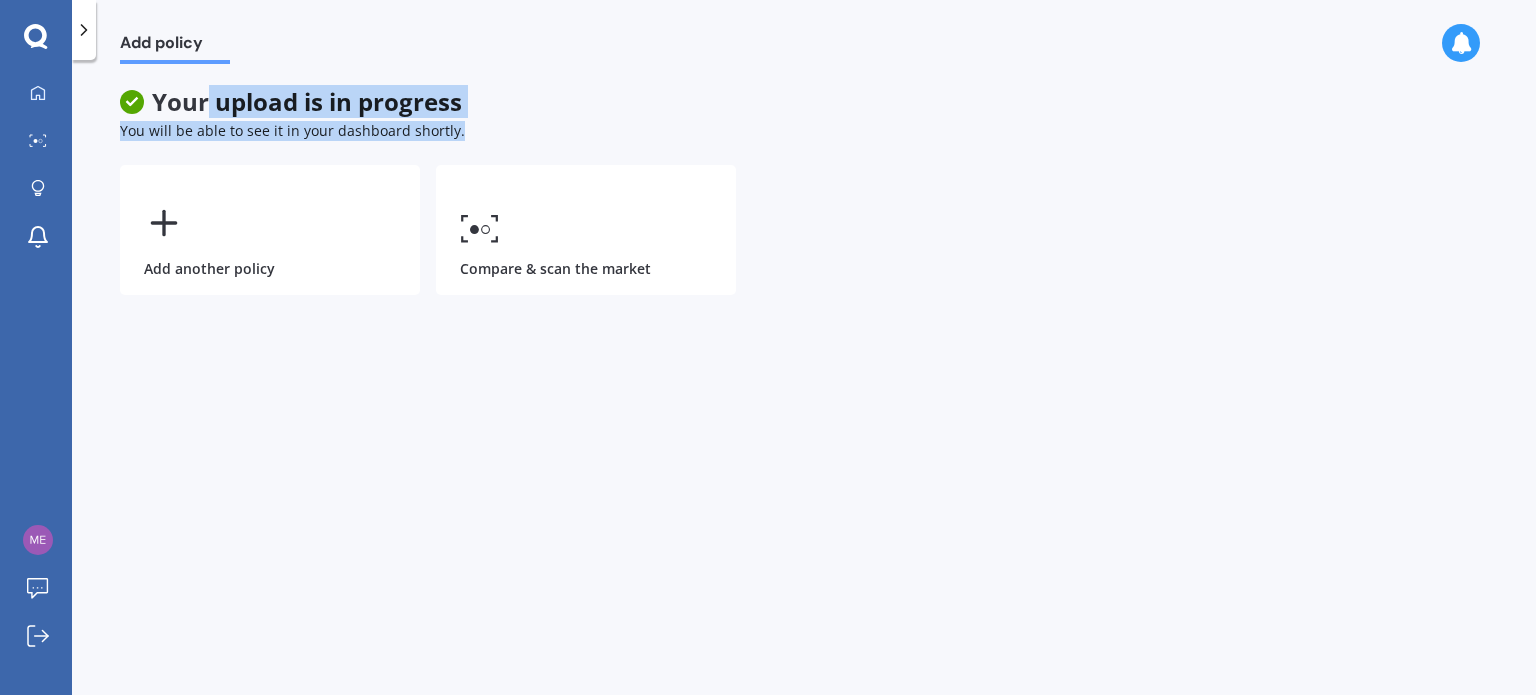 drag, startPoint x: 209, startPoint y: 103, endPoint x: 482, endPoint y: 124, distance: 273.8065 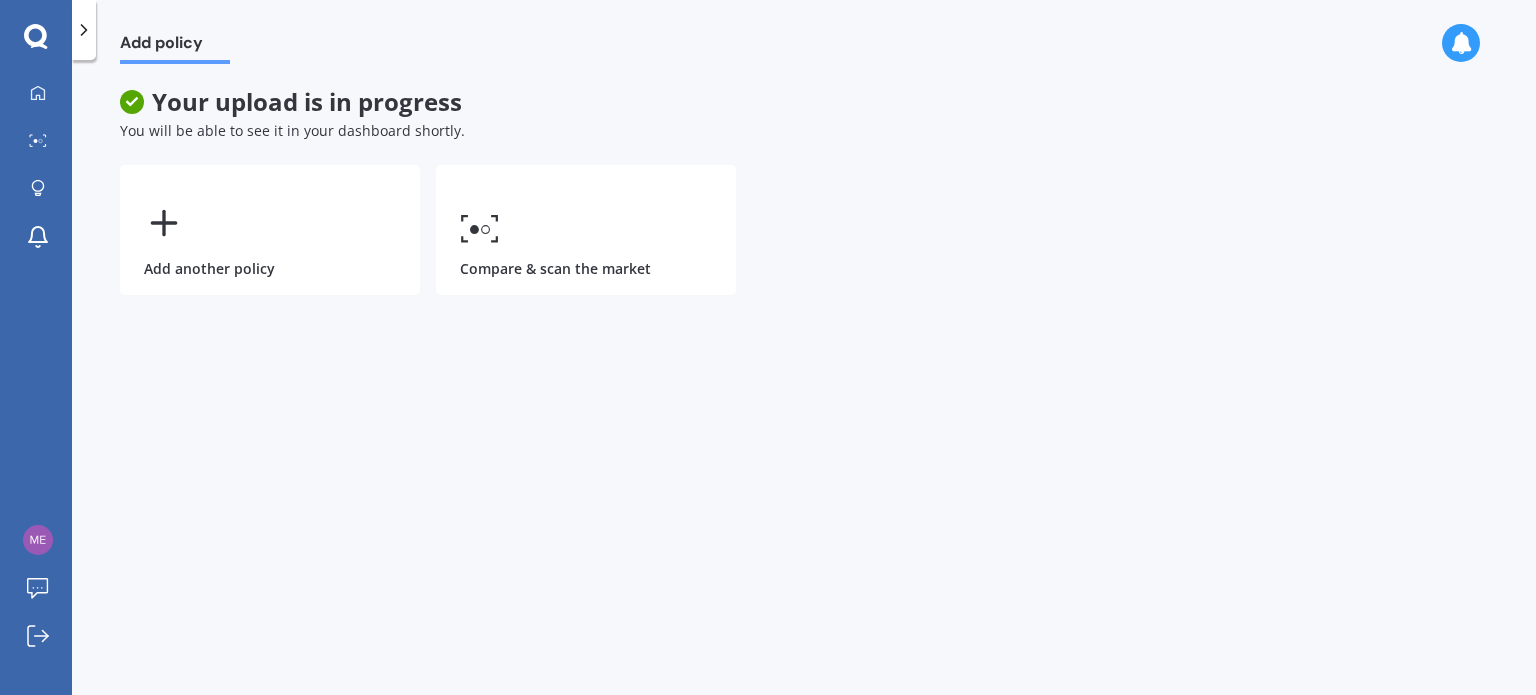 click on "Add another policy Compare & scan the market" at bounding box center [670, 230] 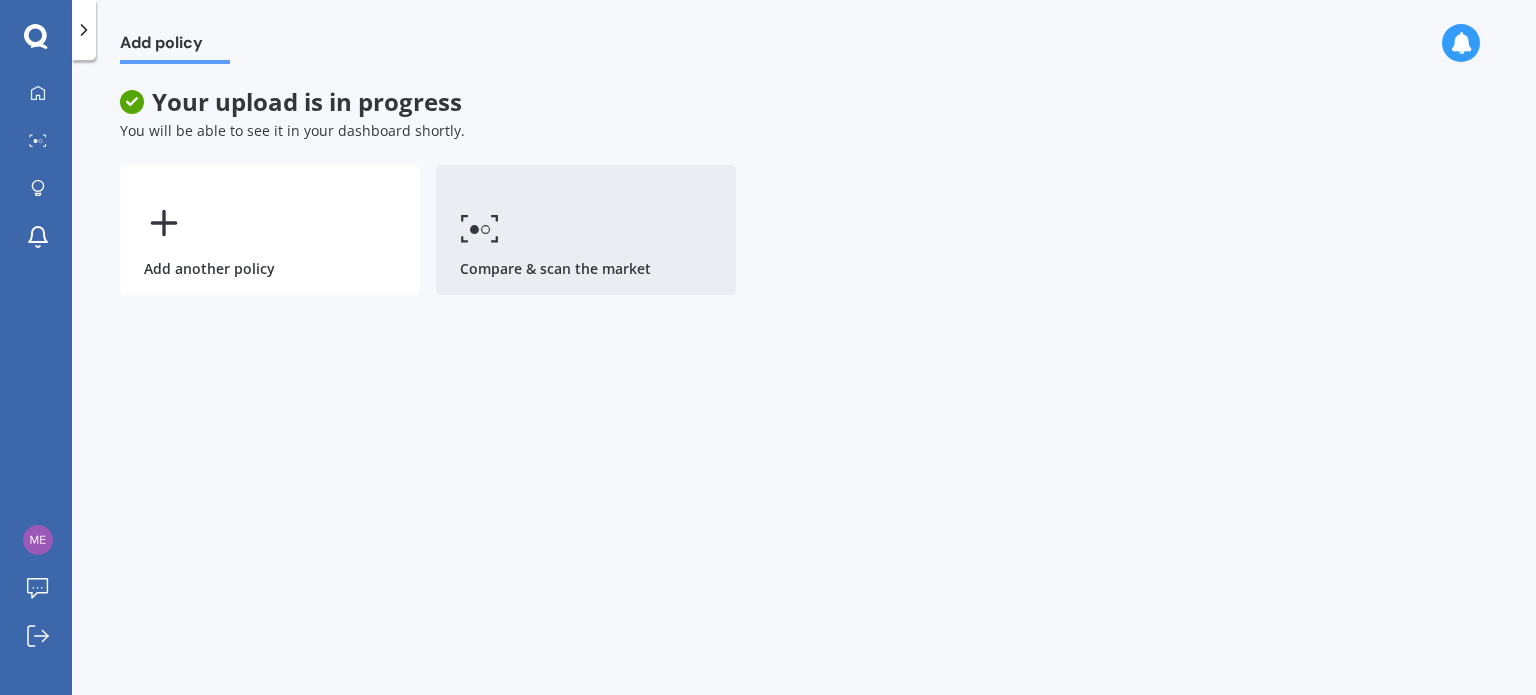click on "Compare & scan the market" at bounding box center [586, 230] 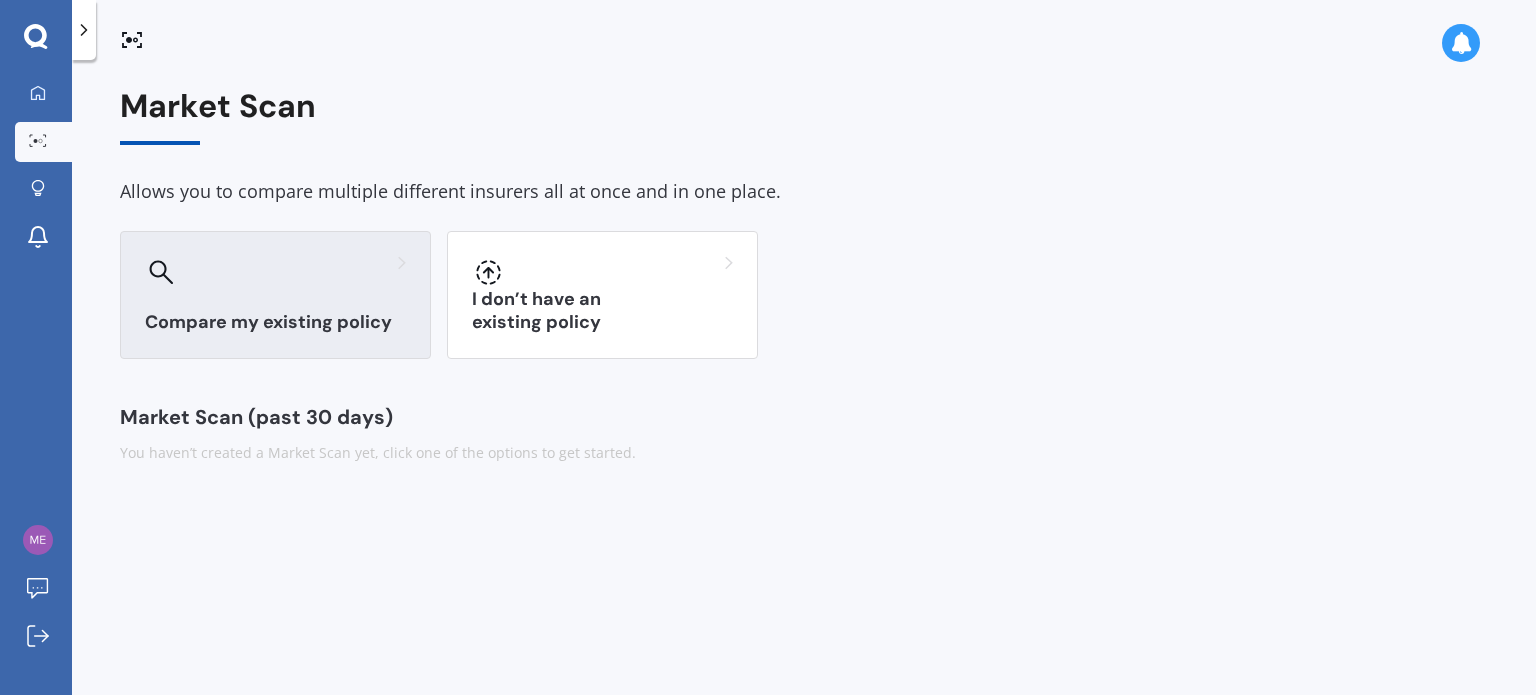 click on "Compare my existing policy" at bounding box center (275, 322) 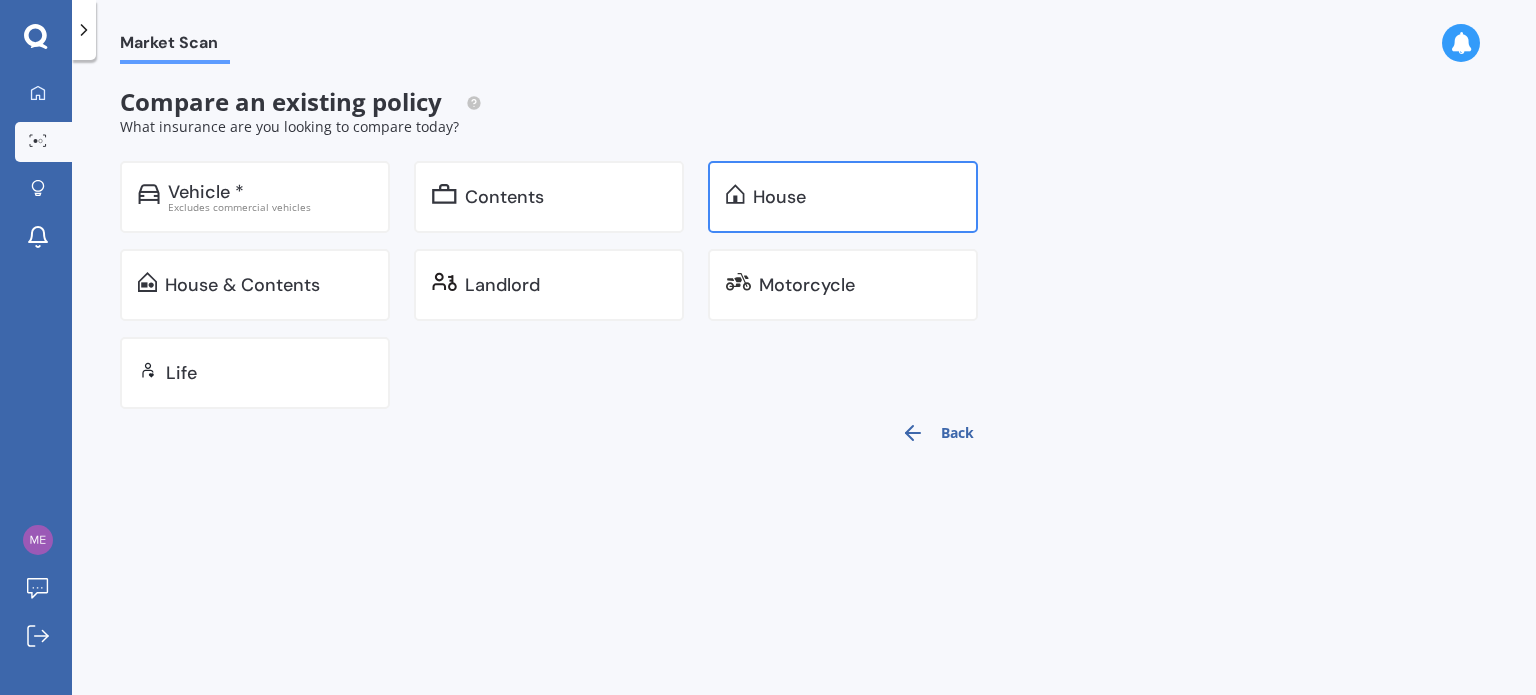 click on "House" at bounding box center (779, 197) 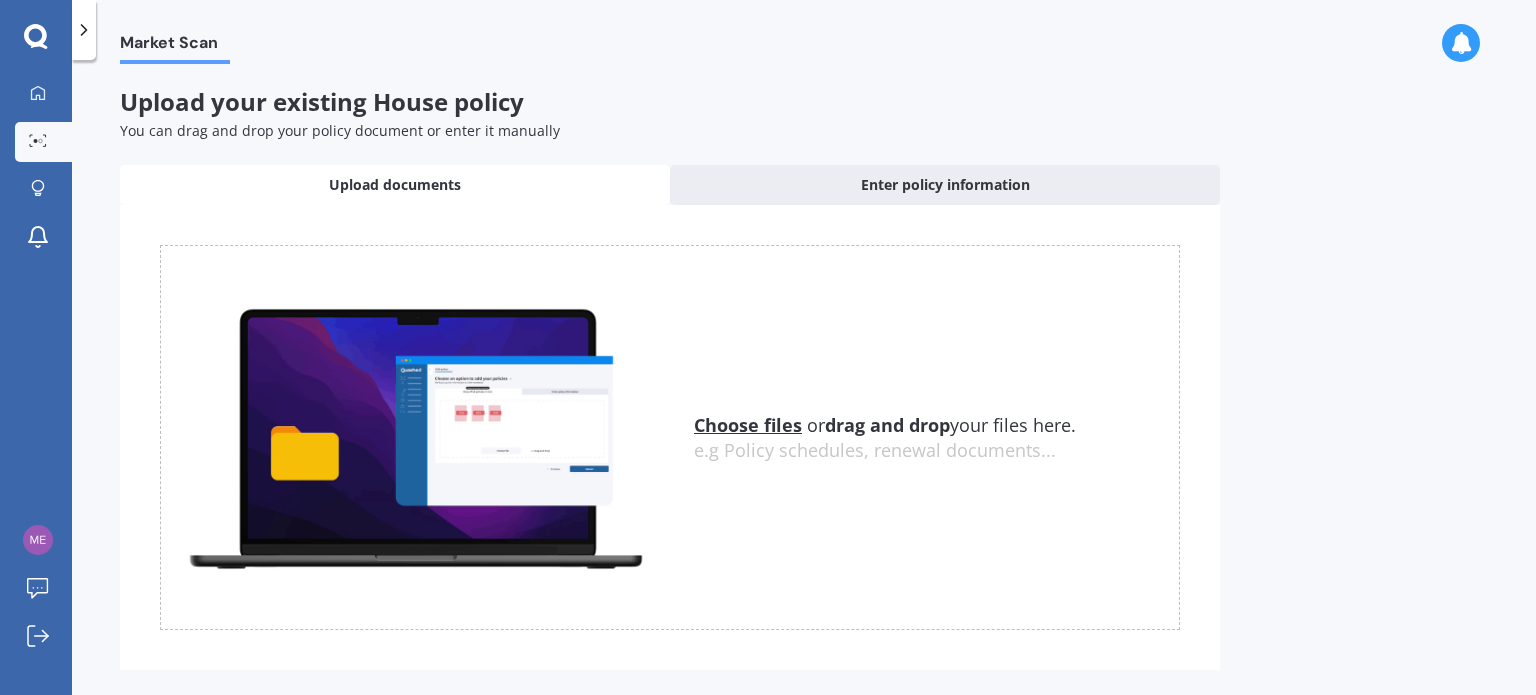click on "Choose files" at bounding box center [748, 425] 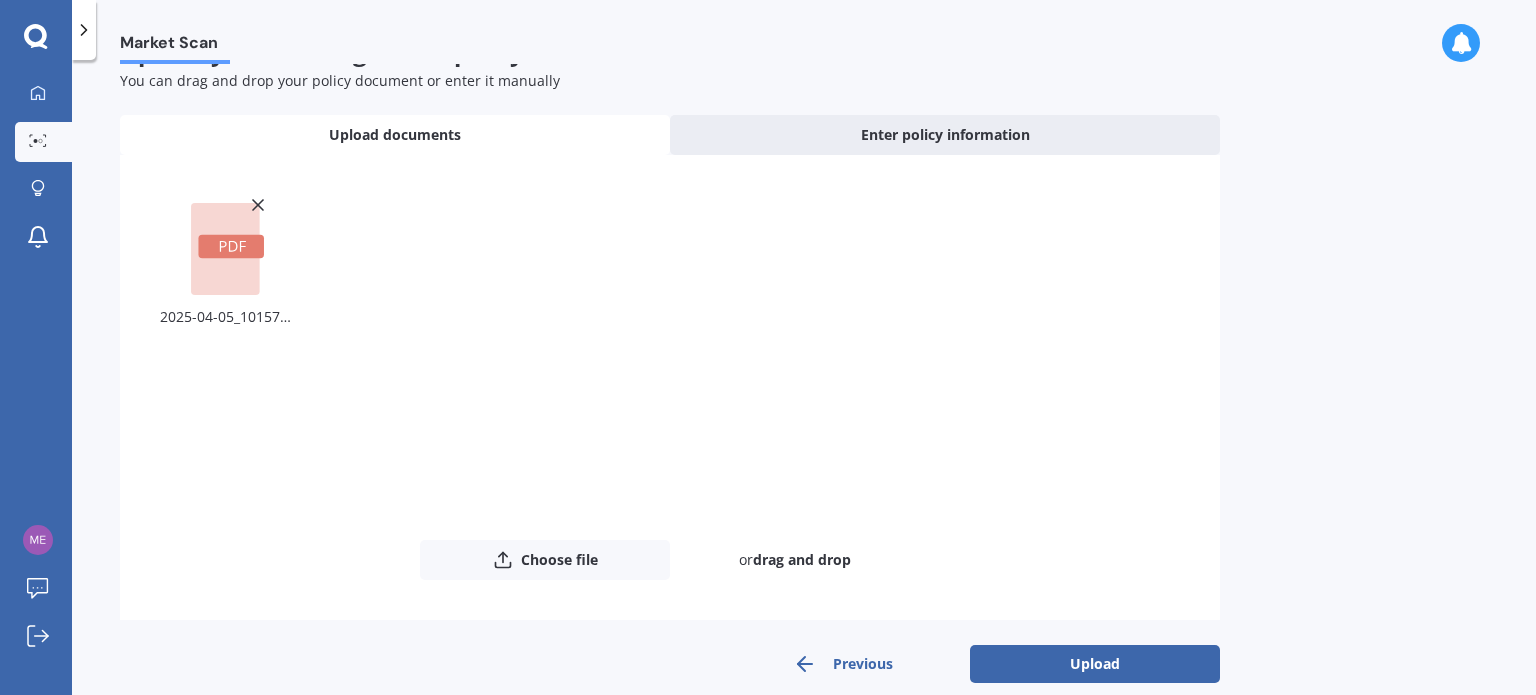 scroll, scrollTop: 74, scrollLeft: 0, axis: vertical 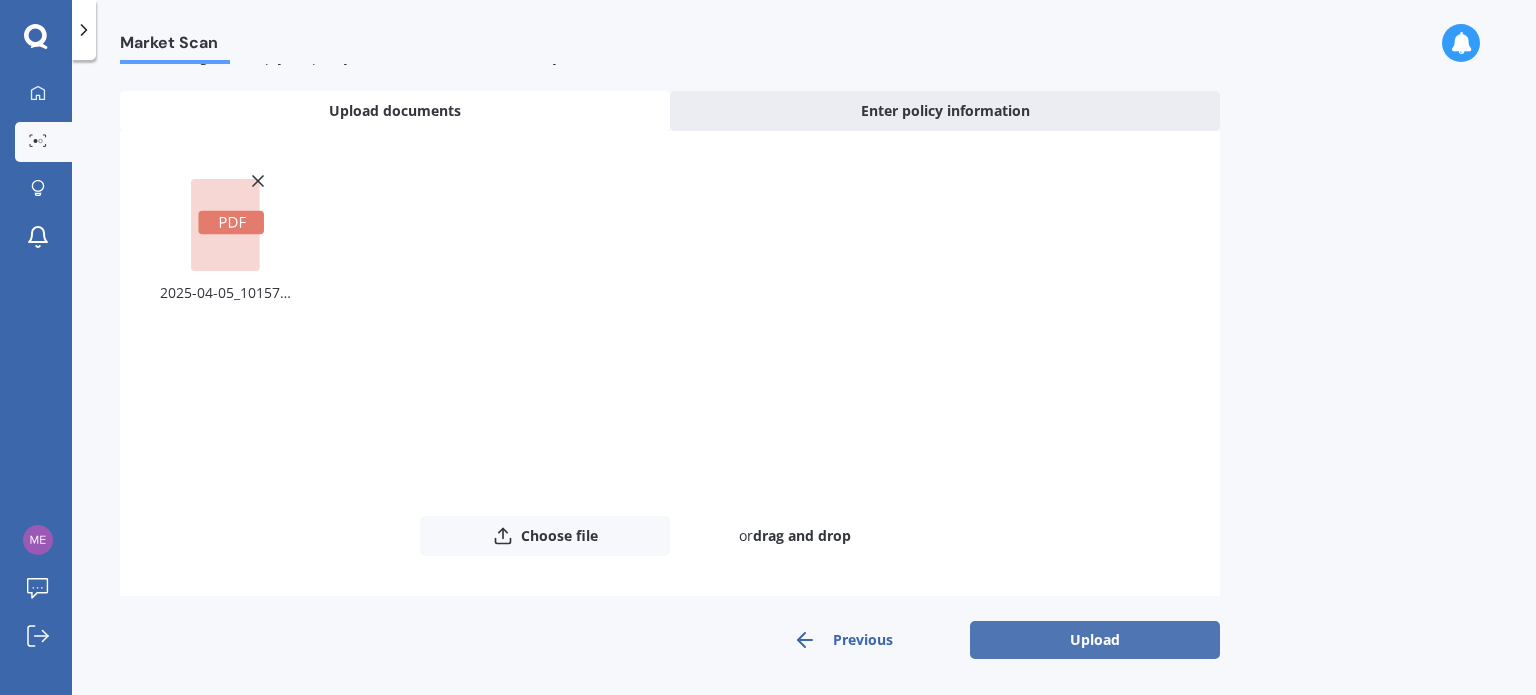 click on "Upload" at bounding box center [1095, 640] 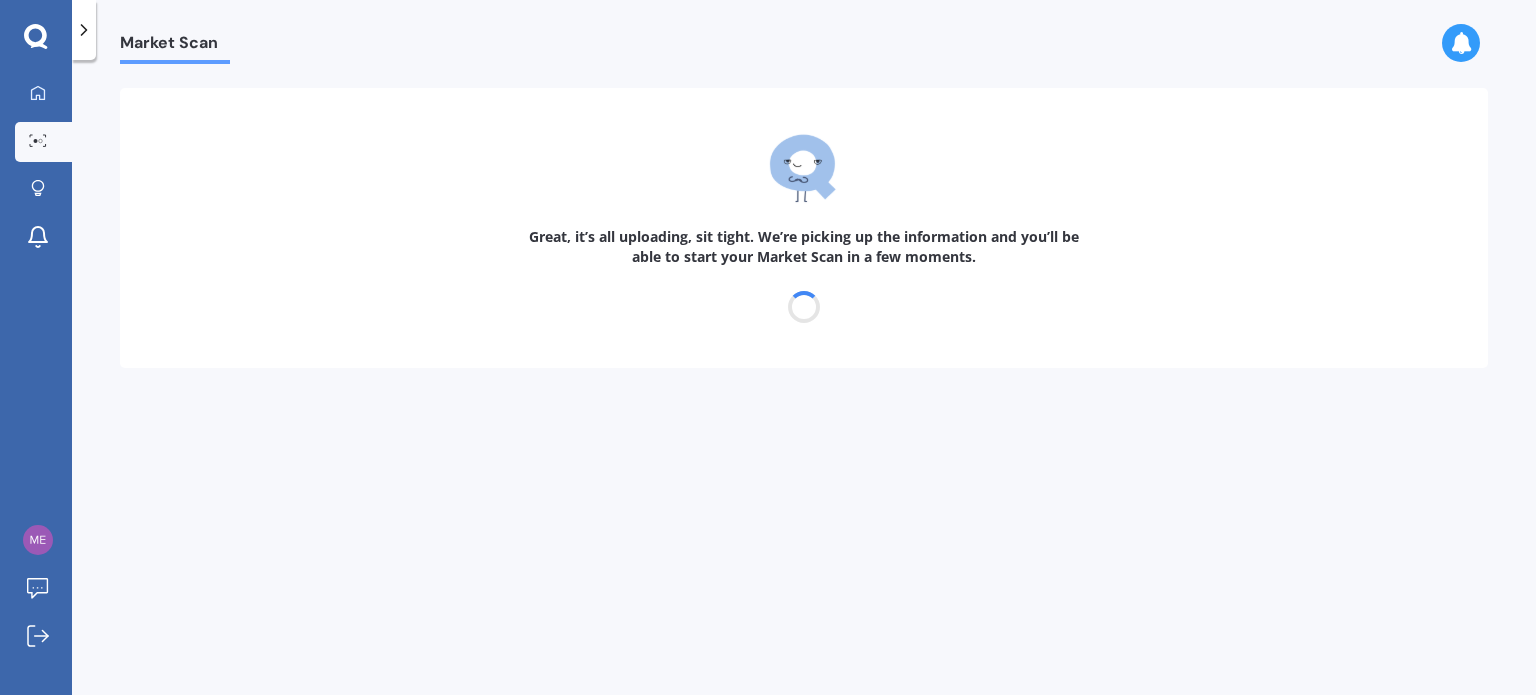 scroll, scrollTop: 0, scrollLeft: 0, axis: both 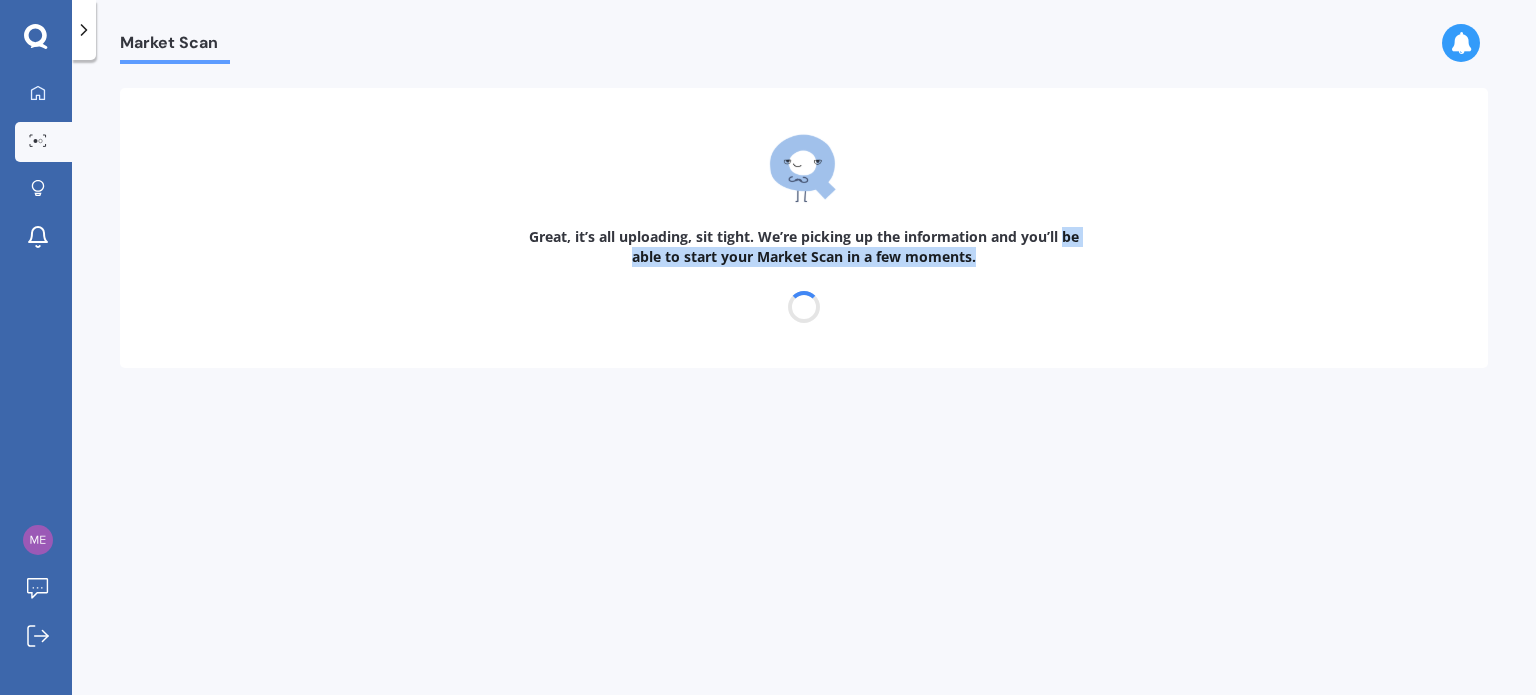 drag, startPoint x: 619, startPoint y: 261, endPoint x: 1012, endPoint y: 263, distance: 393.0051 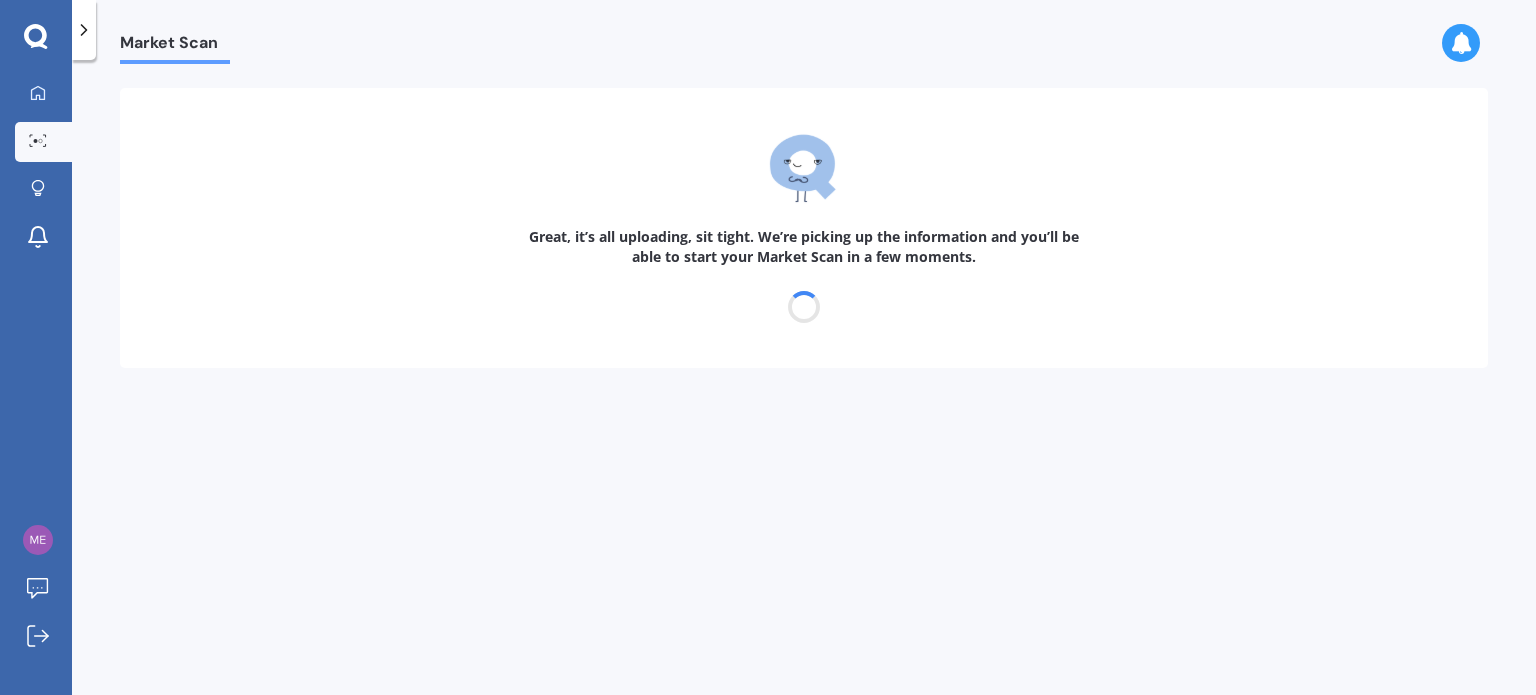 click on "Great, it’s all uploading, sit tight. We’re picking up the information and you’ll be able to start your Market Scan in a few moments." at bounding box center [804, 228] 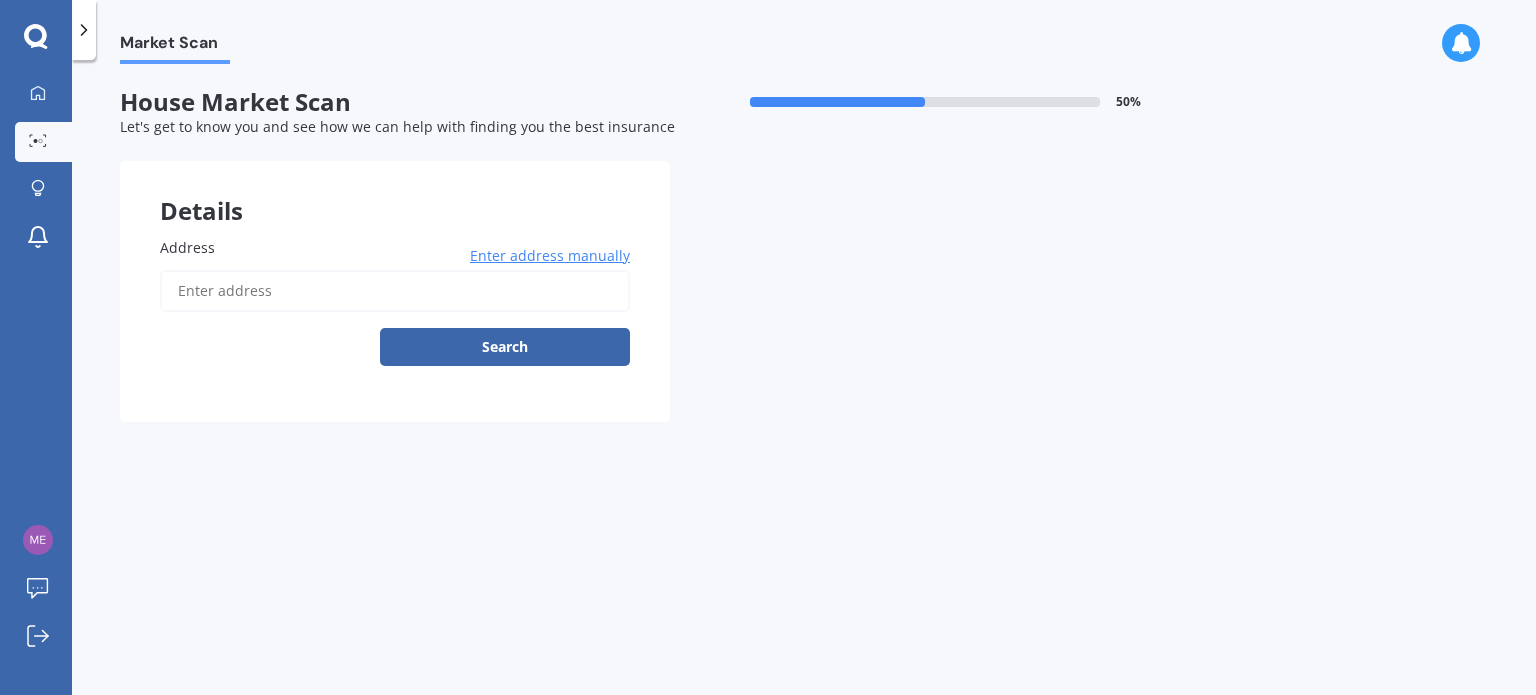 click on "Address" at bounding box center (395, 291) 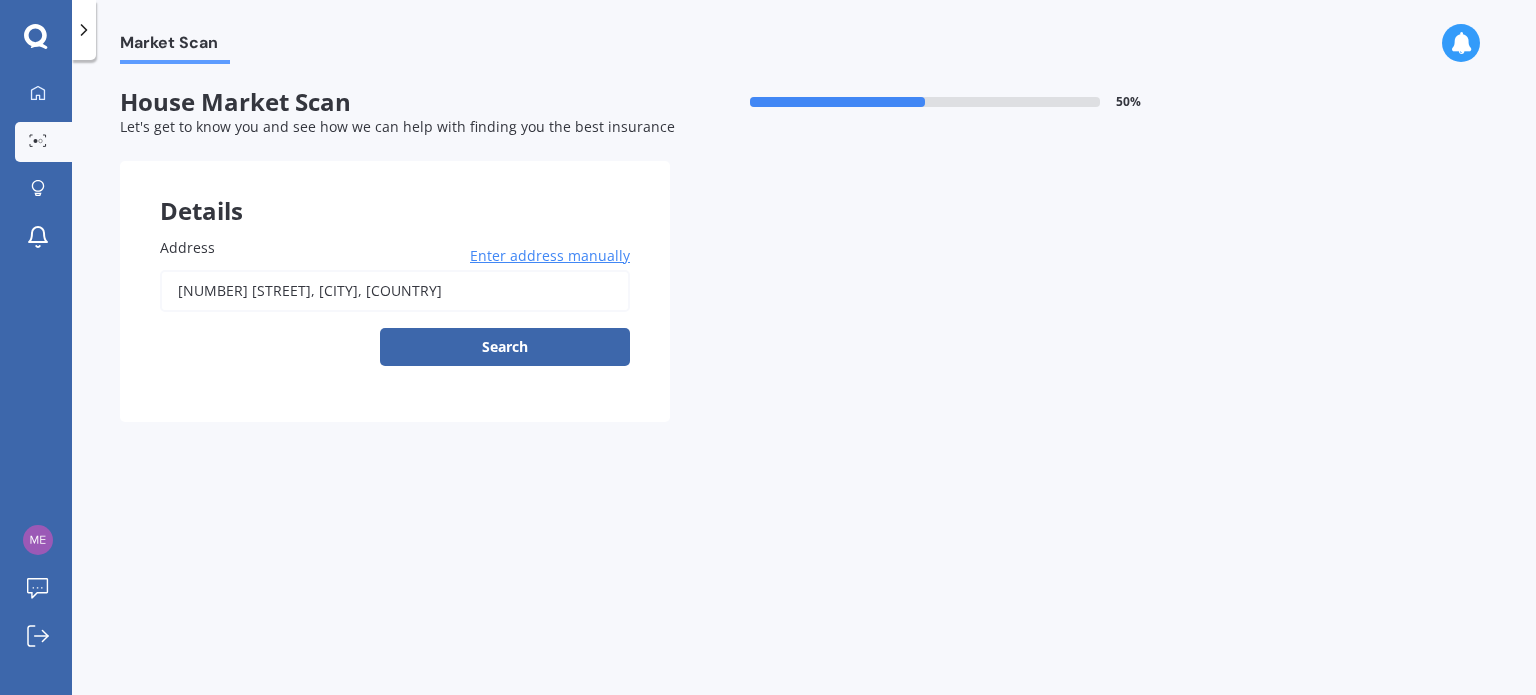 type on "[NUMBER] [STREET], [CITY] [POSTCODE]" 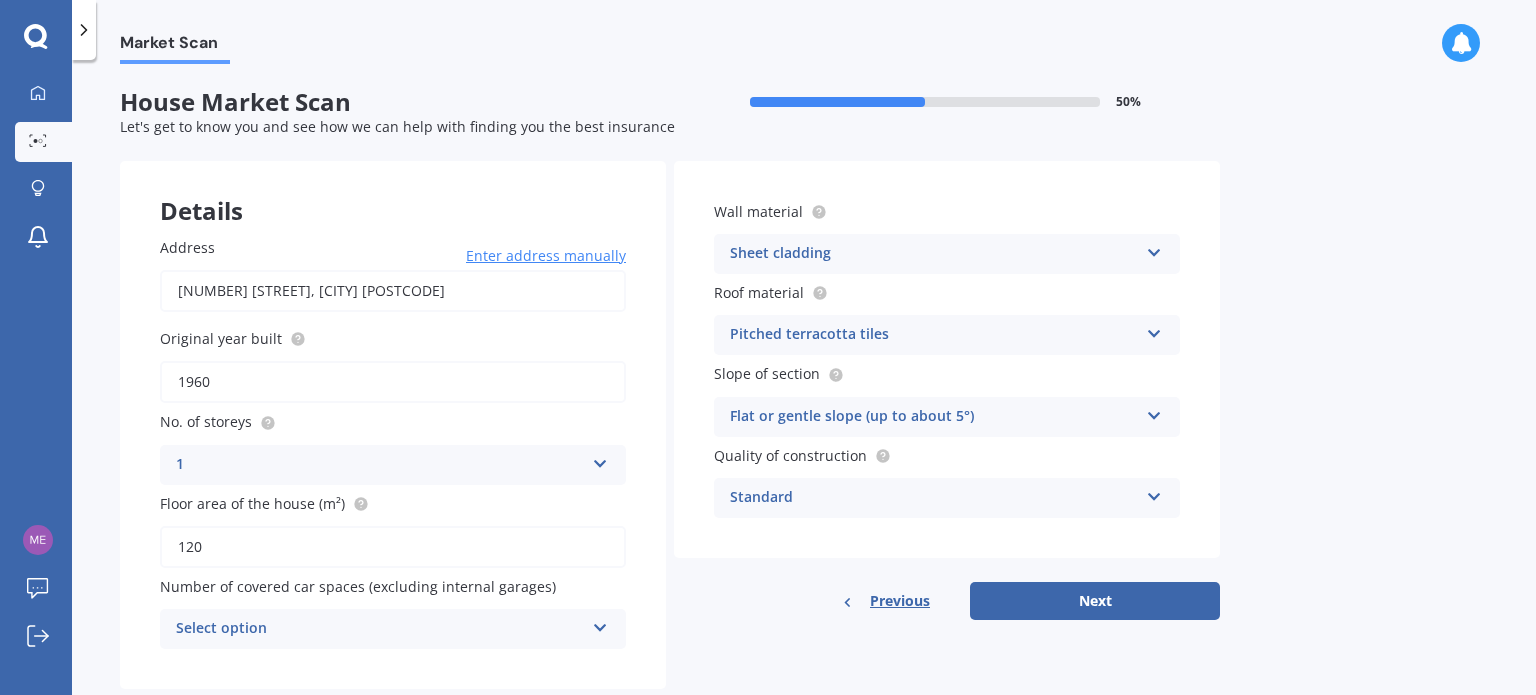scroll, scrollTop: 44, scrollLeft: 0, axis: vertical 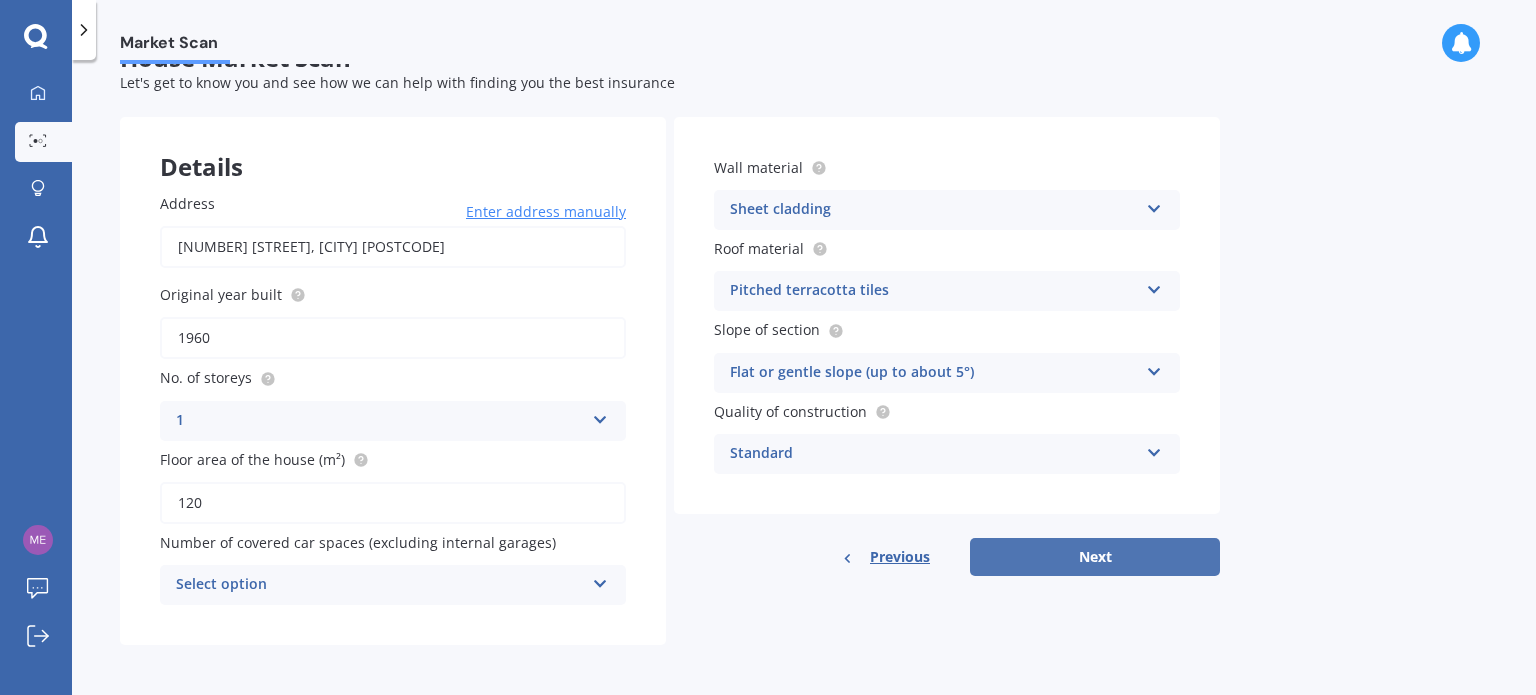 click on "Next" at bounding box center [1095, 557] 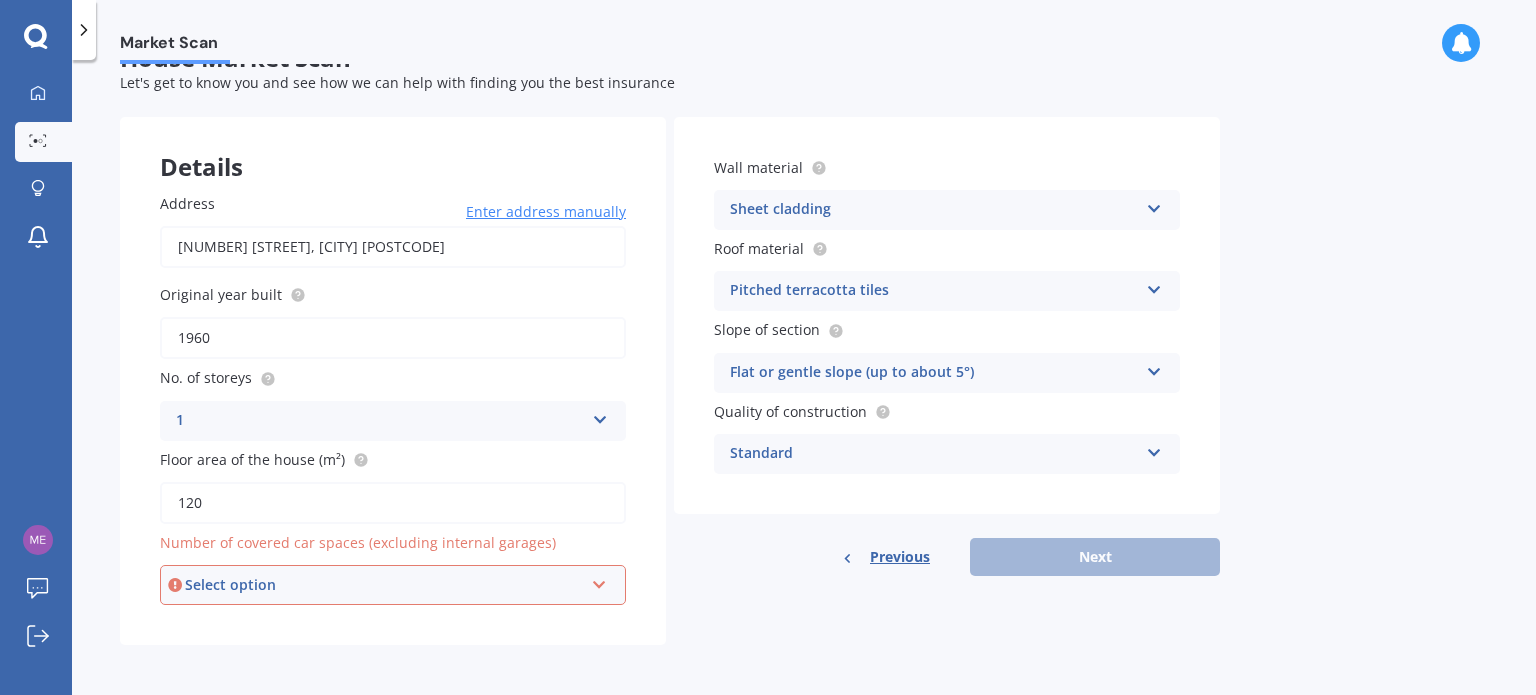 click on "Select option" at bounding box center (384, 585) 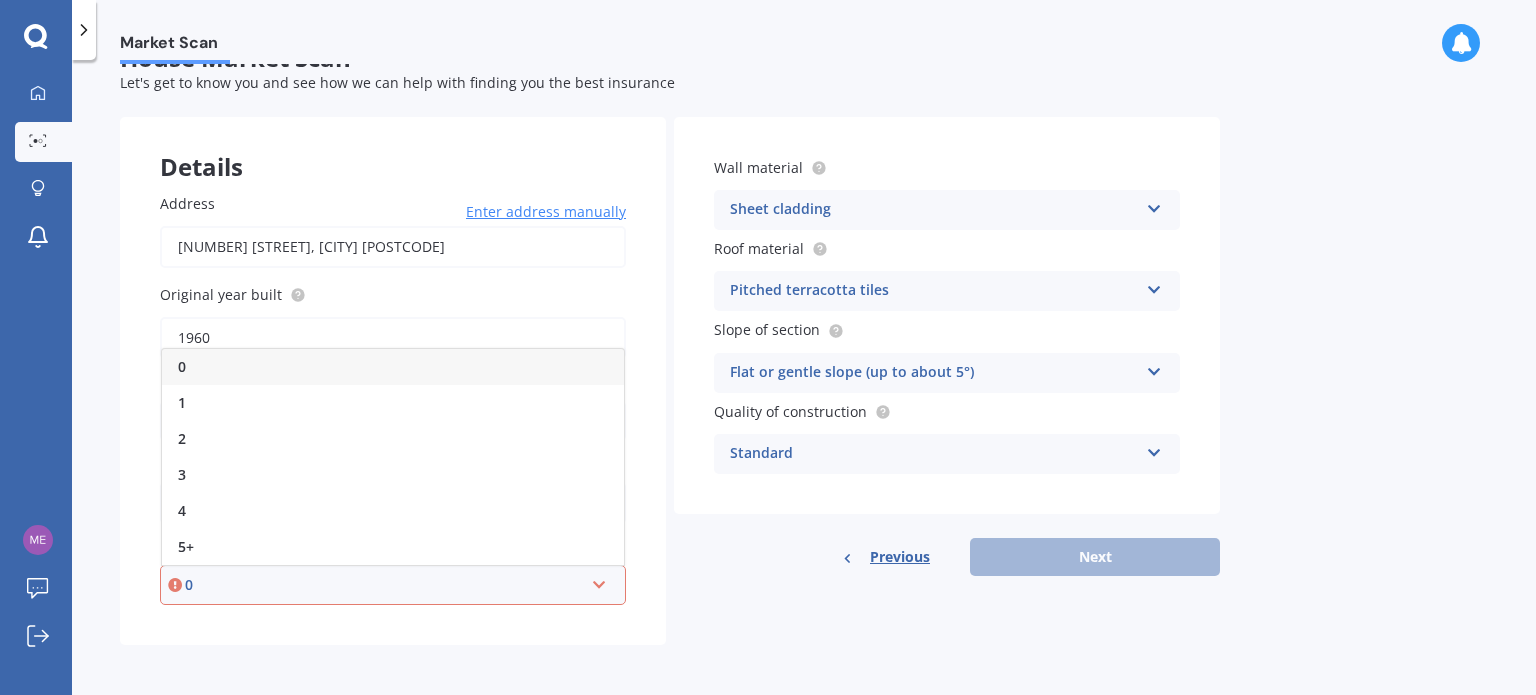 click on "0" at bounding box center (384, 585) 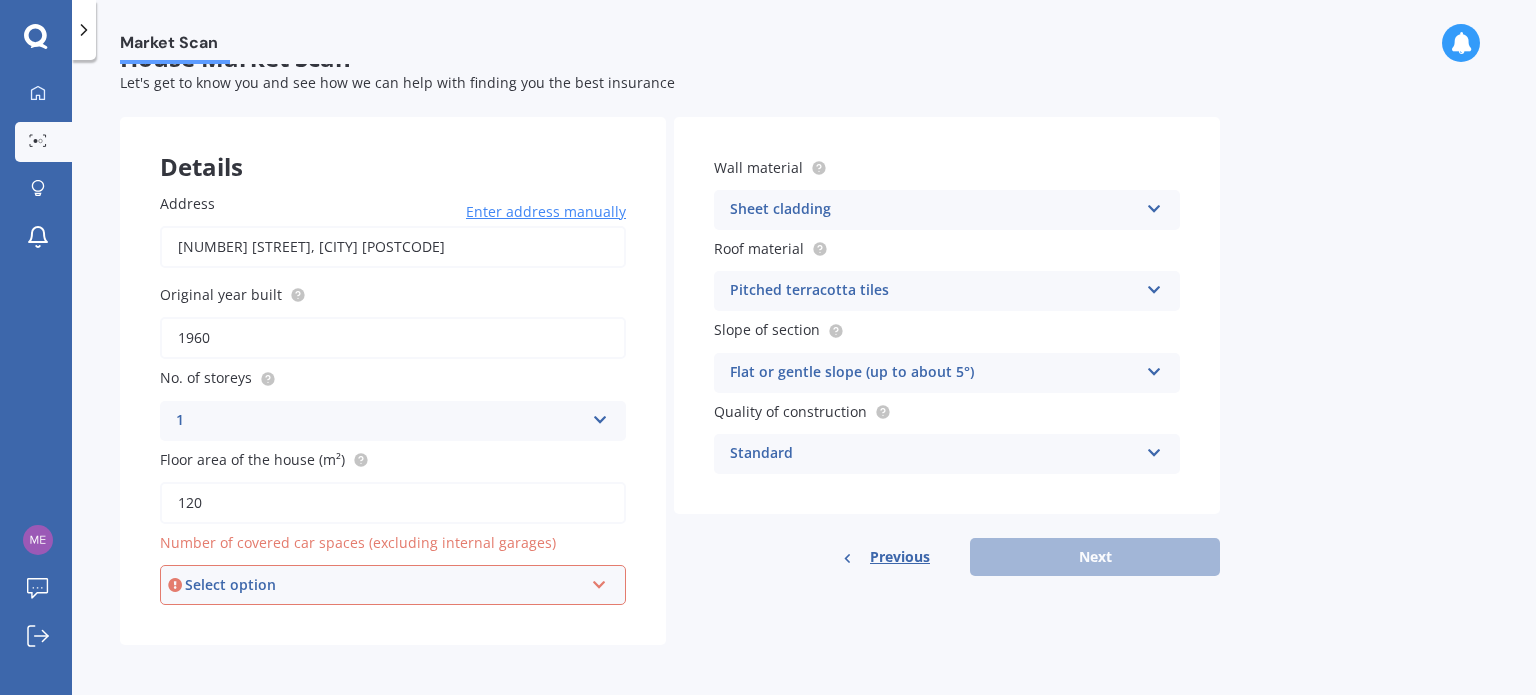 click on "Select option" at bounding box center (384, 585) 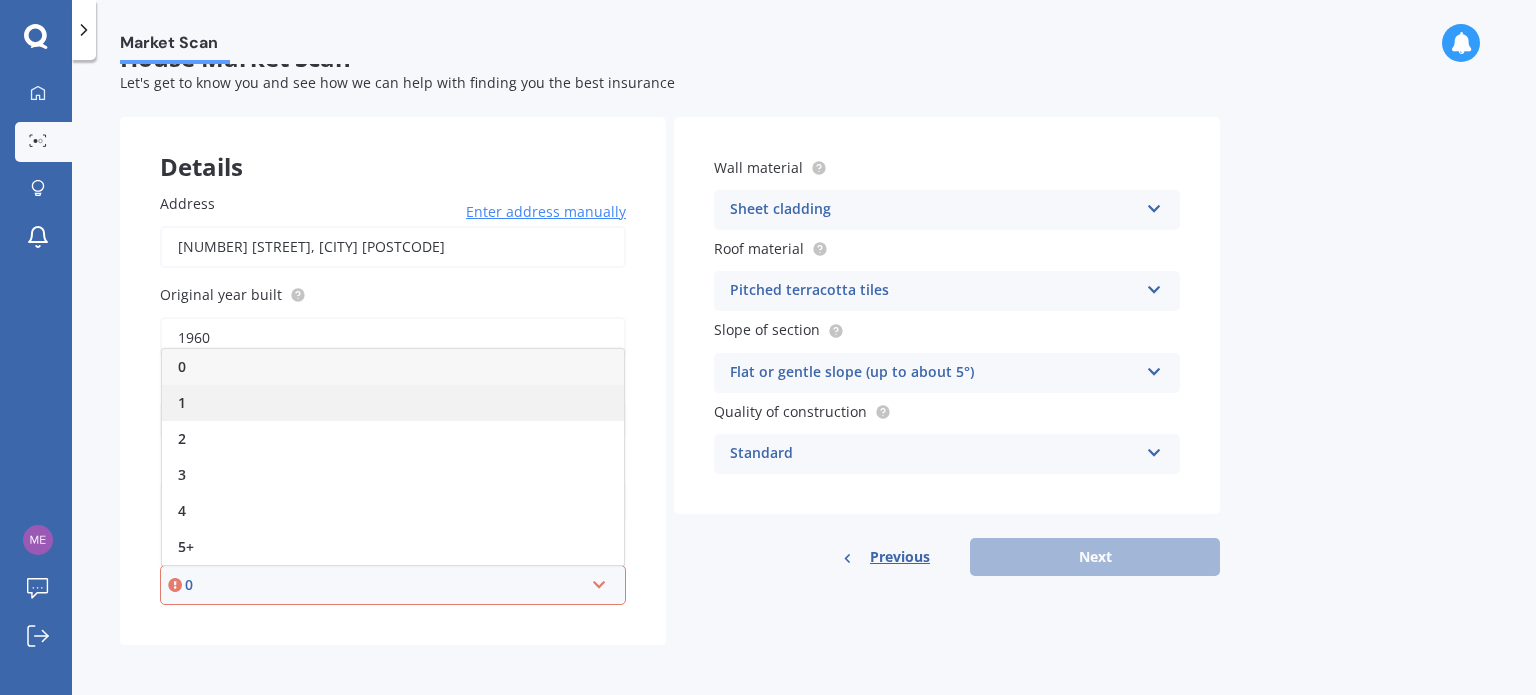 click on "1" at bounding box center (393, 403) 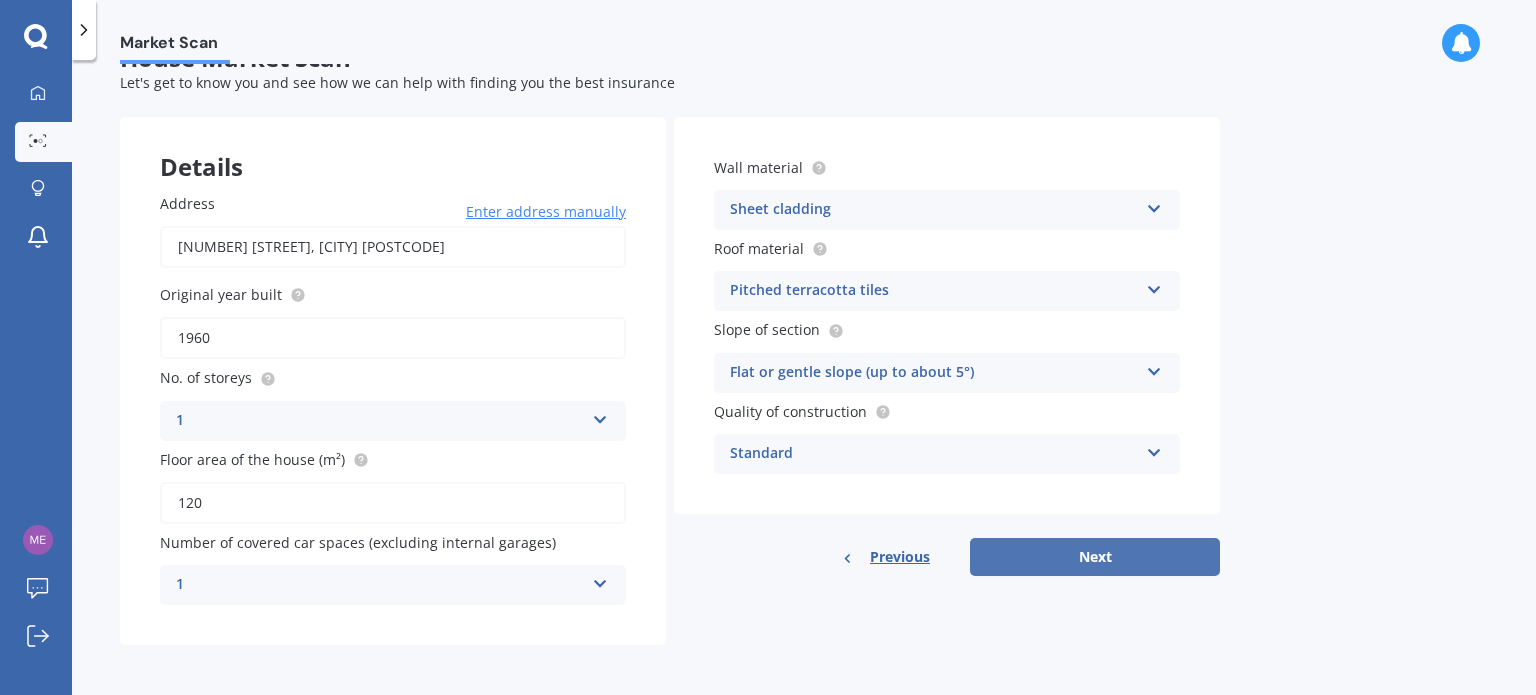 click on "Next" at bounding box center [1095, 557] 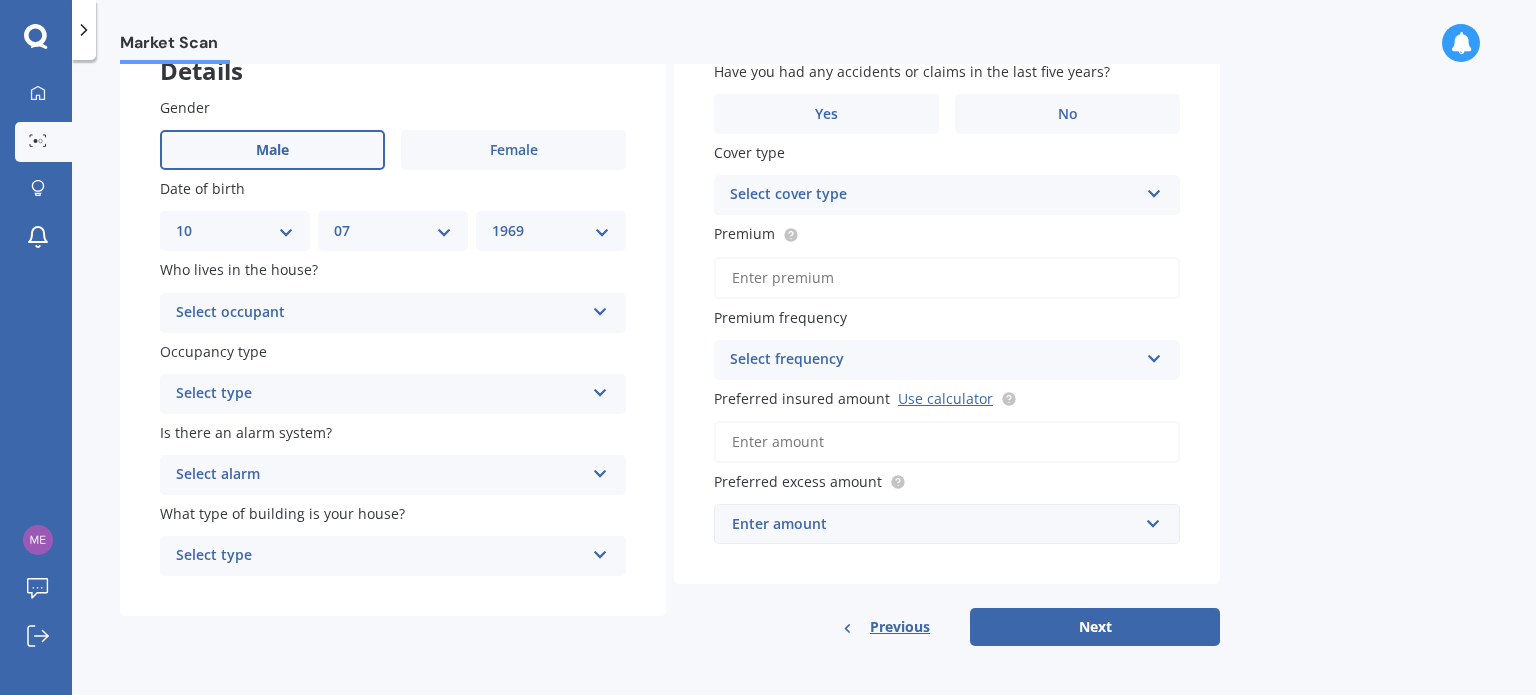 scroll, scrollTop: 142, scrollLeft: 0, axis: vertical 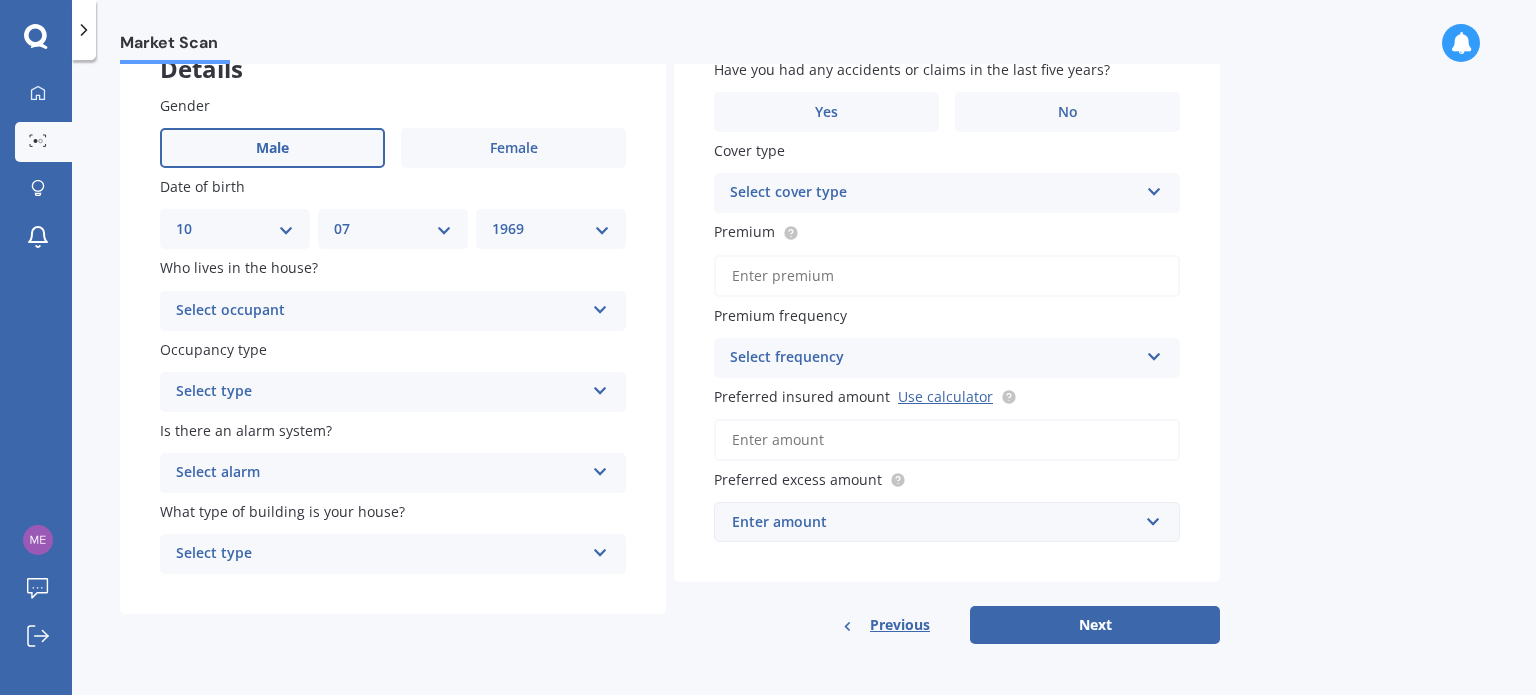 click on "Select cover type High" at bounding box center (947, 193) 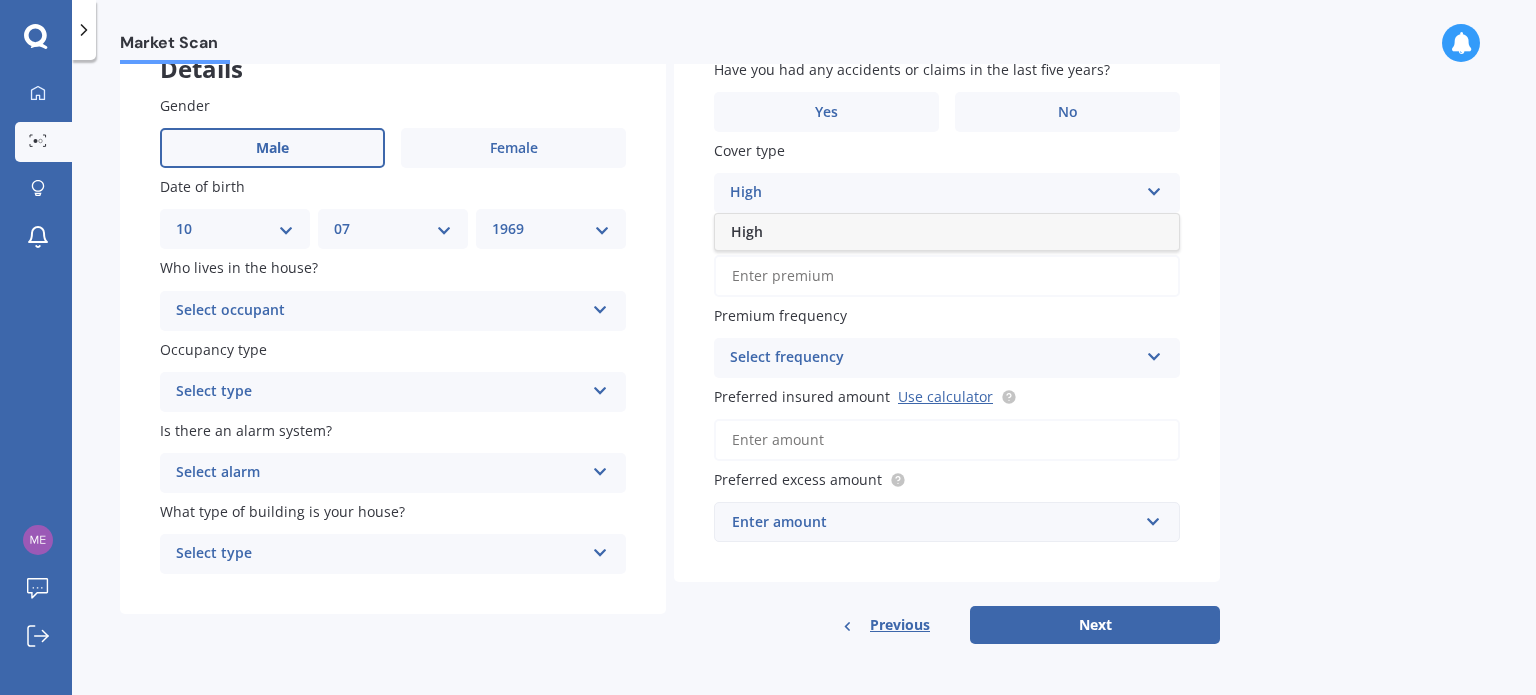 click on "High" at bounding box center (947, 232) 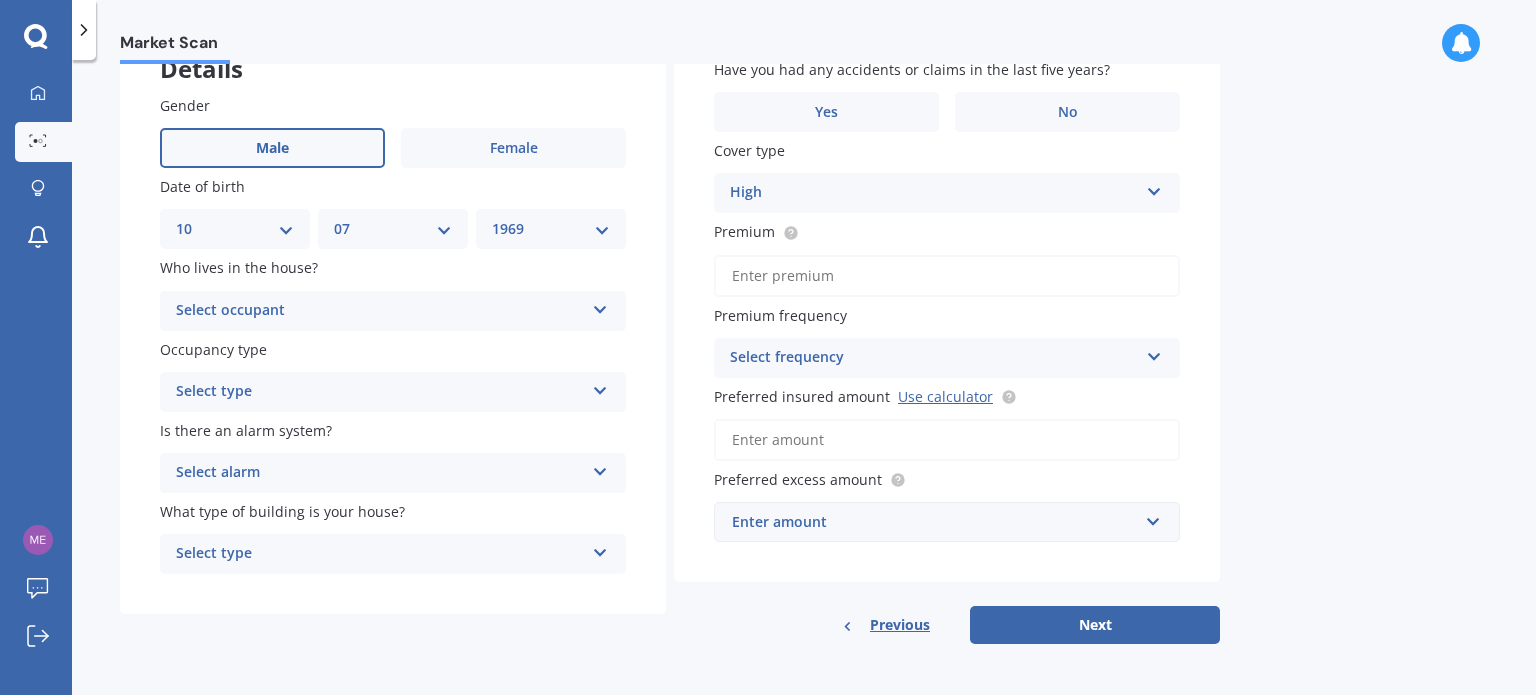 click on "Market Scan House Market Scan 70 % Let's get to know you and see how we can help with finding you the best insurance Details Gender Male Female Date of birth DD 01 02 03 04 05 06 07 08 09 10 11 12 13 14 15 16 17 18 19 20 21 22 23 24 25 26 27 28 29 30 31 MM 01 02 03 04 05 06 07 08 09 10 11 12 YYYY 2009 2008 2007 2006 2005 2004 2003 2002 2001 2000 1999 1998 1997 1996 1995 1994 1993 1992 1991 1990 1989 1988 1987 1986 1985 1984 1983 1982 1981 1980 1979 1978 1977 1976 1975 1974 1973 1972 1971 1970 1969 1968 1967 1966 1965 1964 1963 1962 1961 1960 1959 1958 1957 1956 1955 1954 1953 1952 1951 1950 1949 1948 1947 1946 1945 1944 1943 1942 1941 1940 1939 1938 1937 1936 1935 1934 1933 1932 1931 1930 1929 1928 1927 1926 1925 1924 1923 1922 1921 1920 1919 1918 1917 1916 1915 1914 1913 1912 1911 1910 Who lives in the house? Select occupant Owner Owner + Boarder Occupancy type Select type Permanent Holiday (without tenancy) Is there an alarm system? Select alarm Yes, monitored Yes, not monitored No Select type Freestanding" at bounding box center (804, 381) 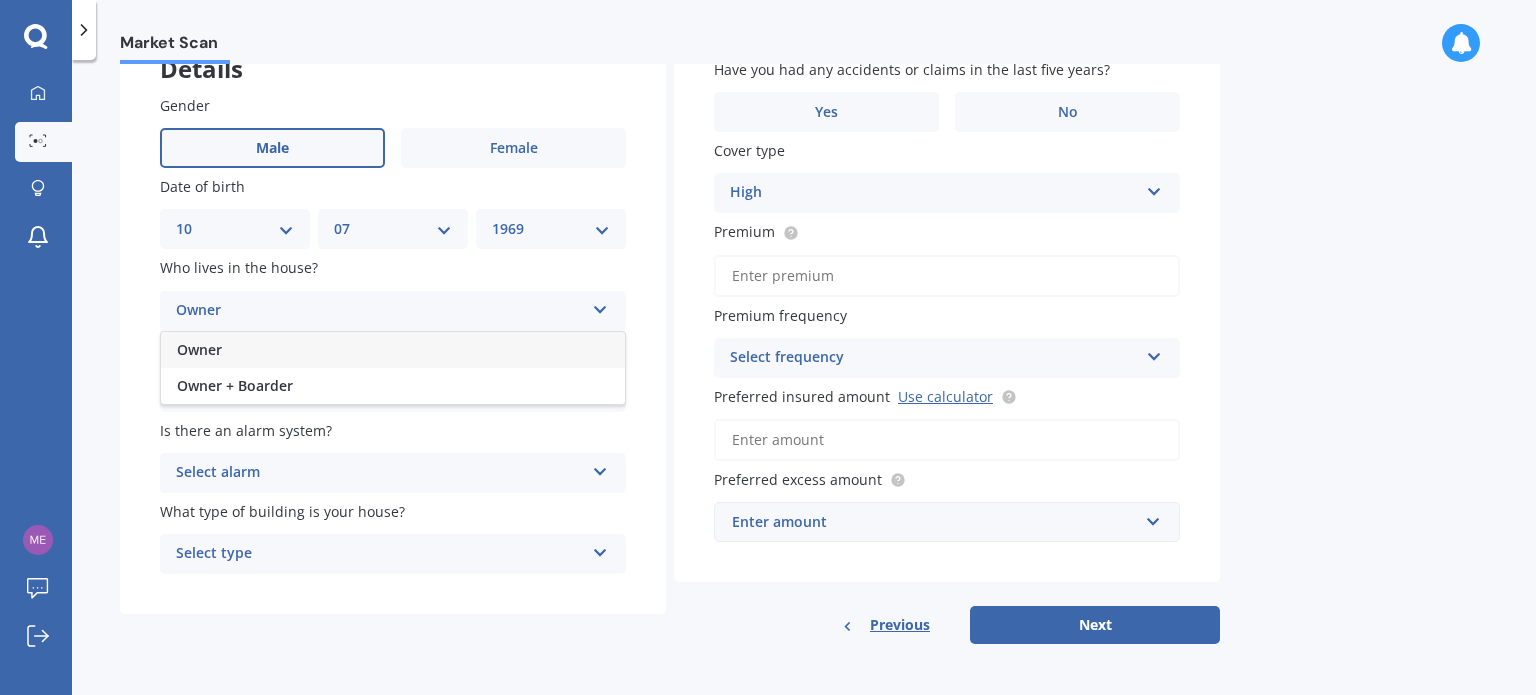click on "Owner" at bounding box center (393, 350) 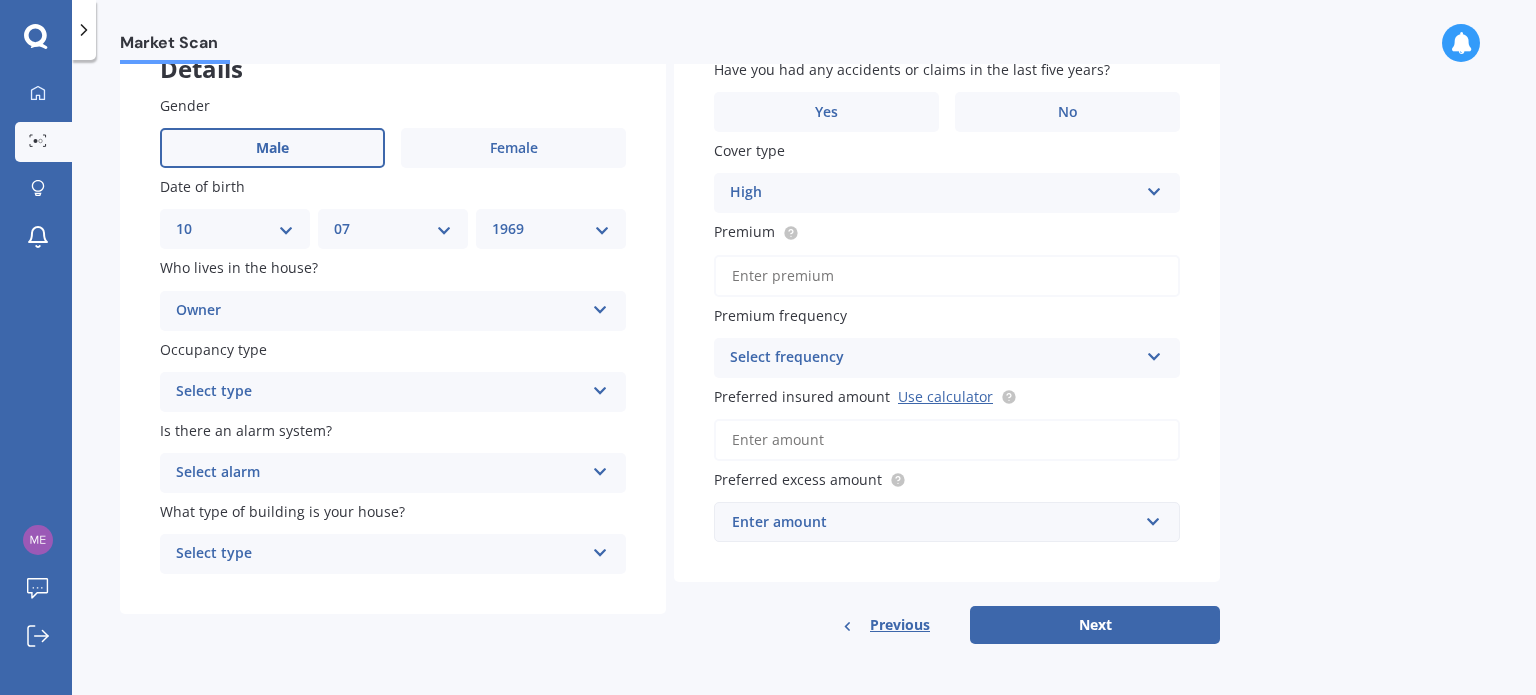 click on "Select type" at bounding box center [380, 392] 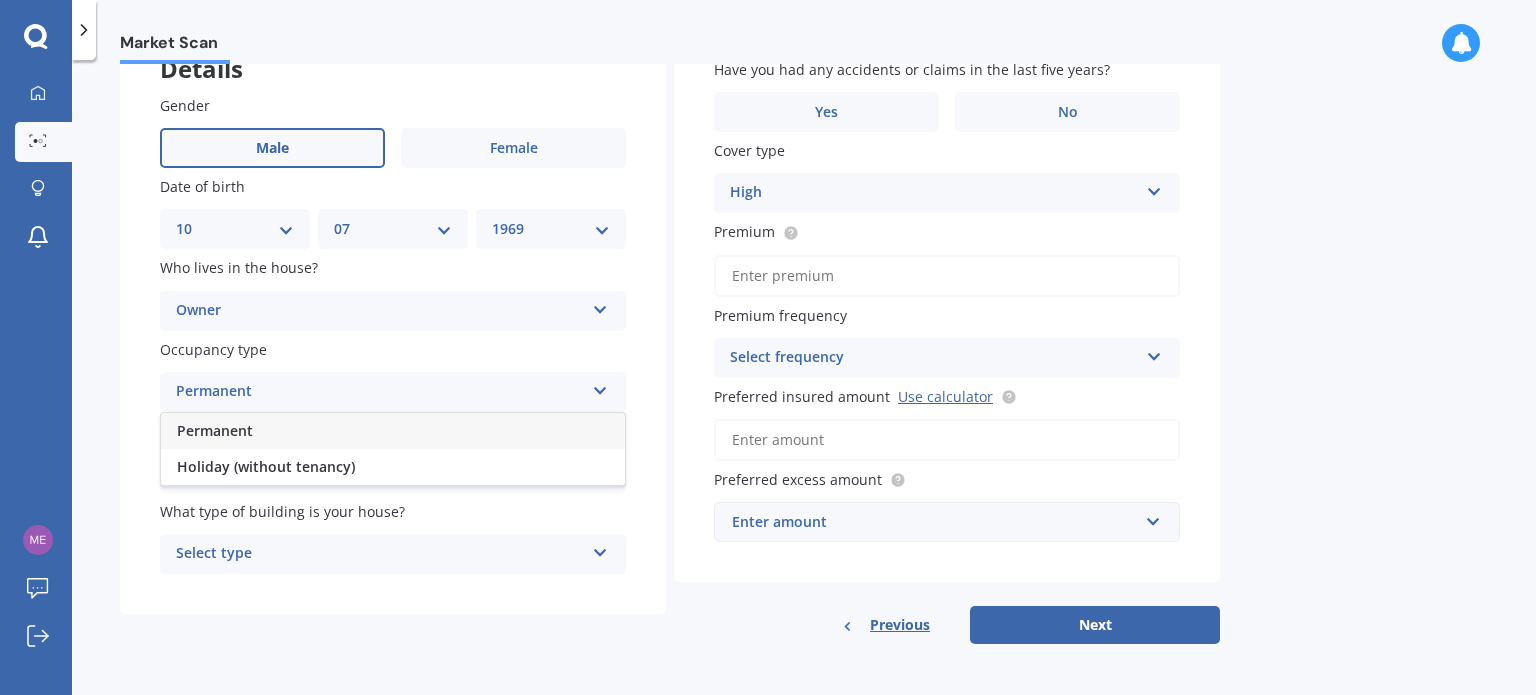 click on "Permanent" at bounding box center (393, 431) 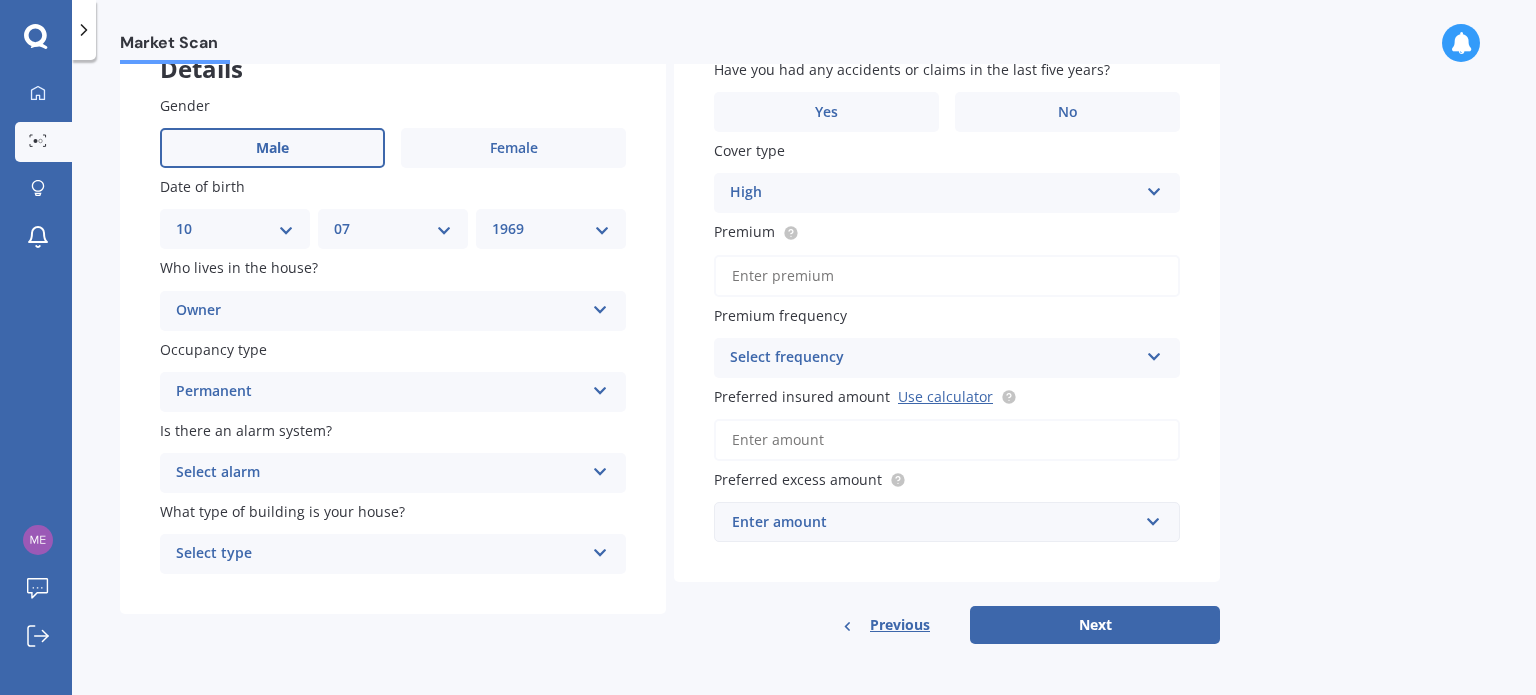 click on "Select alarm" at bounding box center [380, 473] 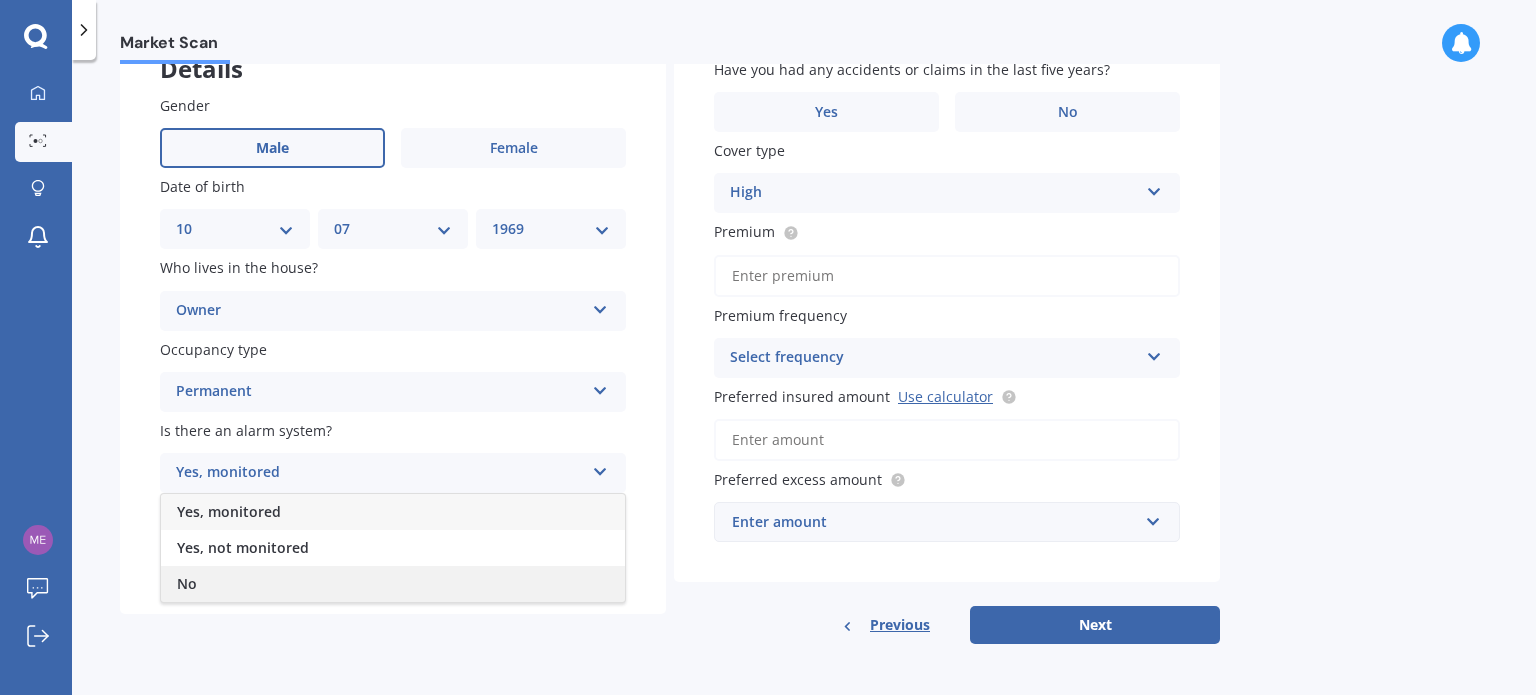 click on "No" at bounding box center (393, 584) 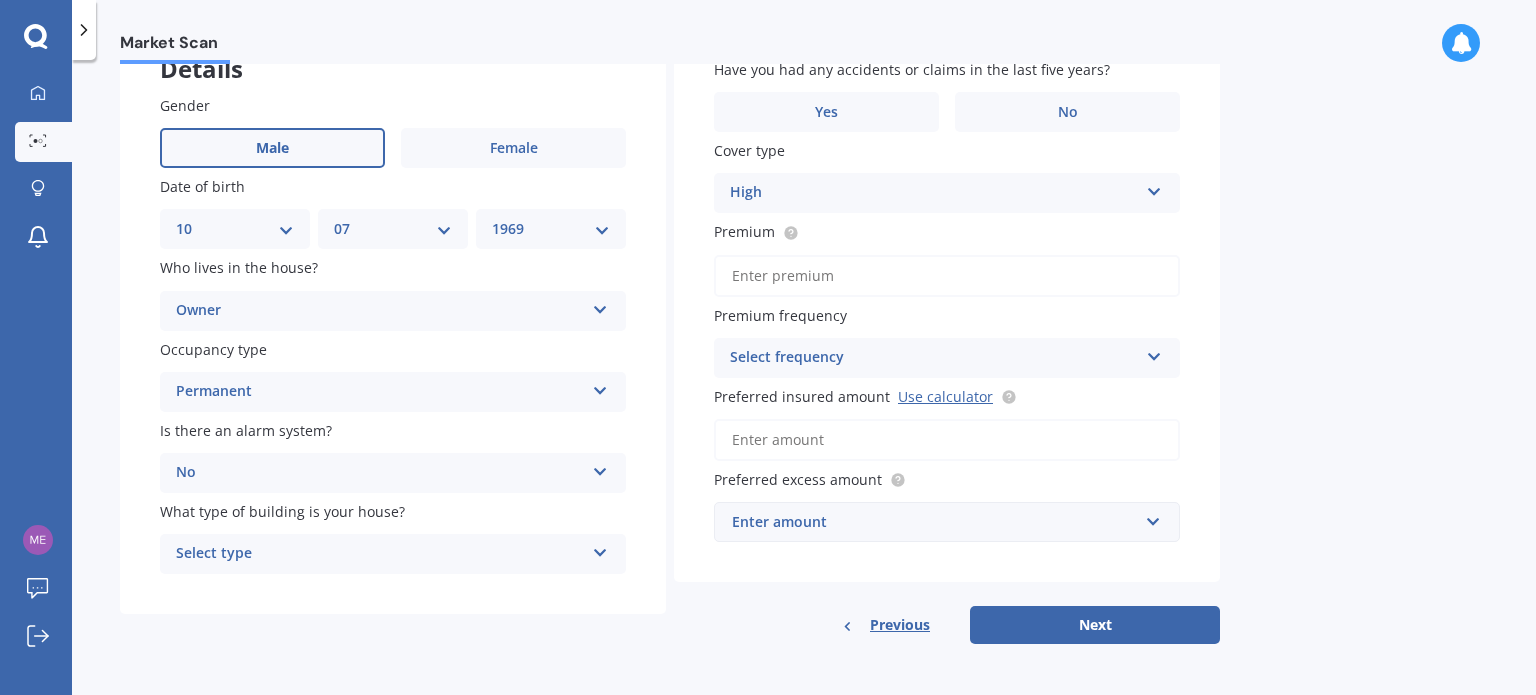 click on "Select type" at bounding box center [380, 554] 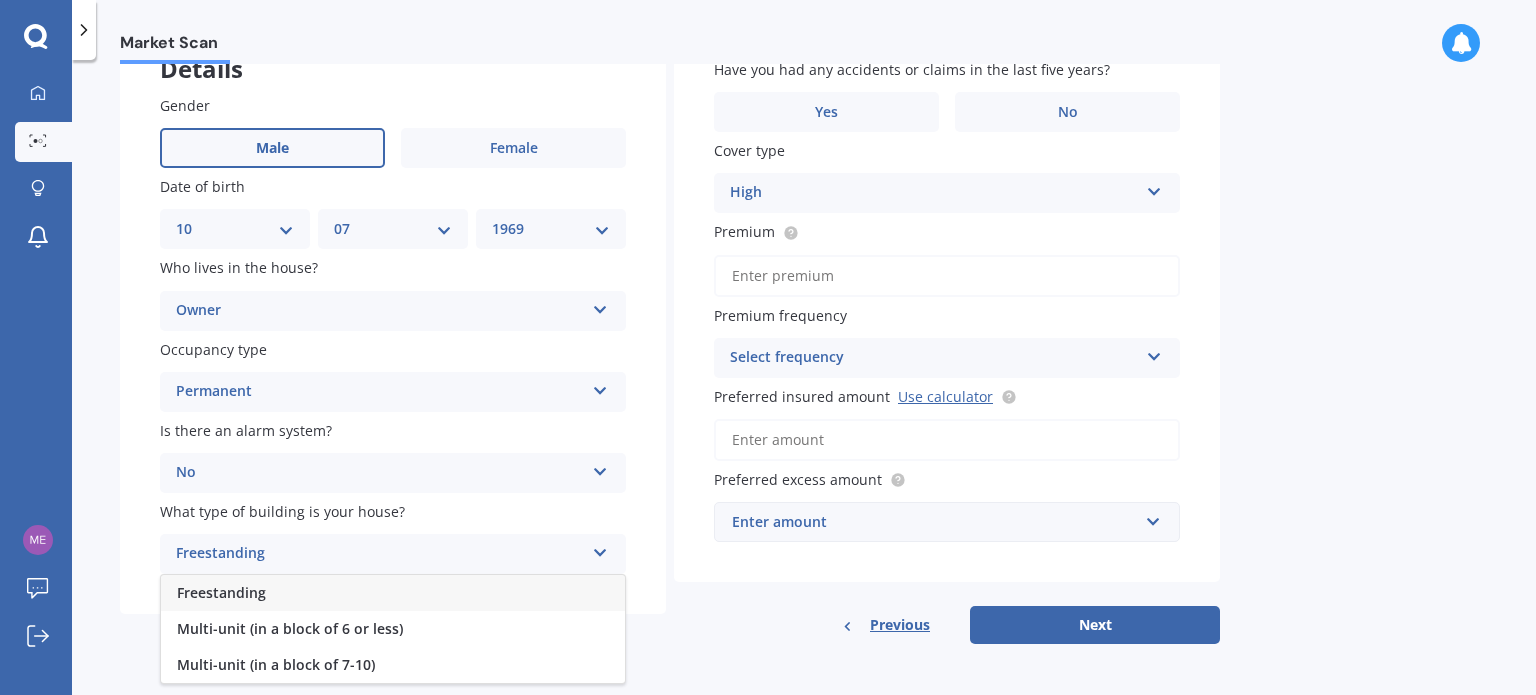 click on "Freestanding" at bounding box center [393, 593] 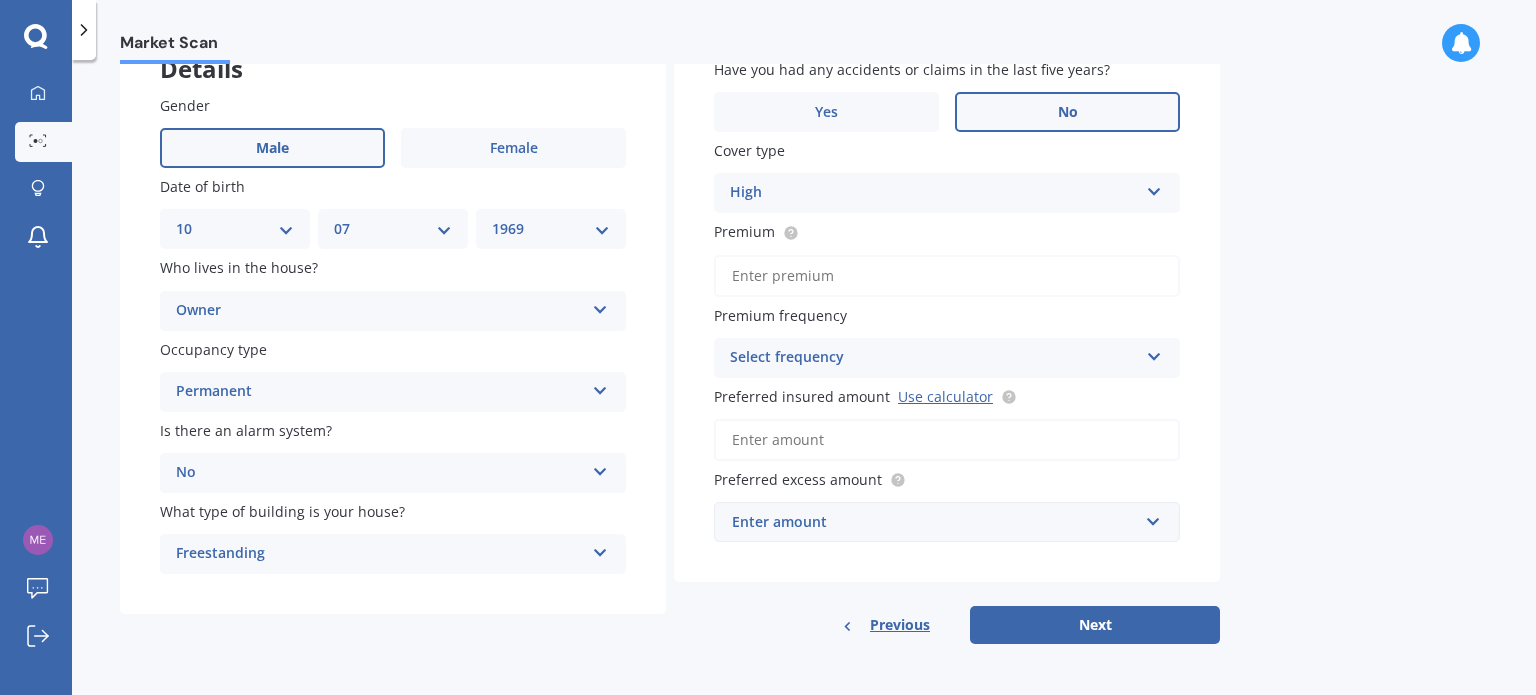 click on "No" at bounding box center [1068, 112] 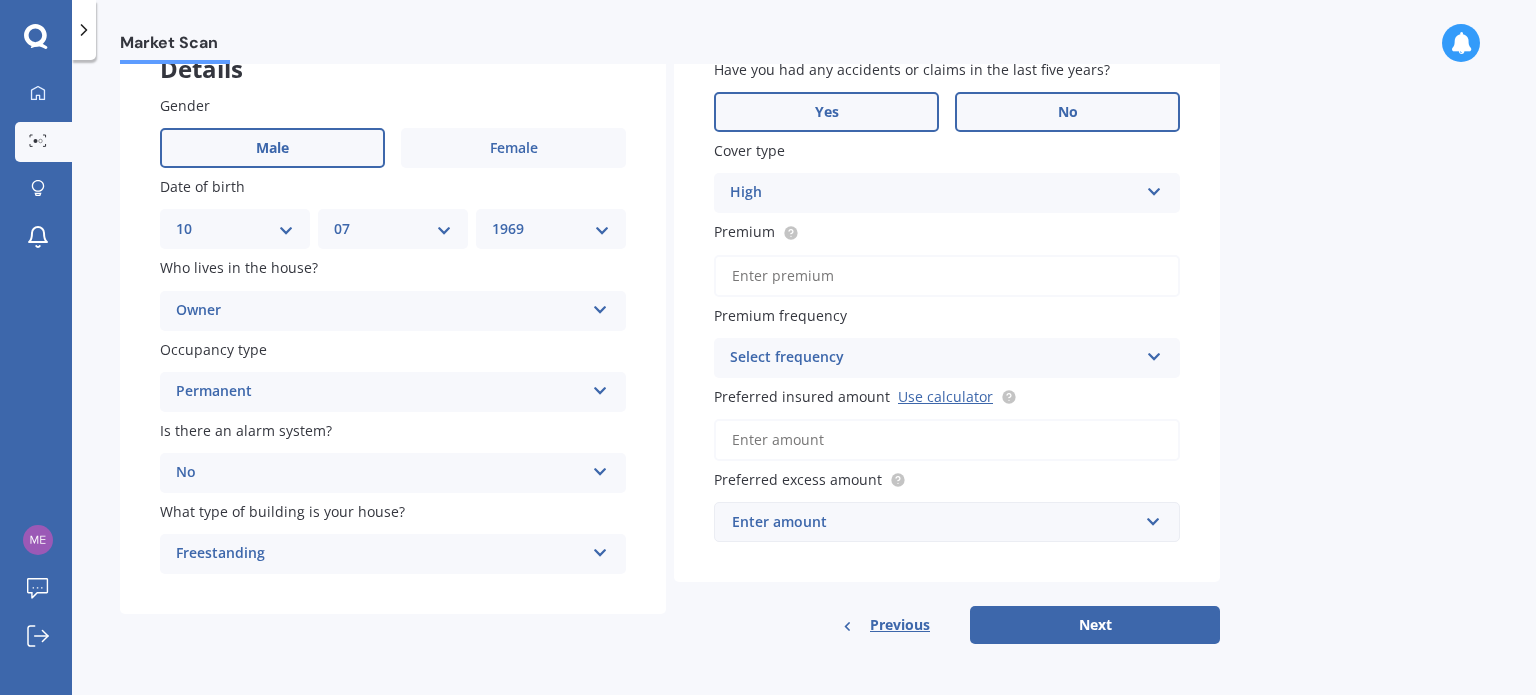 click on "Yes" at bounding box center [826, 112] 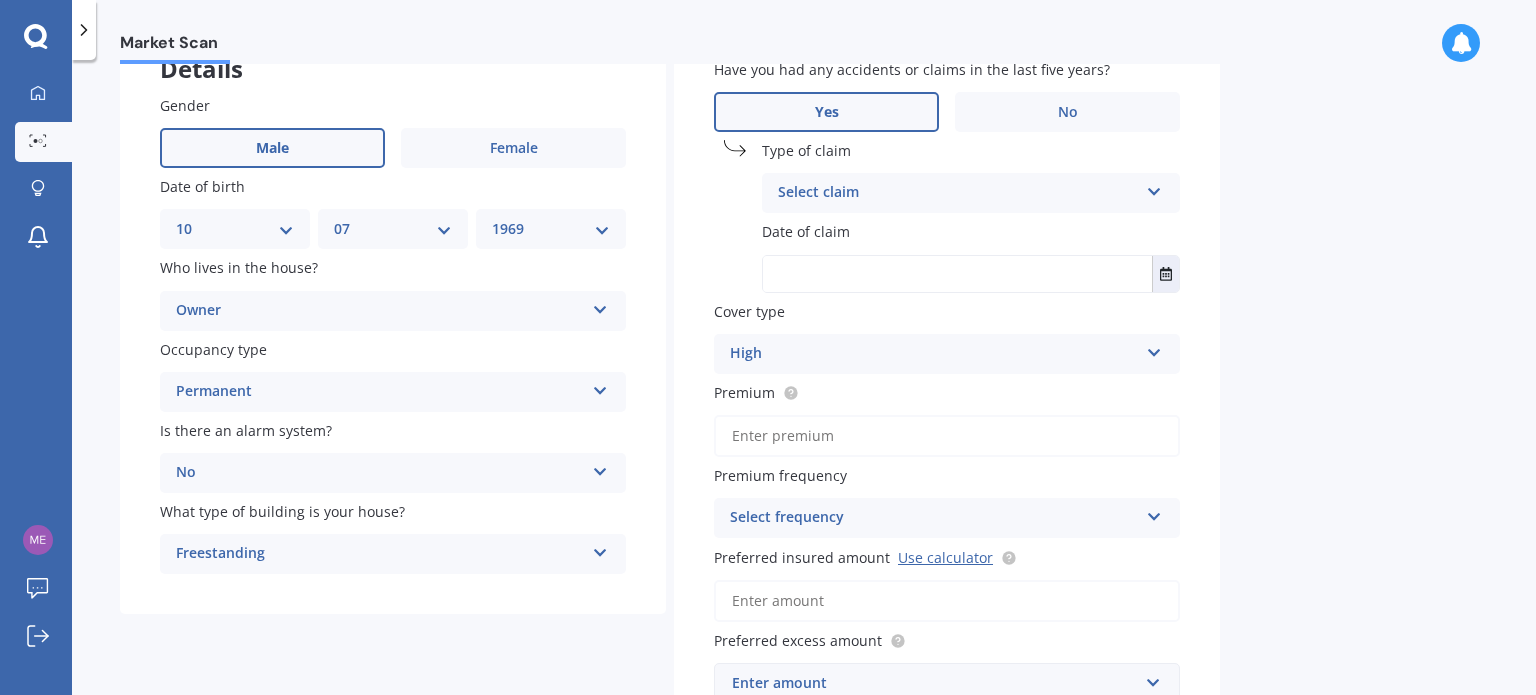 click on "Select claim" at bounding box center [958, 193] 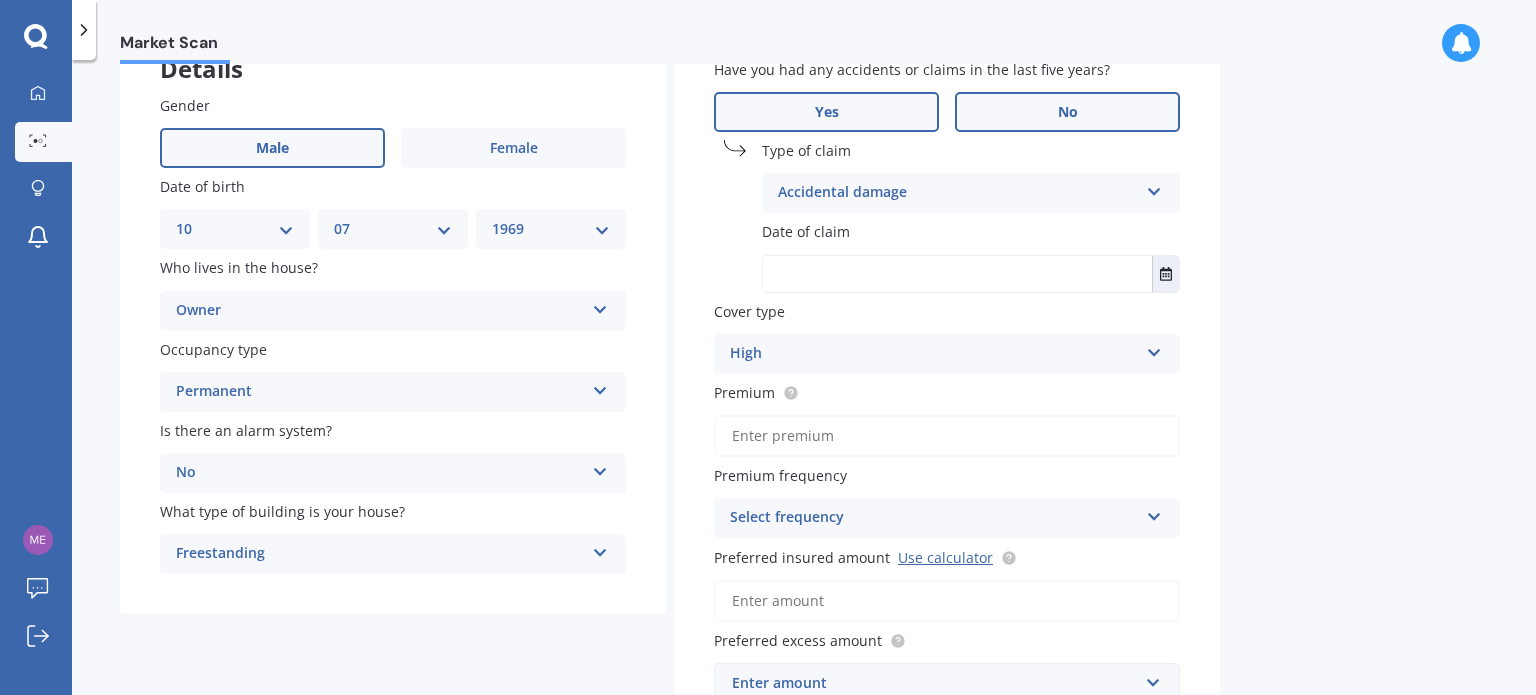 click on "No" at bounding box center (1067, 112) 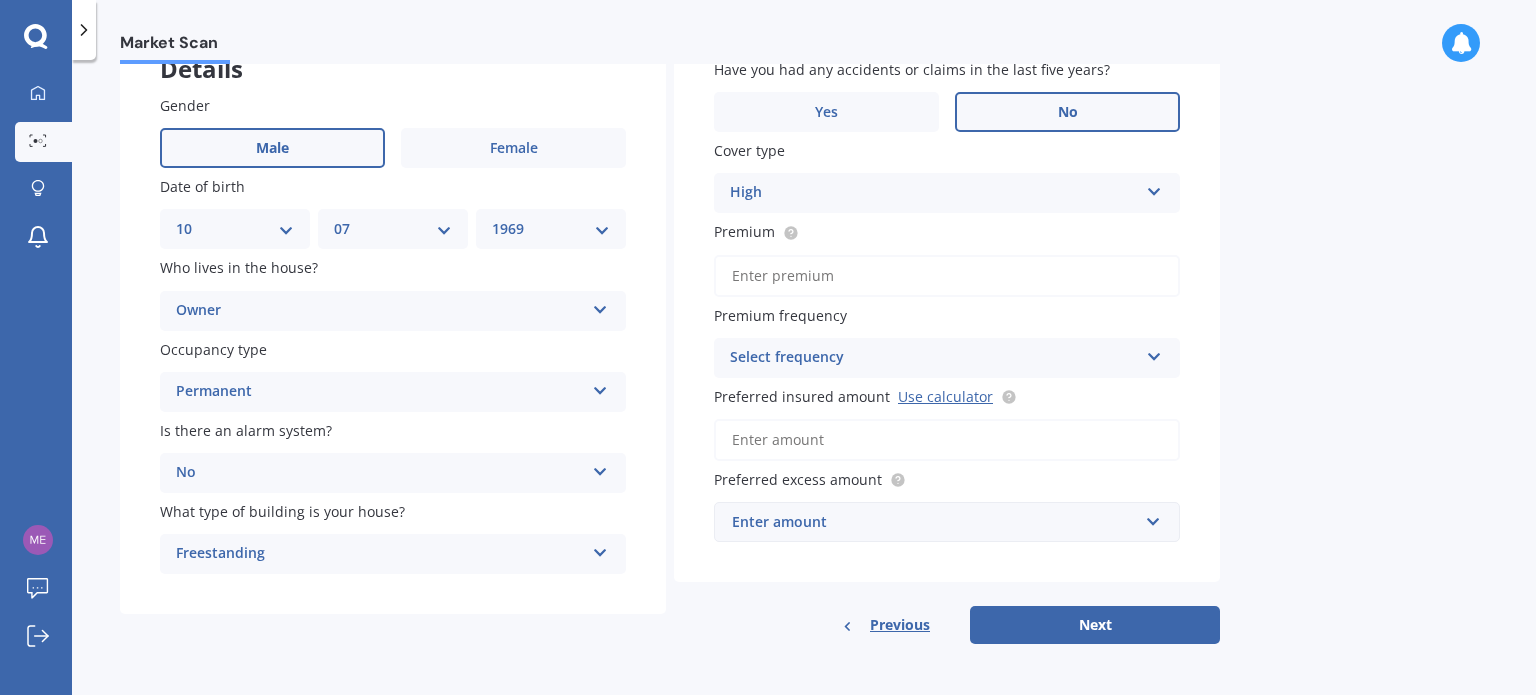 click on "Premium" at bounding box center [947, 276] 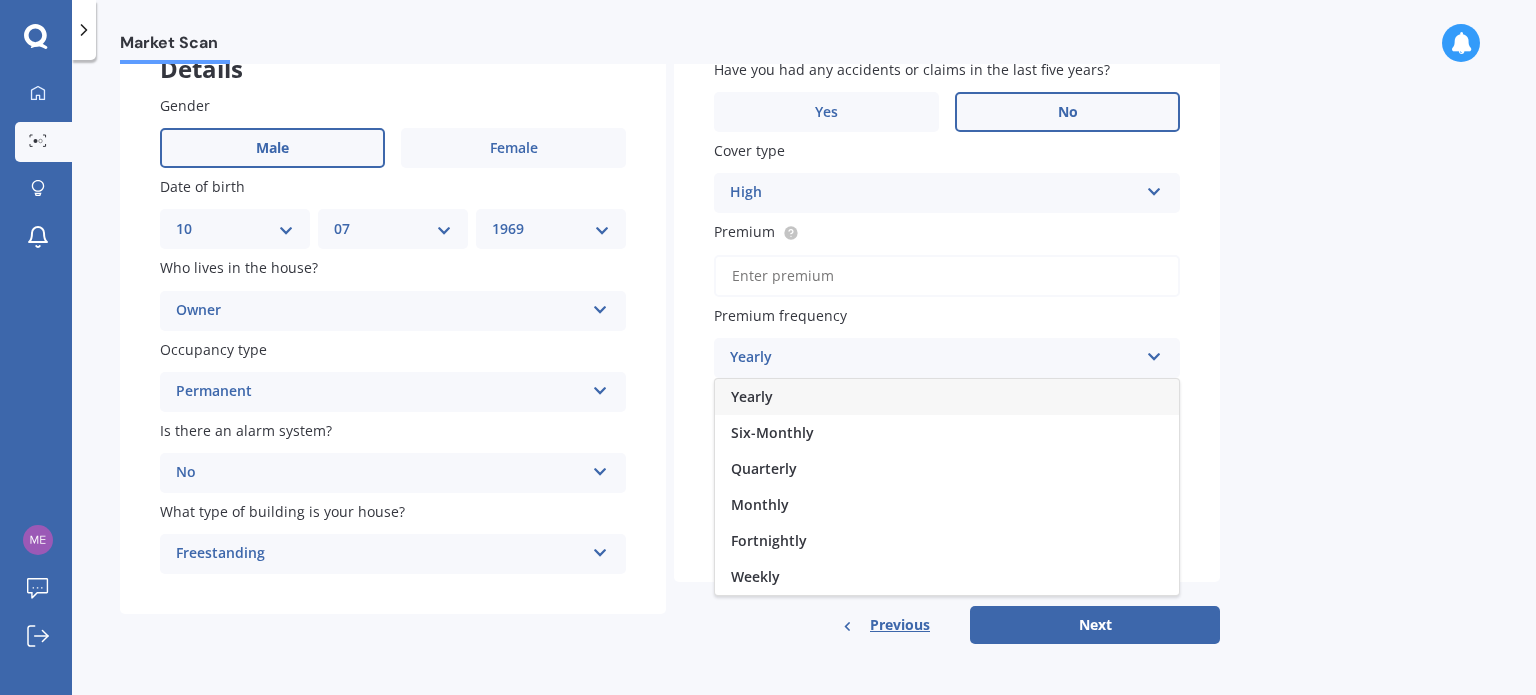 click on "Yearly" at bounding box center [947, 397] 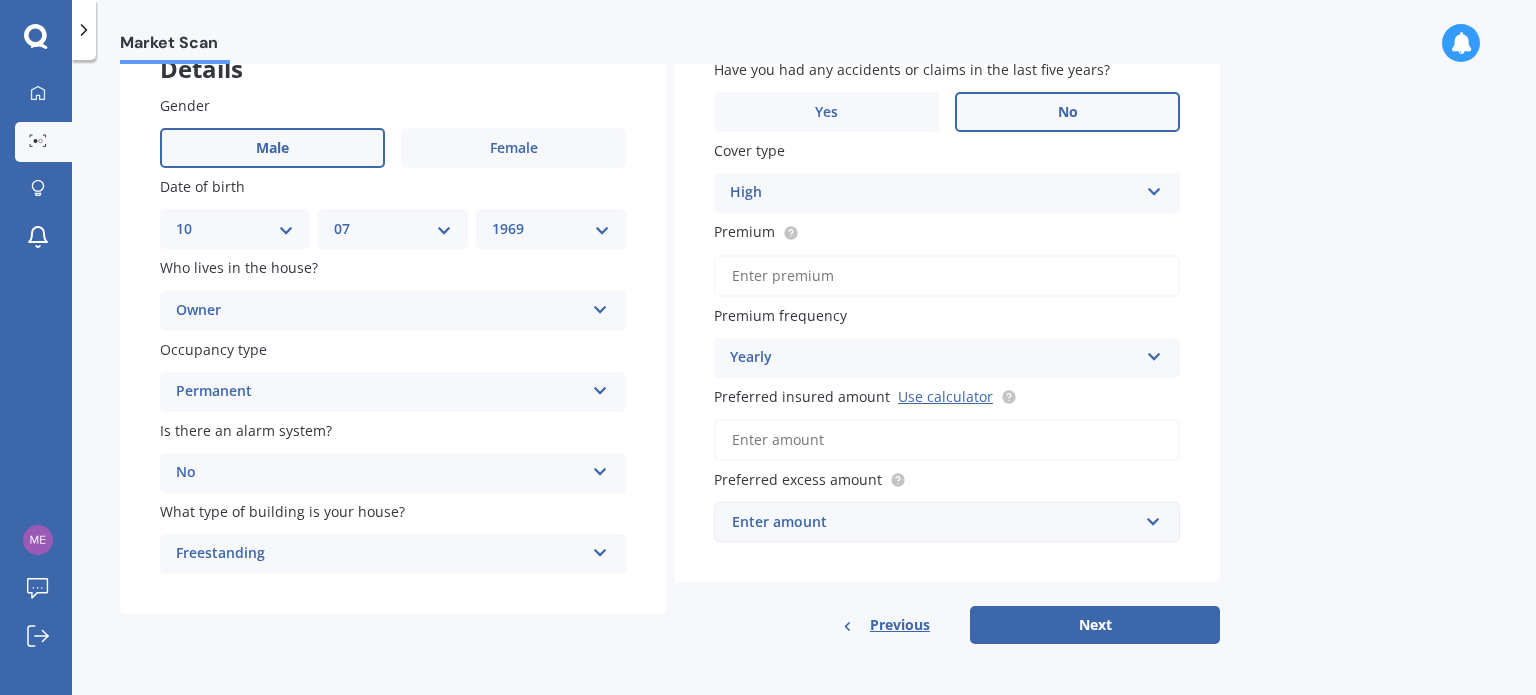 click on "Premium" at bounding box center (947, 276) 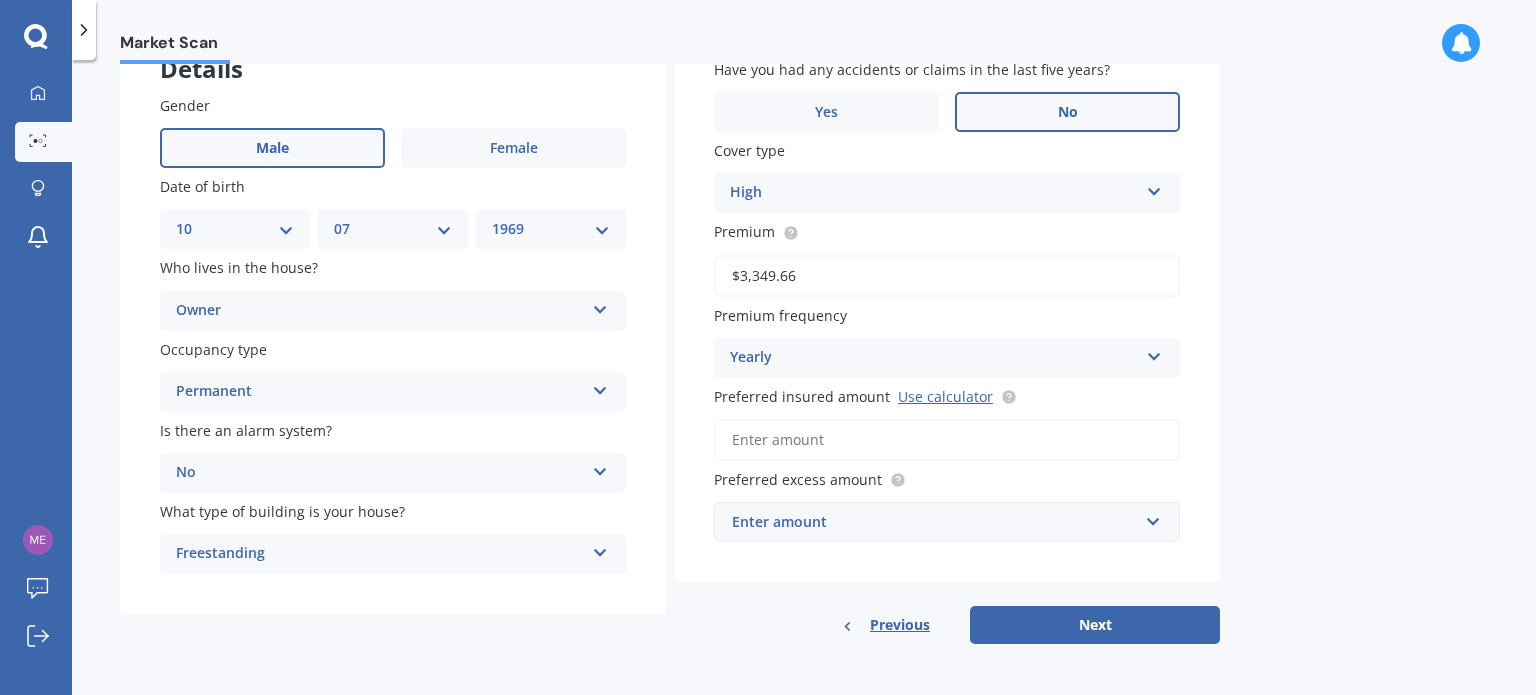 type on "$3,349.66" 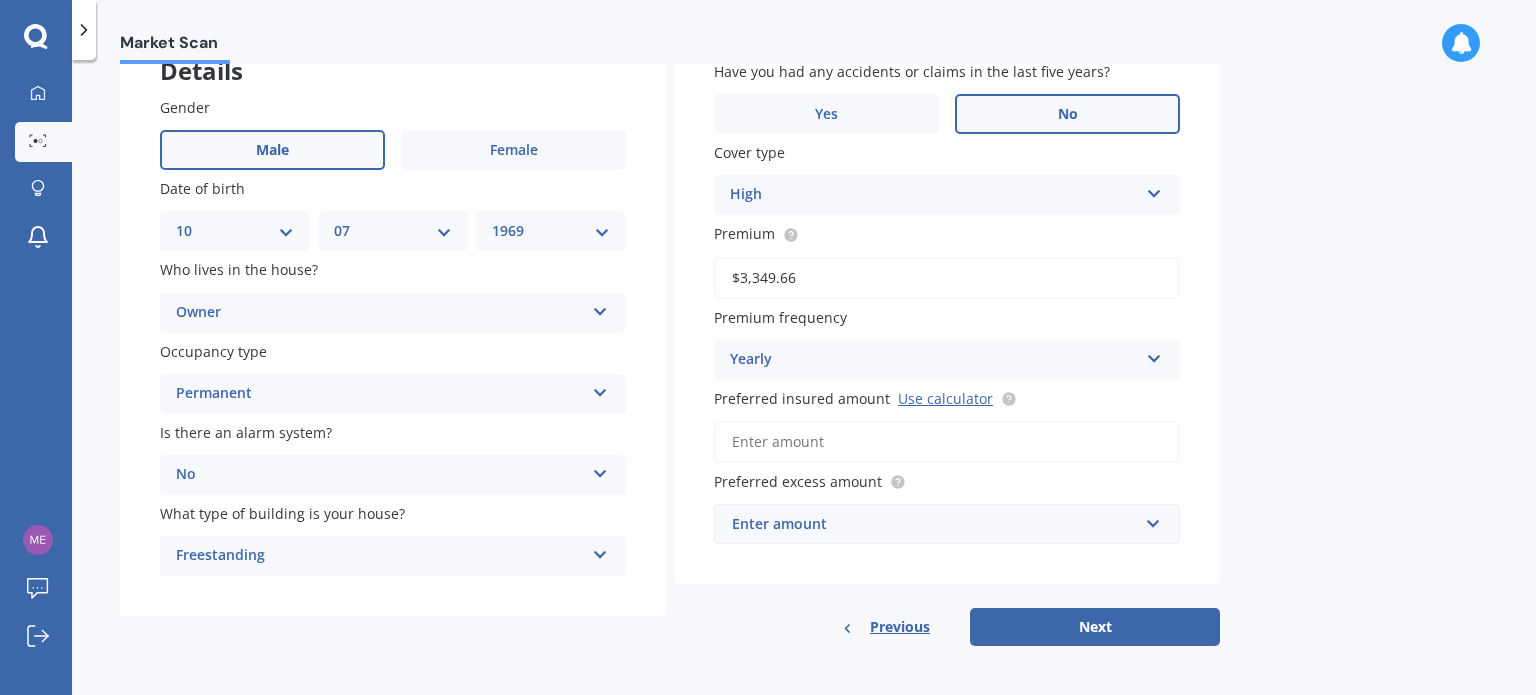 scroll, scrollTop: 142, scrollLeft: 0, axis: vertical 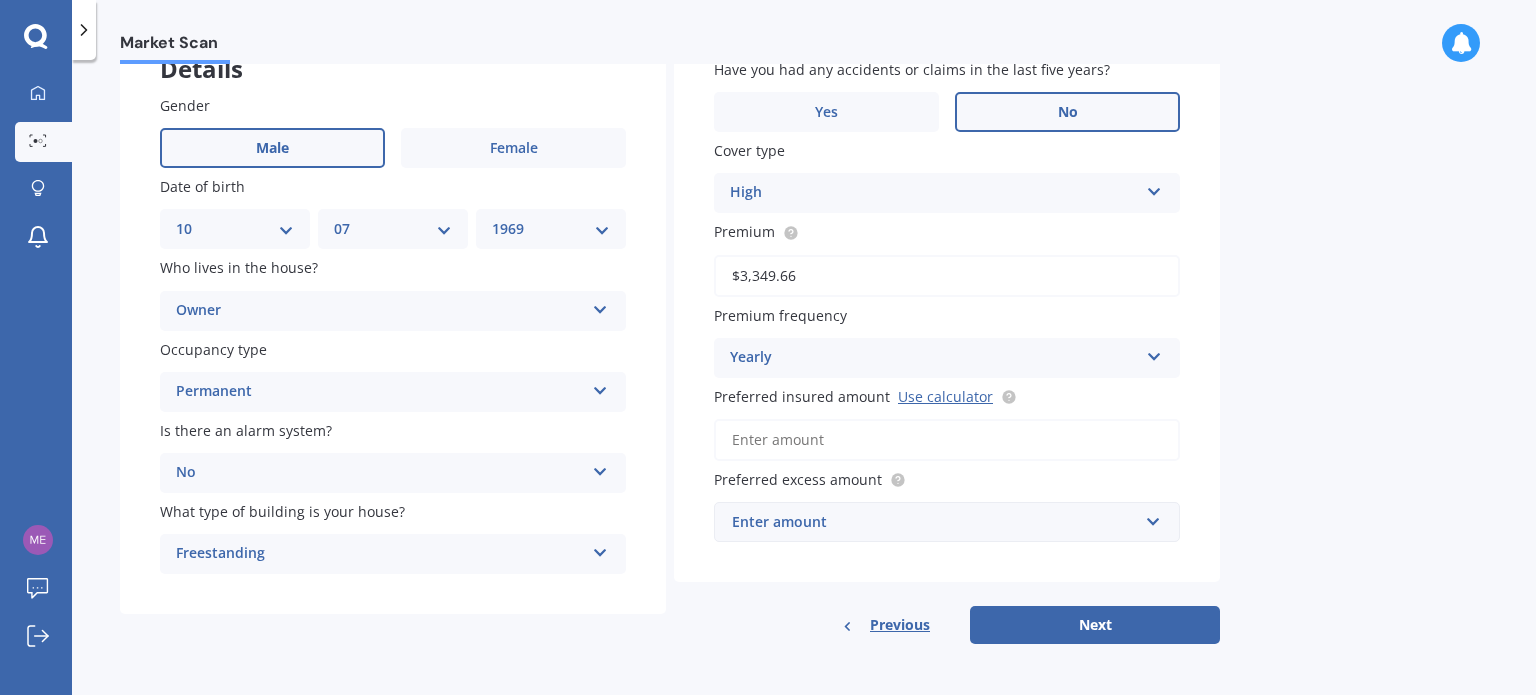click on "Preferred insured amount Use calculator" at bounding box center [947, 440] 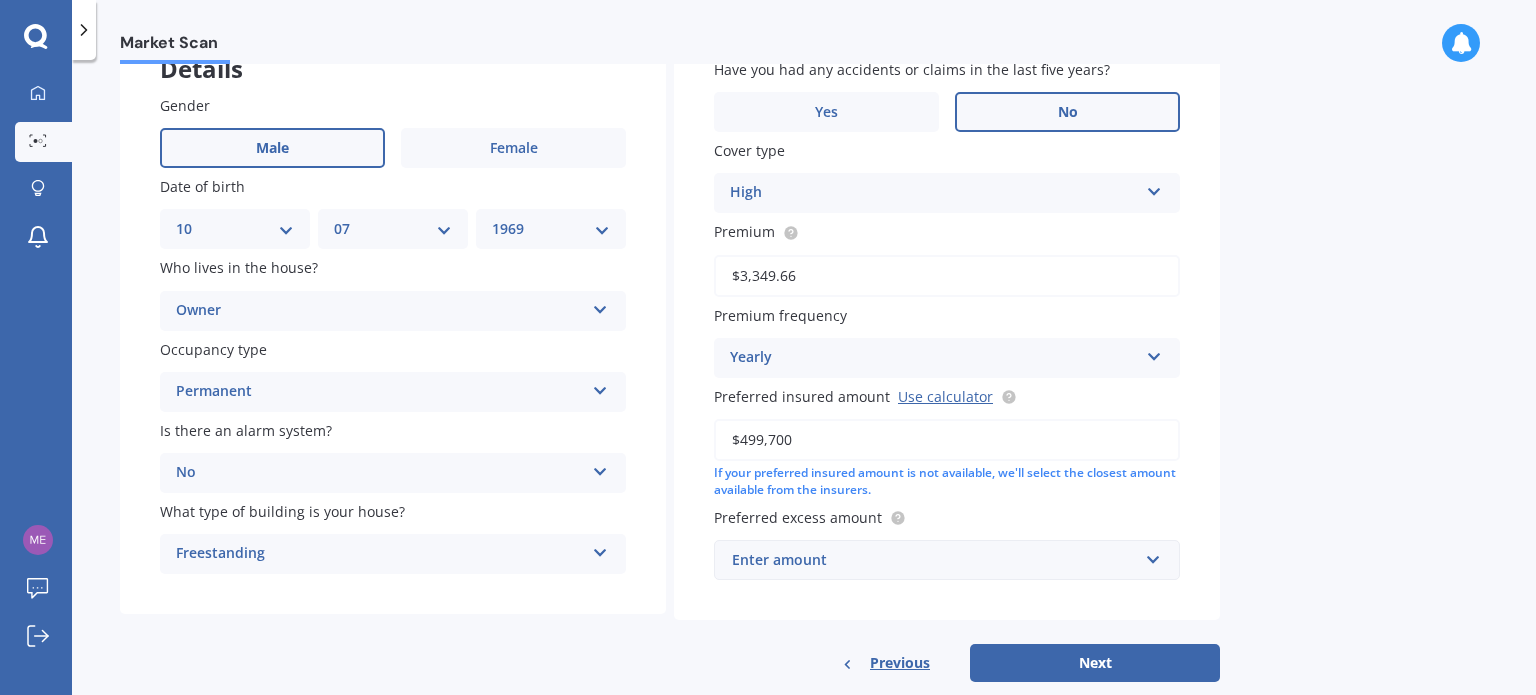 type on "$499,700" 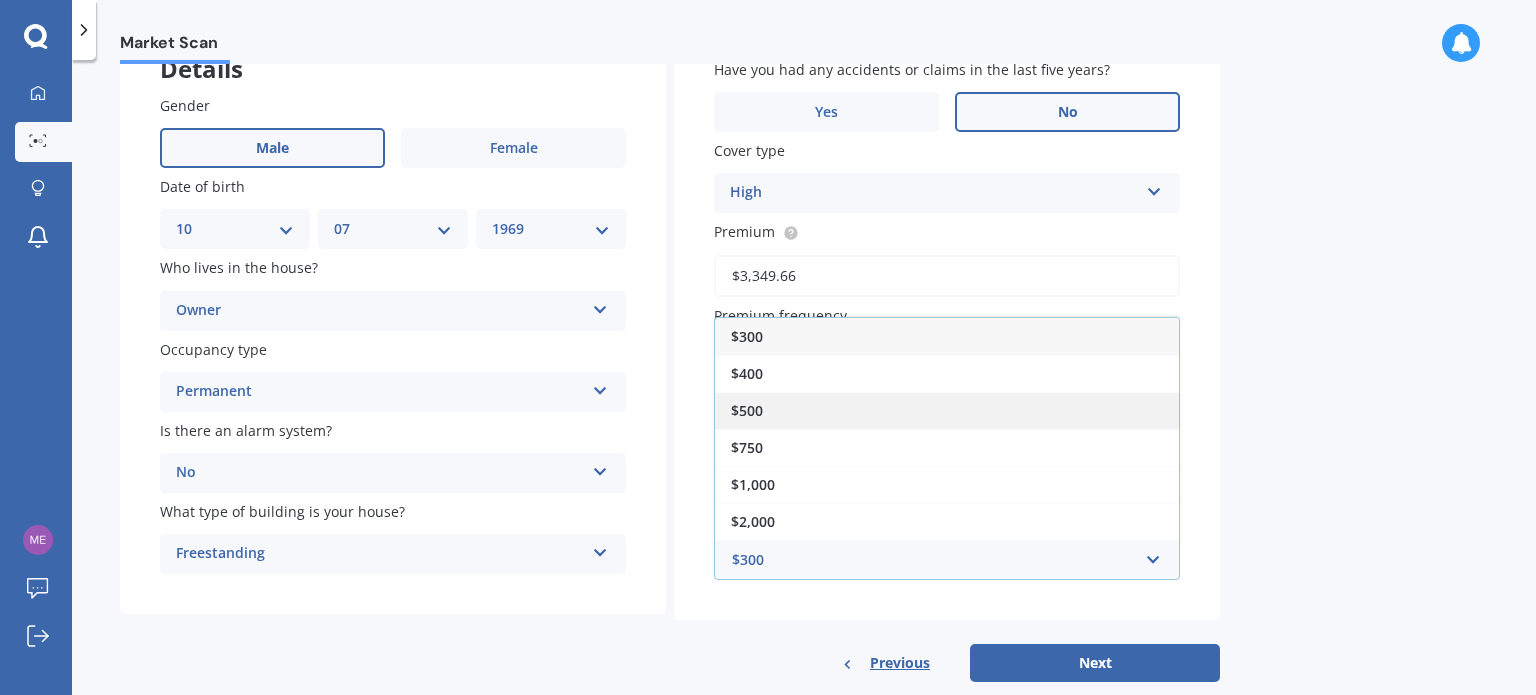 click on "$500" at bounding box center (947, 410) 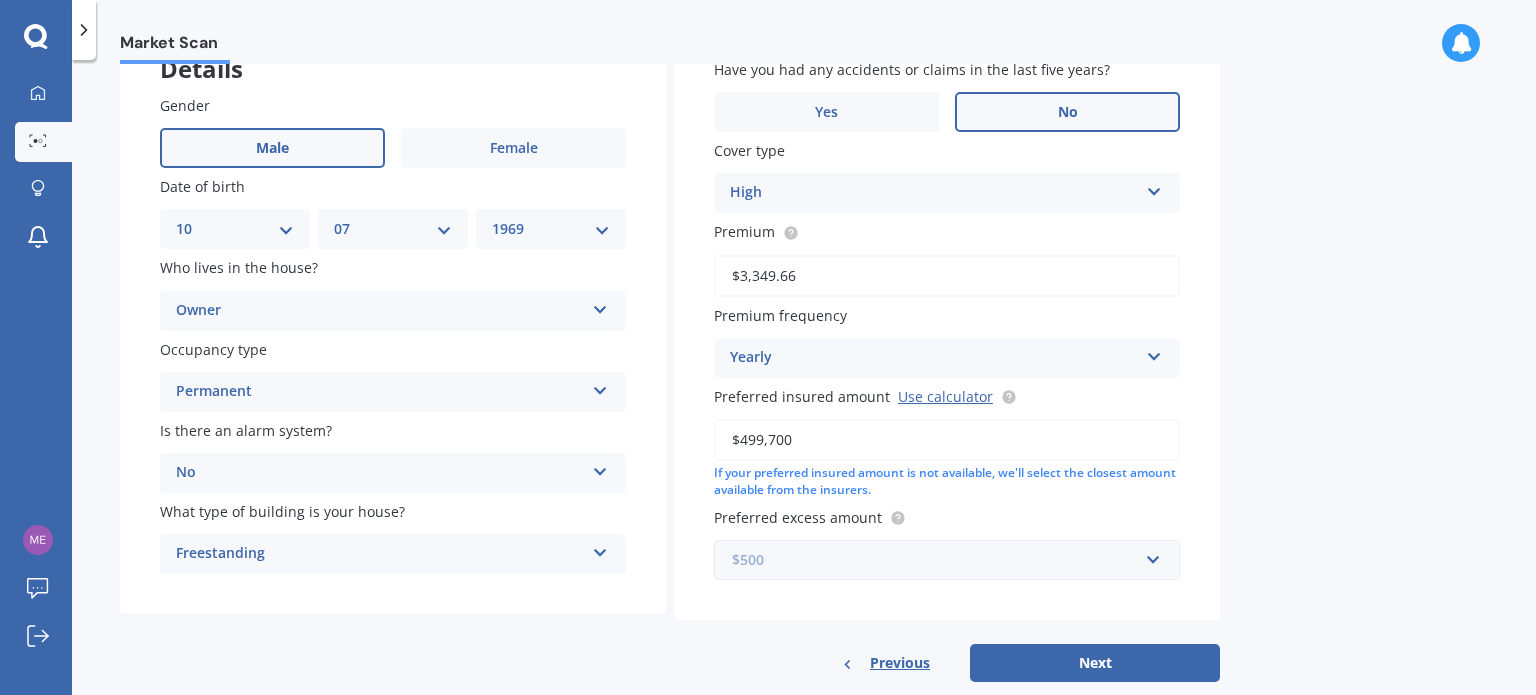 click at bounding box center [940, 560] 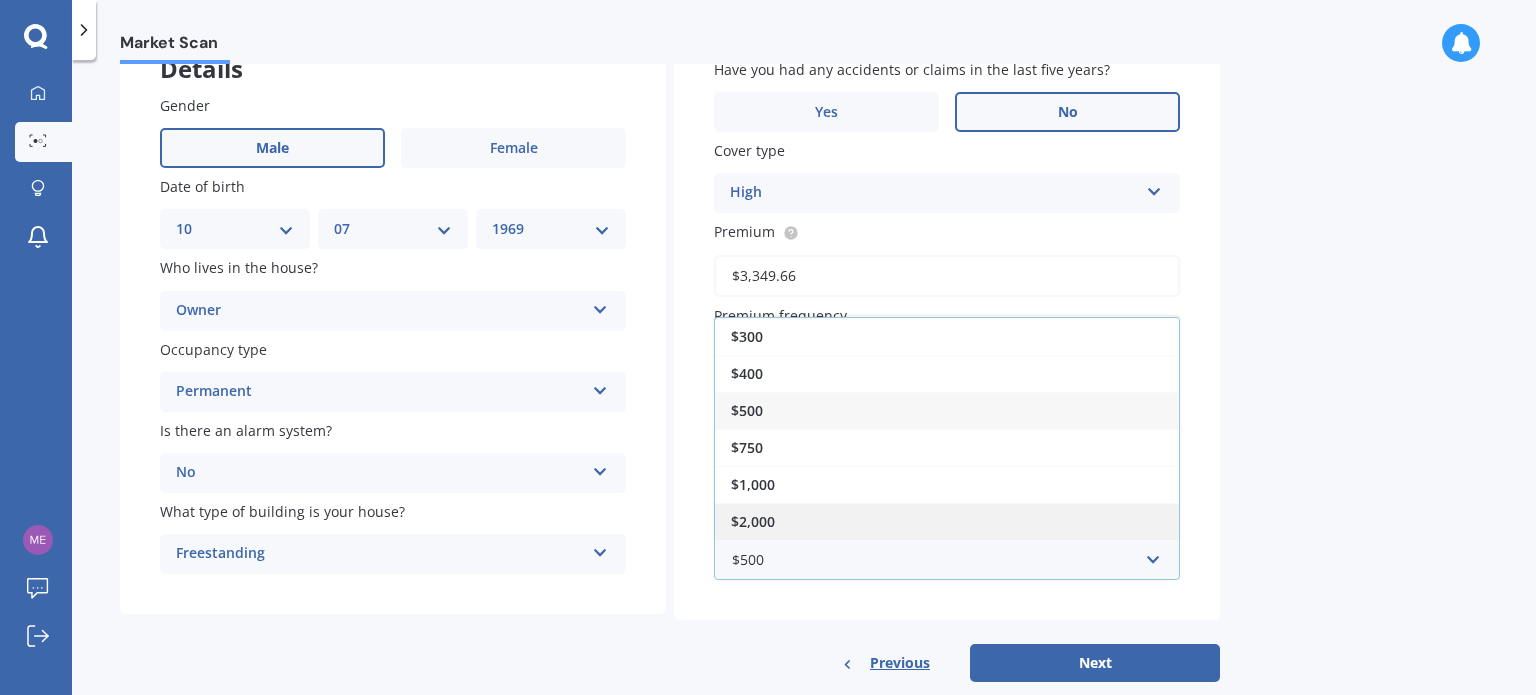 click on "$2,000" at bounding box center (947, 521) 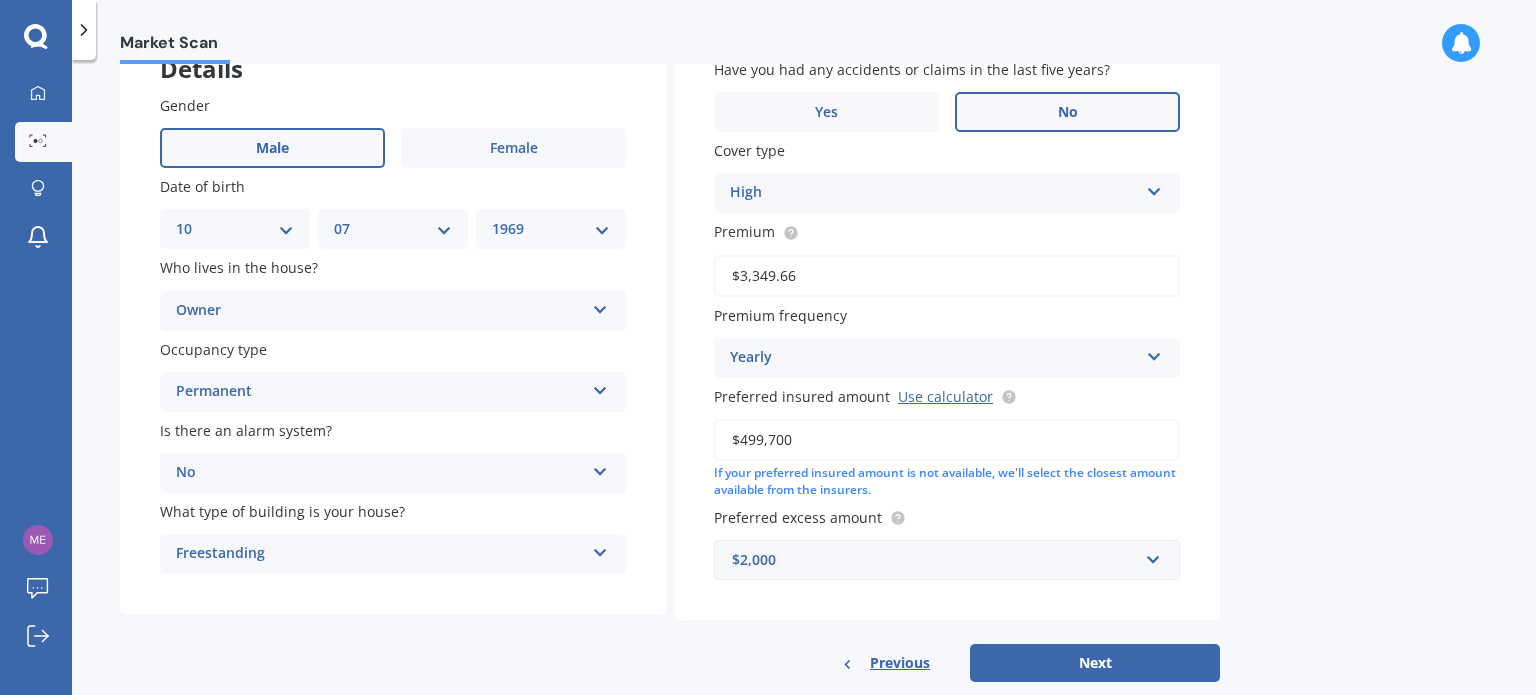 click on "$2,000" at bounding box center (935, 560) 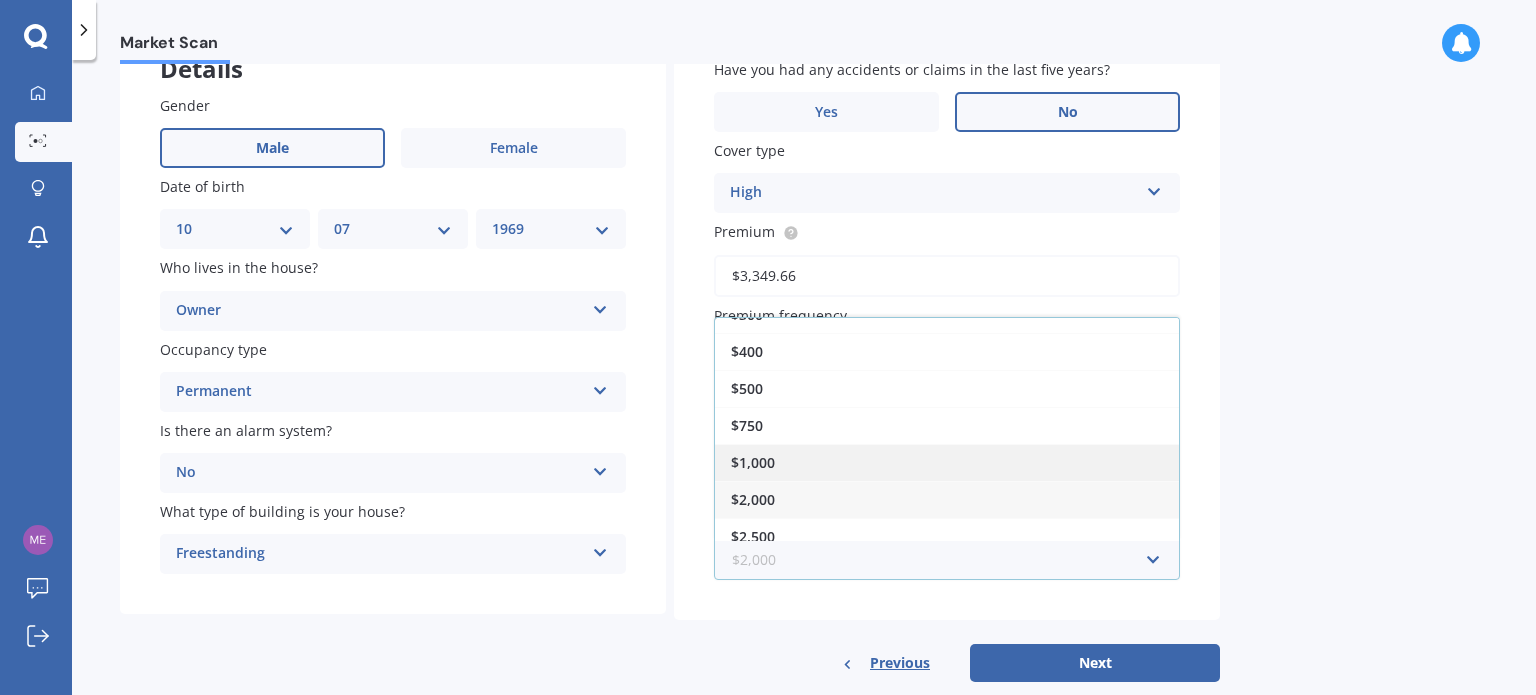 scroll, scrollTop: 33, scrollLeft: 0, axis: vertical 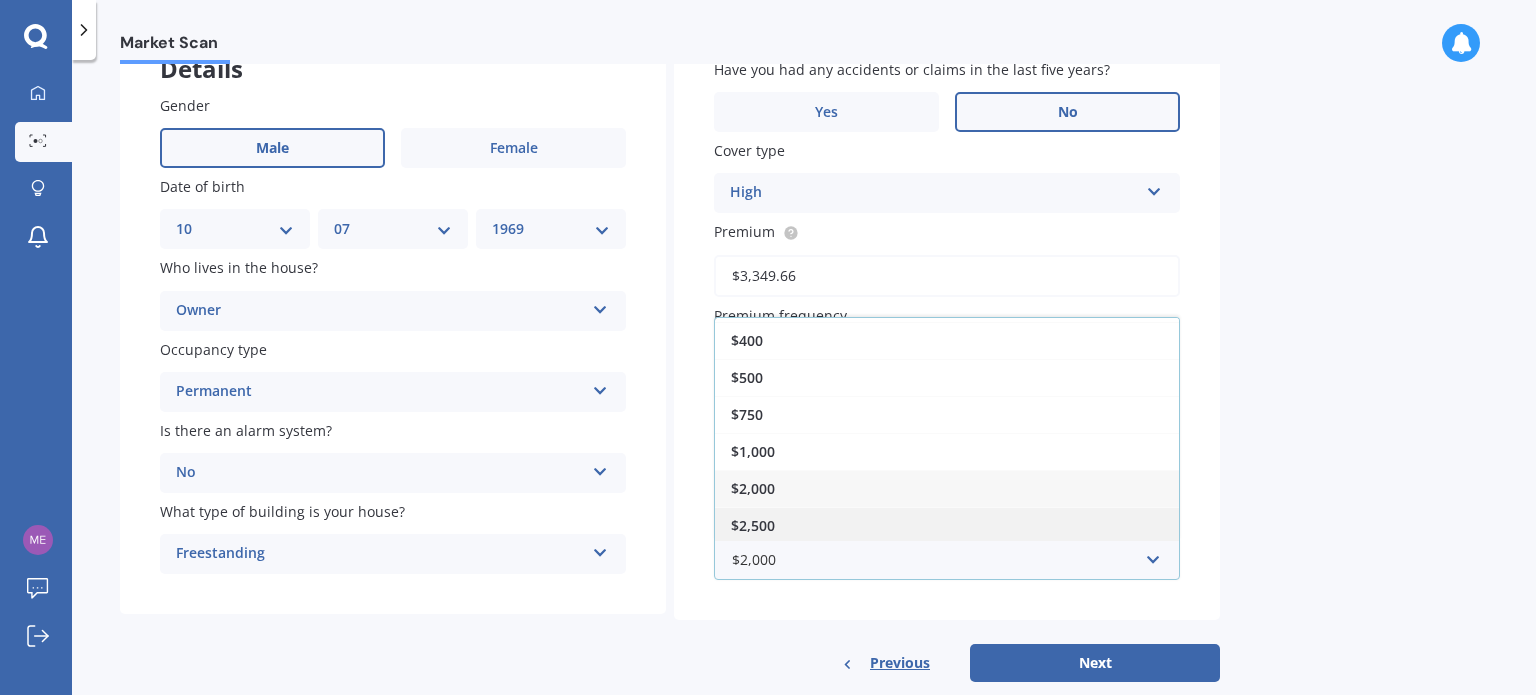 click on "$2,500" at bounding box center [947, 525] 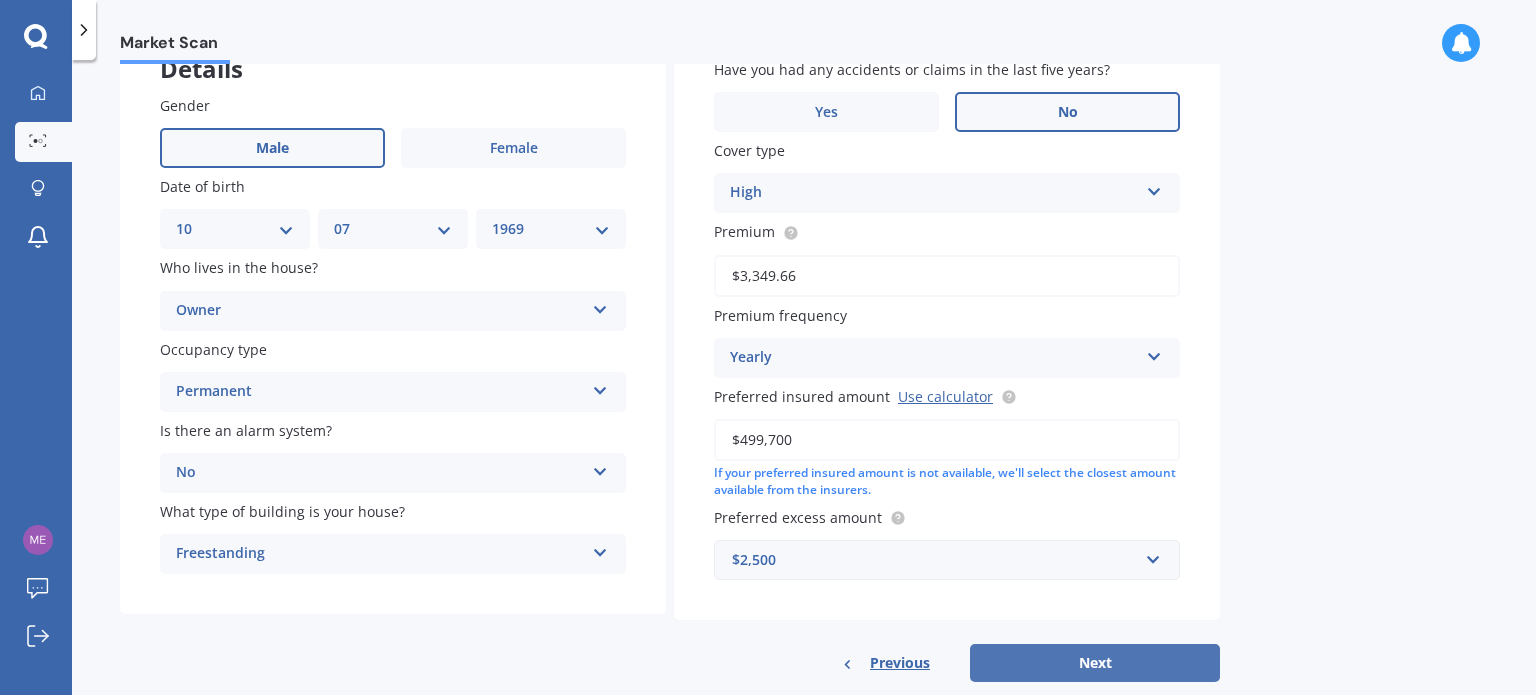 click on "Next" at bounding box center [1095, 663] 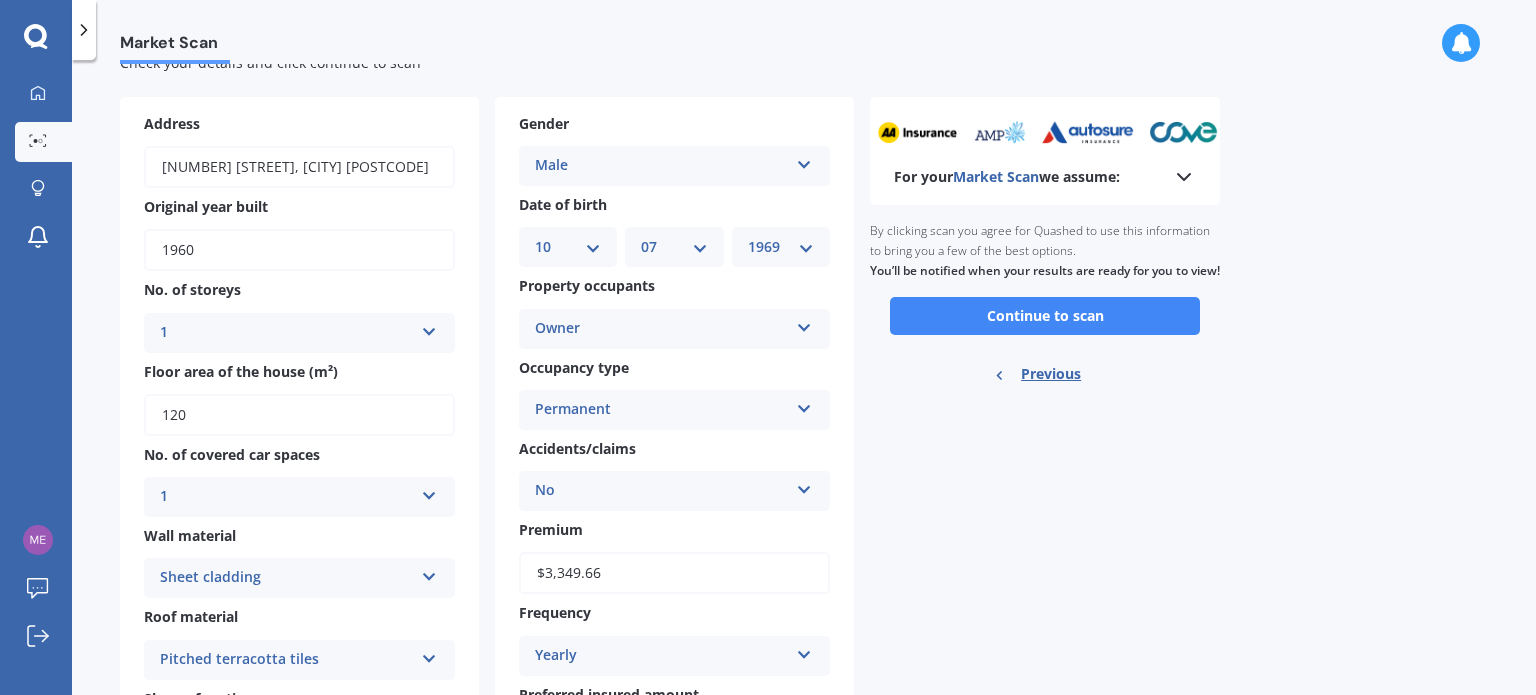 scroll, scrollTop: 0, scrollLeft: 0, axis: both 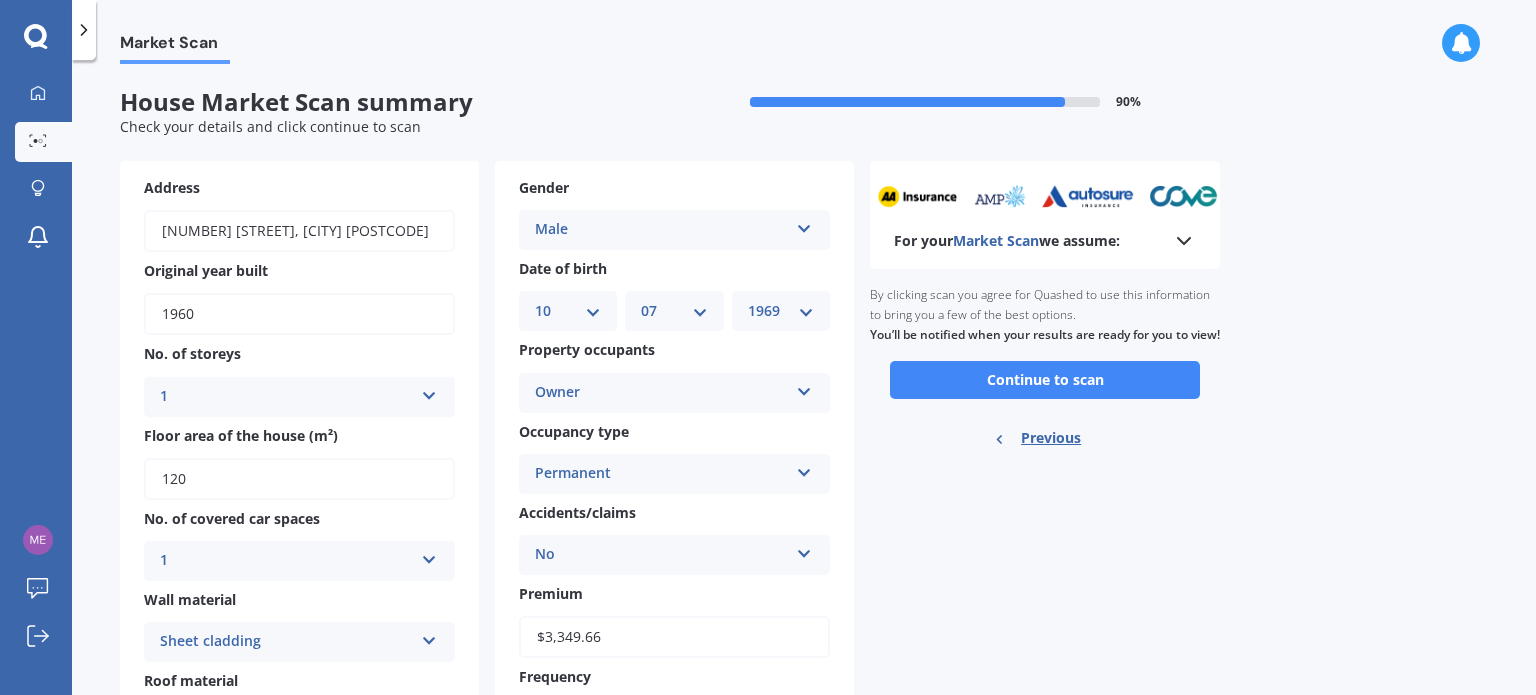 click on "120" at bounding box center (299, 479) 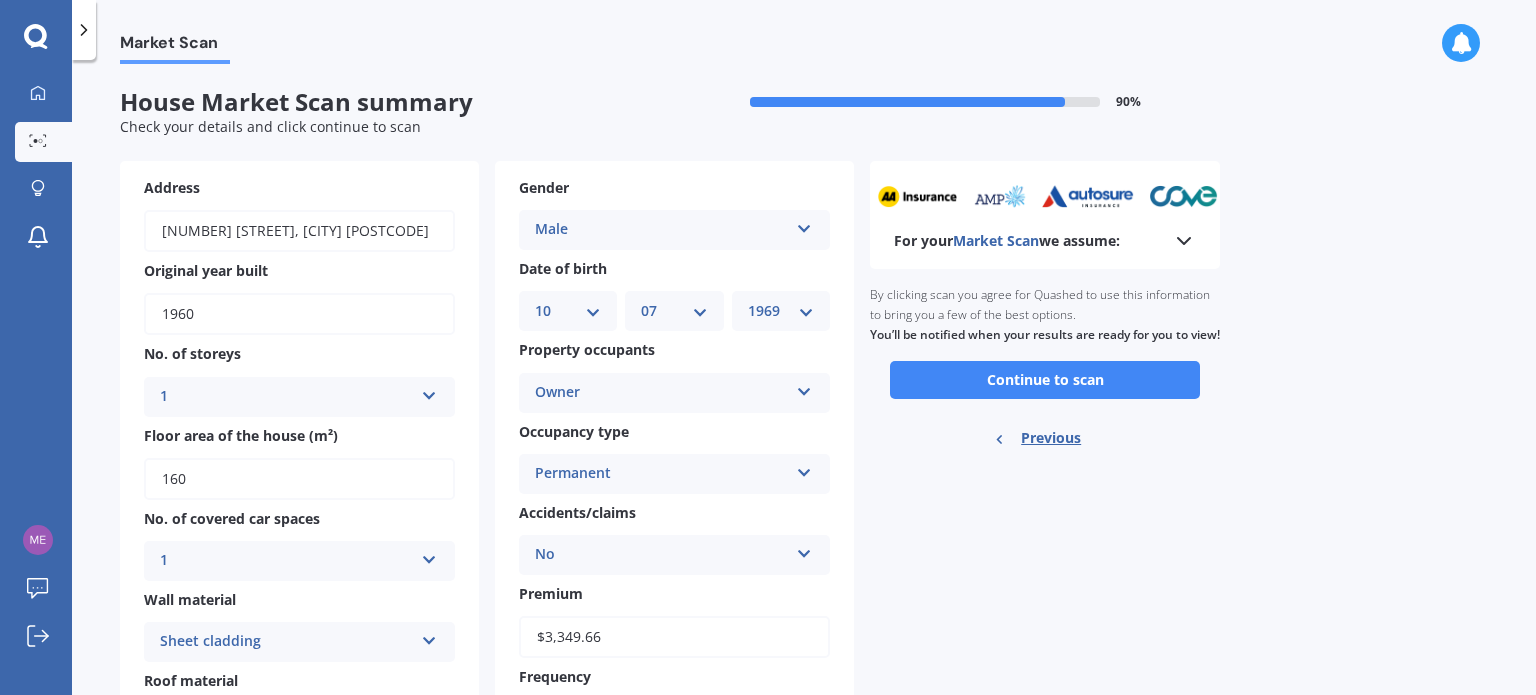type on "160" 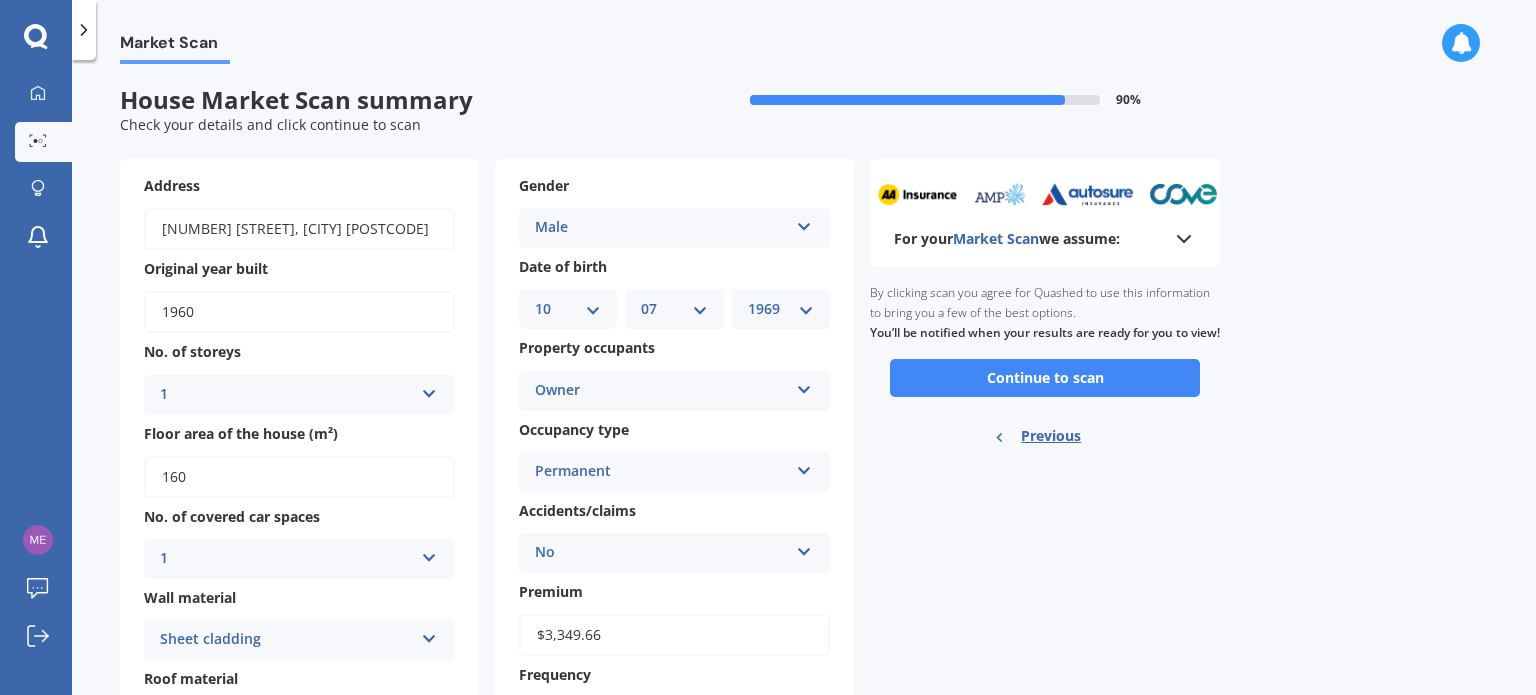 scroll, scrollTop: 0, scrollLeft: 0, axis: both 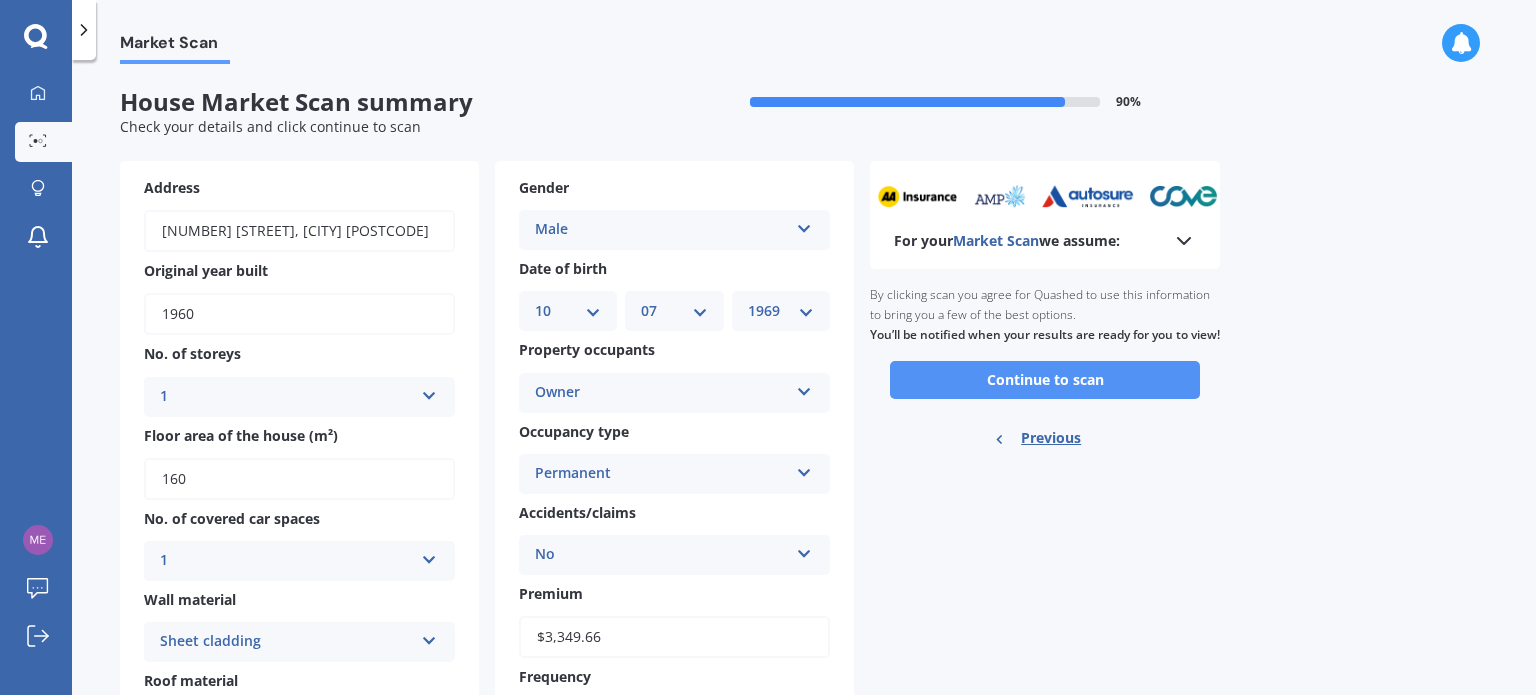 click on "Continue to scan" at bounding box center (1045, 380) 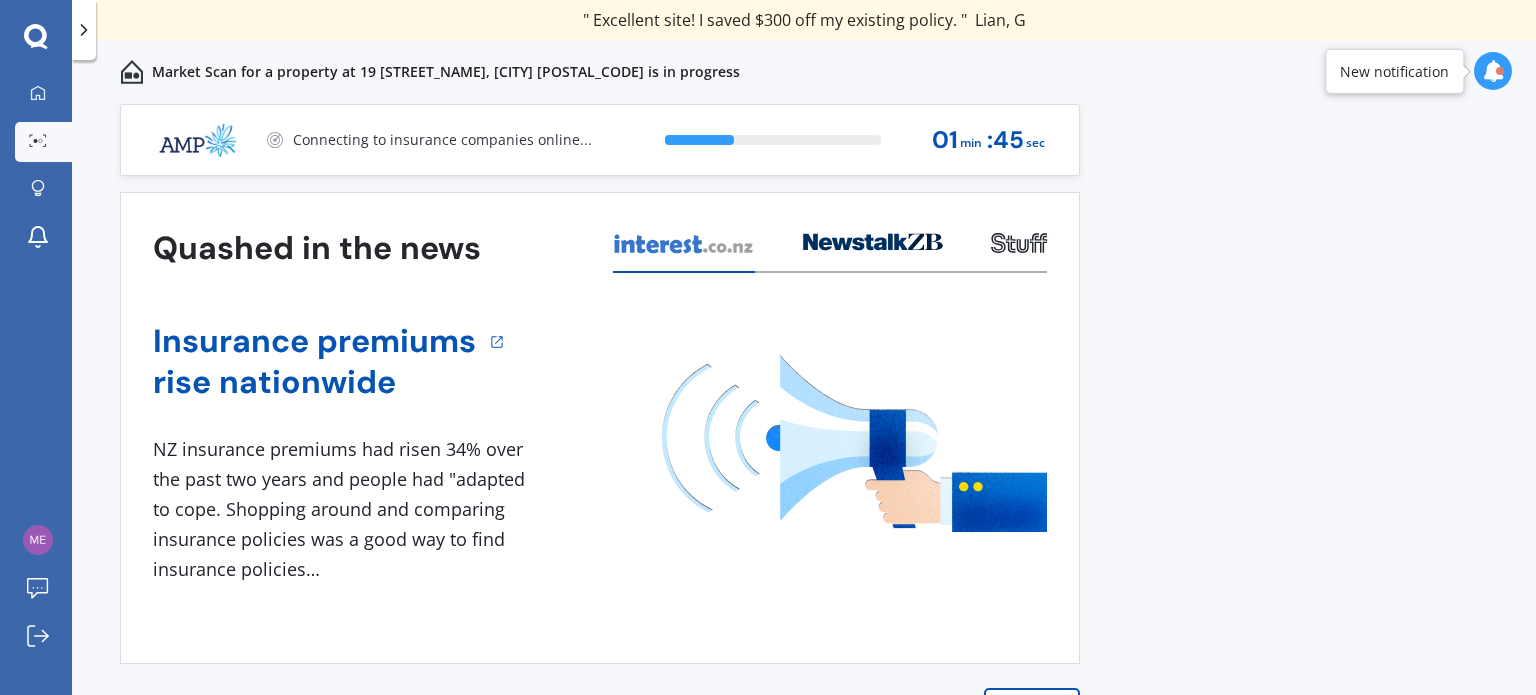 drag, startPoint x: 580, startPoint y: 23, endPoint x: 1044, endPoint y: 26, distance: 464.0097 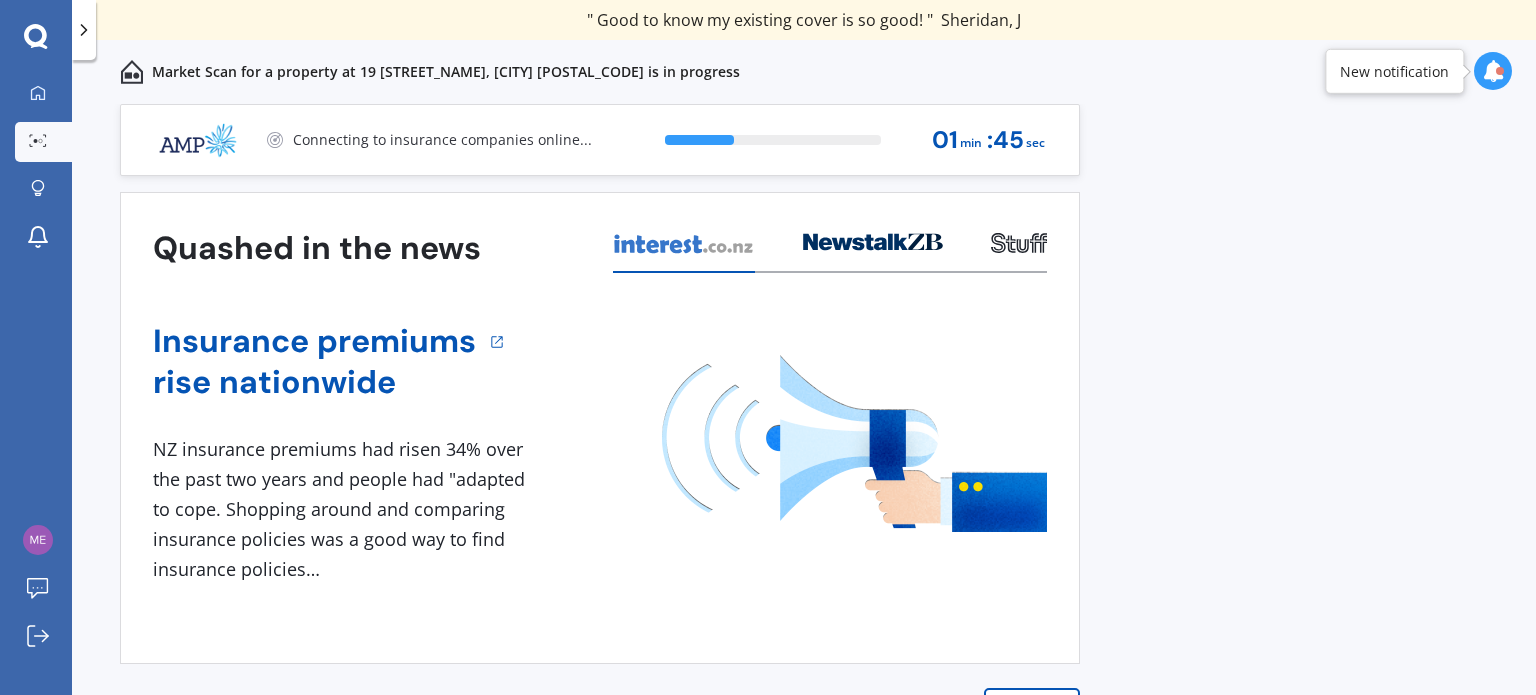 click on "Lewis, B" at bounding box center [1077, 20] 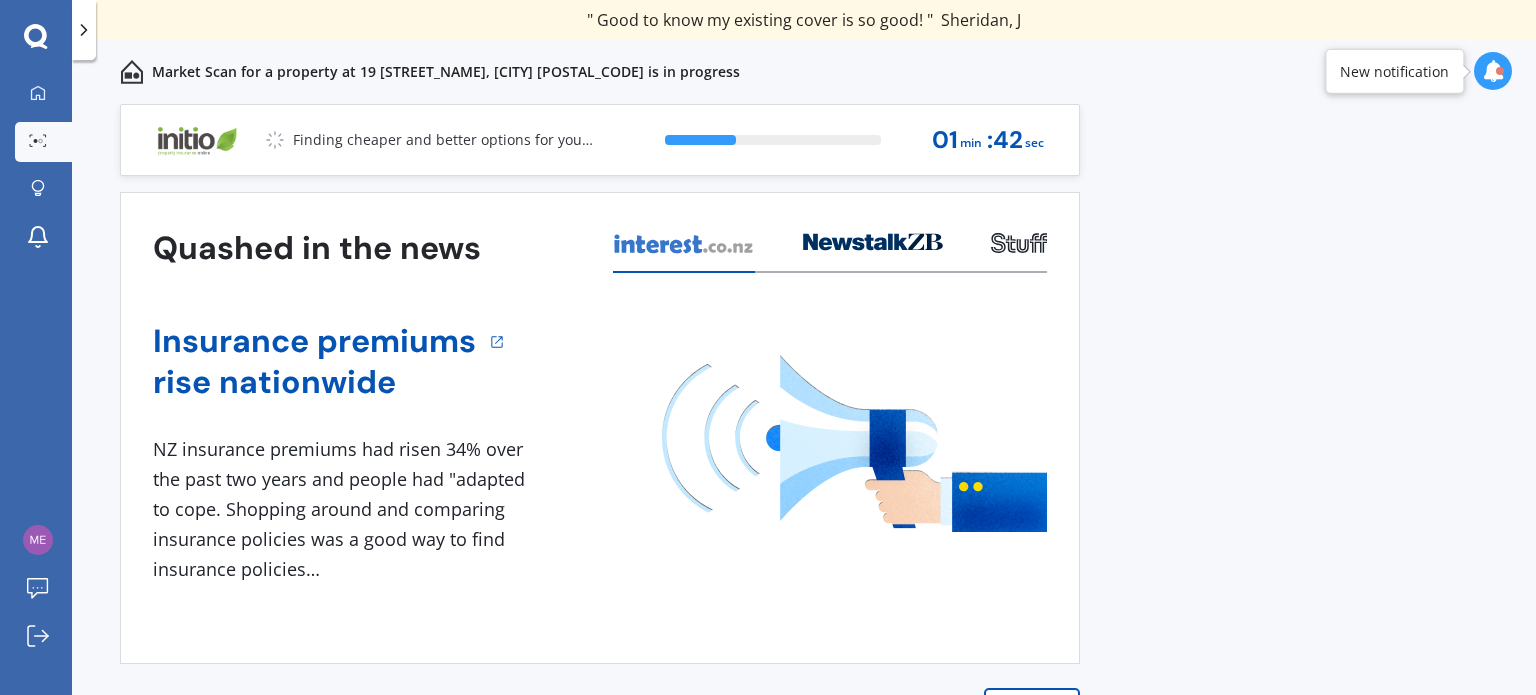 drag, startPoint x: 1058, startPoint y: 26, endPoint x: 595, endPoint y: 30, distance: 463.01727 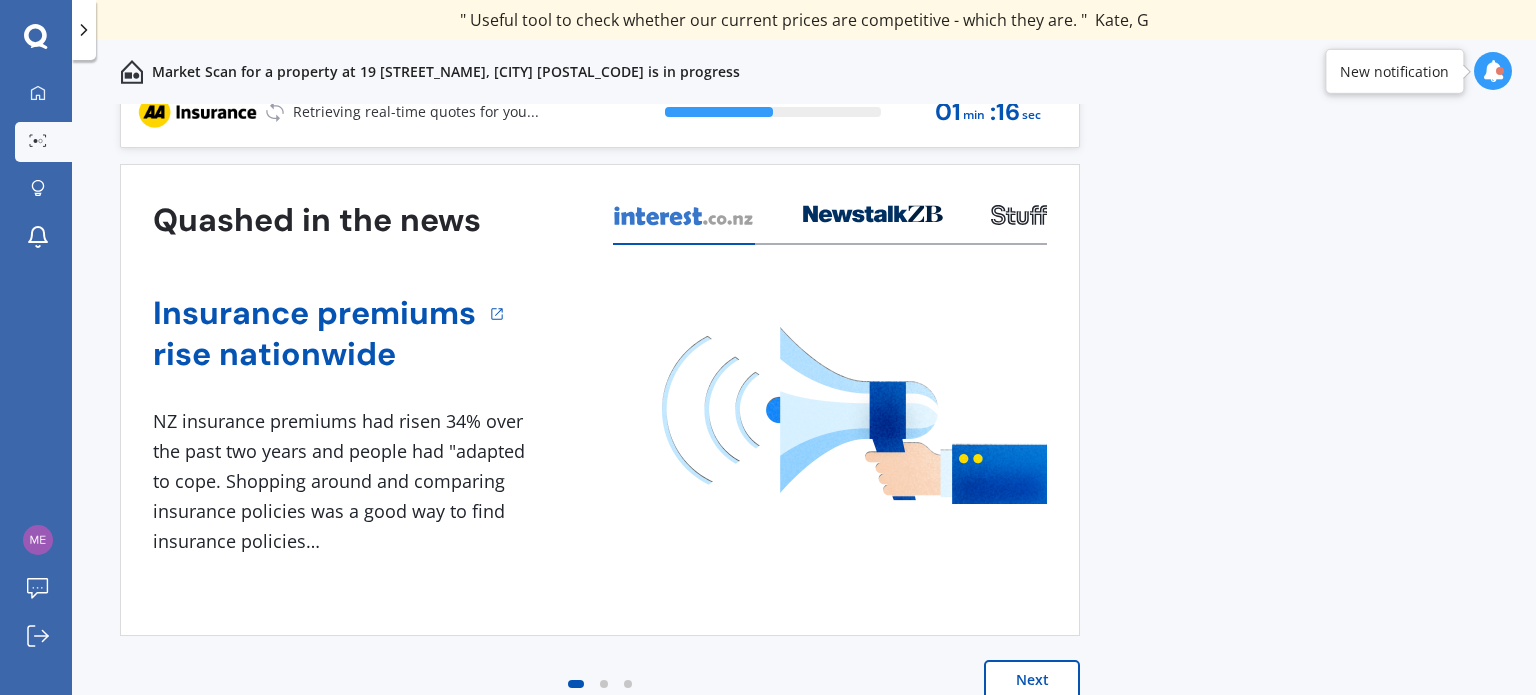 scroll, scrollTop: 0, scrollLeft: 0, axis: both 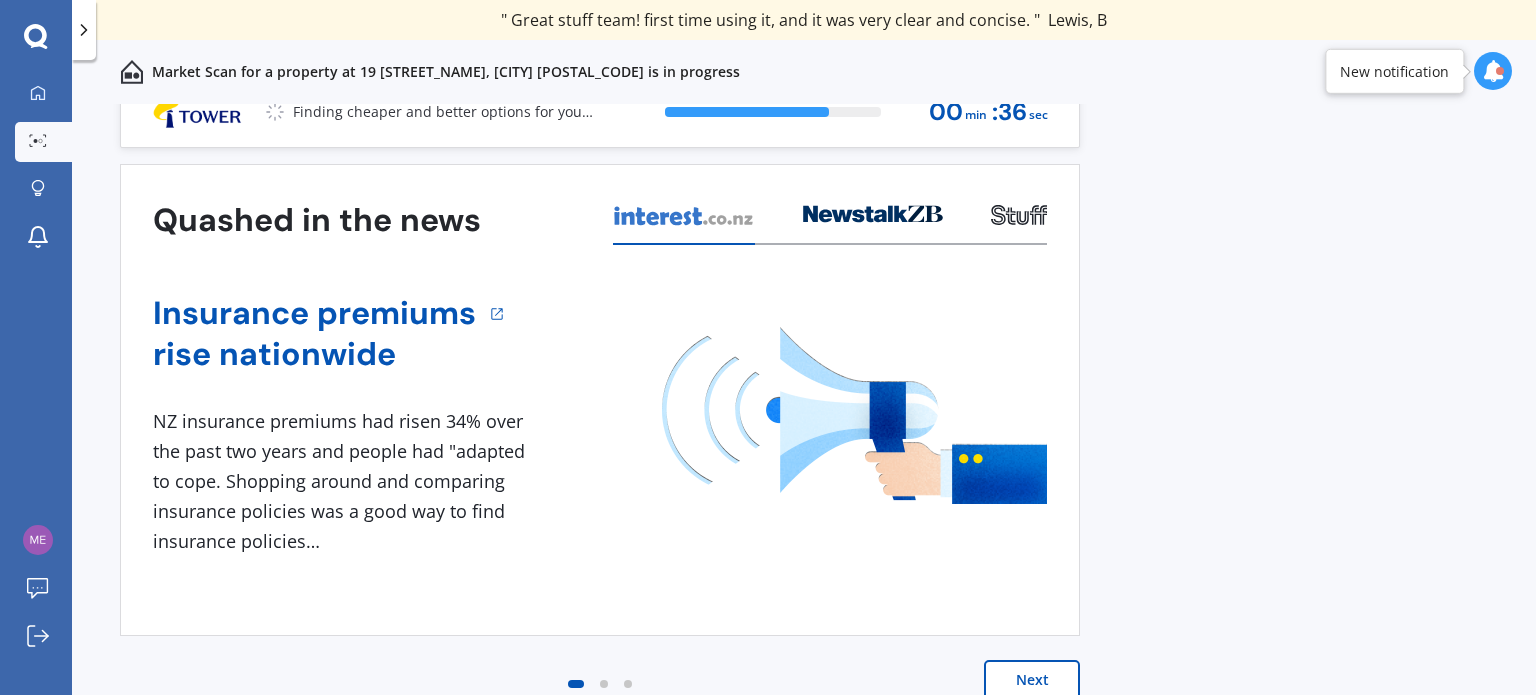 click at bounding box center (1493, 71) 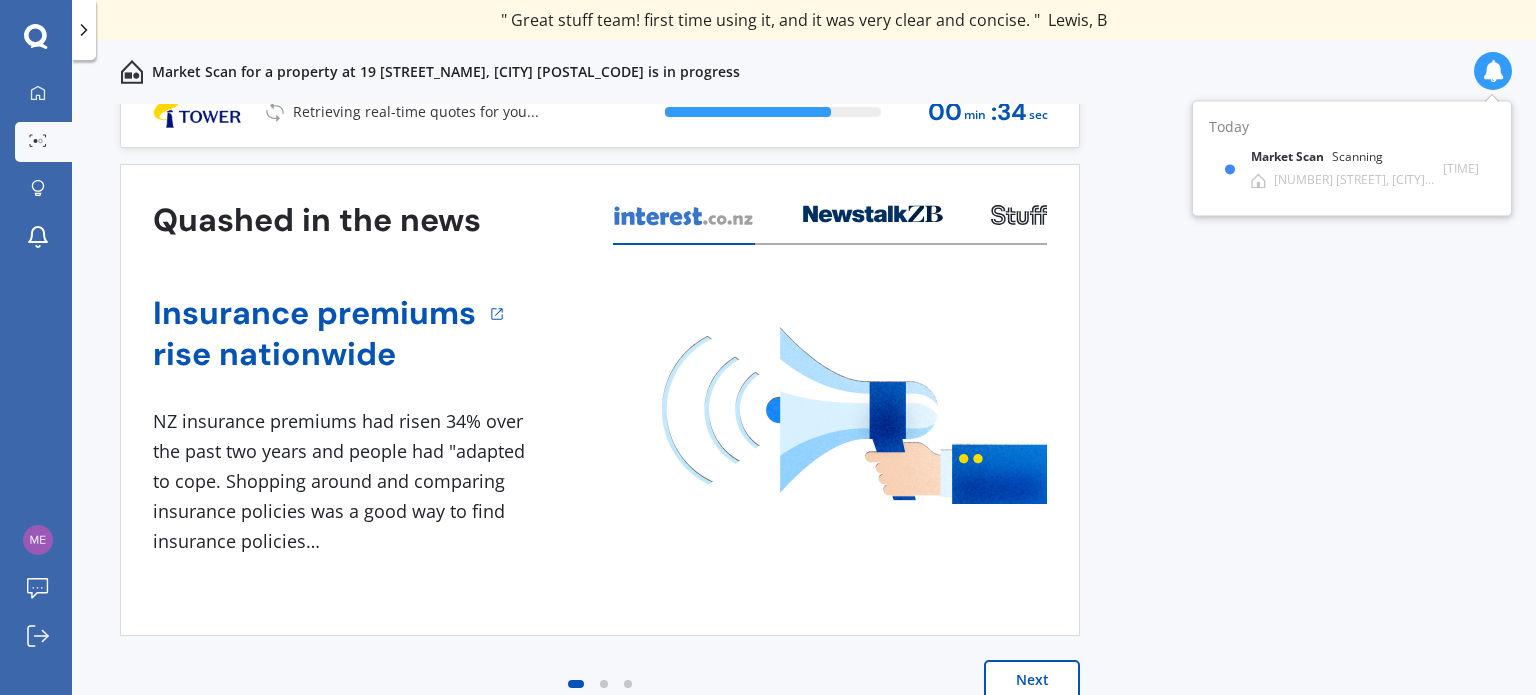 click at bounding box center [1493, 71] 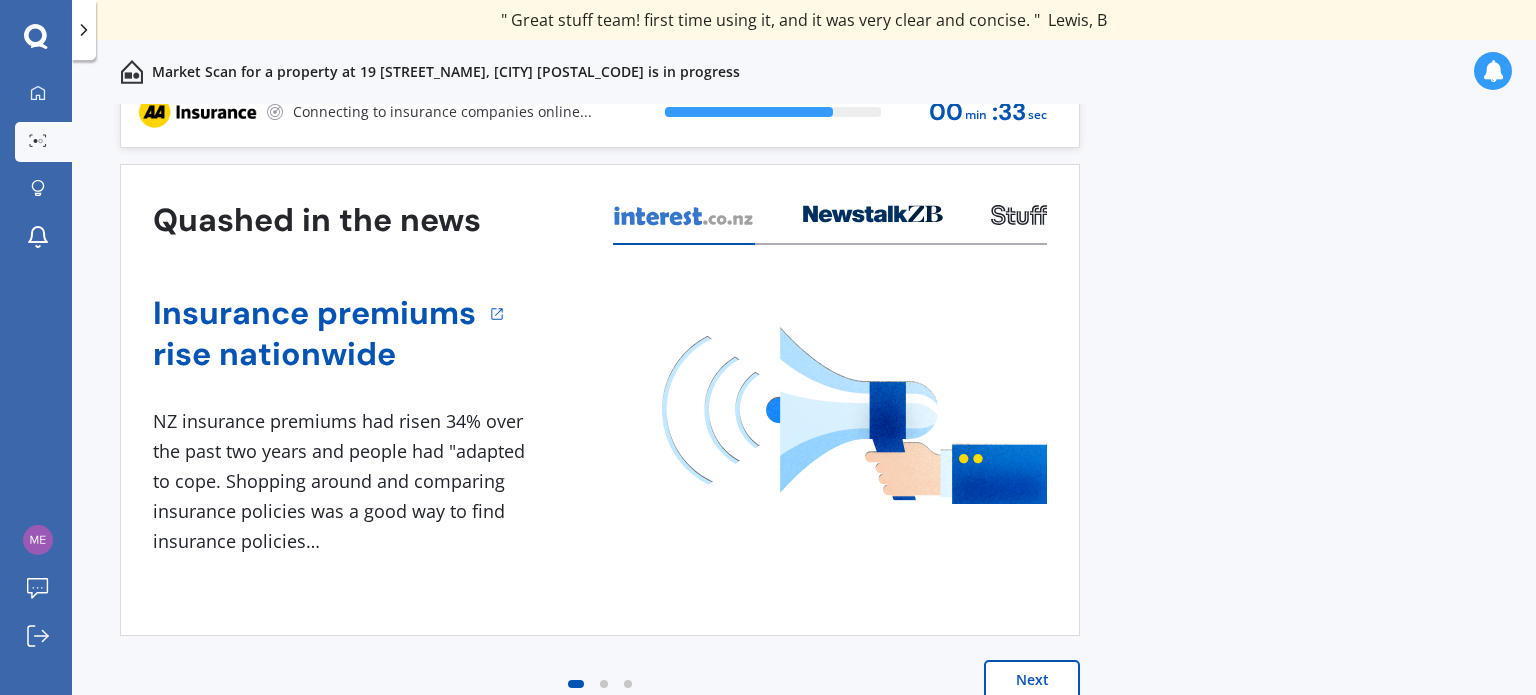 click on "Previous 60,000+ Kiwis have signed up to shop and save on insurance with us " Helpful tool, just that my current insurance is cheaper. " [FIRST], [INITIAL] " I have already recommended Quashed to many family and friends. This is fantastic. Thank you. " [FIRST], [INITIAL] " A very useful tool and is easy to use. Highly recommended! " [FIRST], [INITIAL] " Useful tool to check whether our current prices are competitive - which they are. " [FIRST], [INITIAL] " My current car insurance was half of the cheapest quoted here, so I'll stick with them. " [FIRST], [INITIAL] " Gave exactly the same results. " [FIRST], [INITIAL] " It's pretty accurate. Good service. " [FIRST], [INITIAL] " That was very helpful as it provided all the details required to make the necessary decision. " [FIRST], [INITIAL] " I've already recommended to a number of people. " [FIRST], [INITIAL] " Good to know my existing cover is so good! " [FIRST], [INITIAL] " Excellent site! I saved $300 off my existing policy. " [FIRST], [INITIAL] " Great stuff team! first time using it, and it was very clear and concise. " [FIRST], [INITIAL]   Next 78 % 00 min :  33 sec" at bounding box center [804, 421] 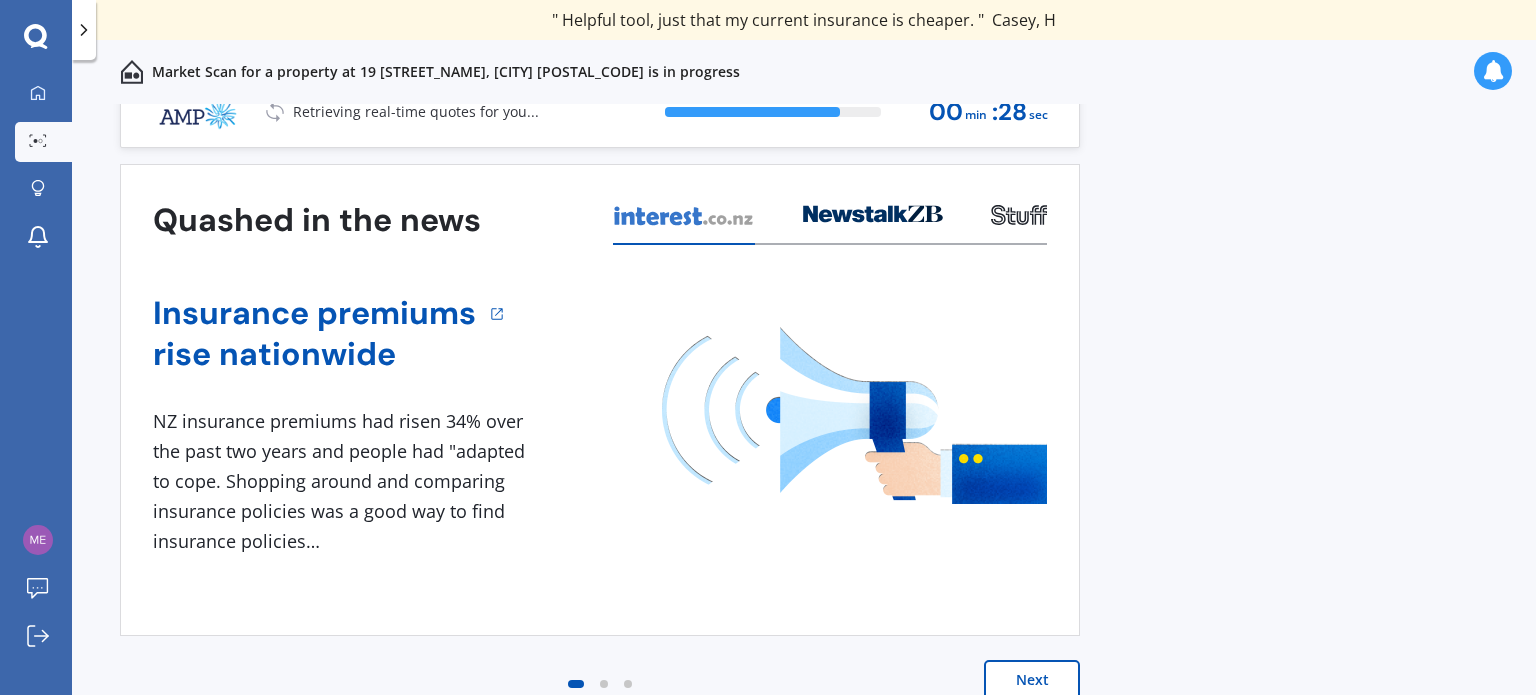 click on "Next" at bounding box center (1032, 680) 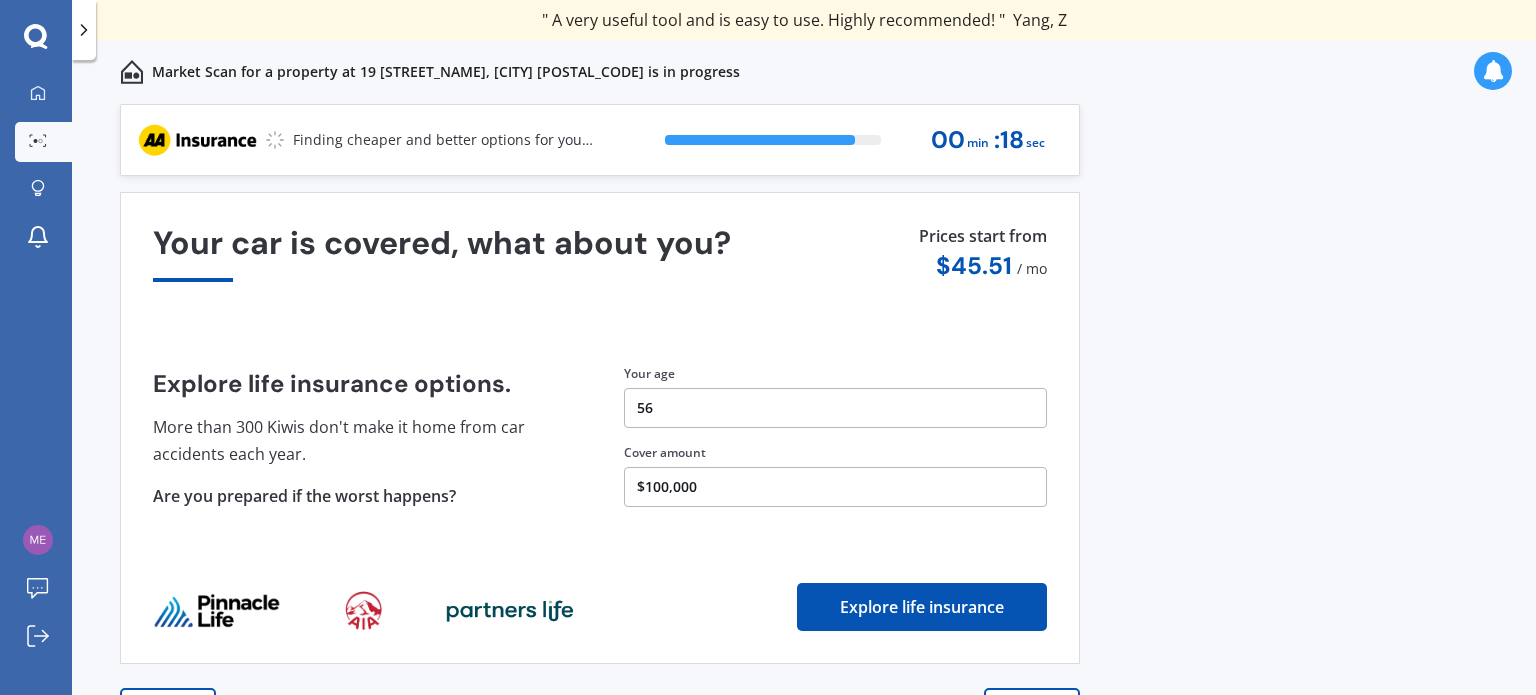scroll, scrollTop: 28, scrollLeft: 0, axis: vertical 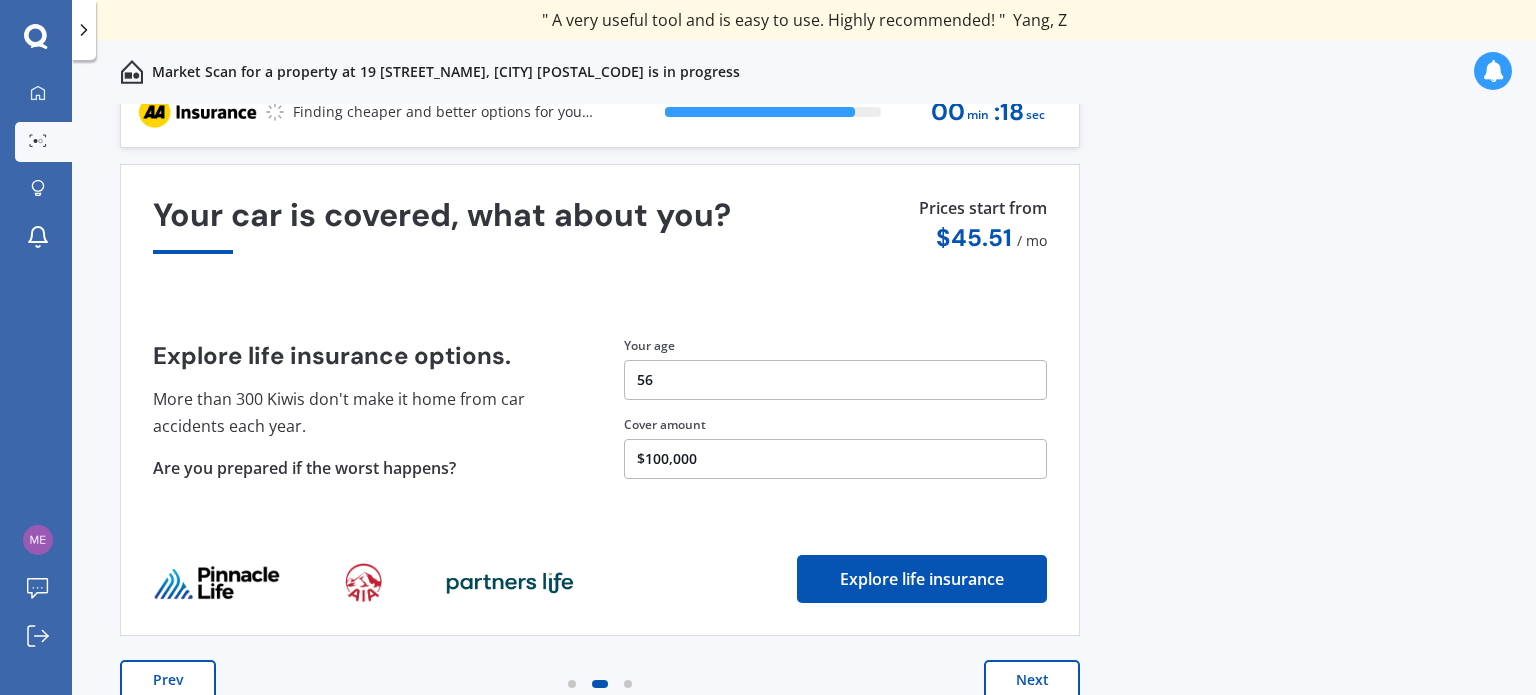 click on "Next" at bounding box center (1032, 680) 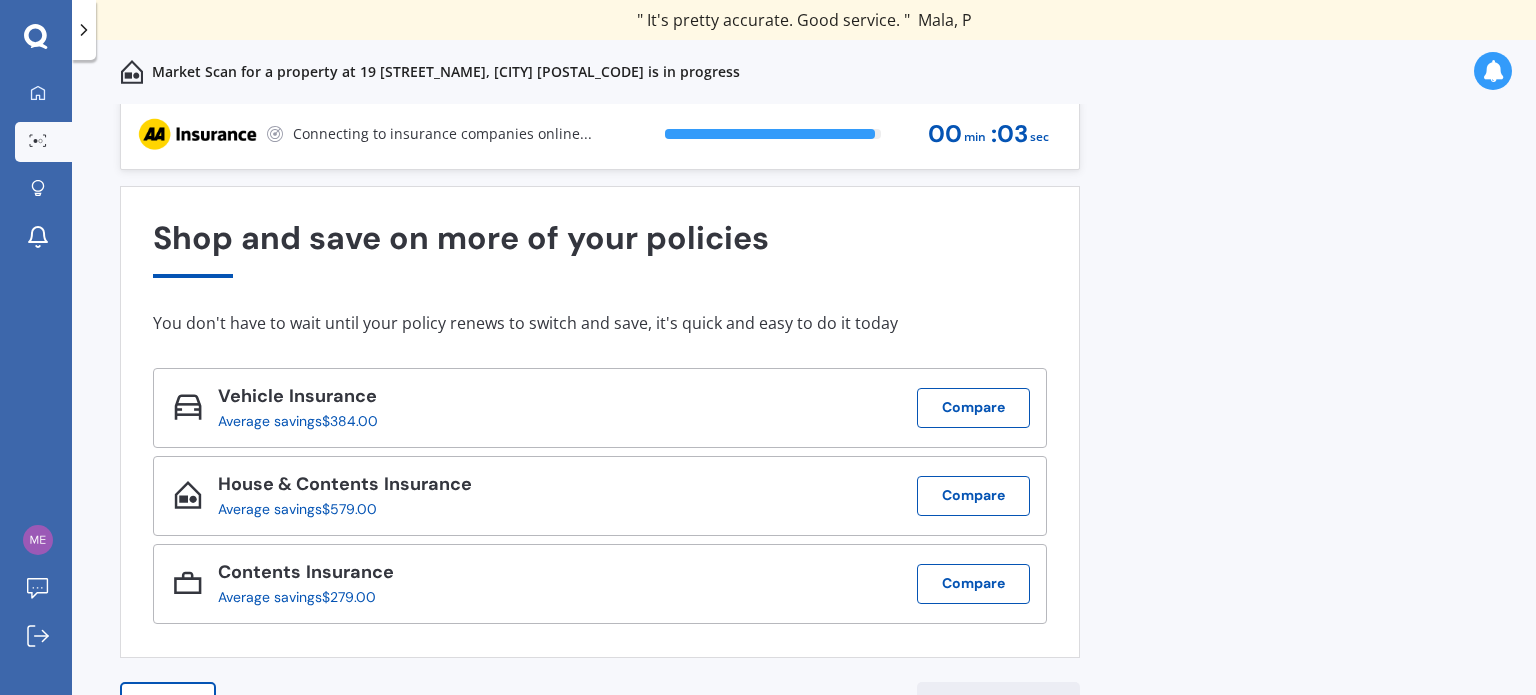 scroll, scrollTop: 0, scrollLeft: 0, axis: both 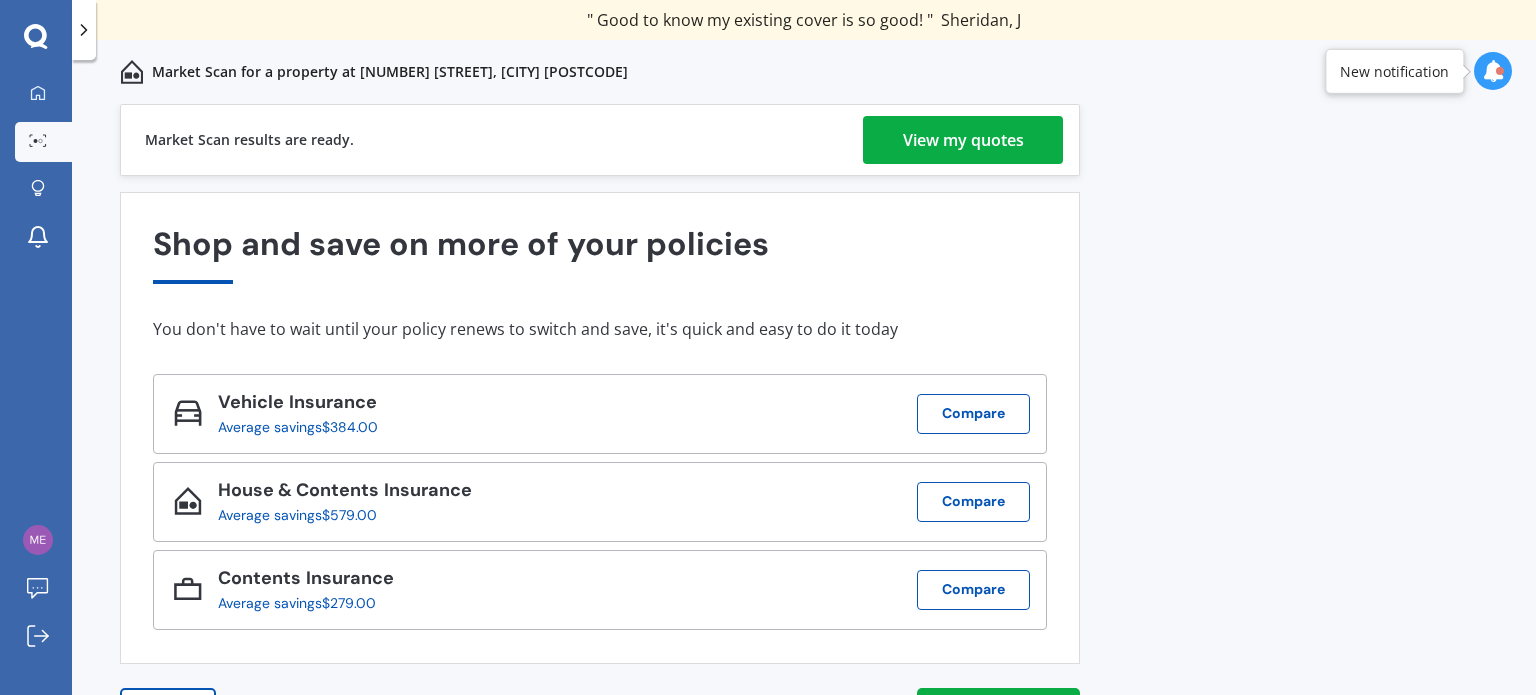 click on "View my quotes" at bounding box center (963, 140) 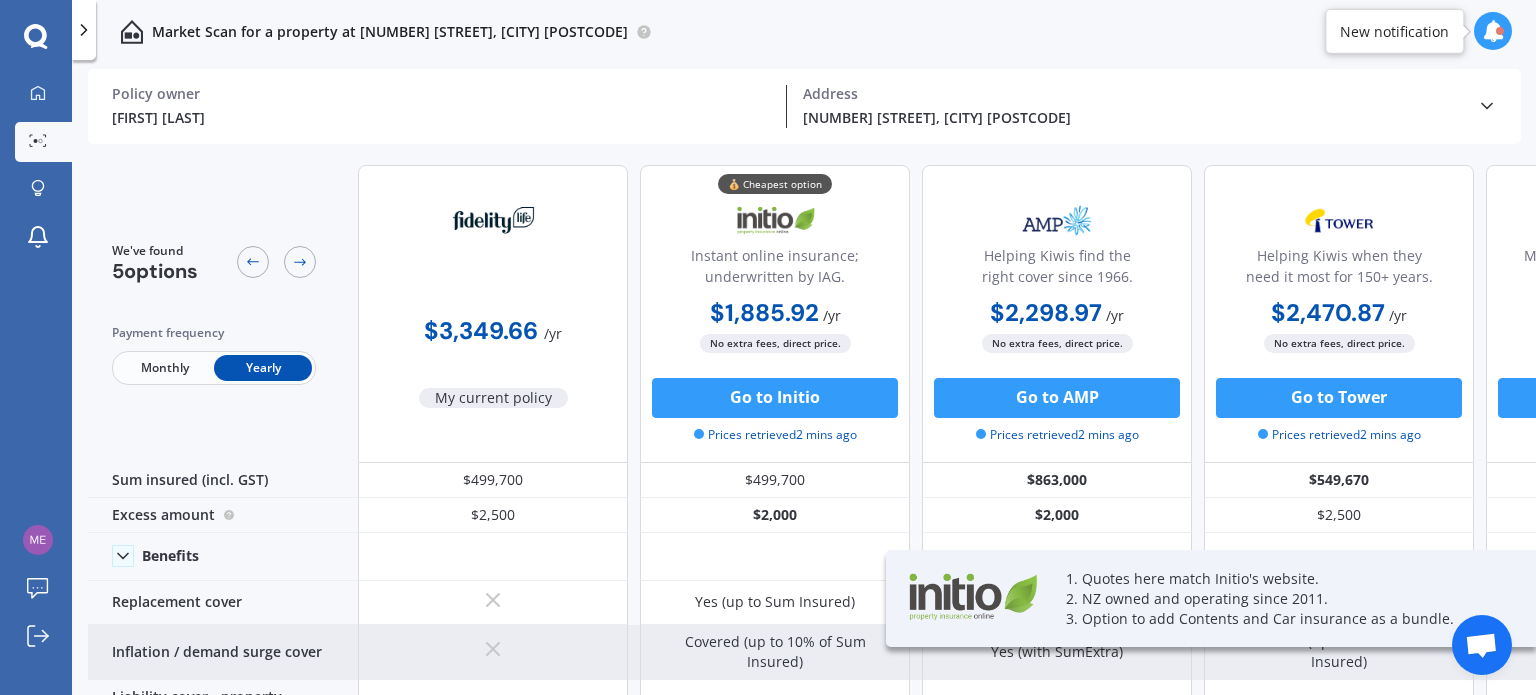 scroll, scrollTop: 0, scrollLeft: 0, axis: both 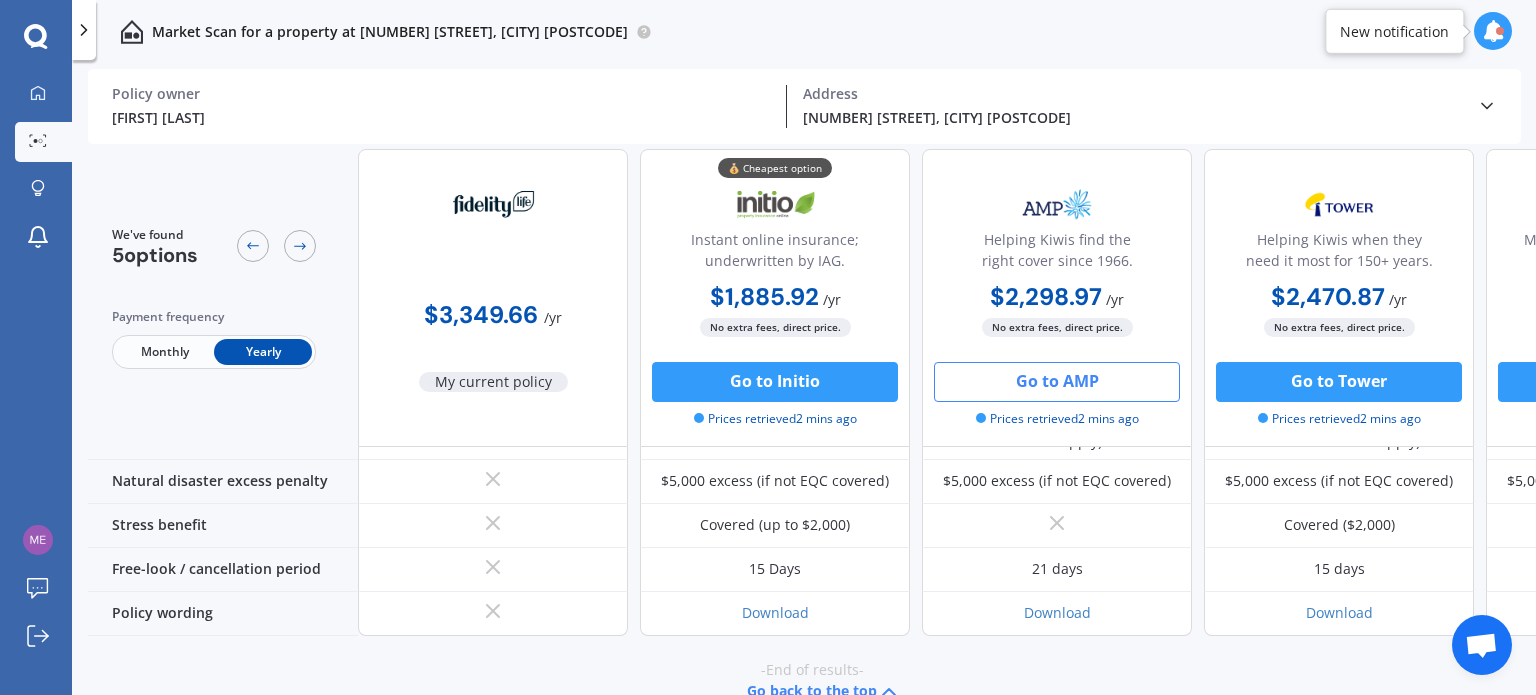 click on "Go to AMP" at bounding box center [1057, 382] 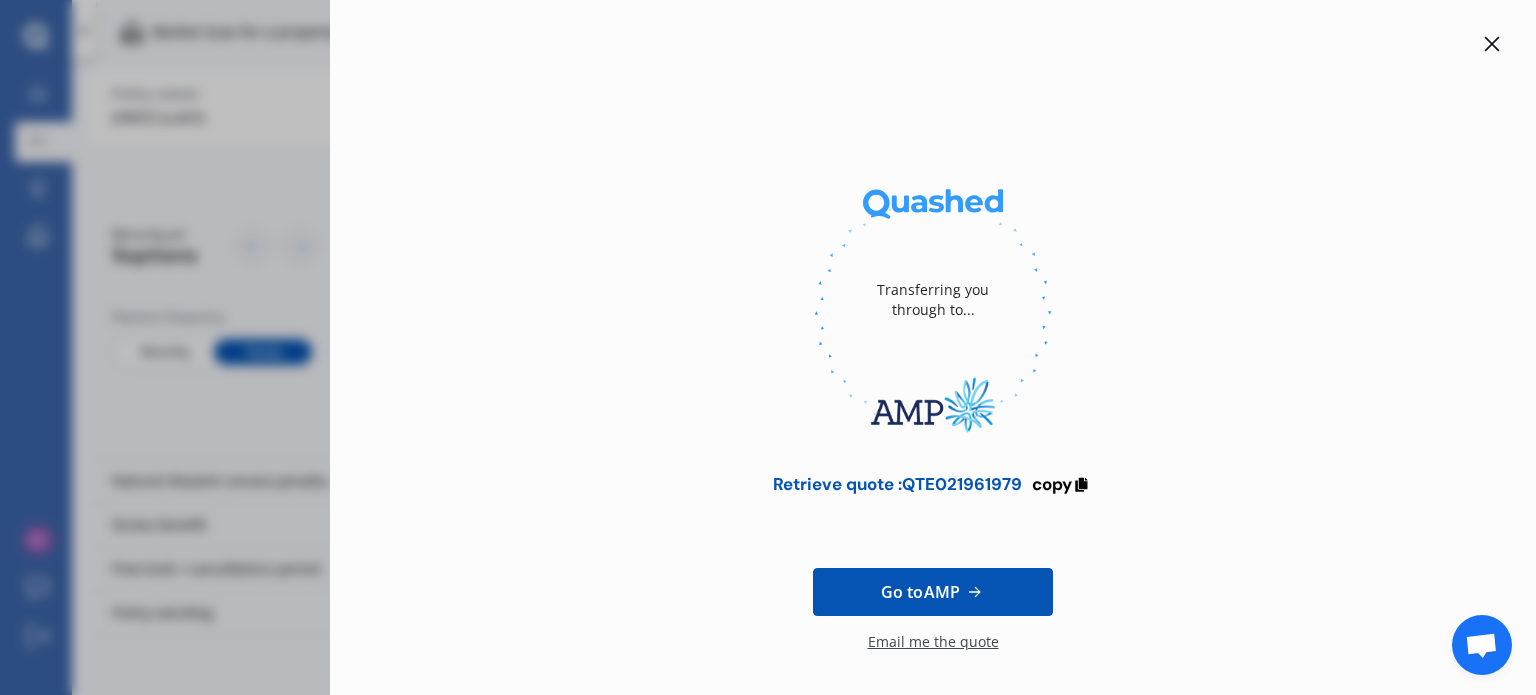click on "Email me the quote" at bounding box center [933, 652] 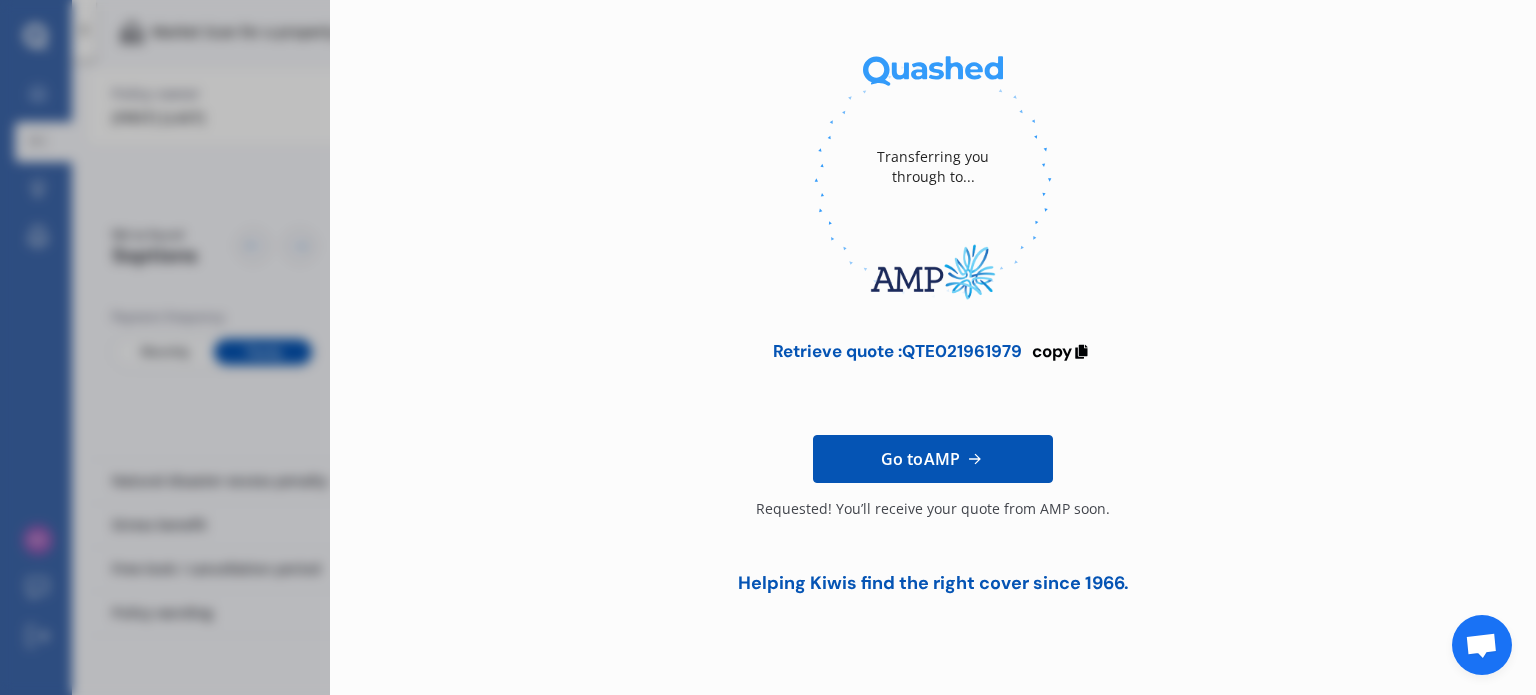 scroll, scrollTop: 136, scrollLeft: 0, axis: vertical 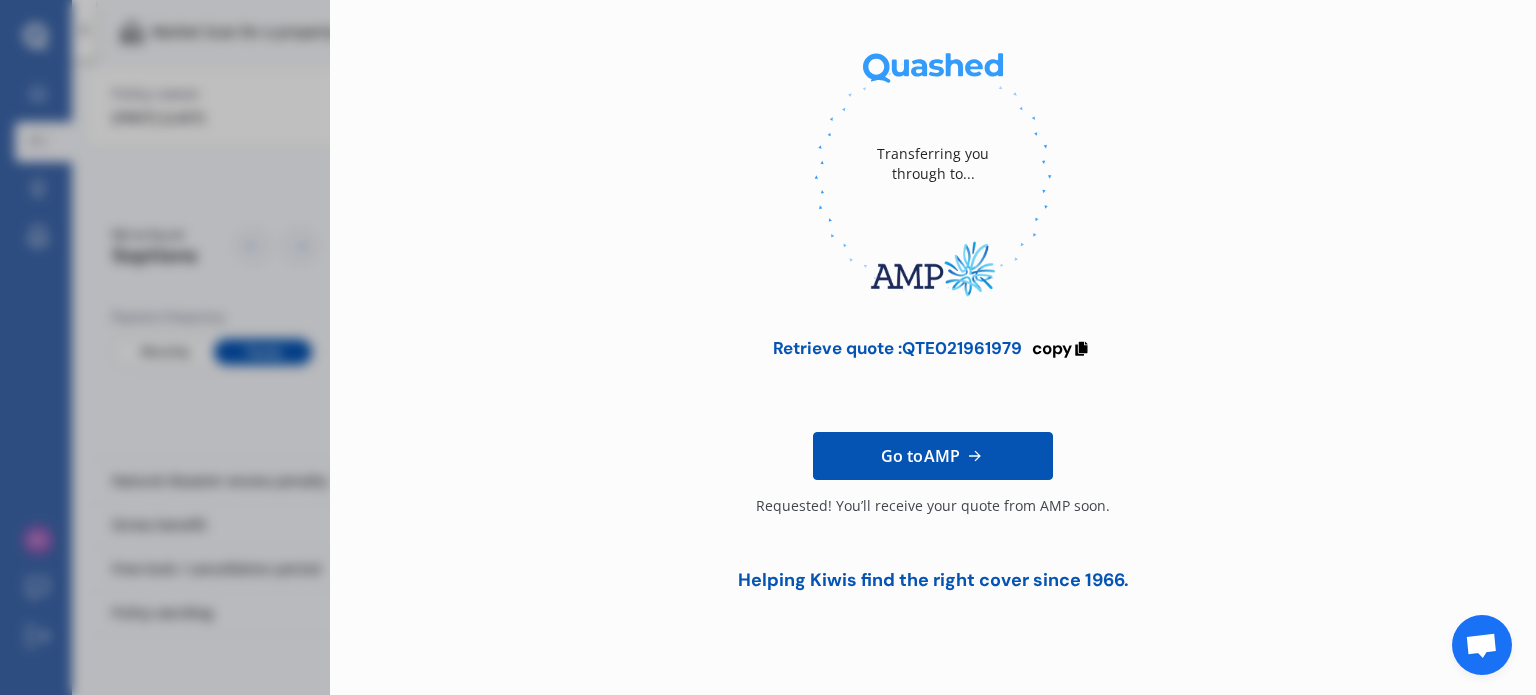 click on "Transferring you through to... Retrieve quote : QTE021961979 copy Go to AMP Requested! You’ll receive your quote from AMP soon. Helping Kiwis find the right cover since 1966." at bounding box center [768, 347] 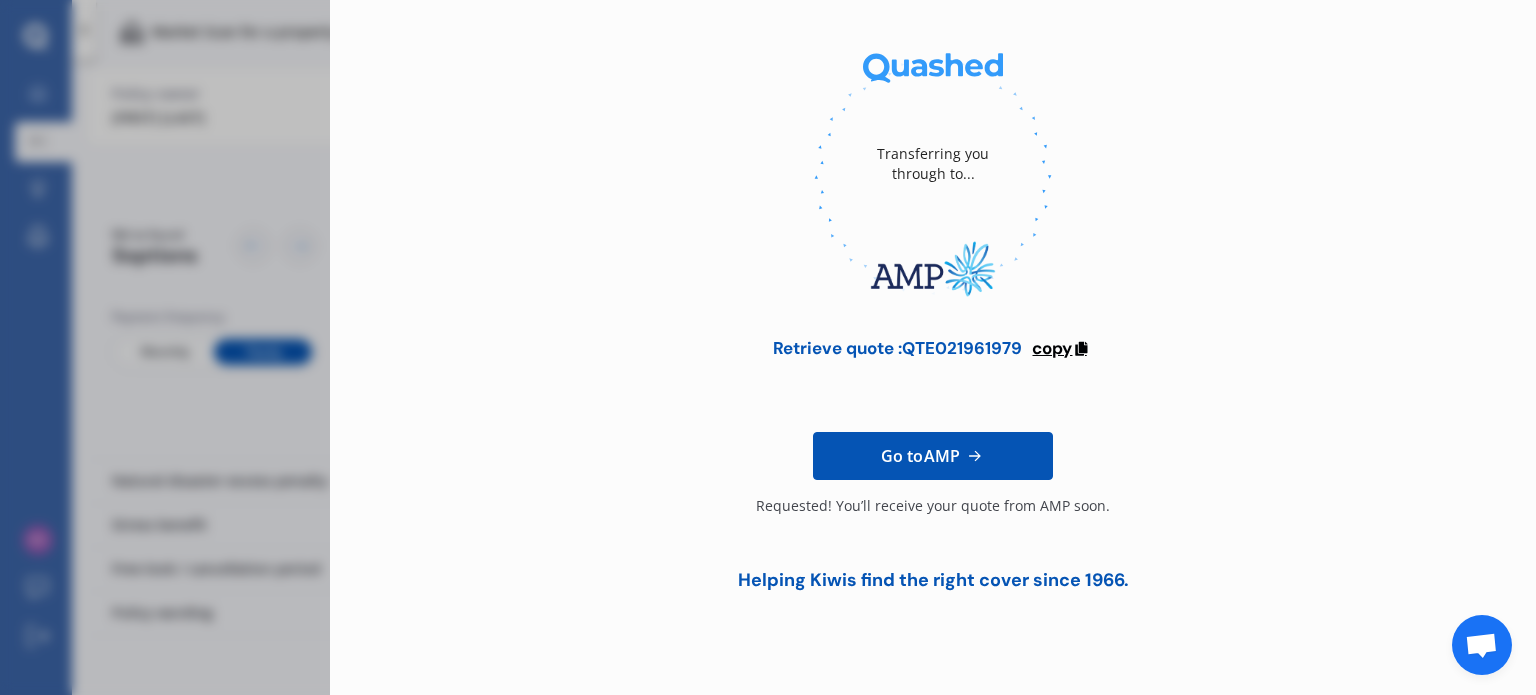 click on "copy" at bounding box center (1052, 348) 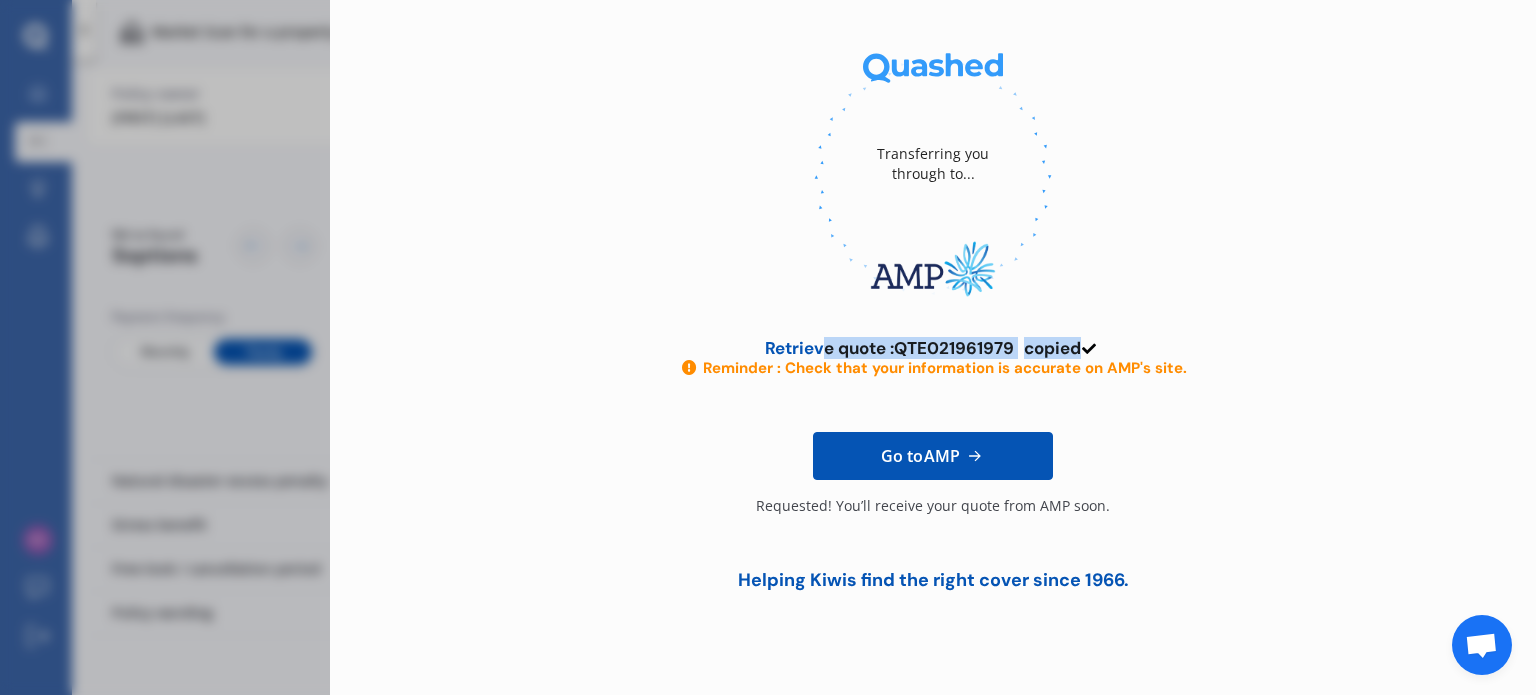 drag, startPoint x: 812, startPoint y: 356, endPoint x: 1250, endPoint y: 369, distance: 438.19287 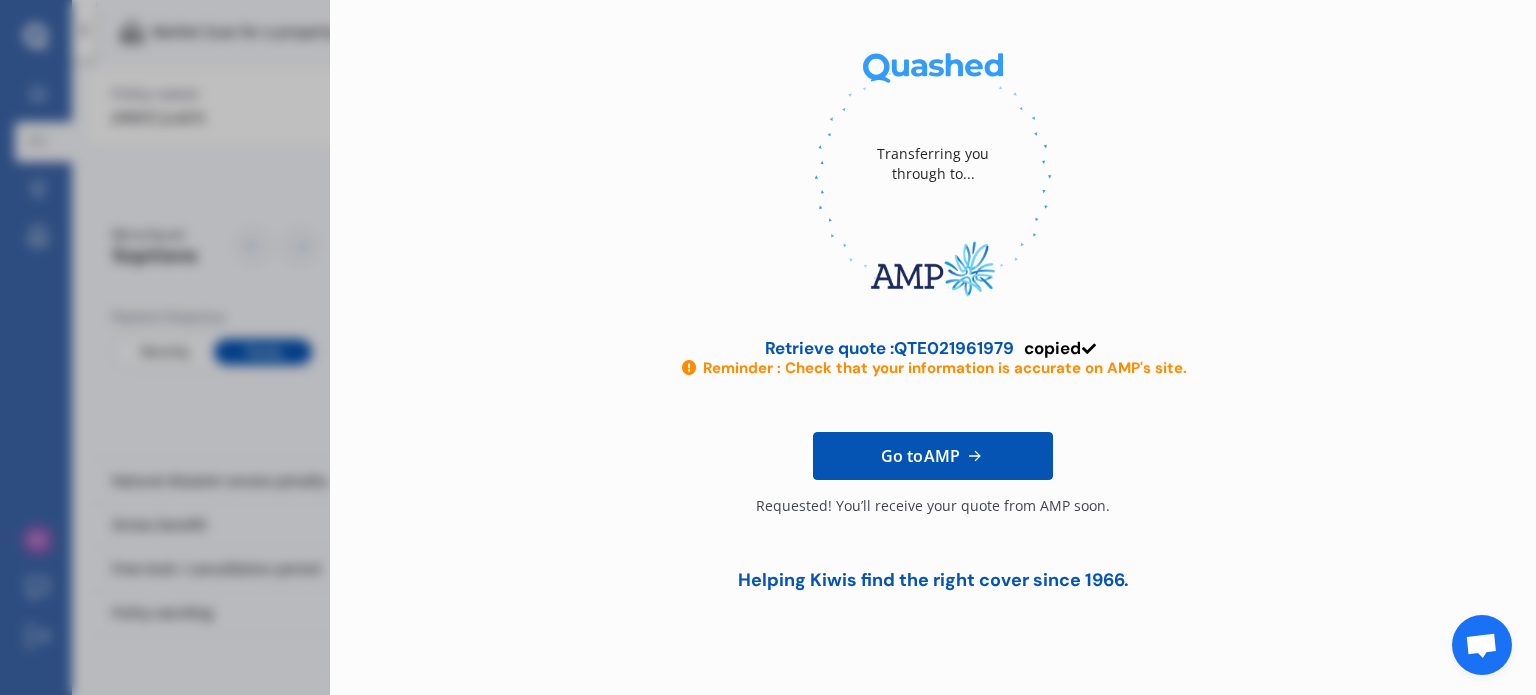 click on "Go to  AMP Requested! You’ll receive your quote from AMP soon." at bounding box center [933, 474] 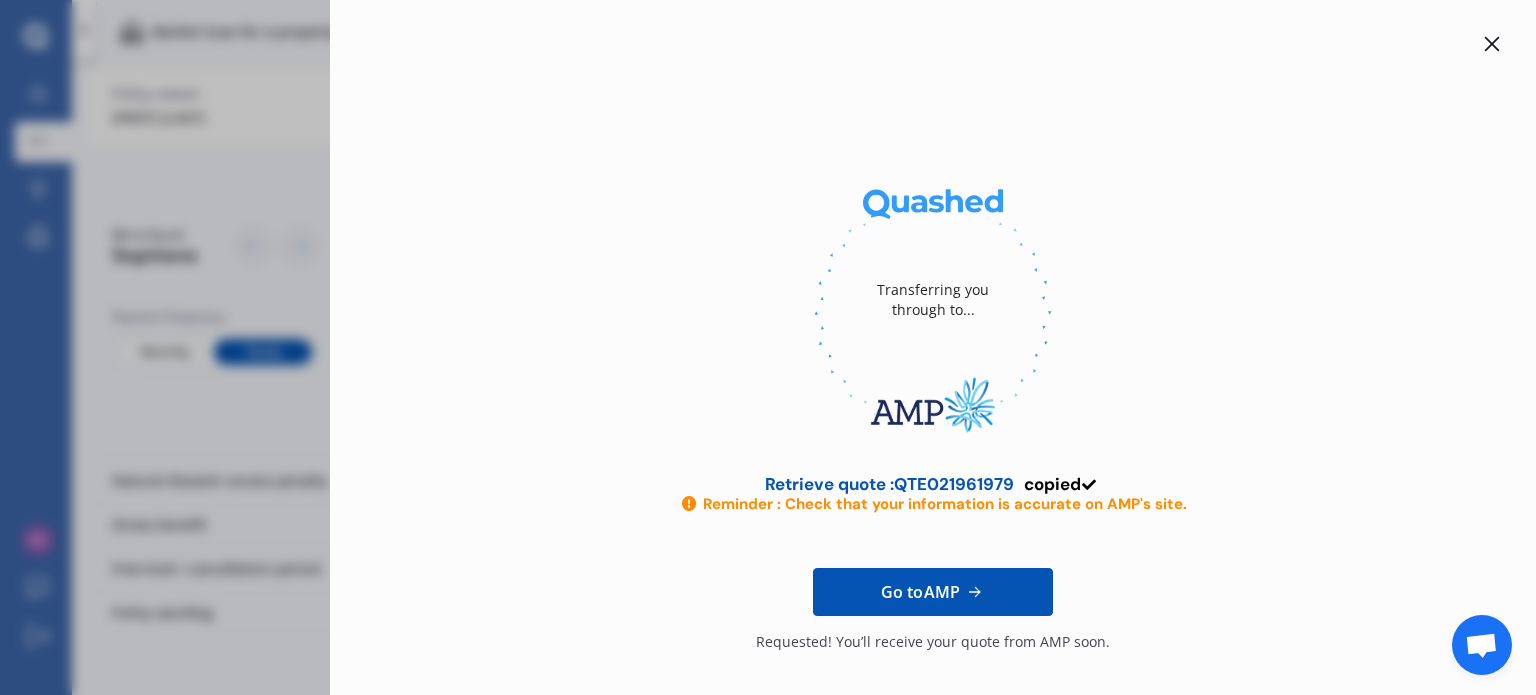 click on "Transferring you through to... Retrieve quote :  QTE021961979 copied Reminder : Check that your information is accurate on AMP's site. Go to  AMP Requested! You’ll receive your quote from AMP soon. Helping Kiwis find the right cover since 1966." at bounding box center (933, 347) 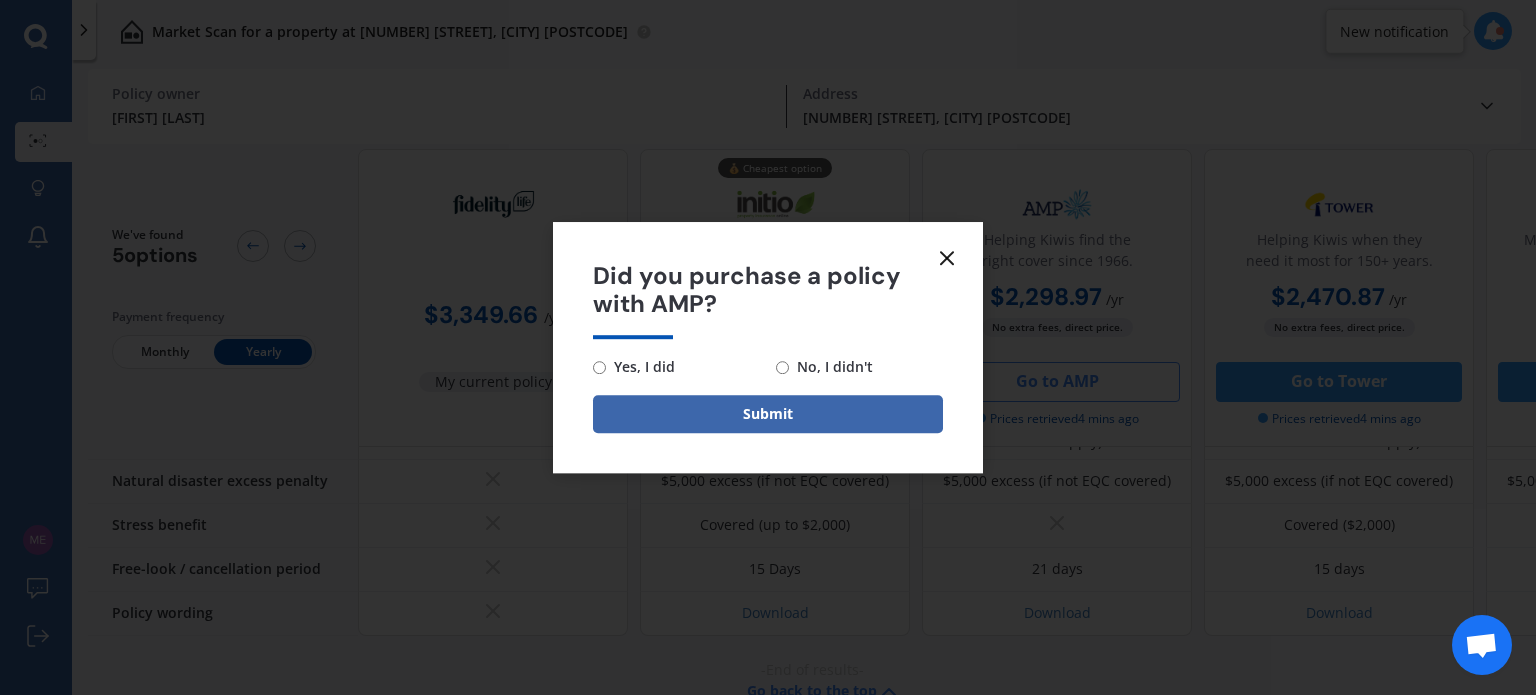 click on "No, I didn't" at bounding box center [831, 367] 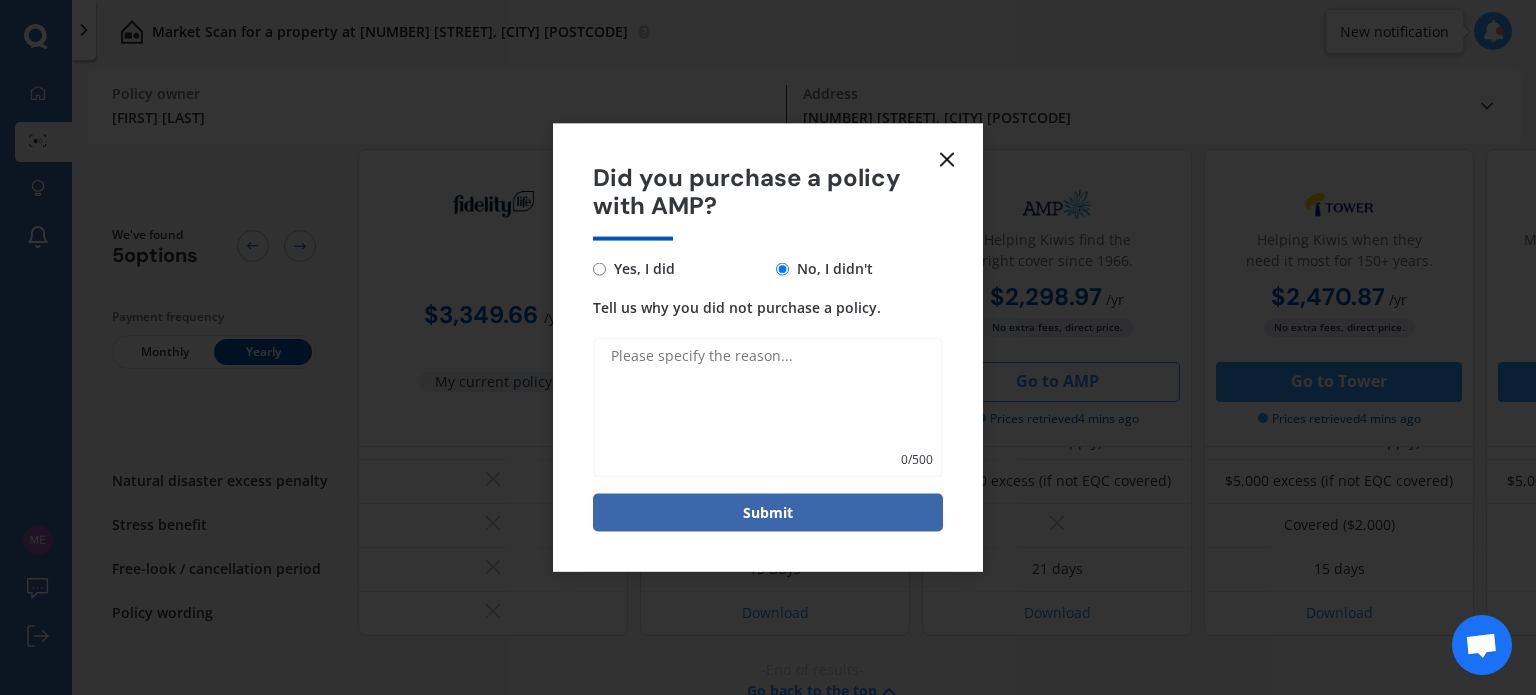 click 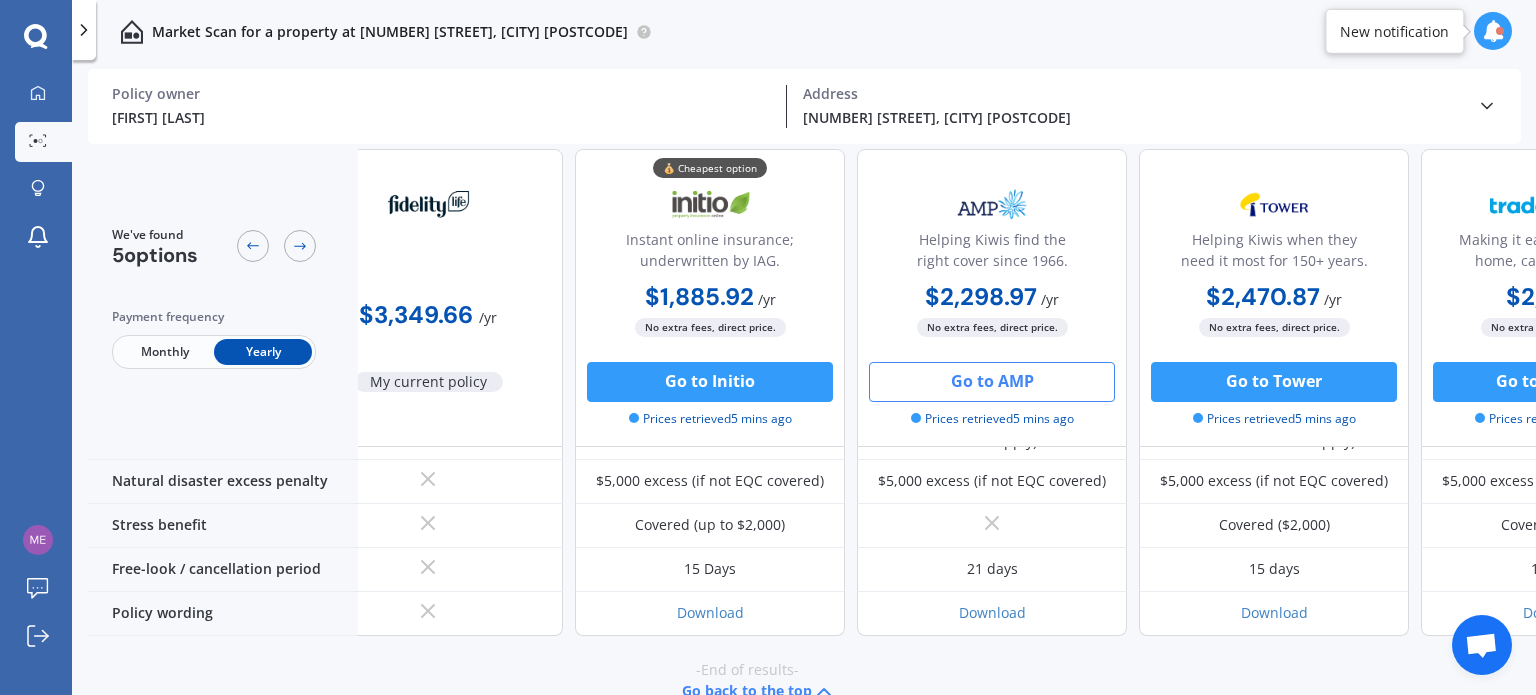 scroll, scrollTop: 1056, scrollLeft: 229, axis: both 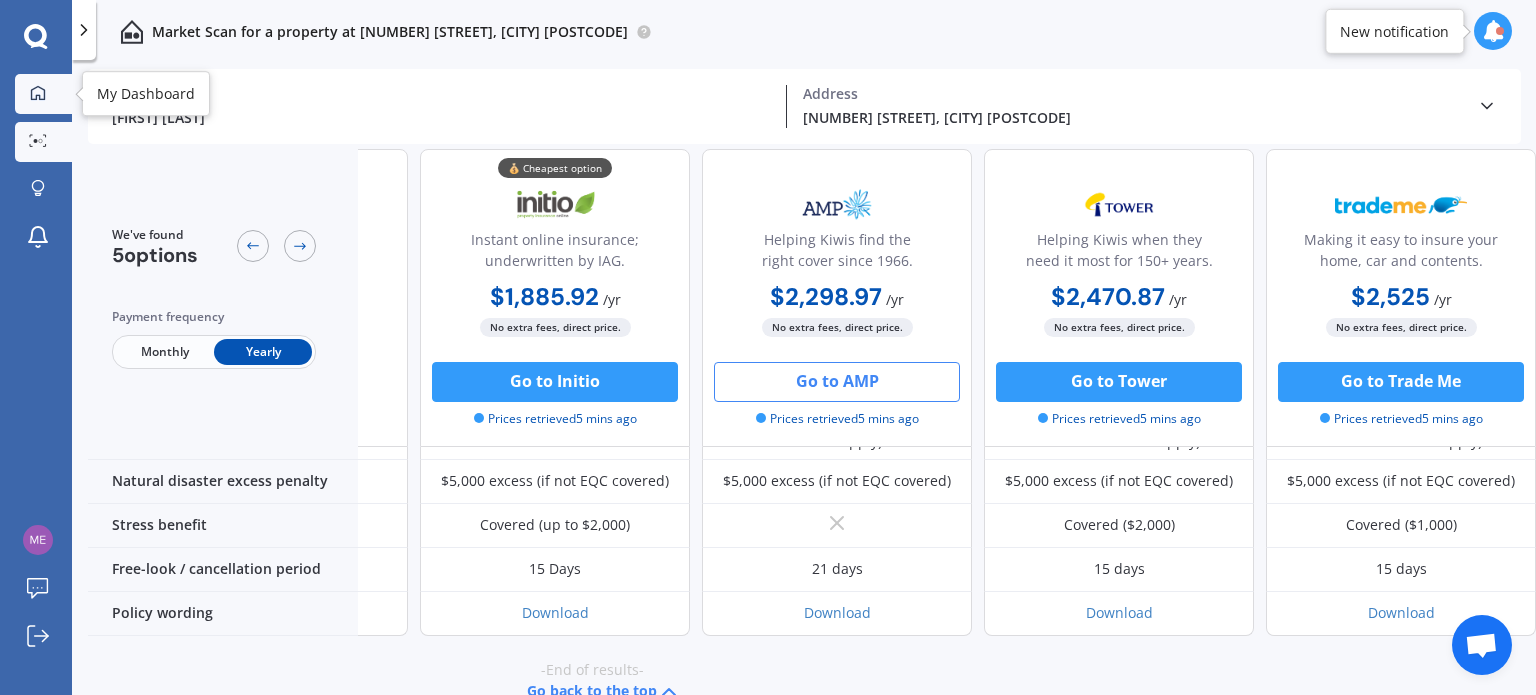 click on "My Dashboard" at bounding box center (43, 94) 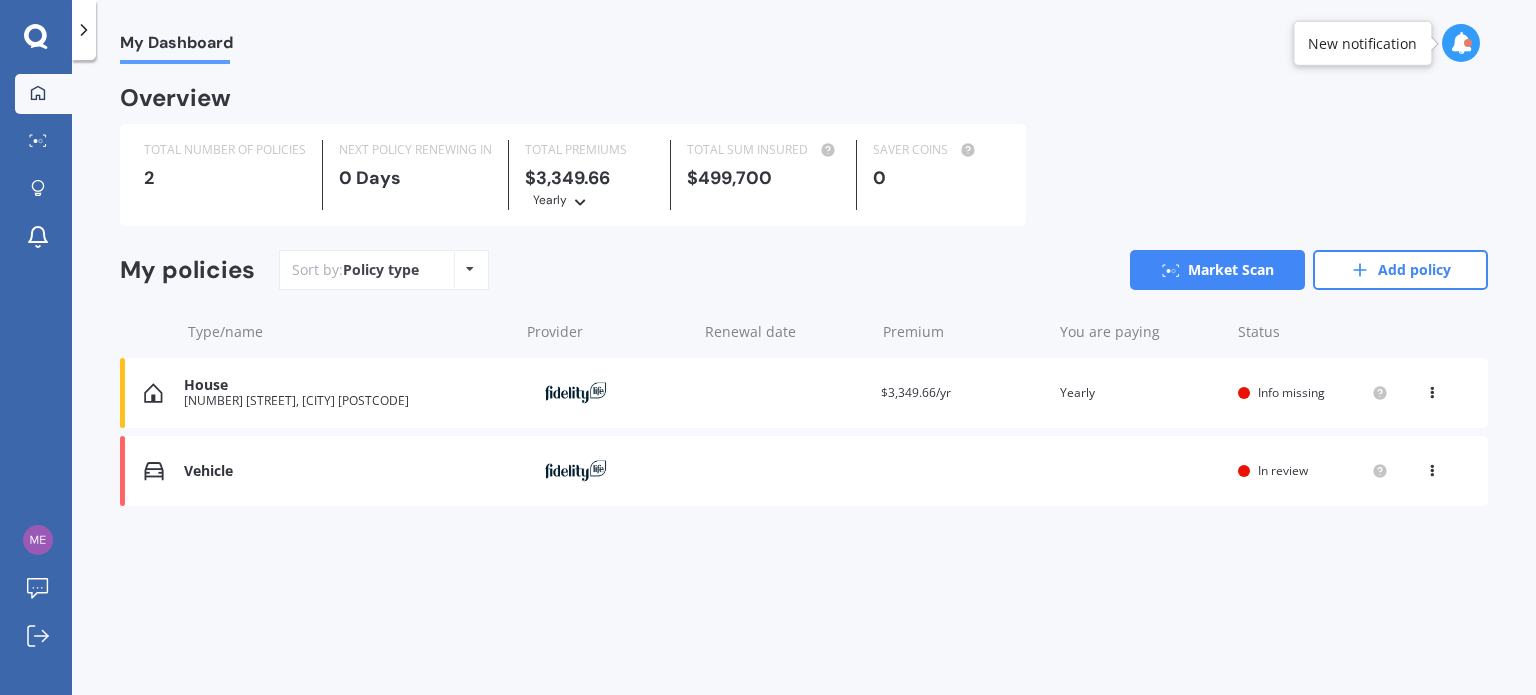 click on "Vehicle" at bounding box center [346, 471] 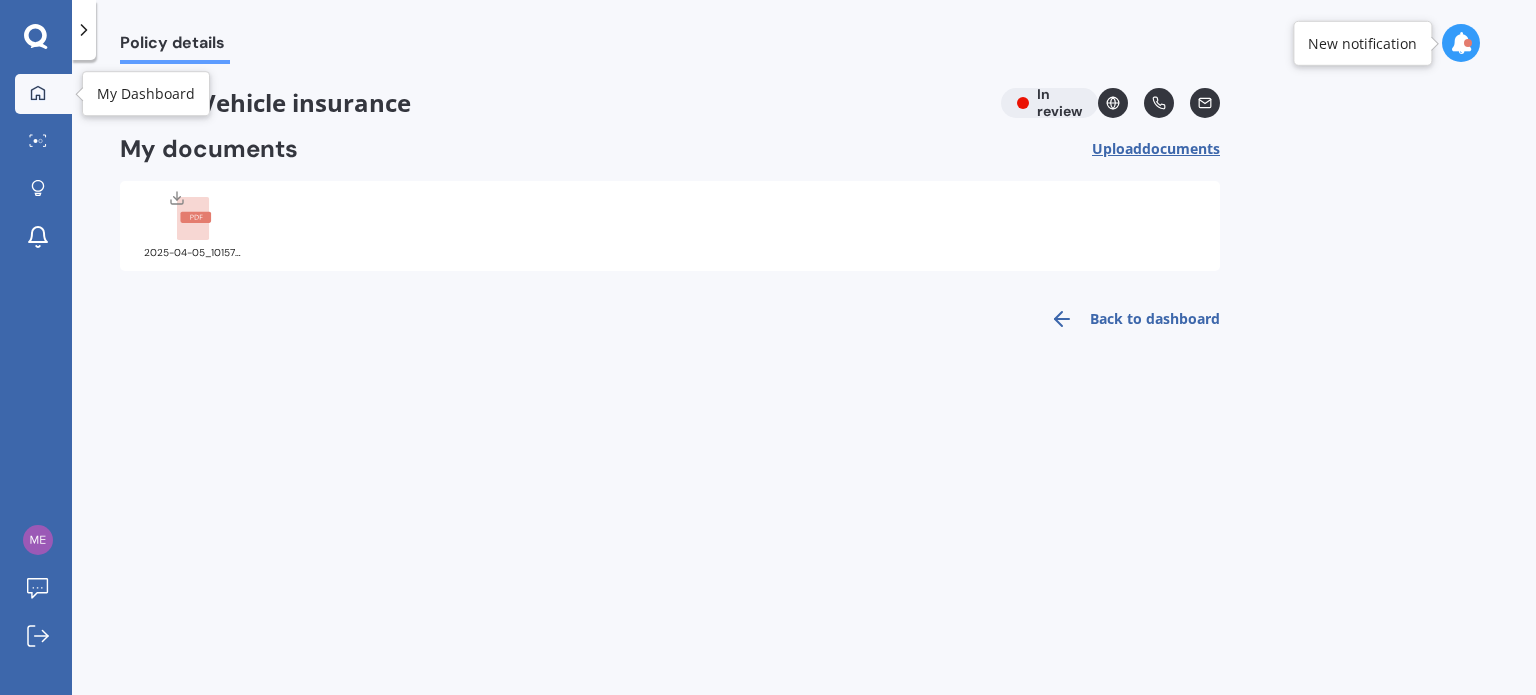 click 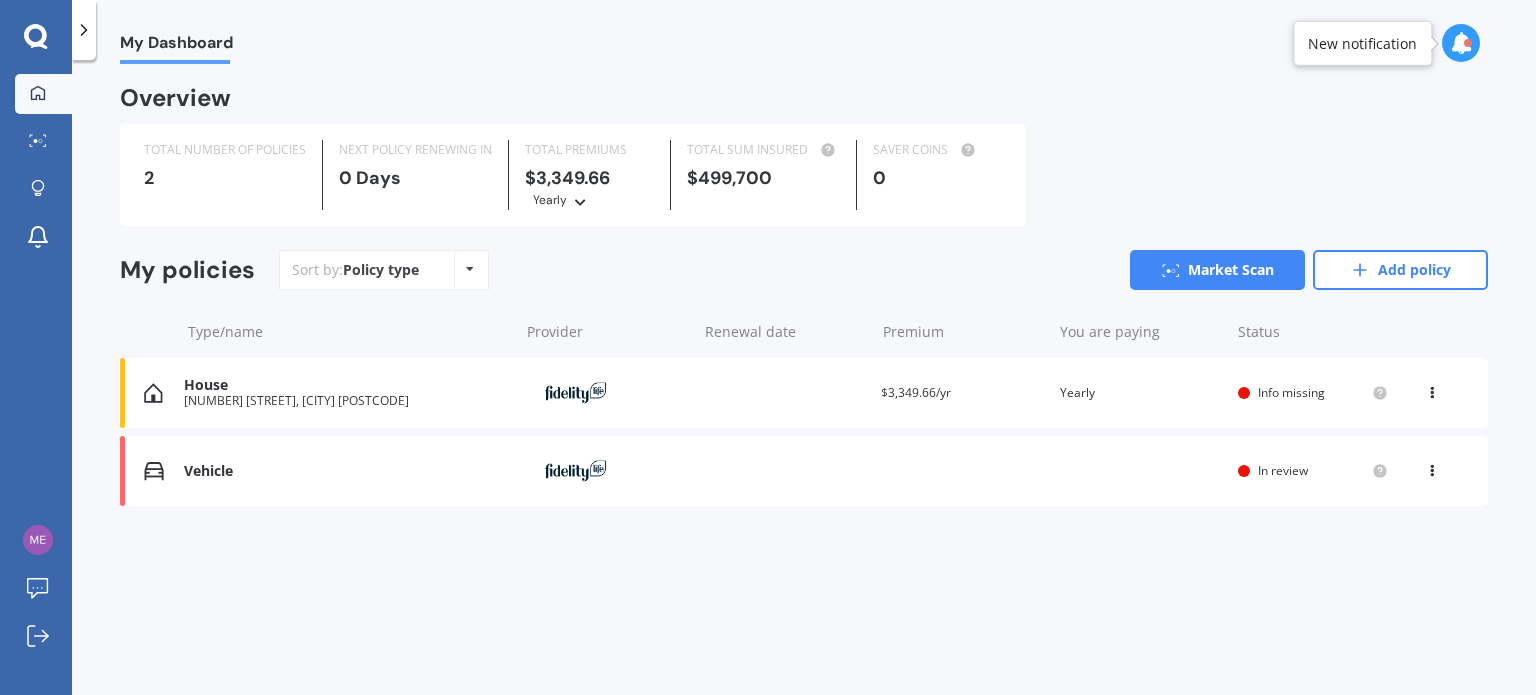 click at bounding box center (1432, 467) 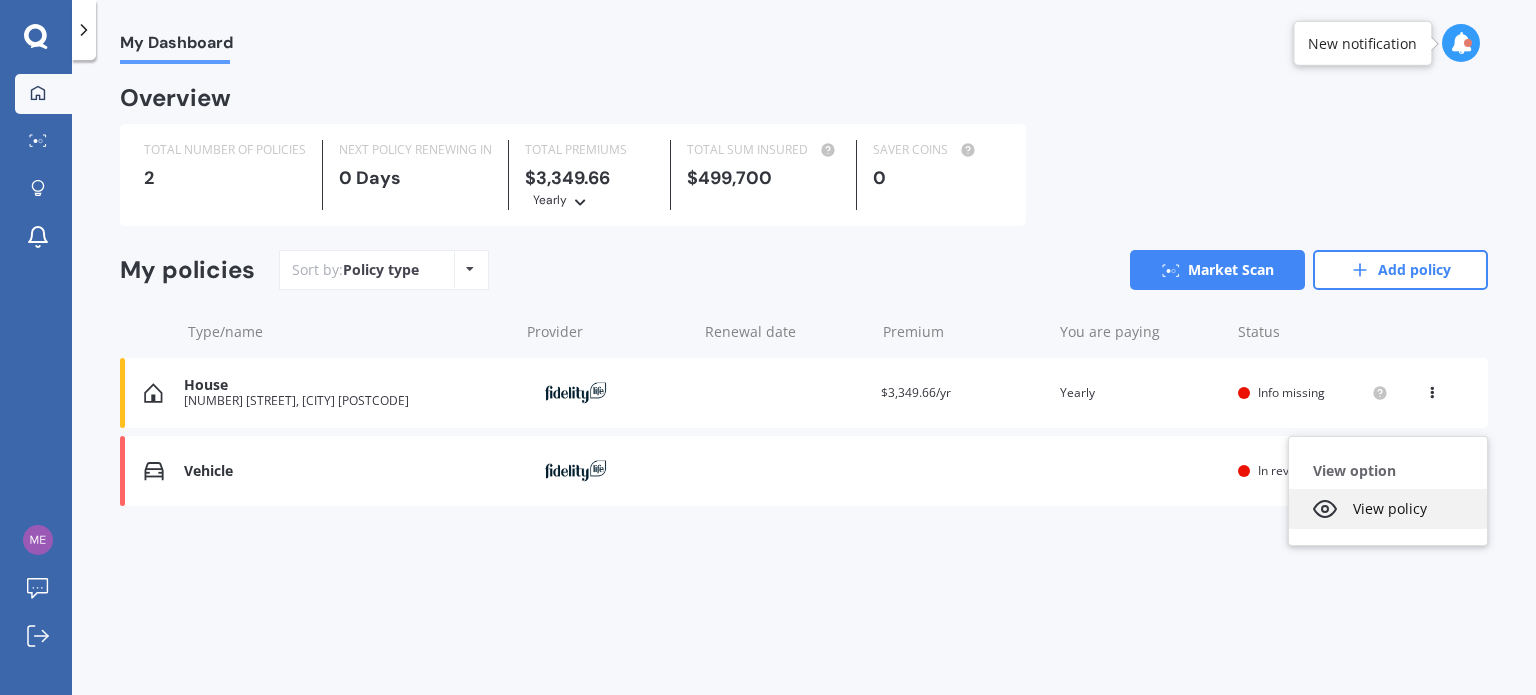 click on "View policy" at bounding box center [1388, 509] 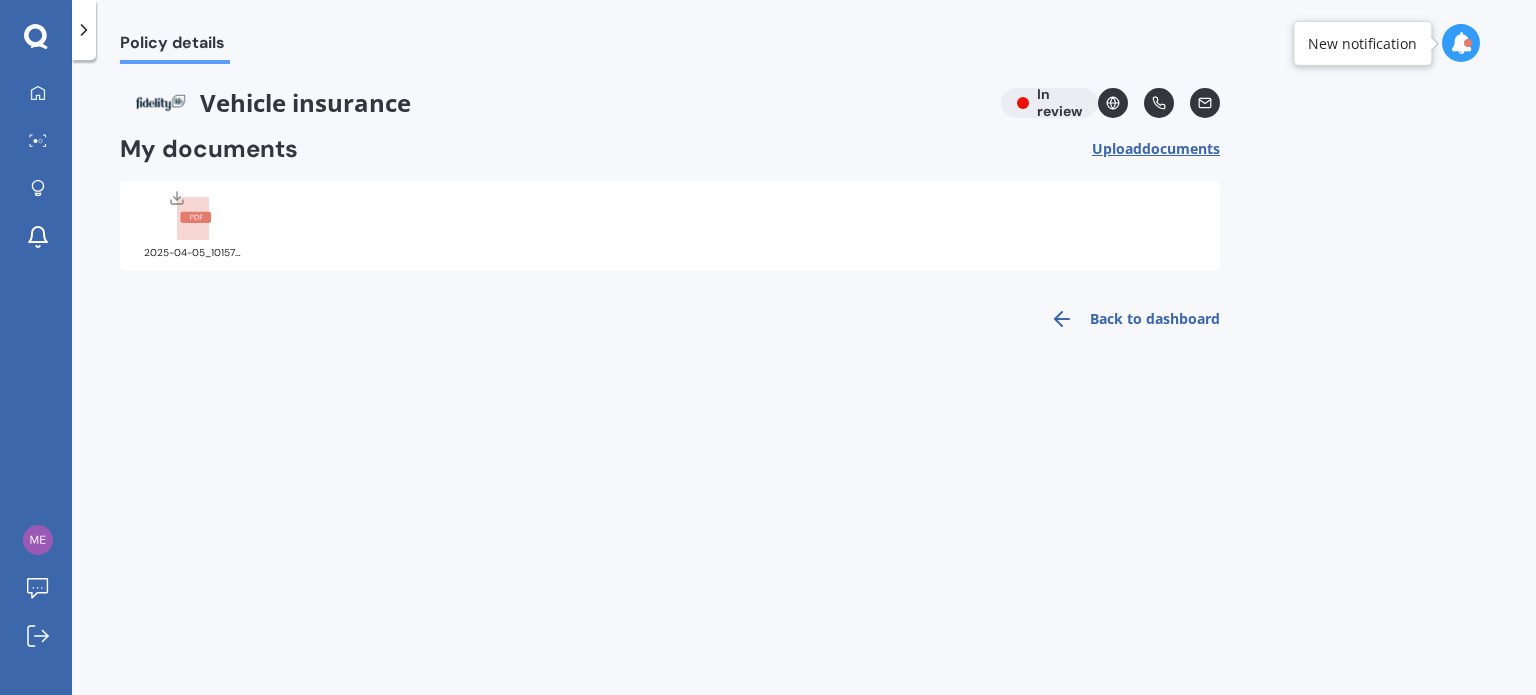 click on "Vehicle insurance In review" at bounding box center (670, 103) 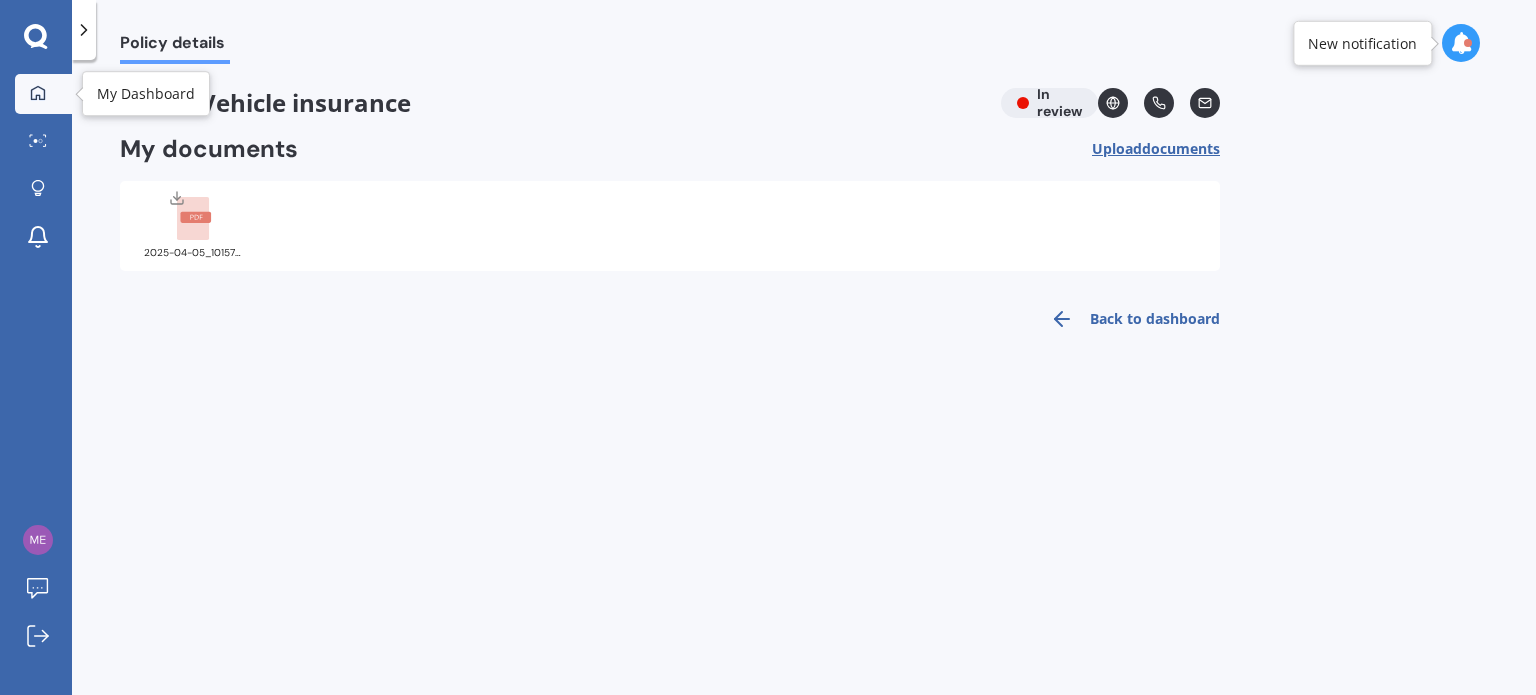 click 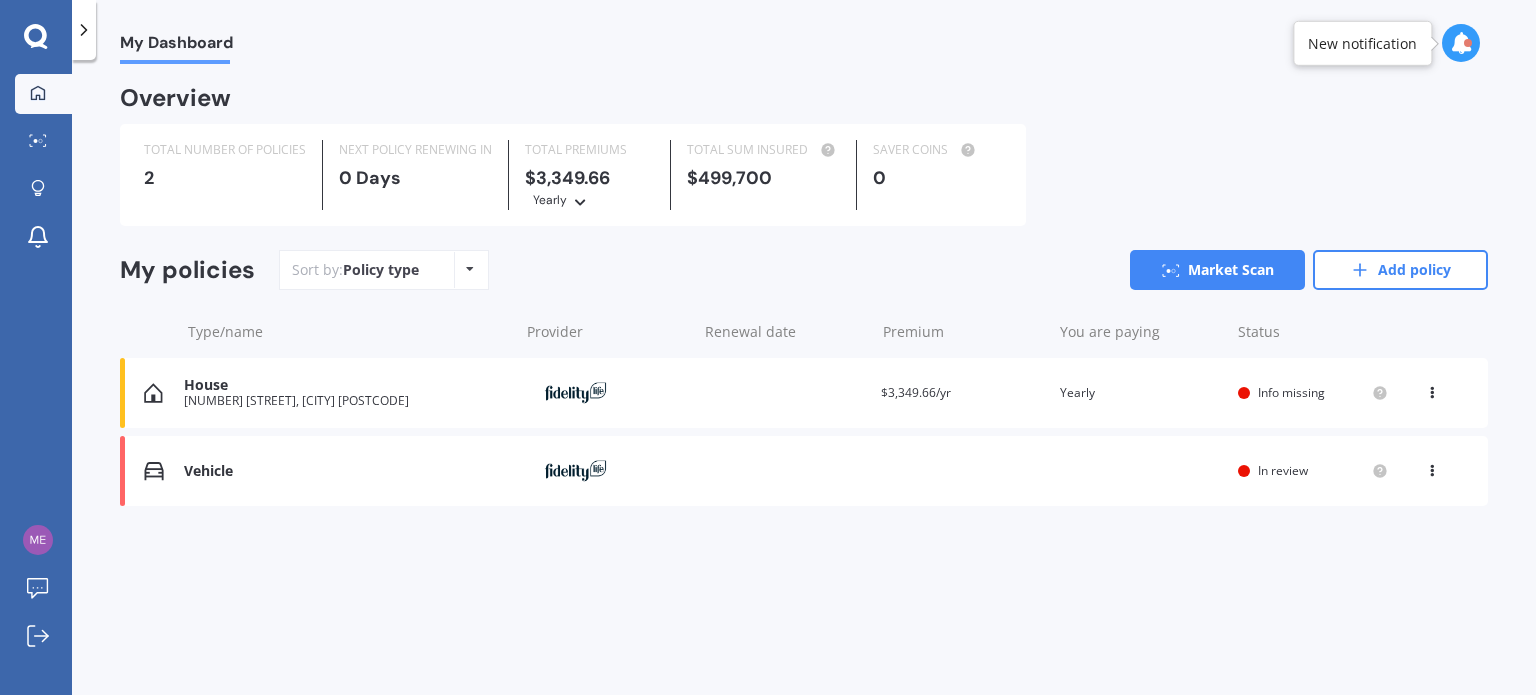 click at bounding box center (1461, 43) 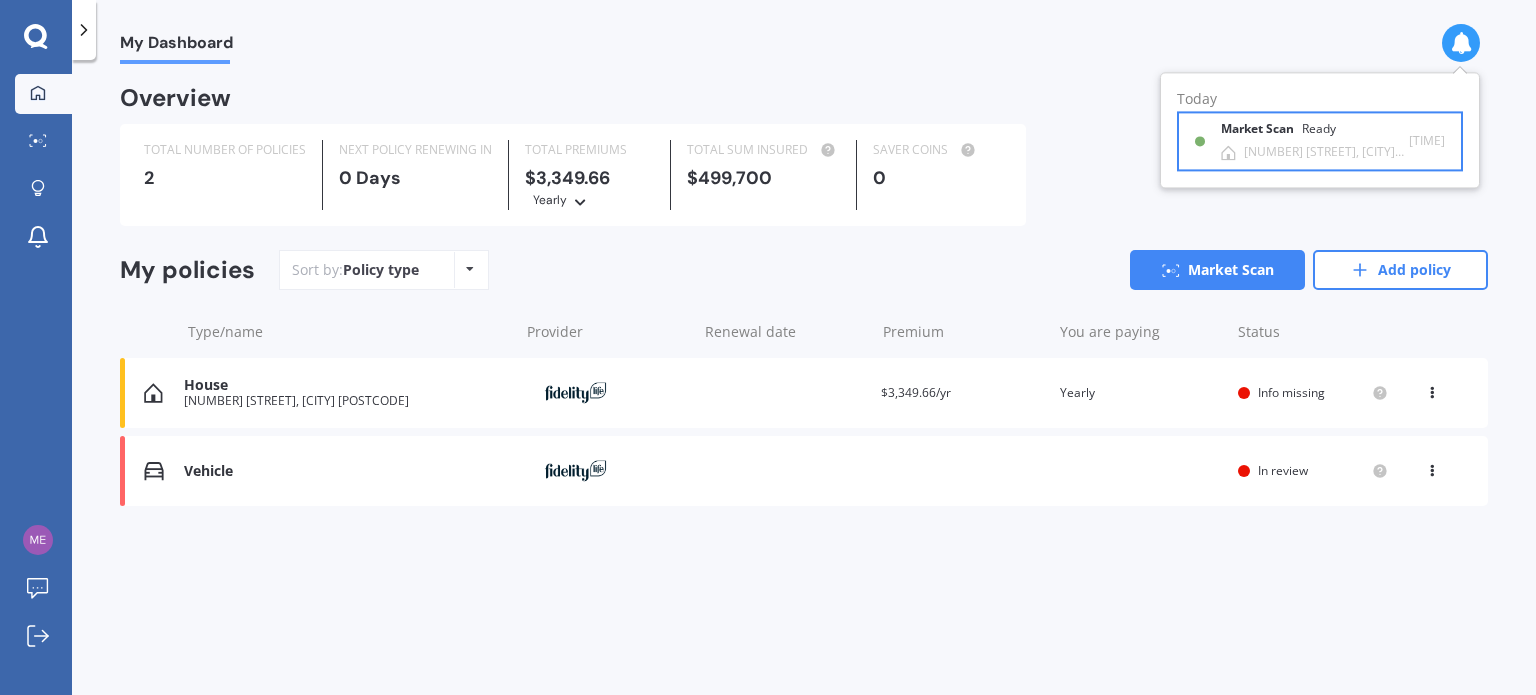 click on "[NUMBER] [STREET], [CITY] [POSTCODE]" at bounding box center (1326, 152) 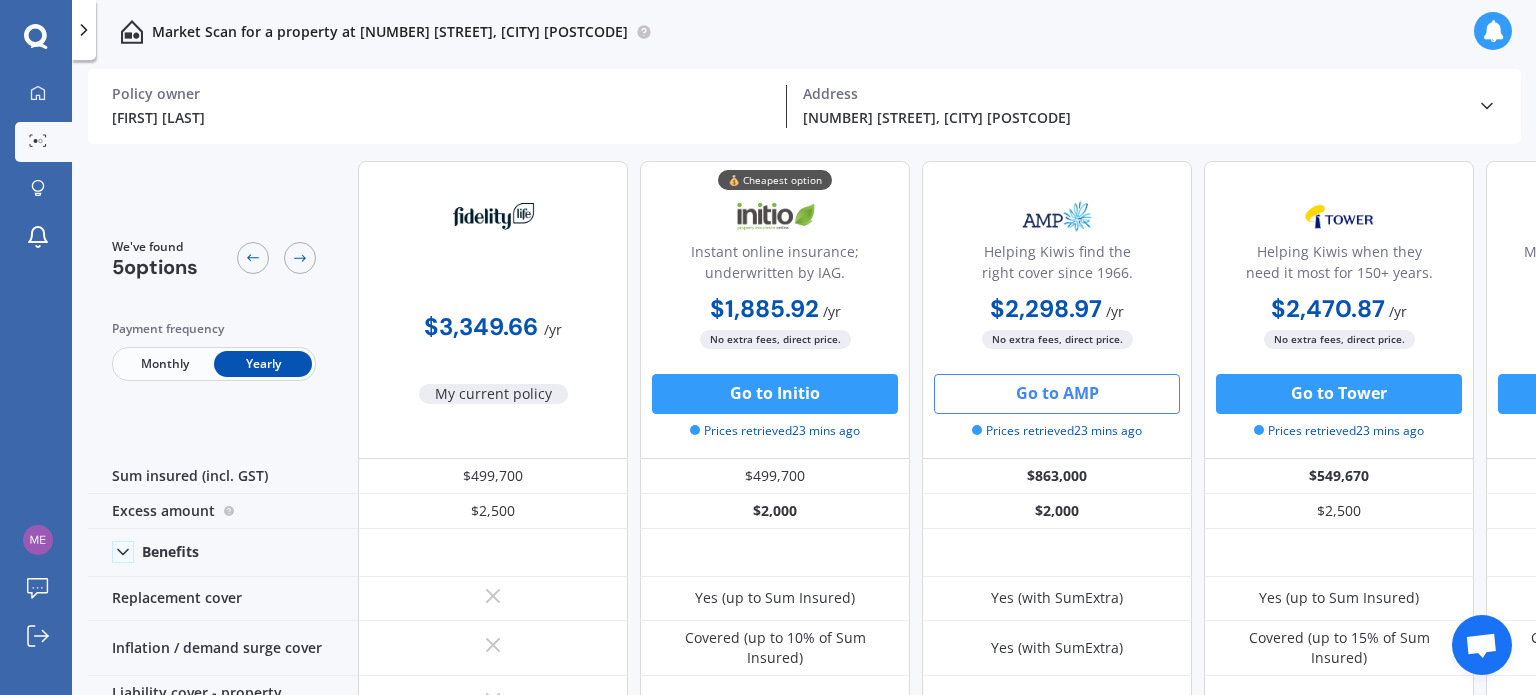 scroll, scrollTop: 0, scrollLeft: 0, axis: both 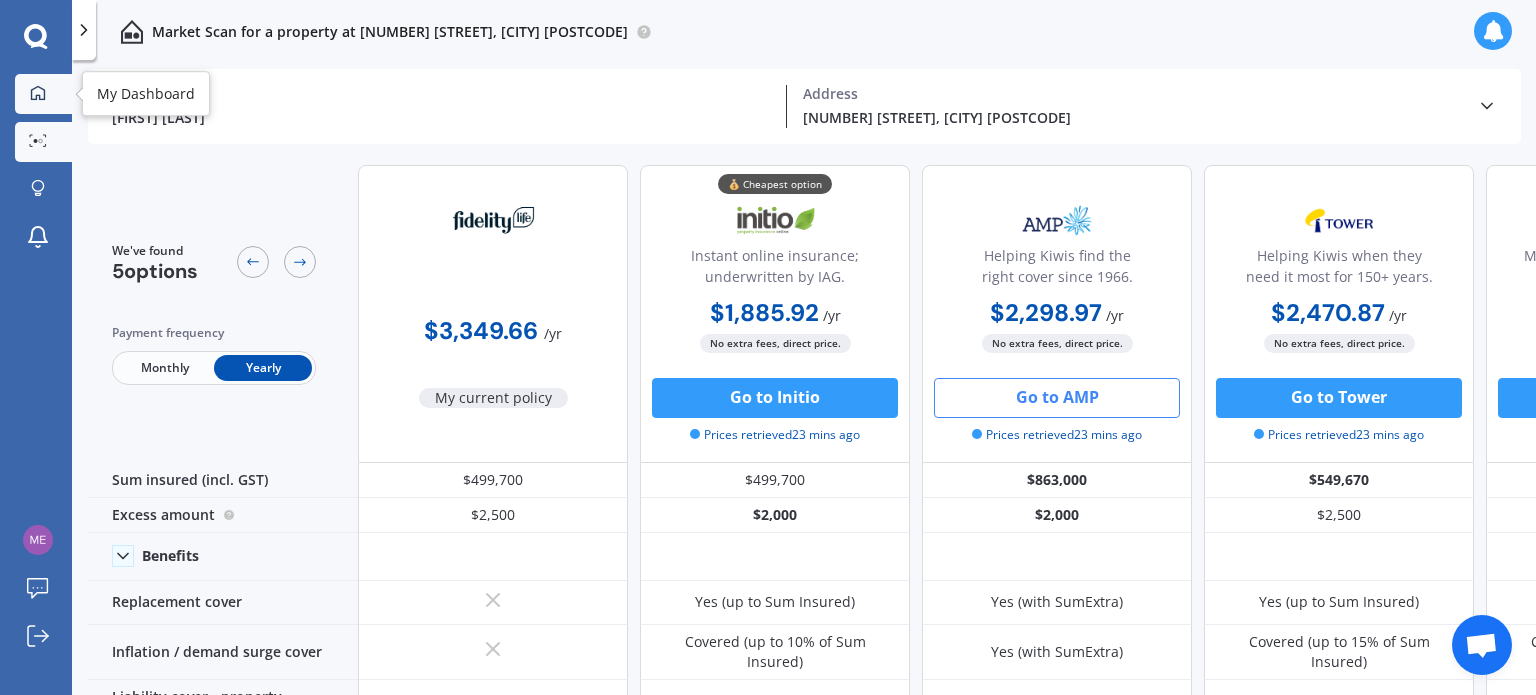click 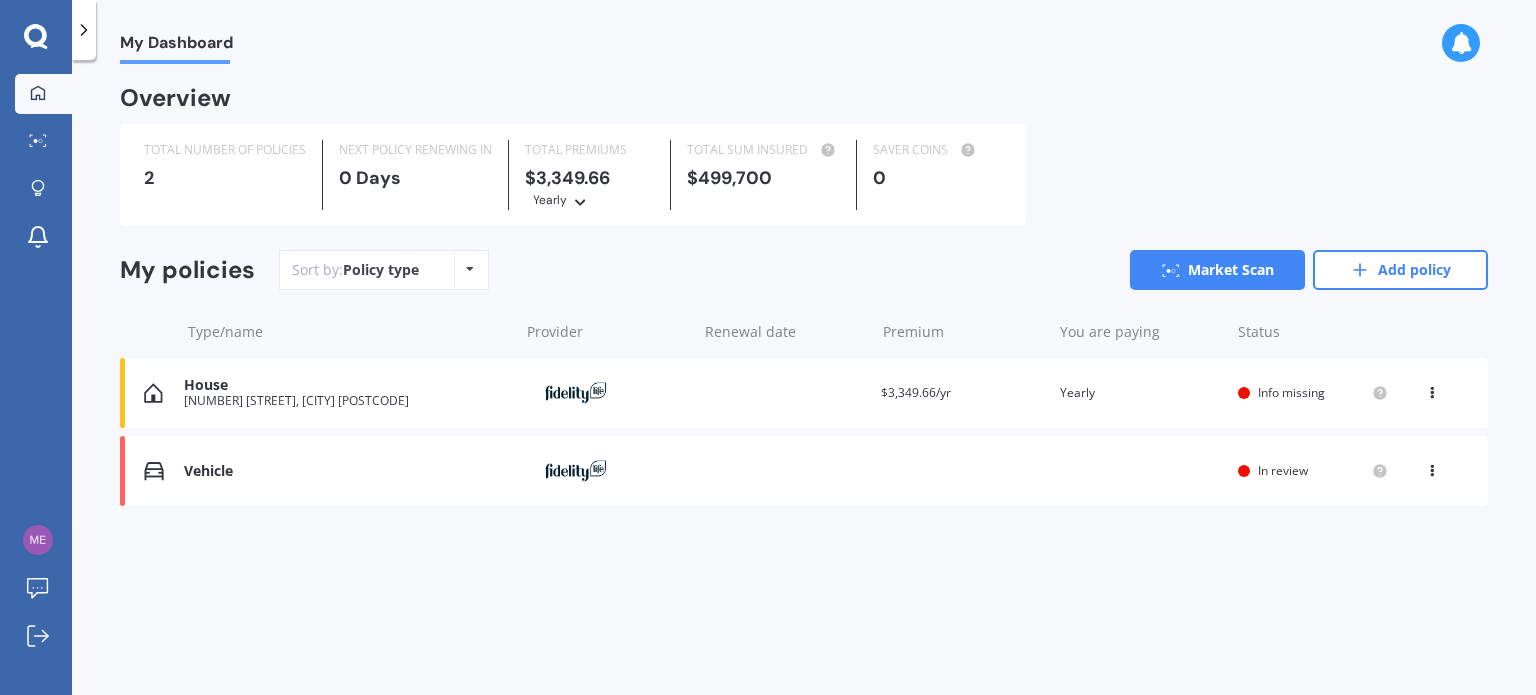 click on "[NUMBER] [STREET], [CITY] [POSTCODE]" at bounding box center (346, 401) 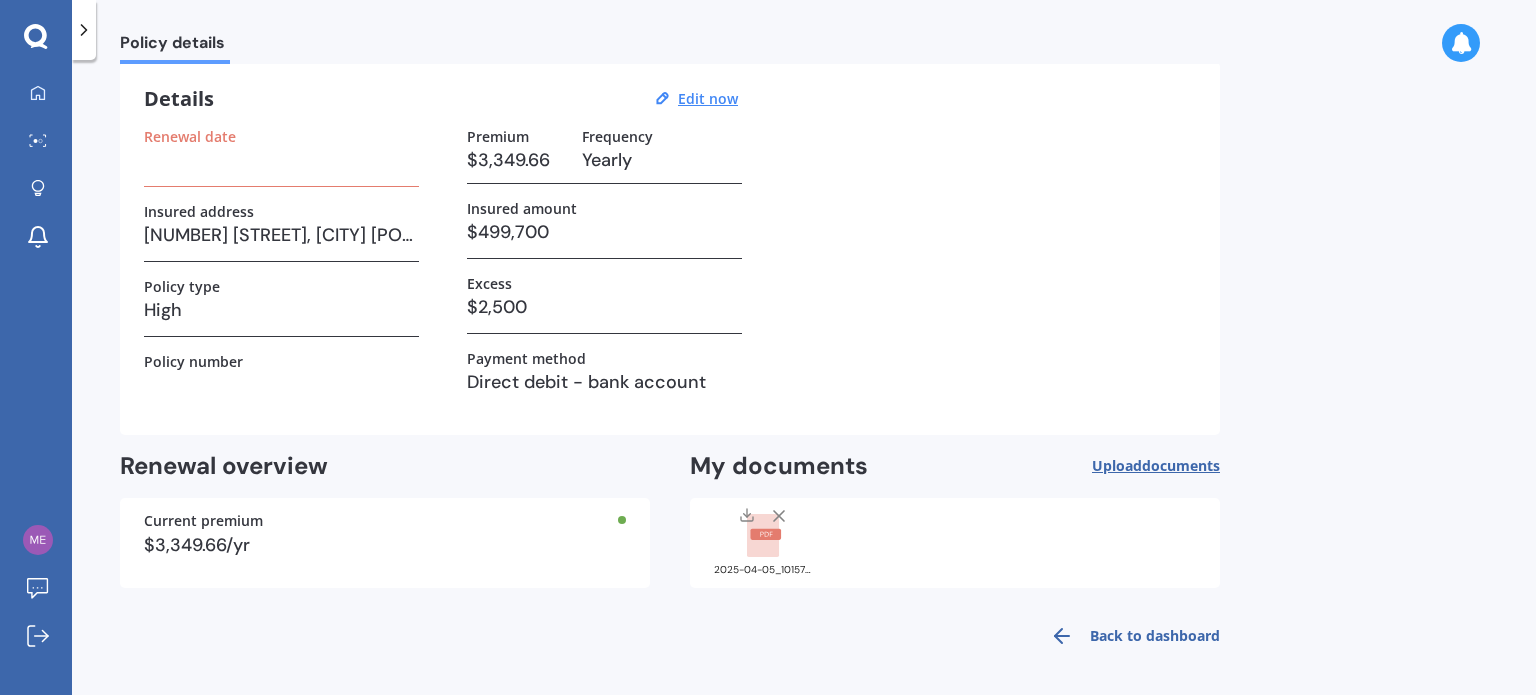 scroll, scrollTop: 0, scrollLeft: 0, axis: both 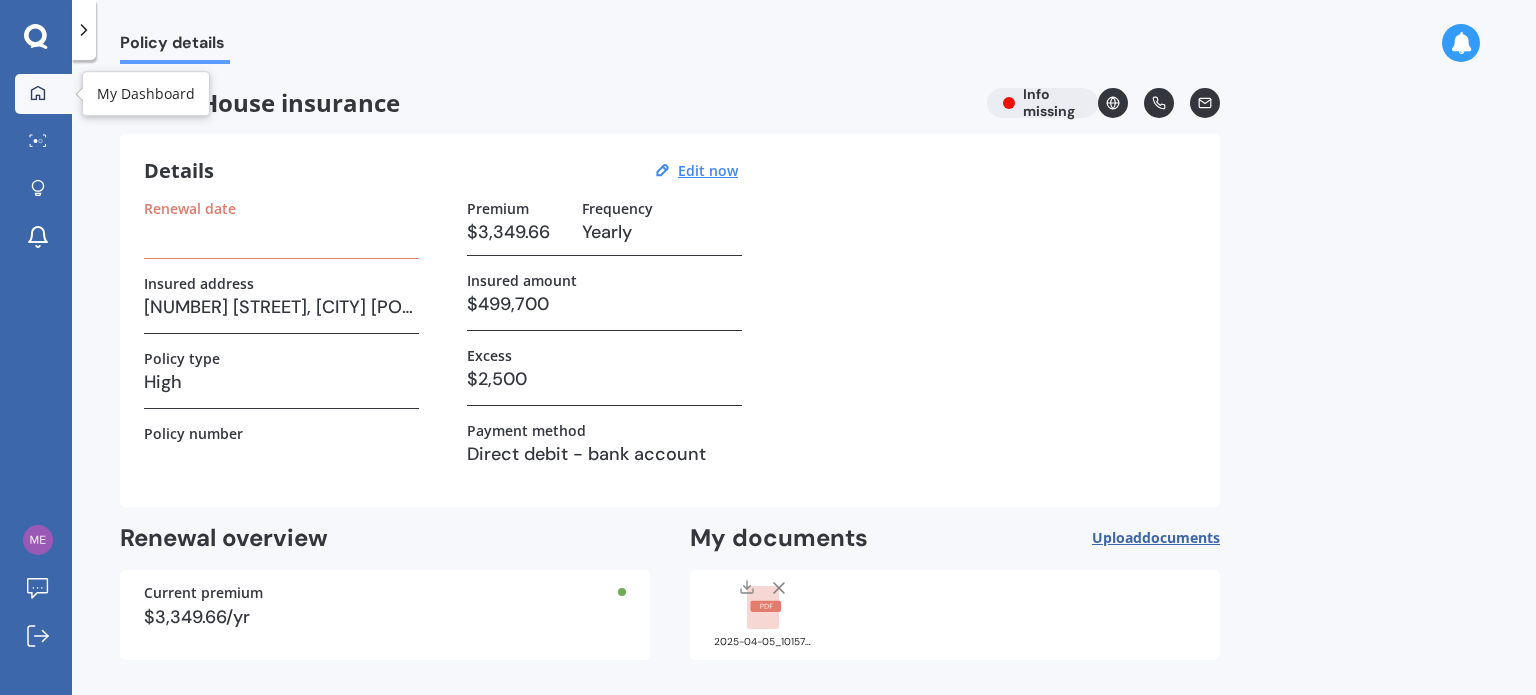 click on "My Dashboard" at bounding box center [43, 94] 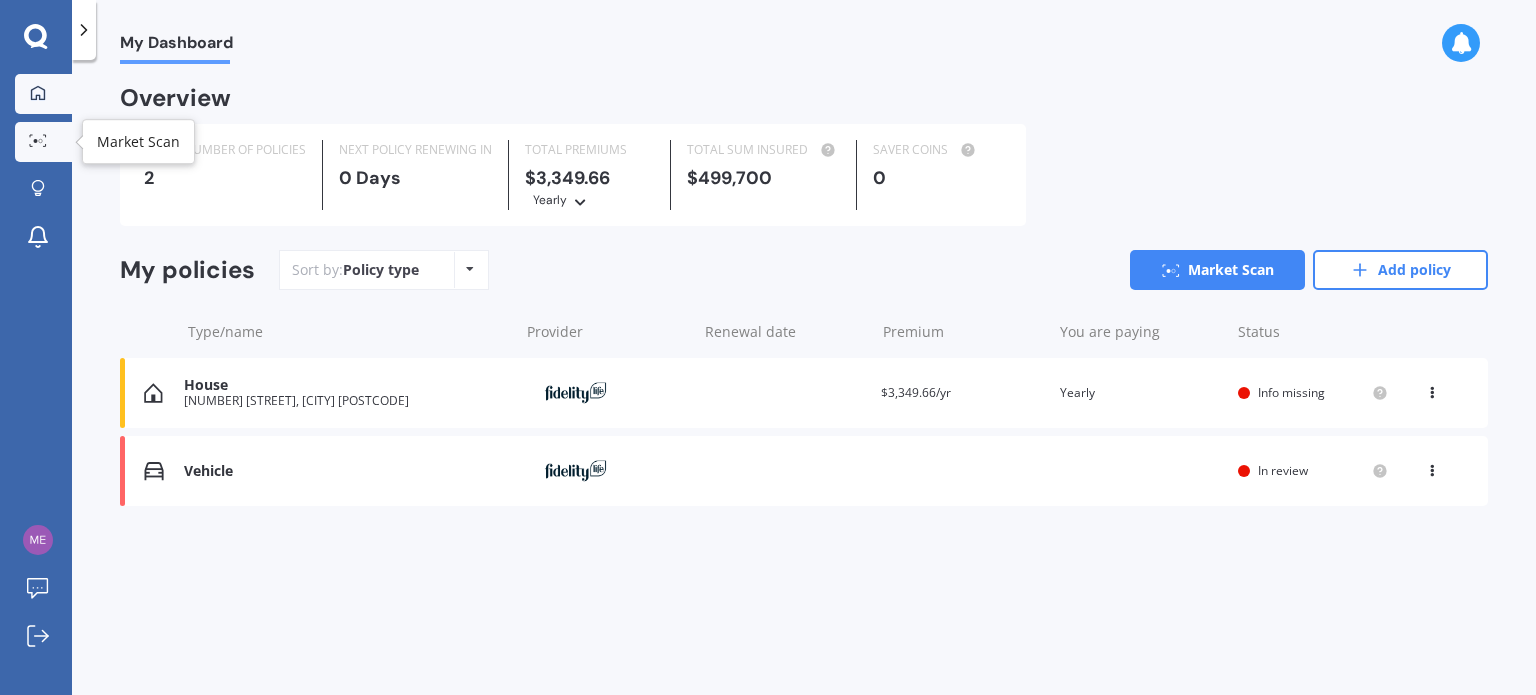 click 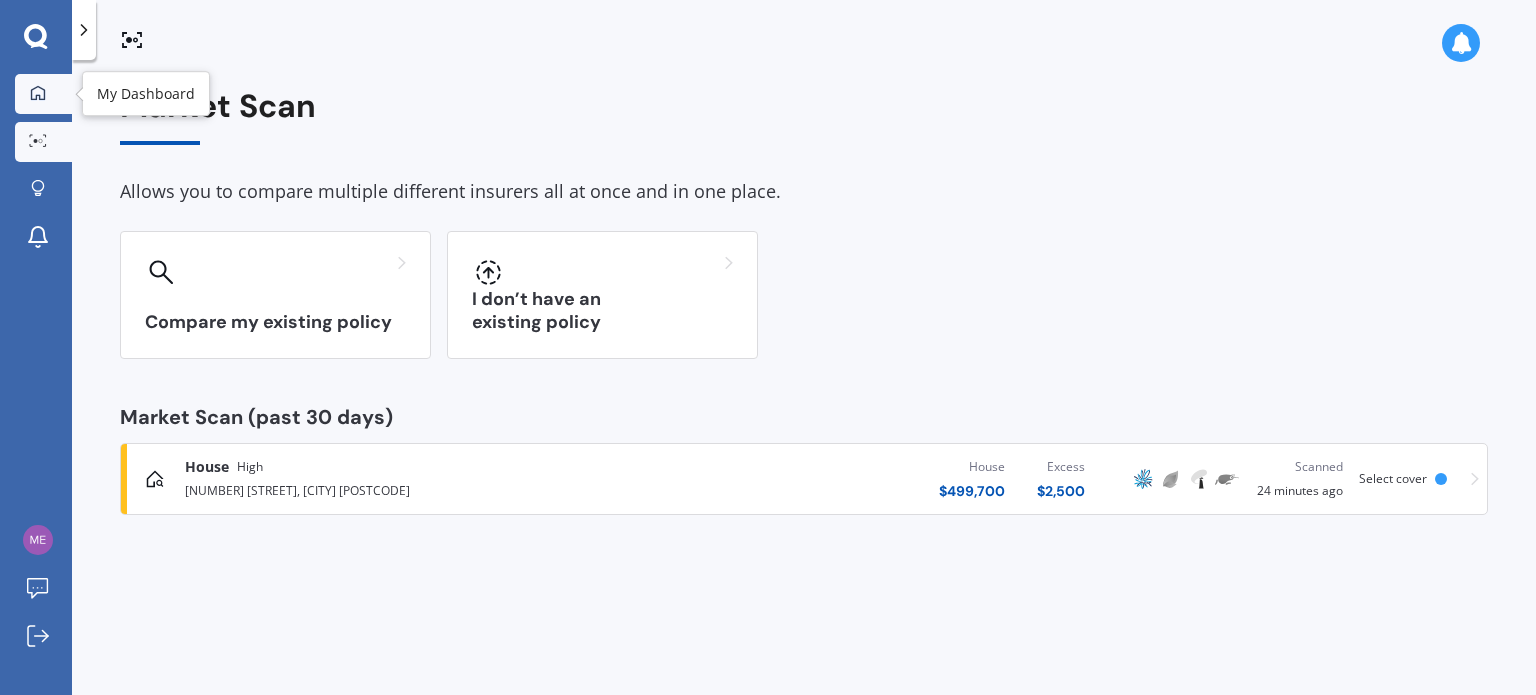 click 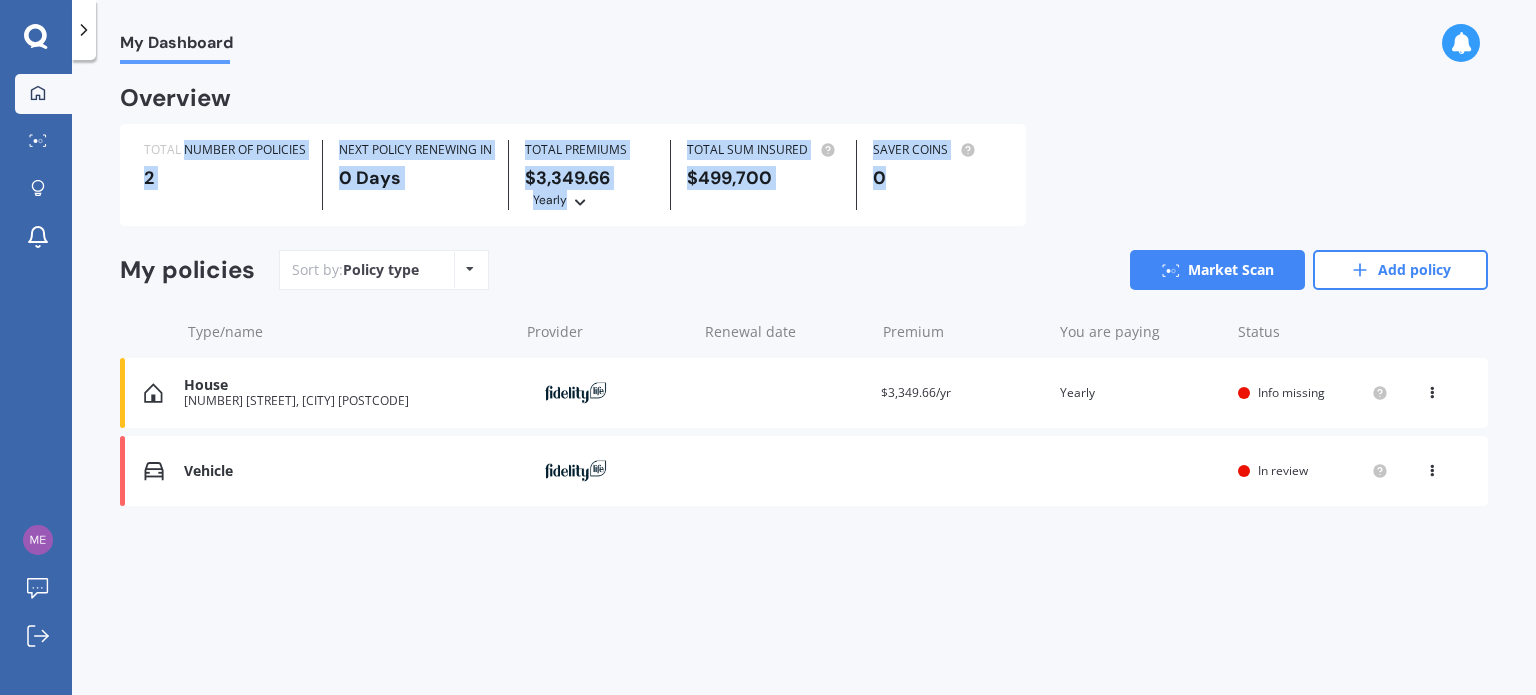 drag, startPoint x: 184, startPoint y: 155, endPoint x: 1024, endPoint y: 219, distance: 842.4346 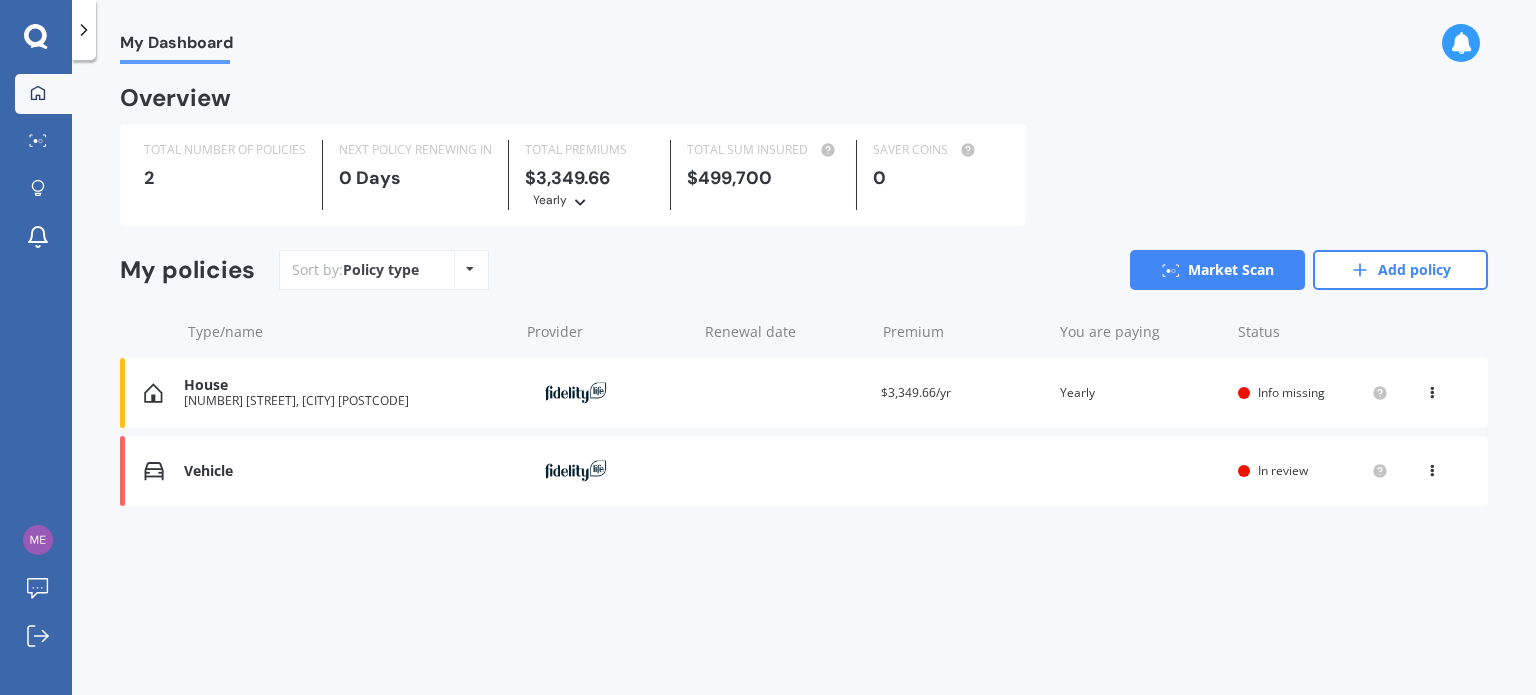 click on "Vehicle" at bounding box center (346, 471) 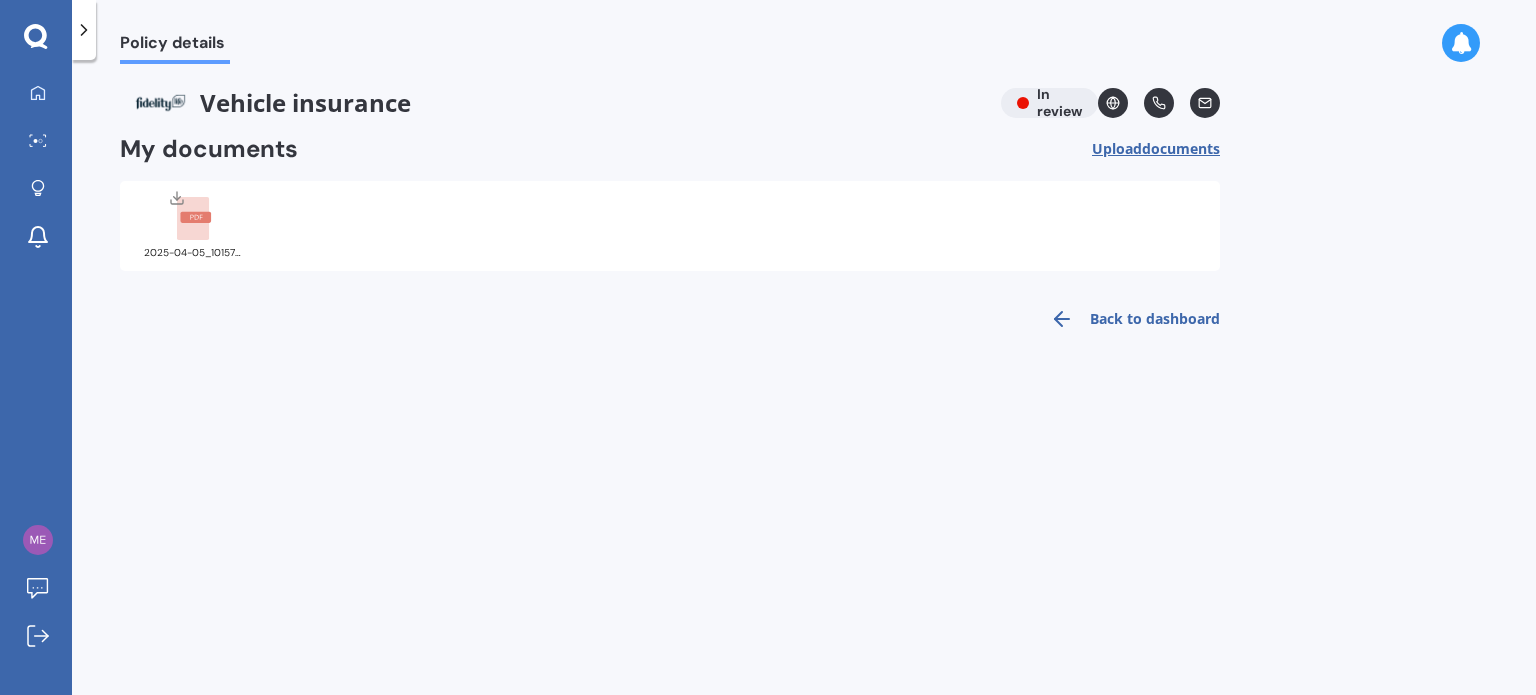 click 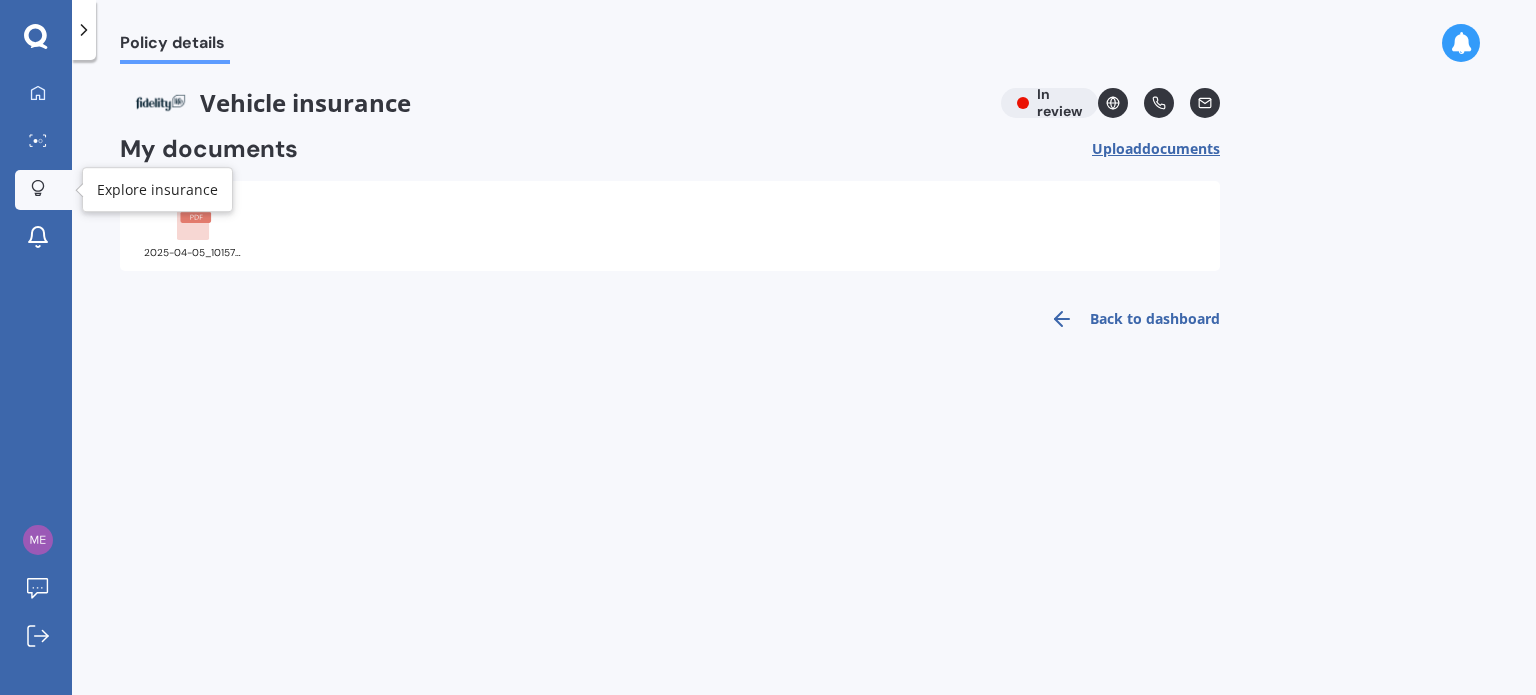 click at bounding box center (38, 189) 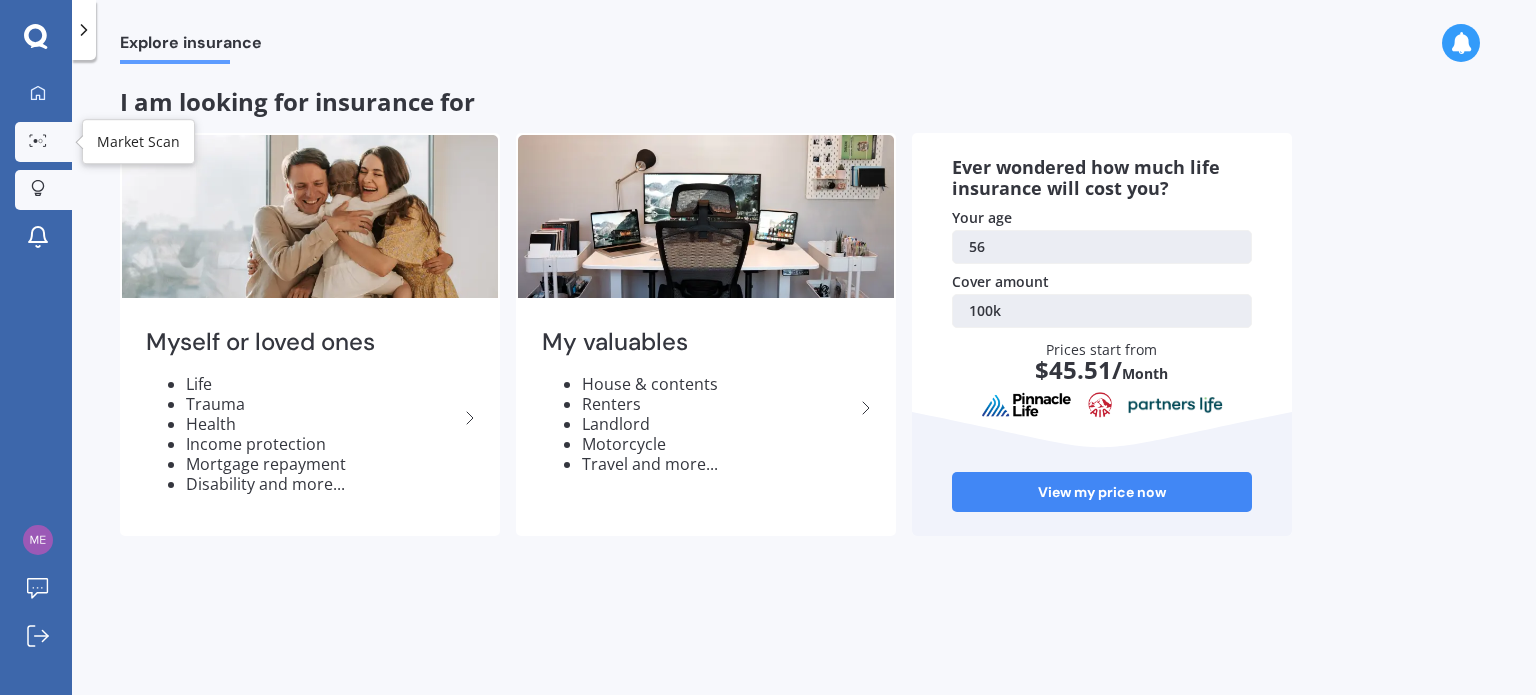 click 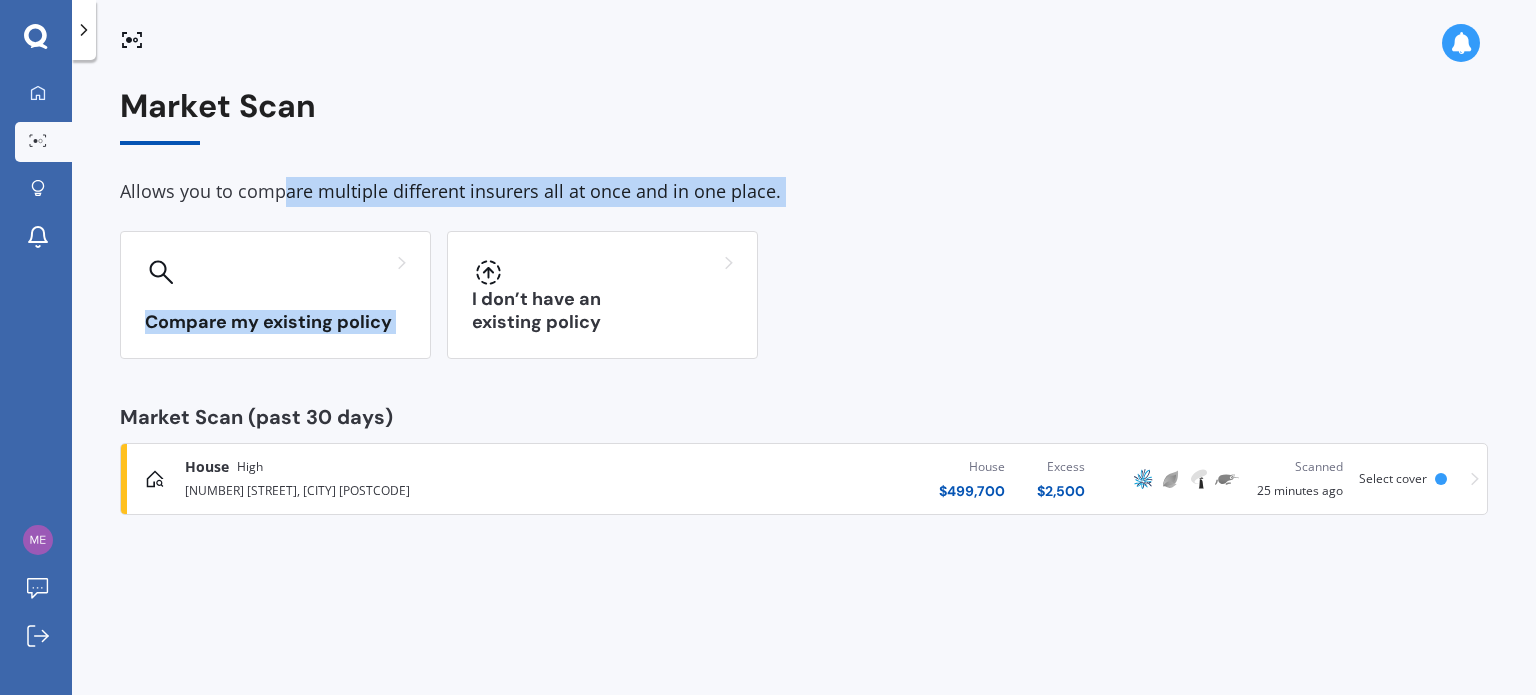 drag, startPoint x: 290, startPoint y: 191, endPoint x: 809, endPoint y: 207, distance: 519.2466 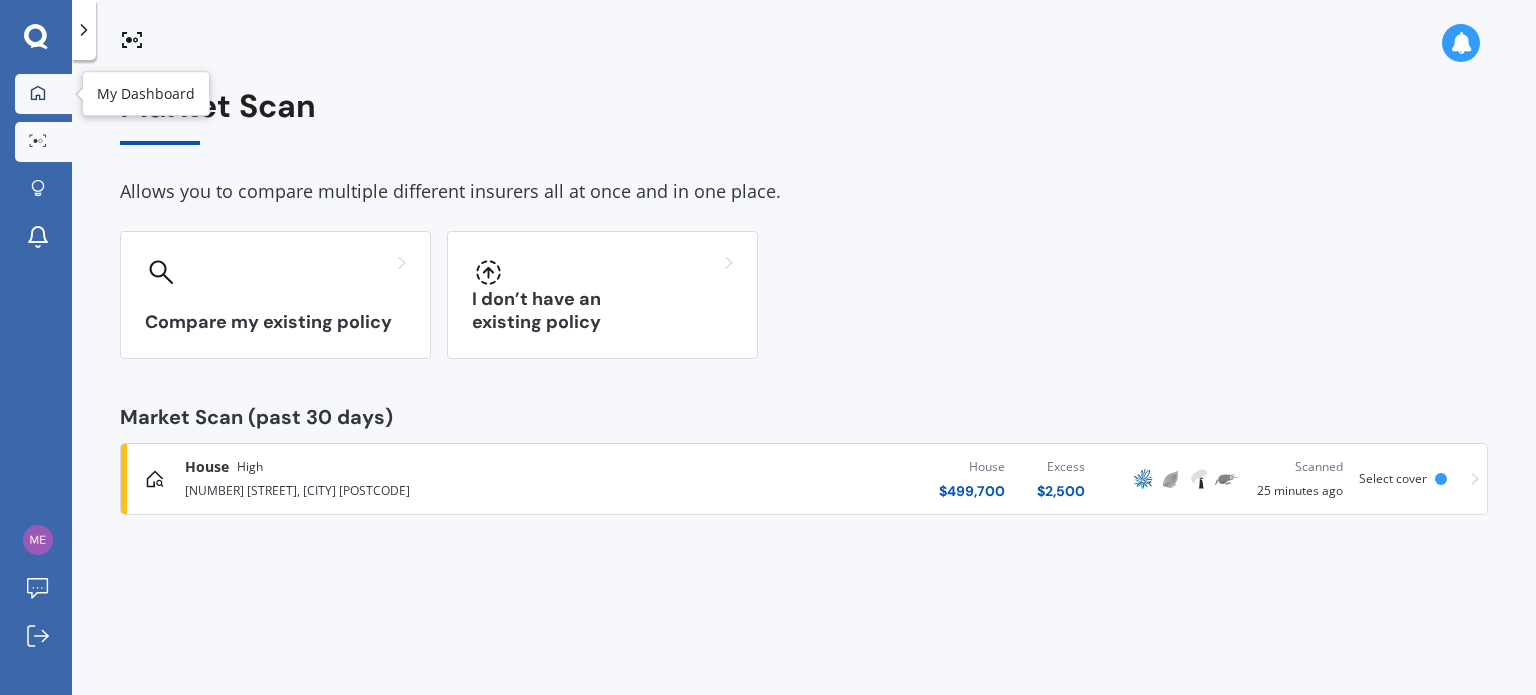 click at bounding box center [38, 94] 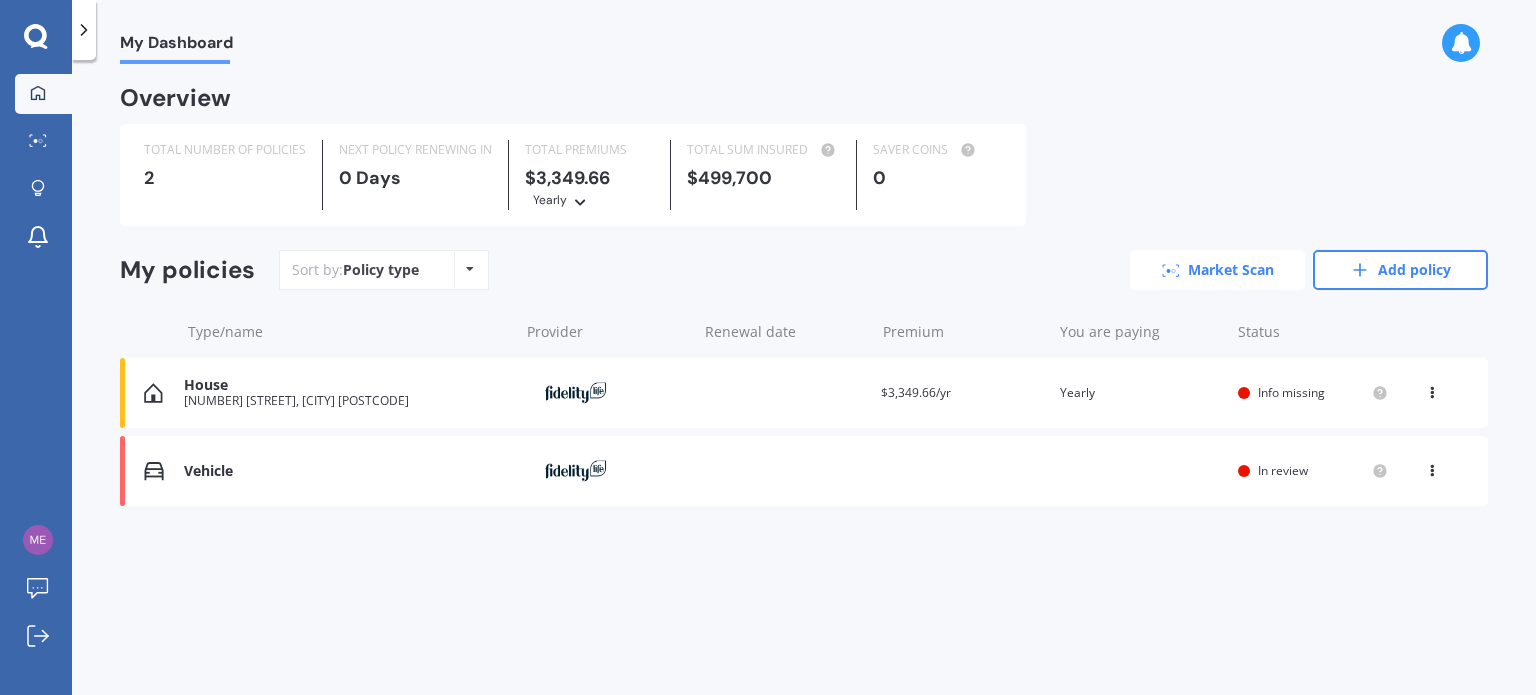 click on "Market Scan" at bounding box center (1217, 270) 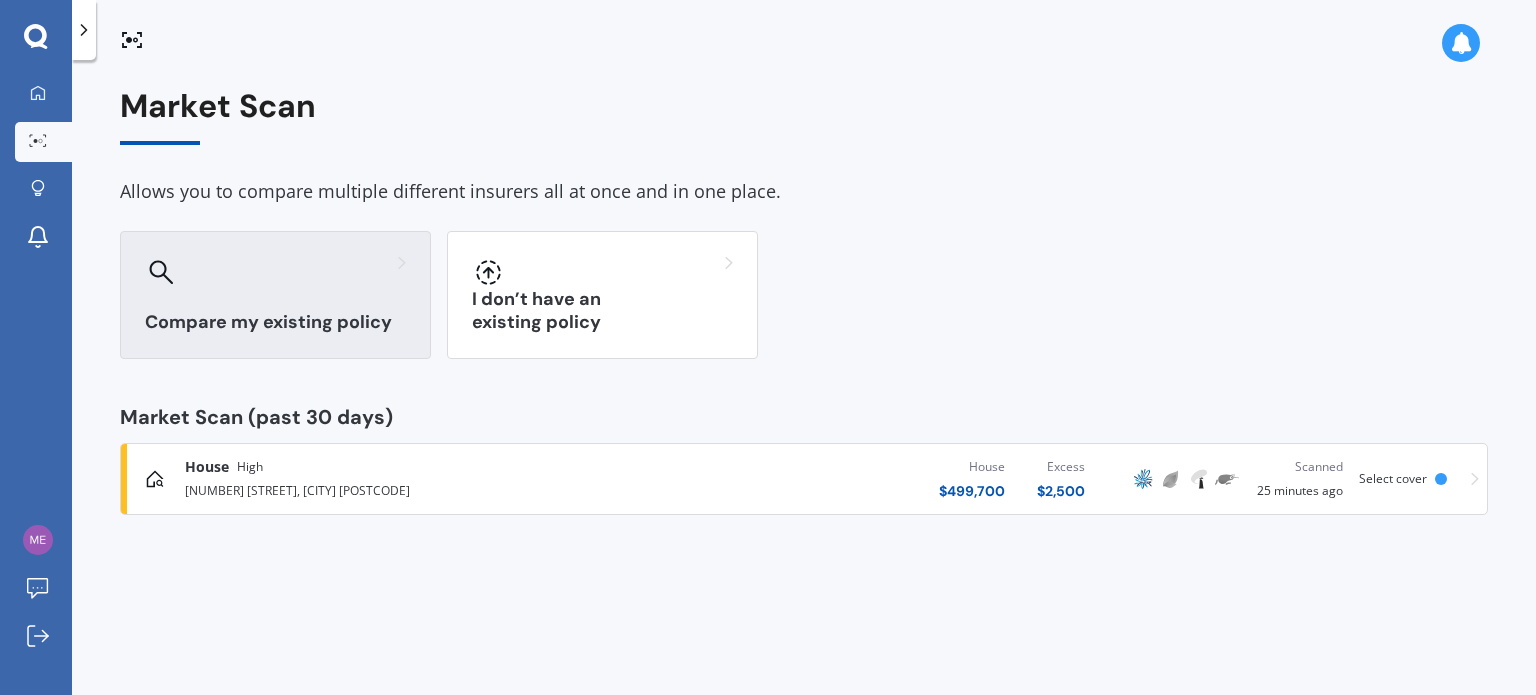 click on "Compare my existing policy" at bounding box center (275, 295) 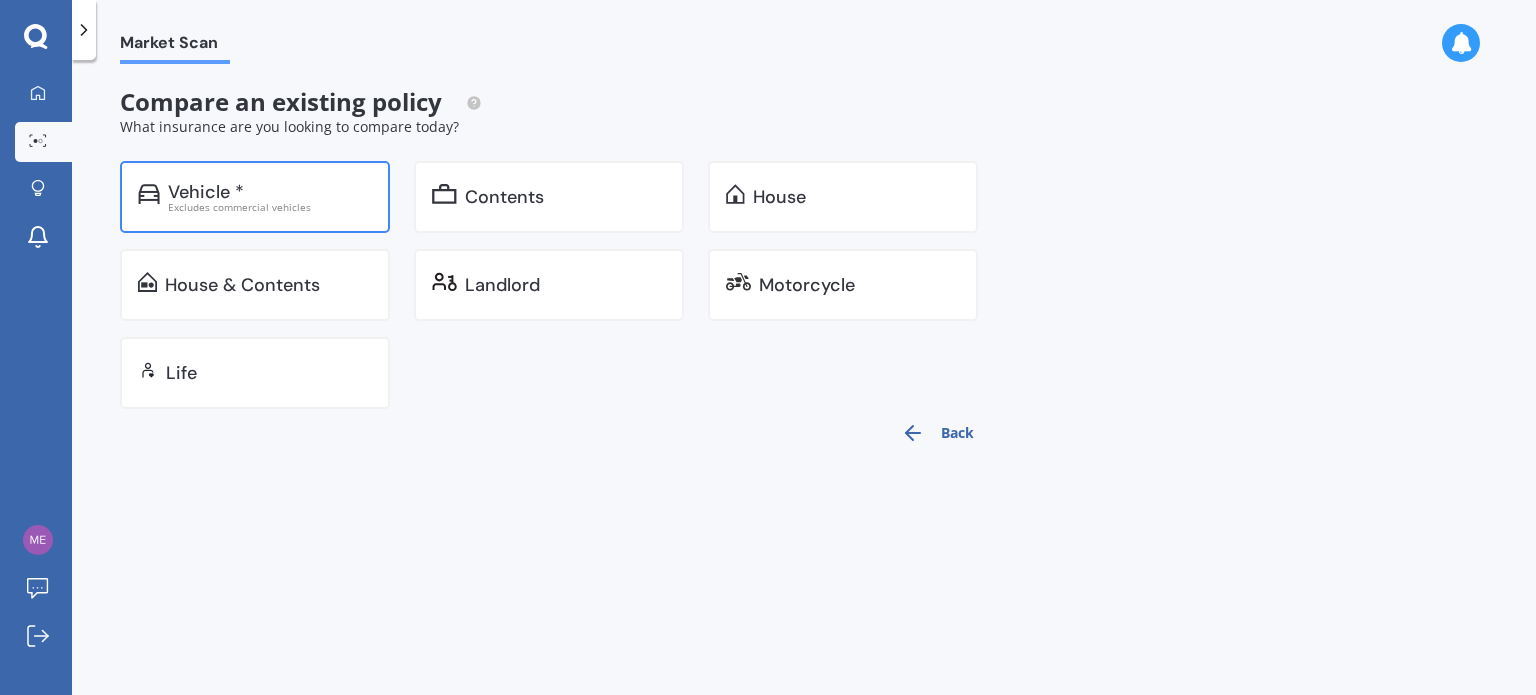 click on "Excludes commercial vehicles" at bounding box center [270, 207] 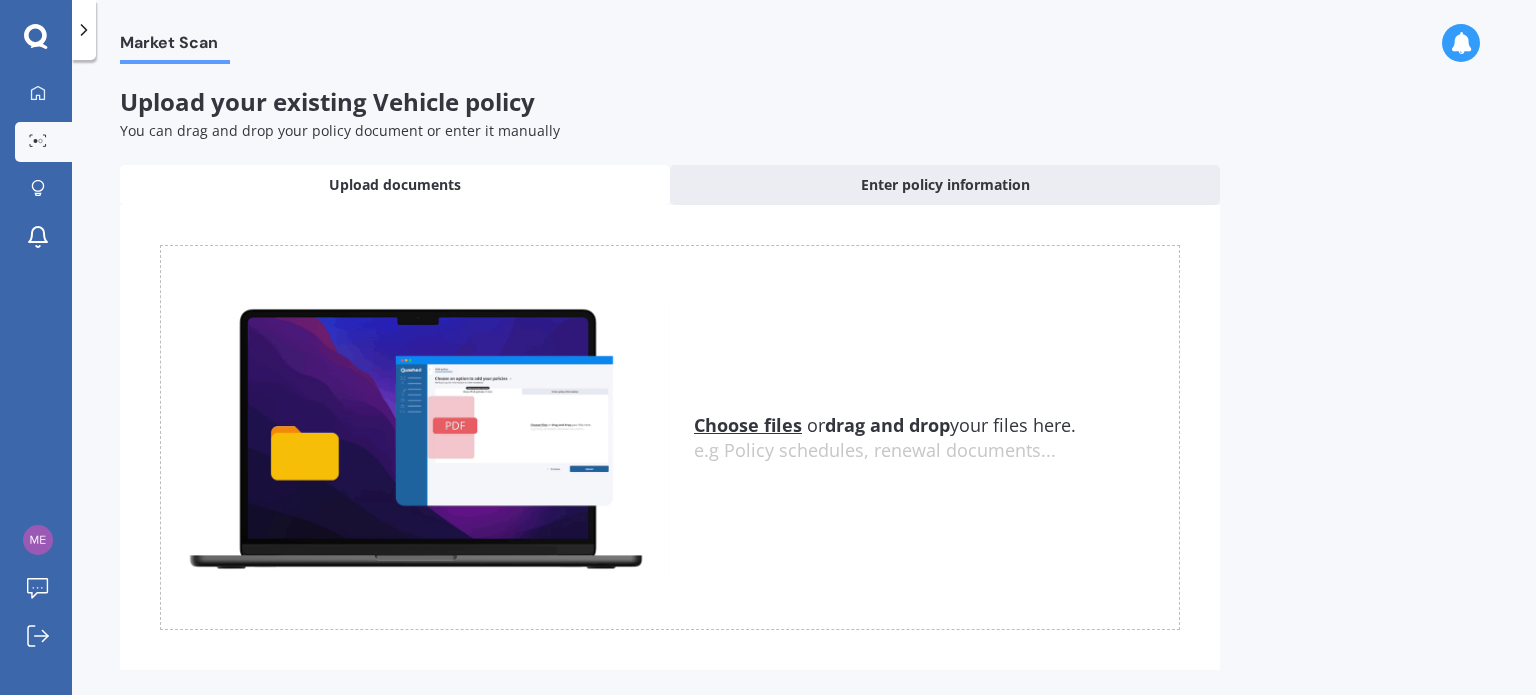scroll, scrollTop: 58, scrollLeft: 0, axis: vertical 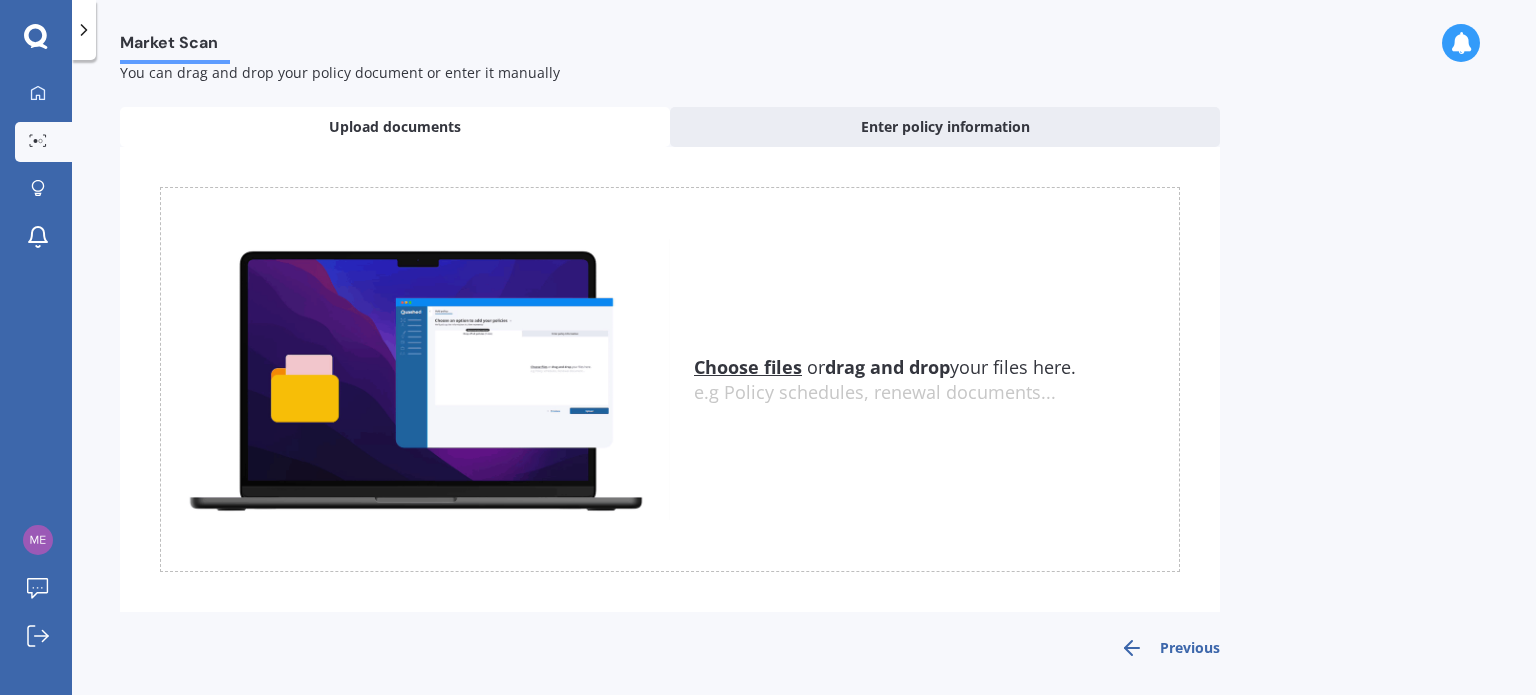 click on "e.g Policy schedules, renewal documents..." at bounding box center (936, 393) 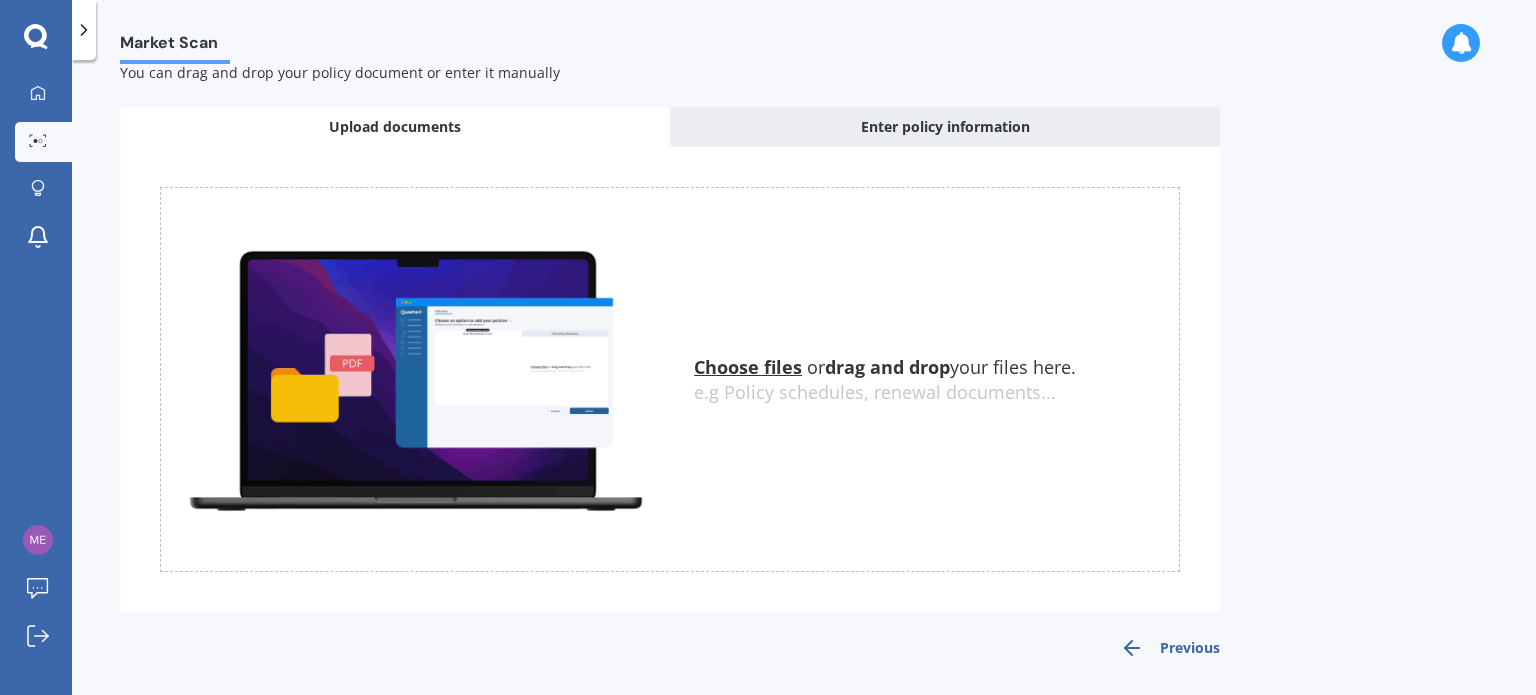 click on "e.g Policy schedules, renewal documents..." at bounding box center (936, 393) 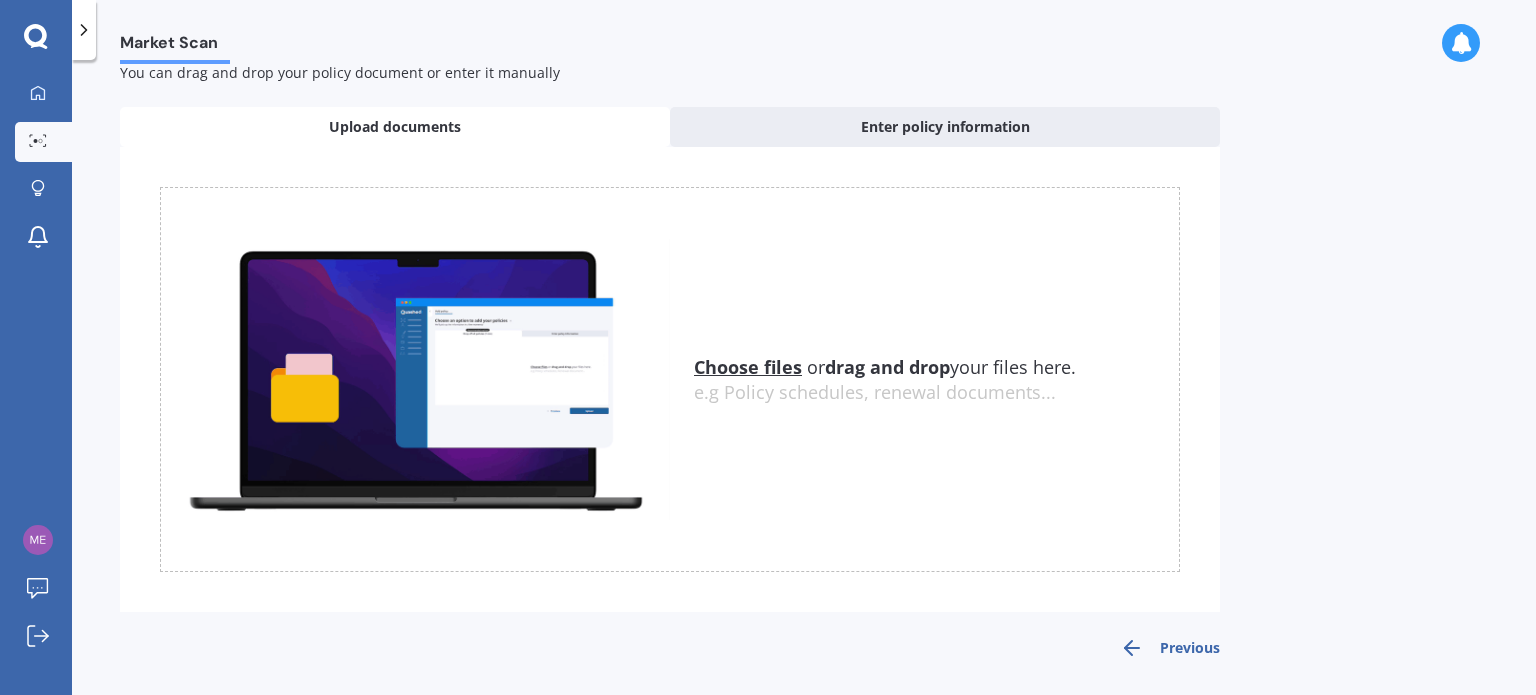 click on "Choose files" at bounding box center (748, 367) 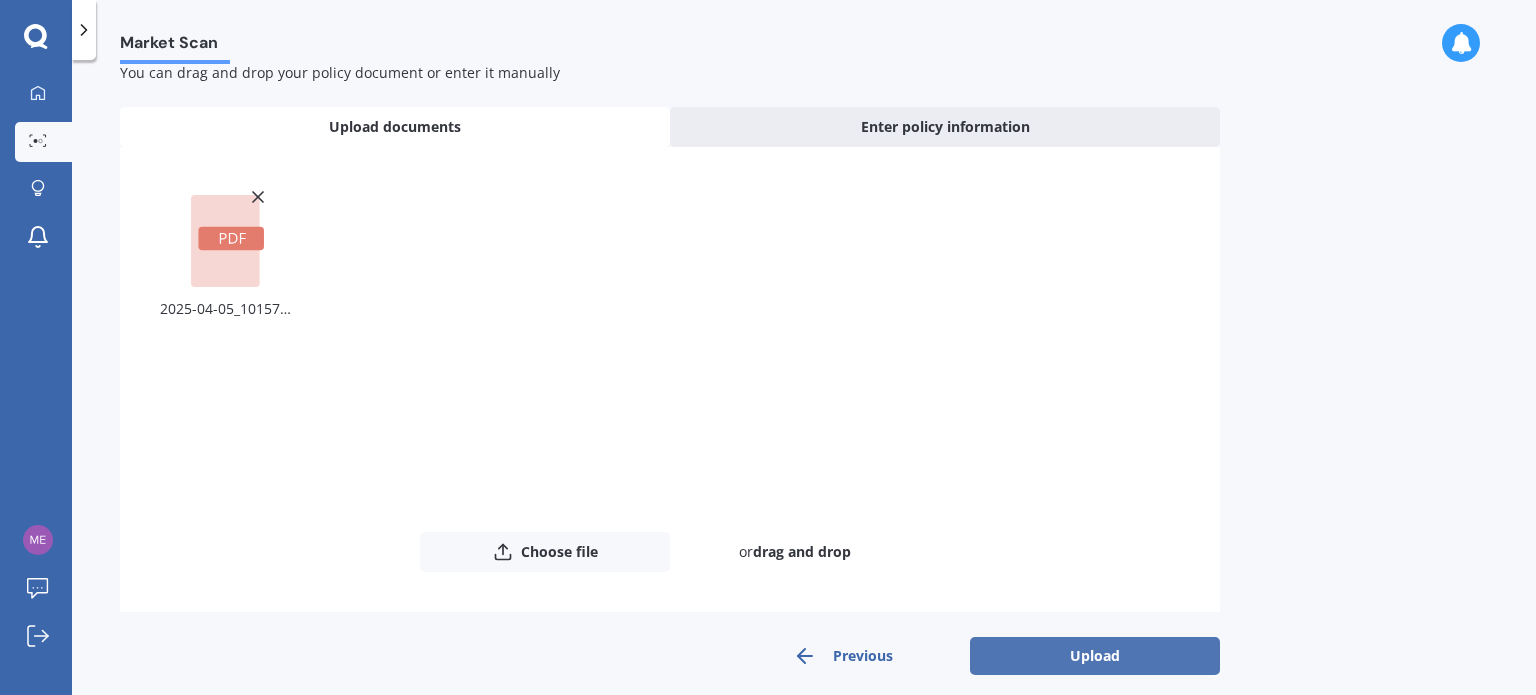 click on "Upload" at bounding box center [1095, 656] 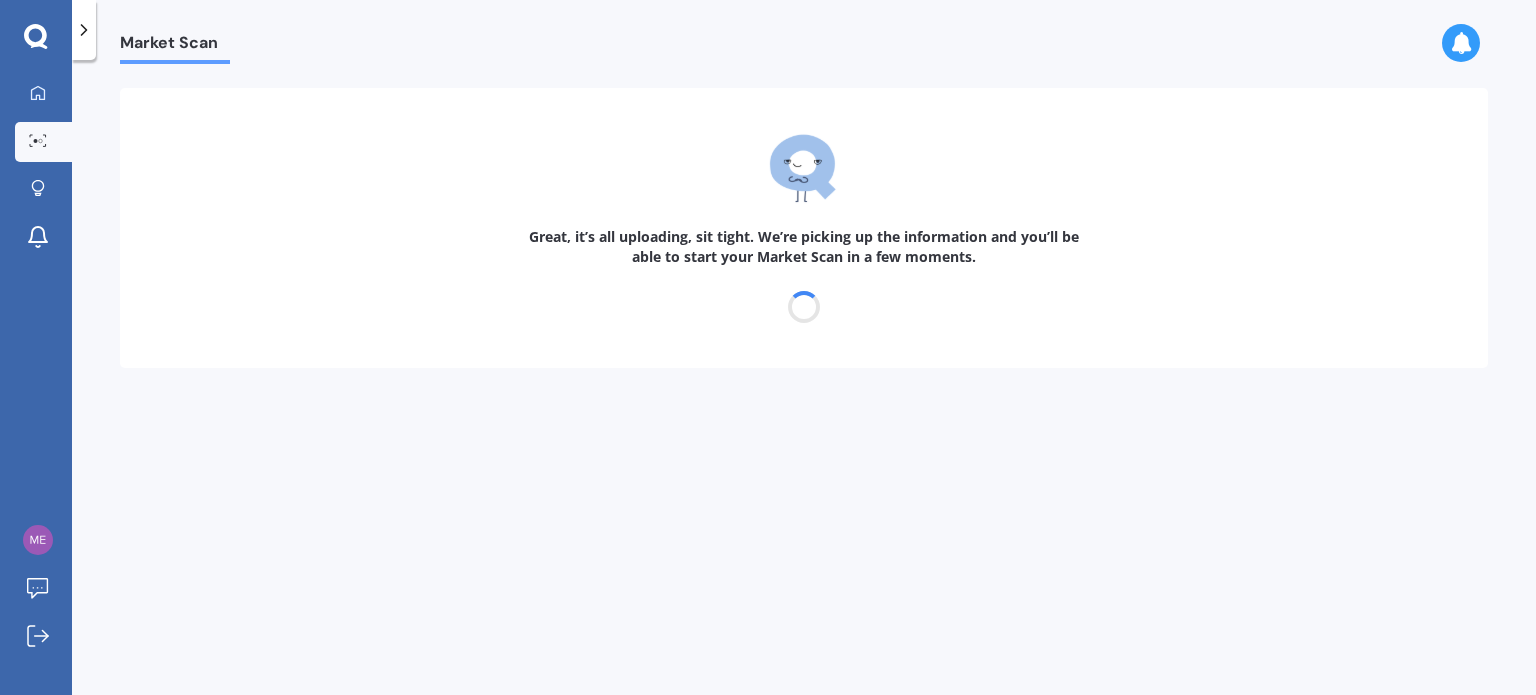 scroll, scrollTop: 0, scrollLeft: 0, axis: both 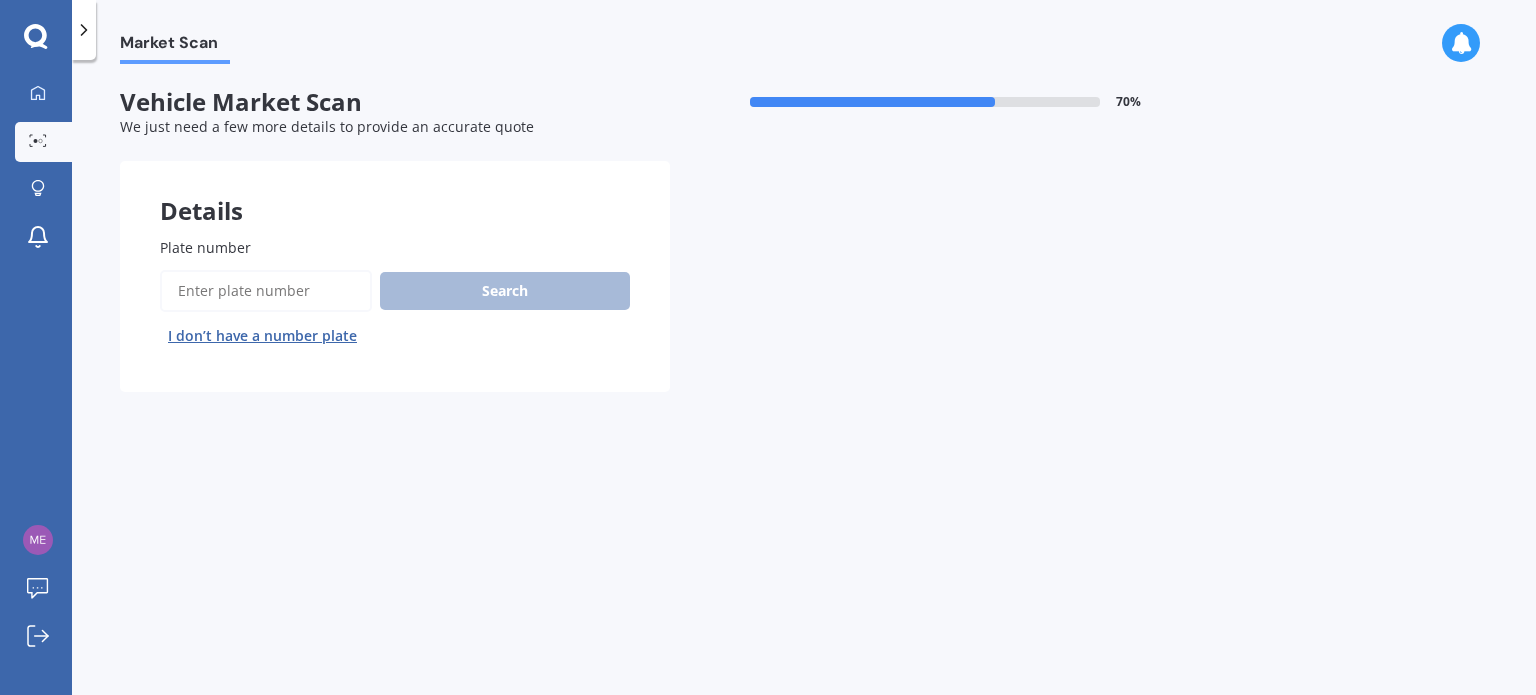 click on "Plate number" at bounding box center [266, 291] 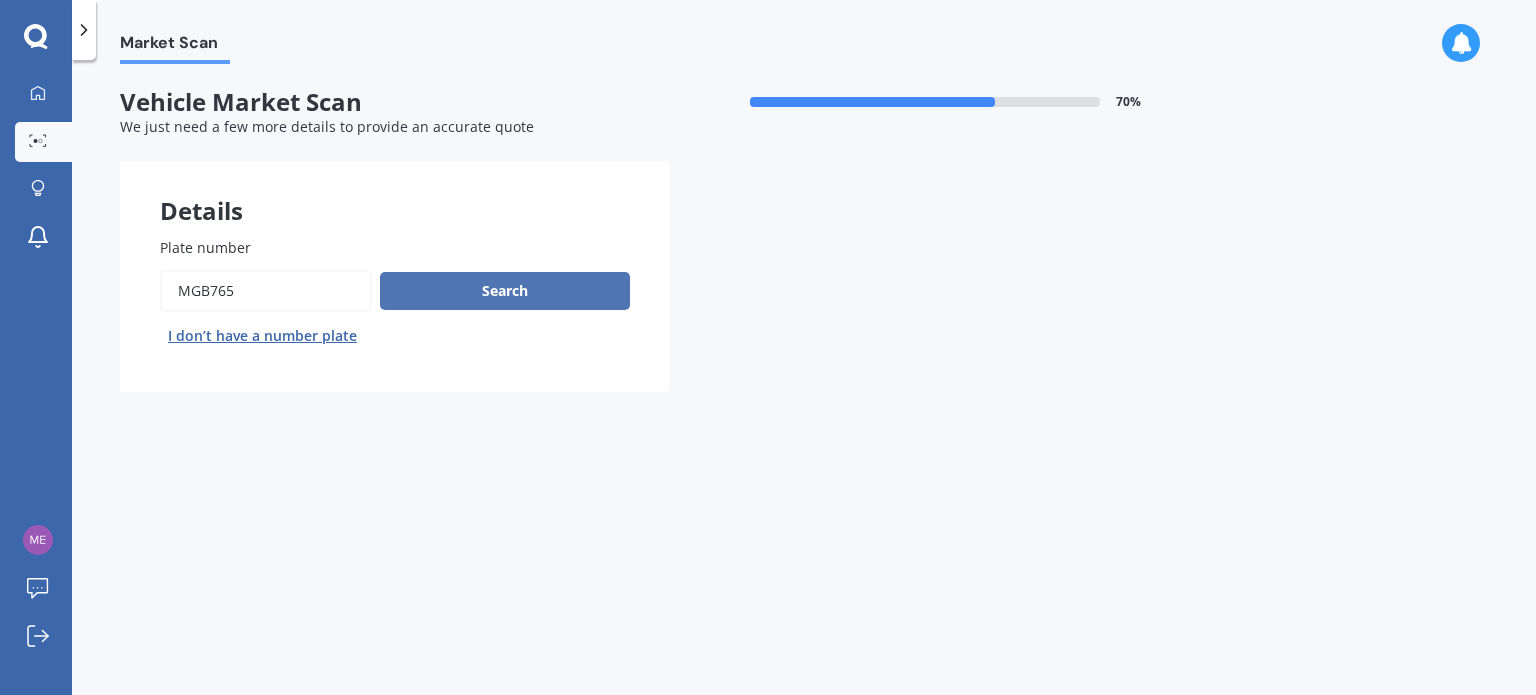 click on "Search" at bounding box center [505, 291] 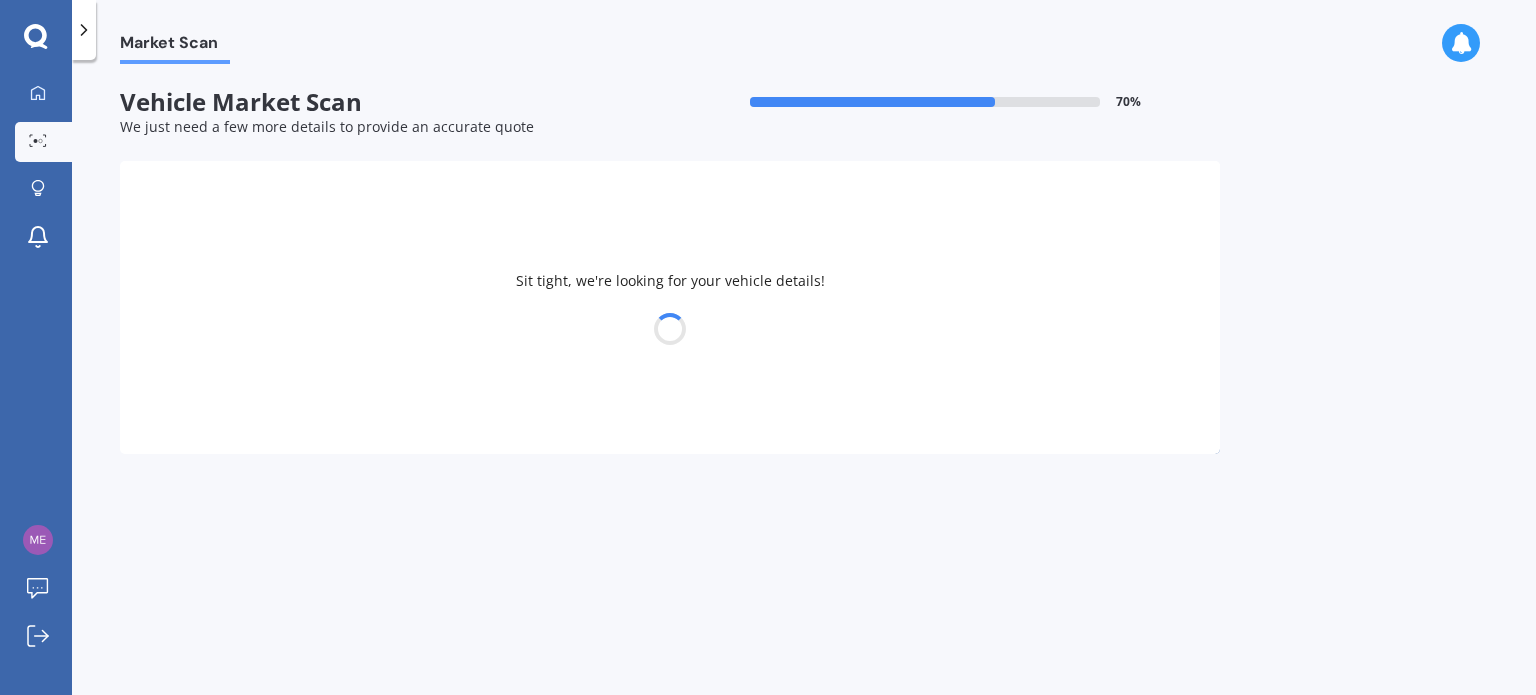 select on "MITSUBISHI" 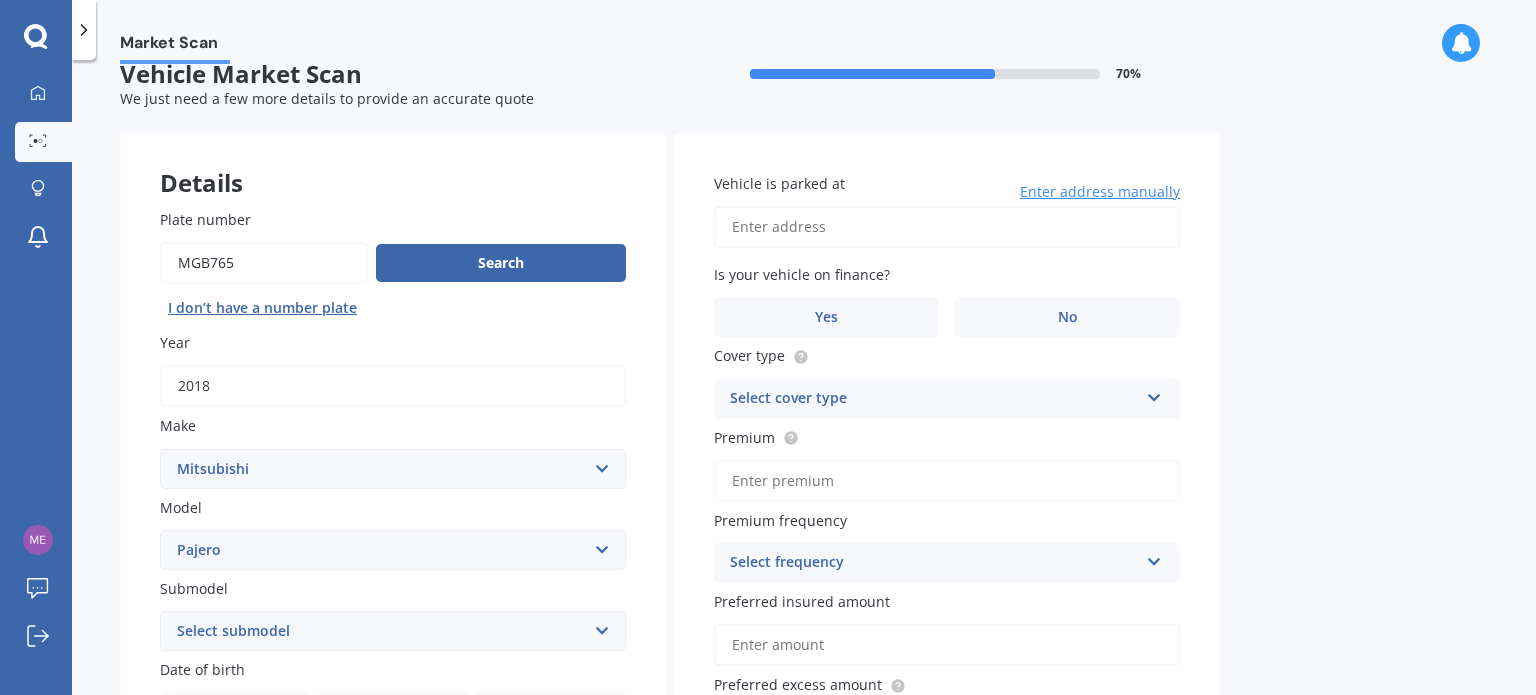 scroll, scrollTop: 0, scrollLeft: 0, axis: both 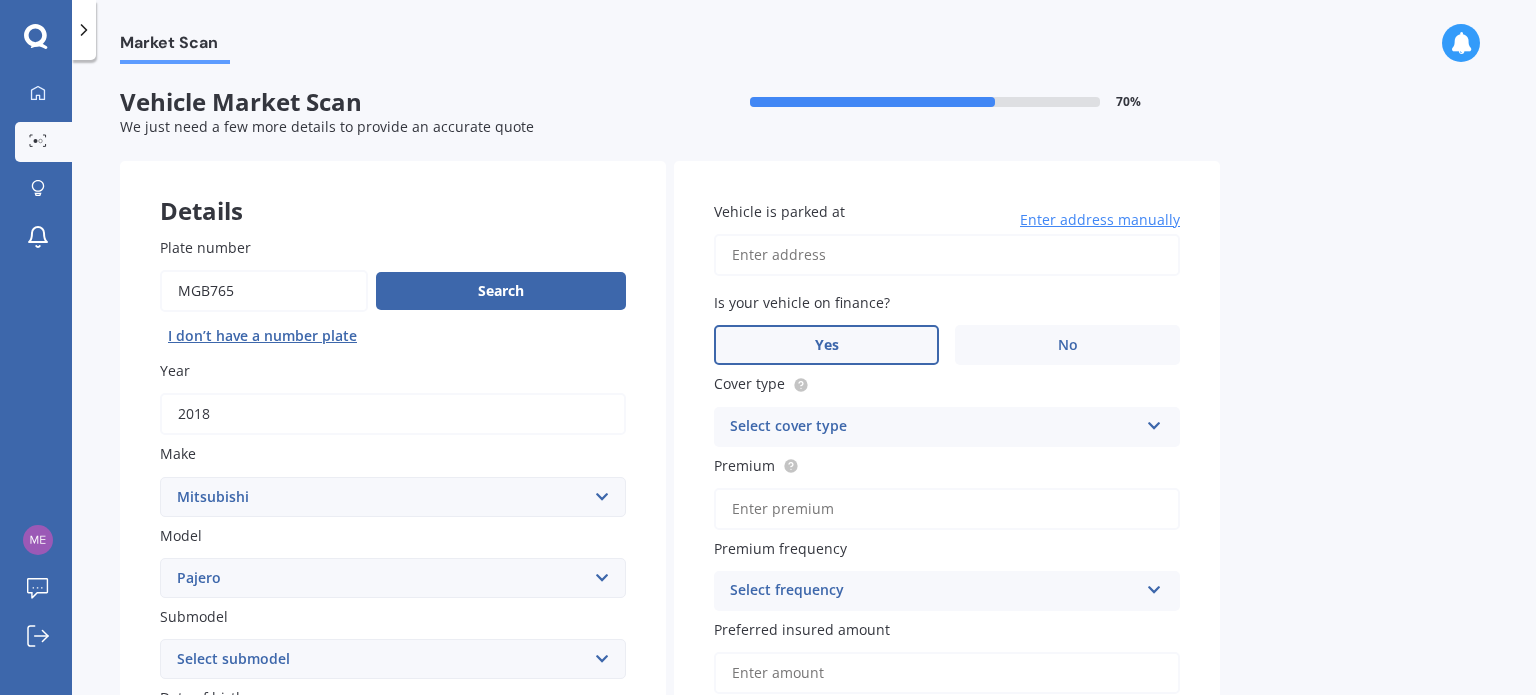 click on "Yes" at bounding box center [826, 345] 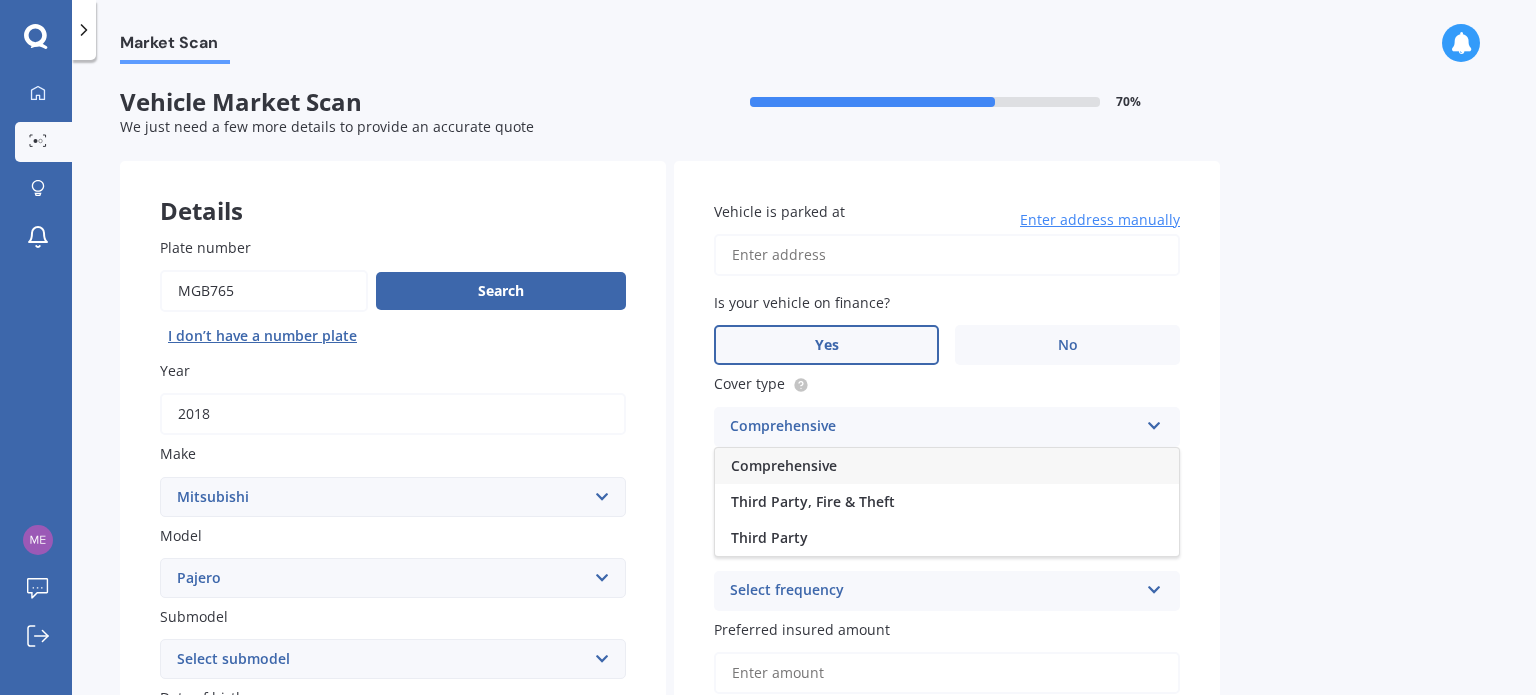 click on "Comprehensive" at bounding box center [947, 466] 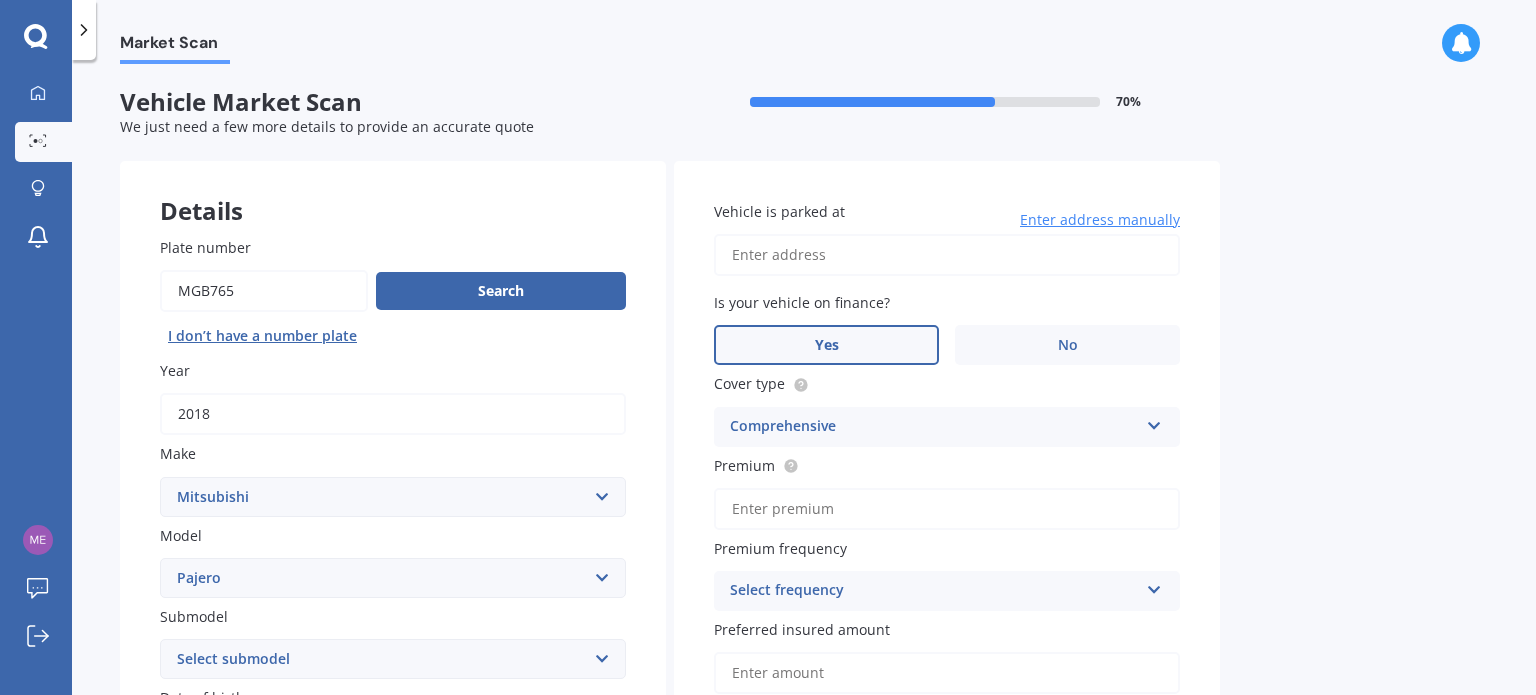 click on "Vehicle is parked at" at bounding box center [947, 255] 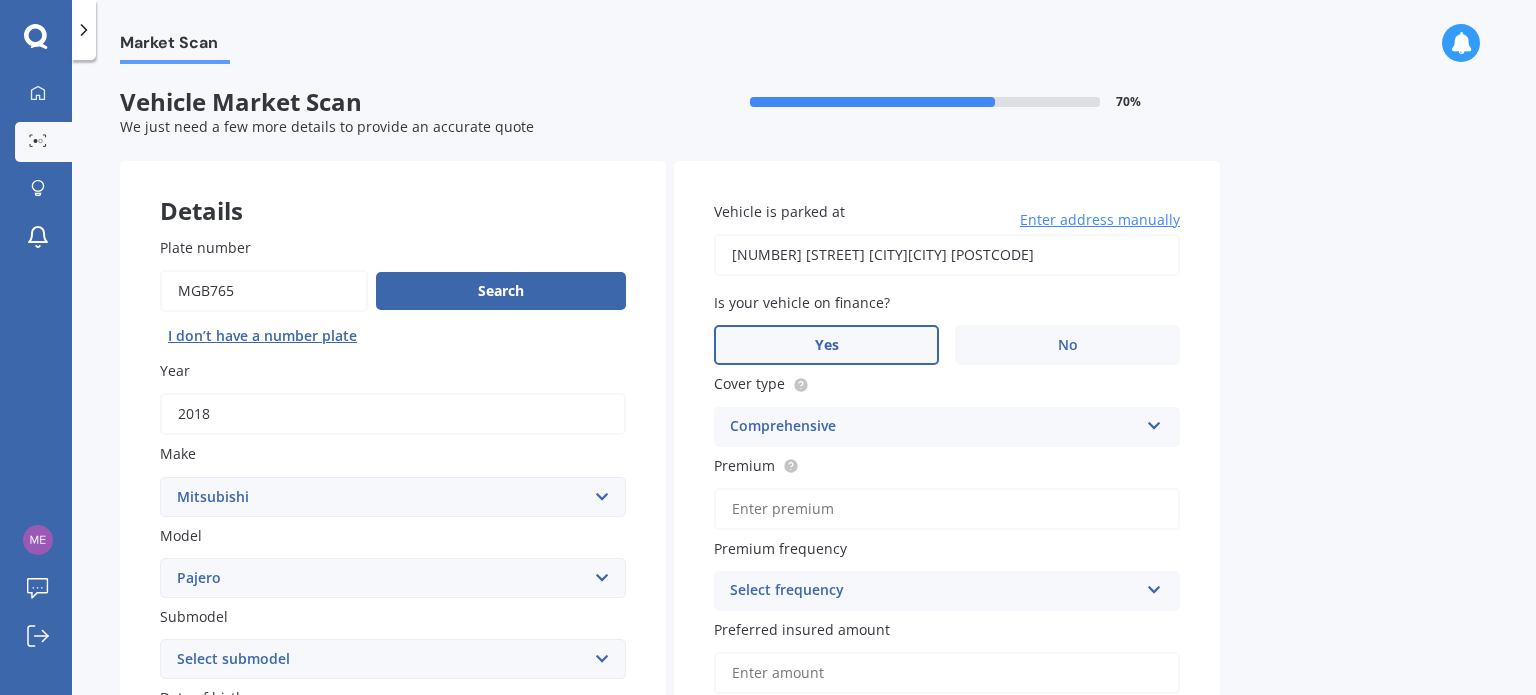 click on "Market Scan Vehicle Market Scan 70 % We just need a few more details to provide an accurate quote Details Plate number Search I don’t have a number plate Year 2018 Make Select make AC ALFA ROMEO ASTON MARTIN AUDI AUSTIN BEDFORD Bentley BMW BYD CADILLAC CAN-AM CHERY CHEVROLET CHRYSLER Citroen CRUISEAIR CUPRA DAEWOO DAIHATSU DAIMLER DAMON DIAHATSU DODGE EXOCET FACTORY FIVE FERRARI FIAT Fiord FLEETWOOD FORD FOTON FRASER GEELY GENESIS GEORGIE BOY GMC GREAT WALL GWM HAVAL HILLMAN HINO HOLDEN HOLIDAY RAMBLER HONDA HUMMER HYUNDAI INFINITI ISUZU IVECO JAC JAECOO JAGUAR JEEP KGM KIA LADA LAMBORGHINI LANCIA LANDROVER LDV LEAPMOTOR LEXUS LINCOLN LOTUS LUNAR M.G M.G. MAHINDRA MASERATI MAZDA MCLAREN MERCEDES AMG Mercedes Benz MERCEDES-AMG MERCURY MINI Mitsubishi MORGAN MORRIS NEWMAR Nissan OMODA OPEL OXFORD PEUGEOT Plymouth Polestar PONTIAC PORSCHE PROTON RAM Range Rover Rayne RENAULT ROLLS ROYCE ROVER SAAB SATURN SEAT SHELBY SKODA SMART SSANGYONG SUBARU SUZUKI TATA TESLA TIFFIN Toyota TRIUMPH TVR Vauxhall VOLKSWAGEN ZX" at bounding box center (804, 381) 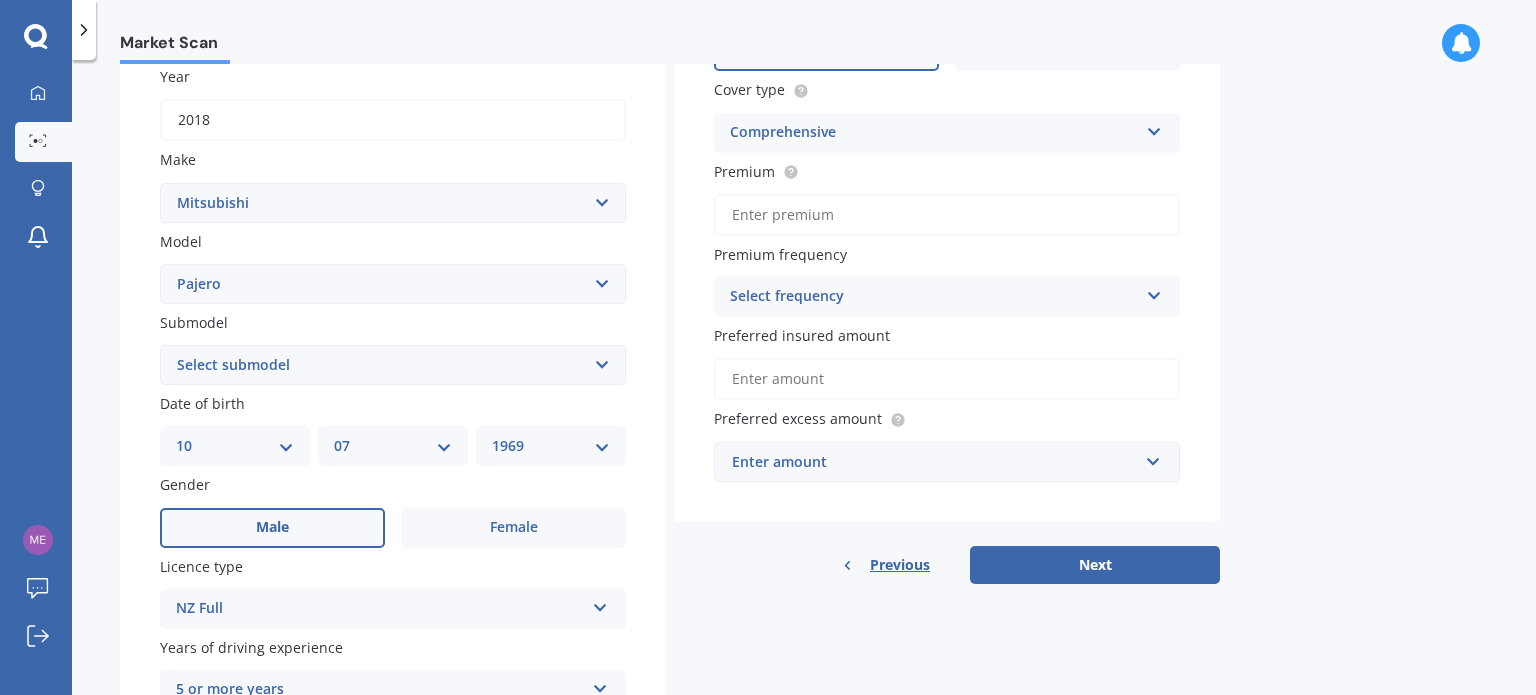 scroll, scrollTop: 300, scrollLeft: 0, axis: vertical 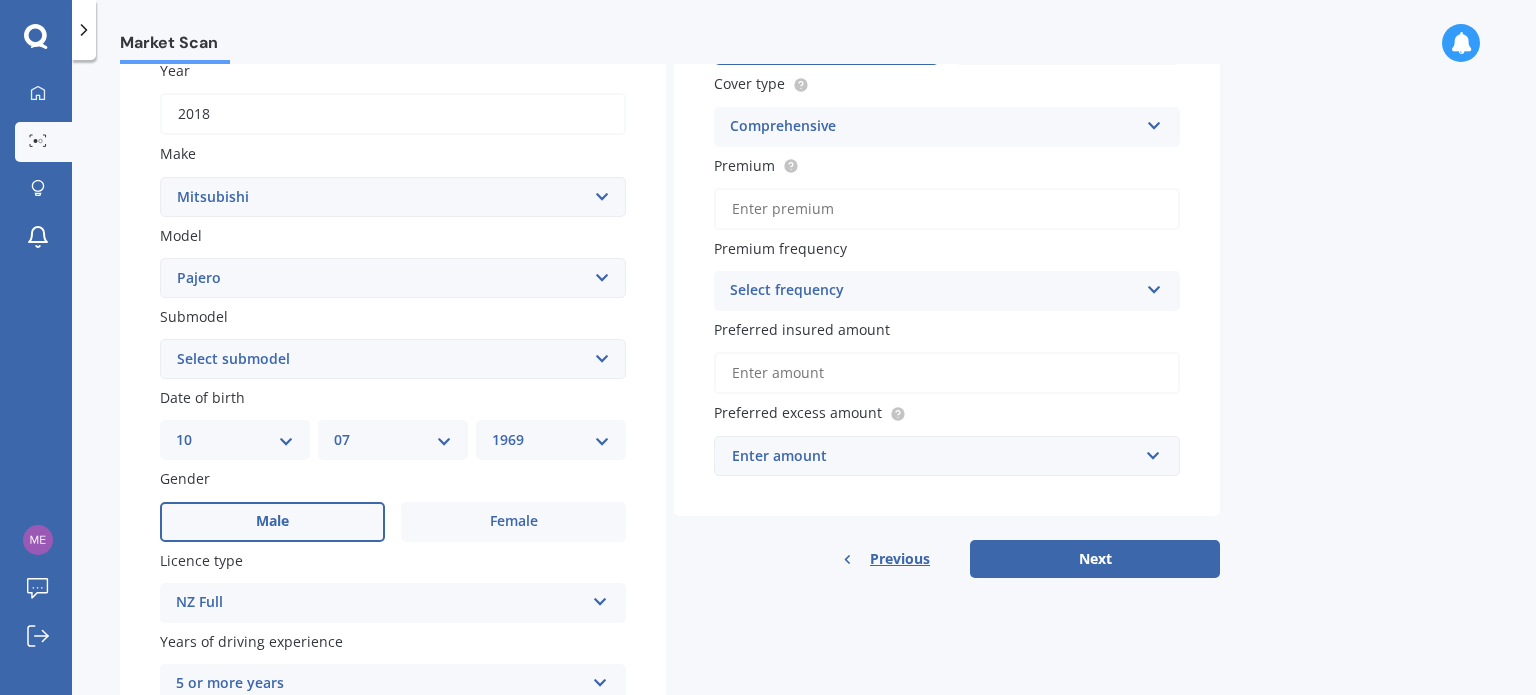 click on "Premium" at bounding box center [947, 209] 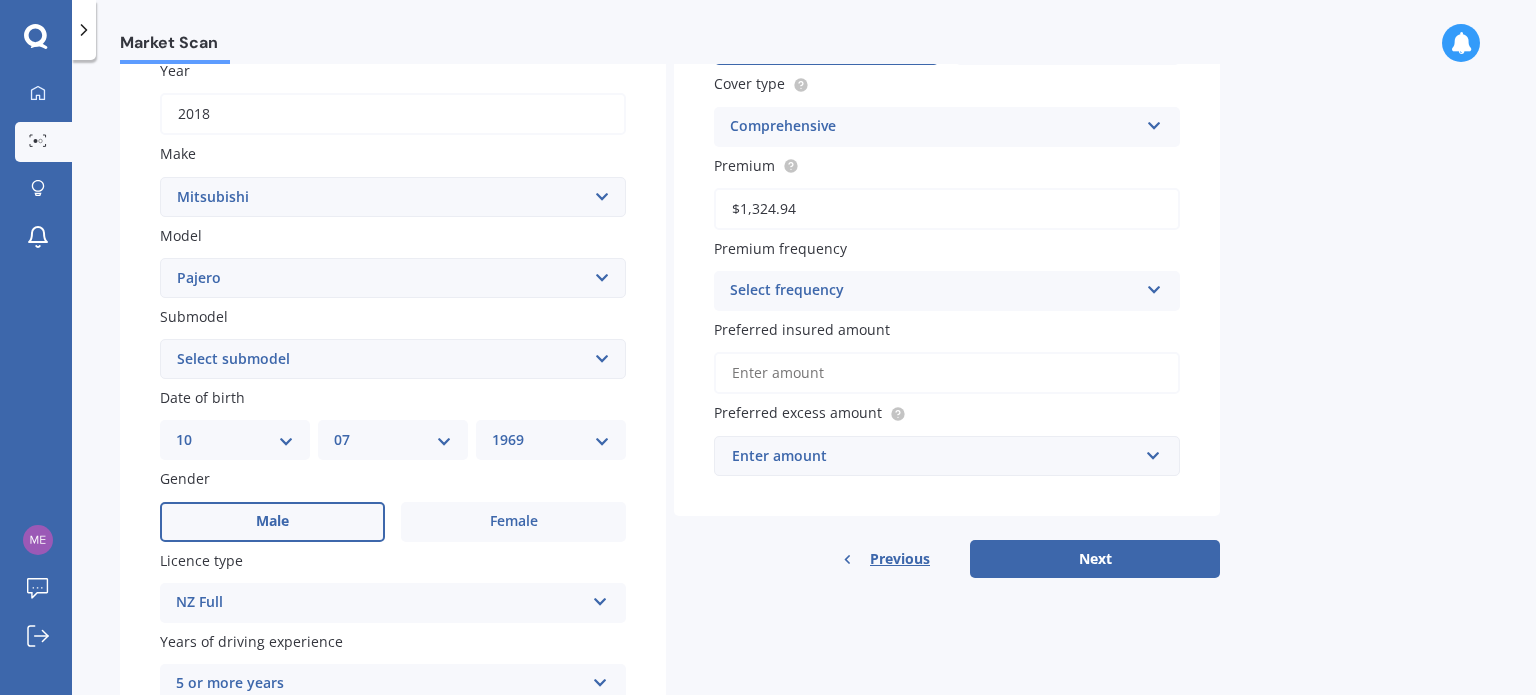 type on "$1,324.94" 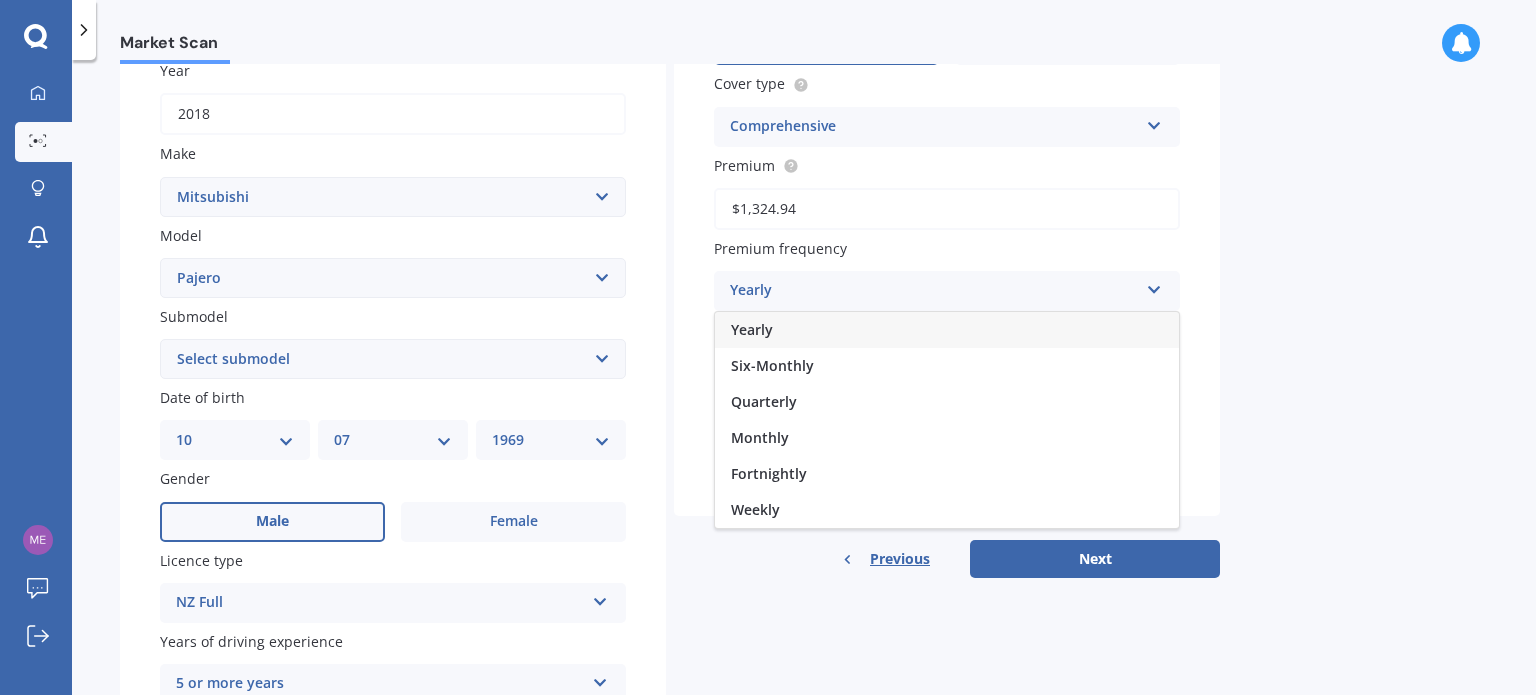 click on "Yearly" at bounding box center (947, 330) 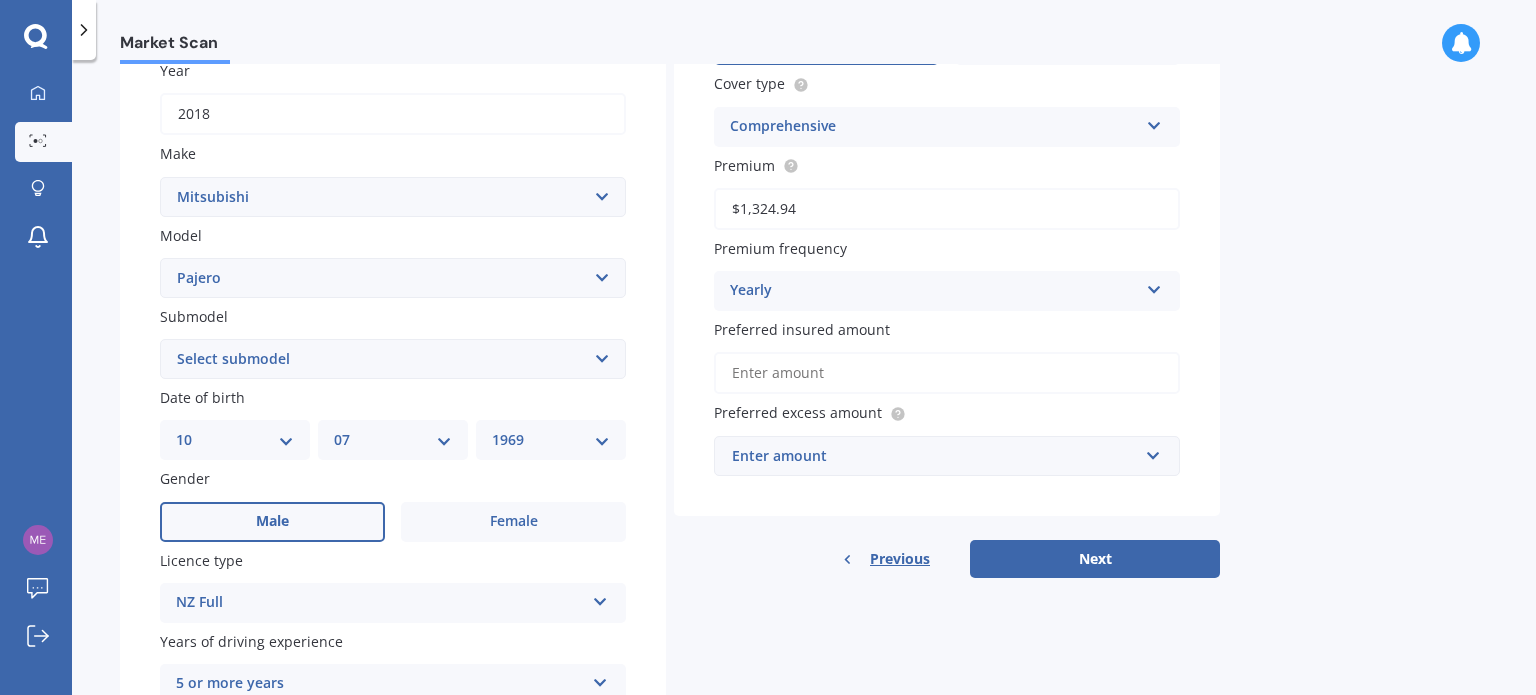 click on "Preferred insured amount" at bounding box center (947, 373) 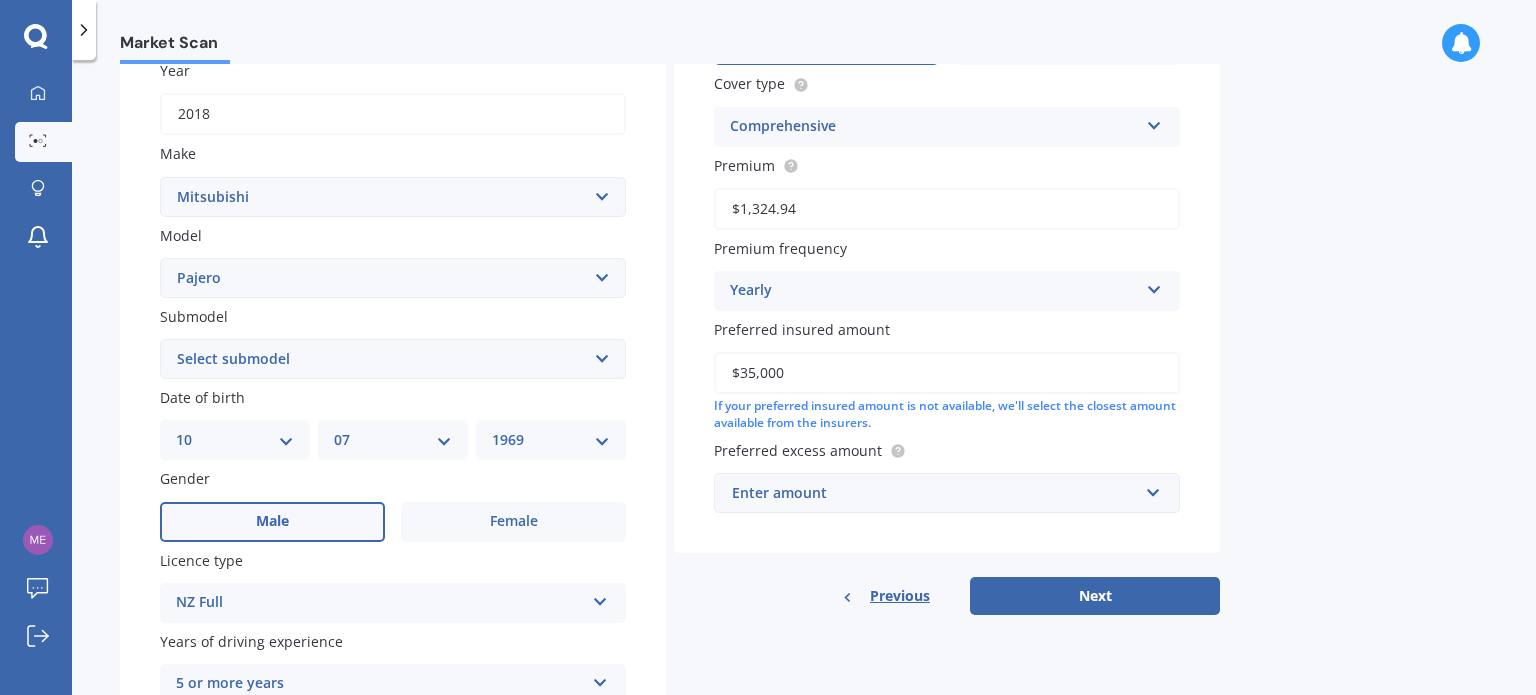 type on "$35,000" 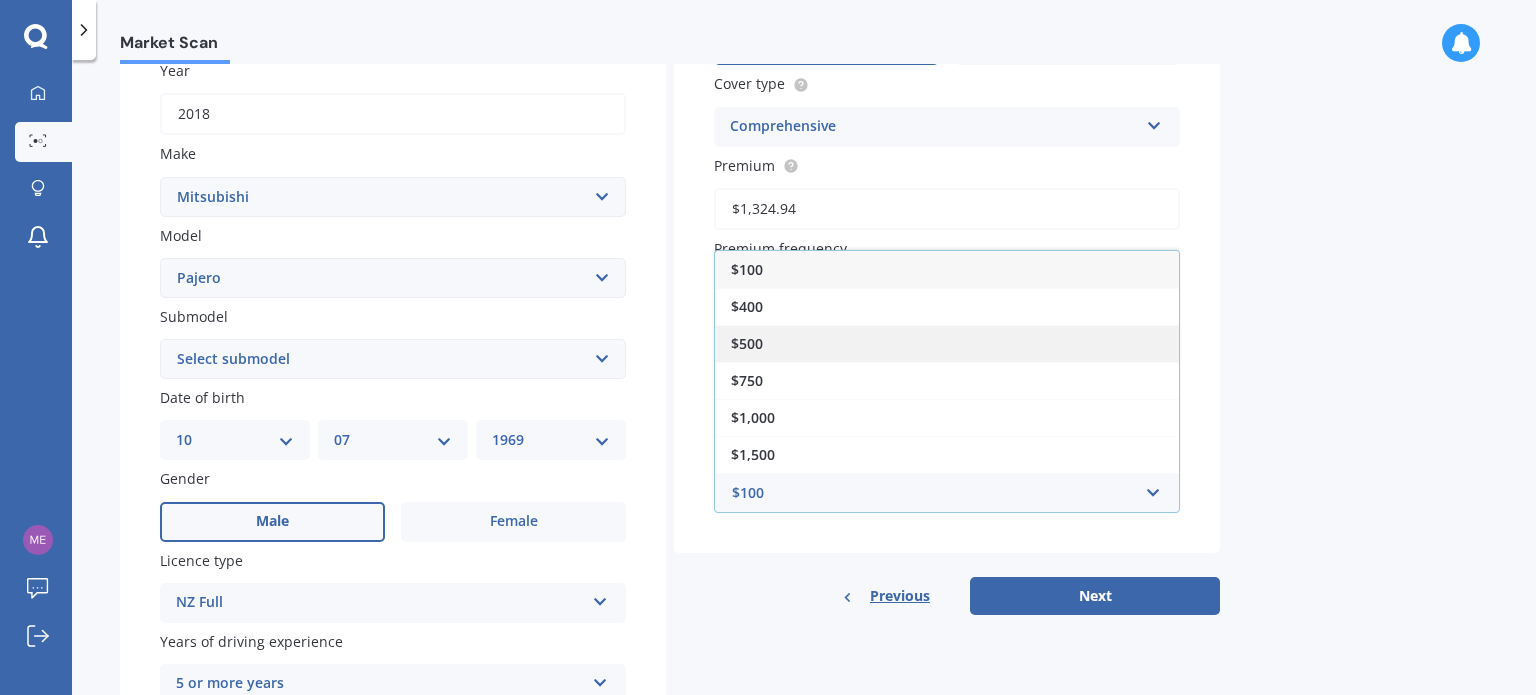 click on "$500" at bounding box center [947, 343] 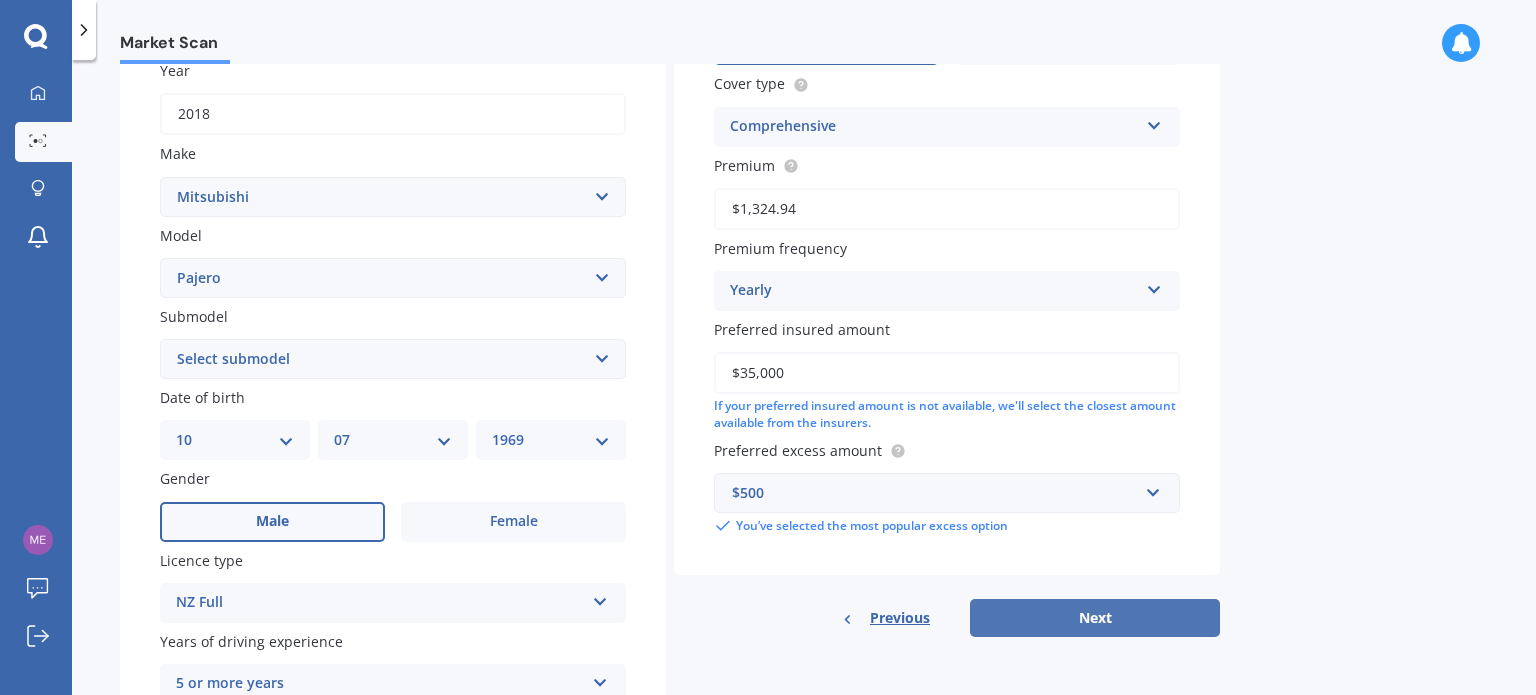click on "Next" at bounding box center (1095, 618) 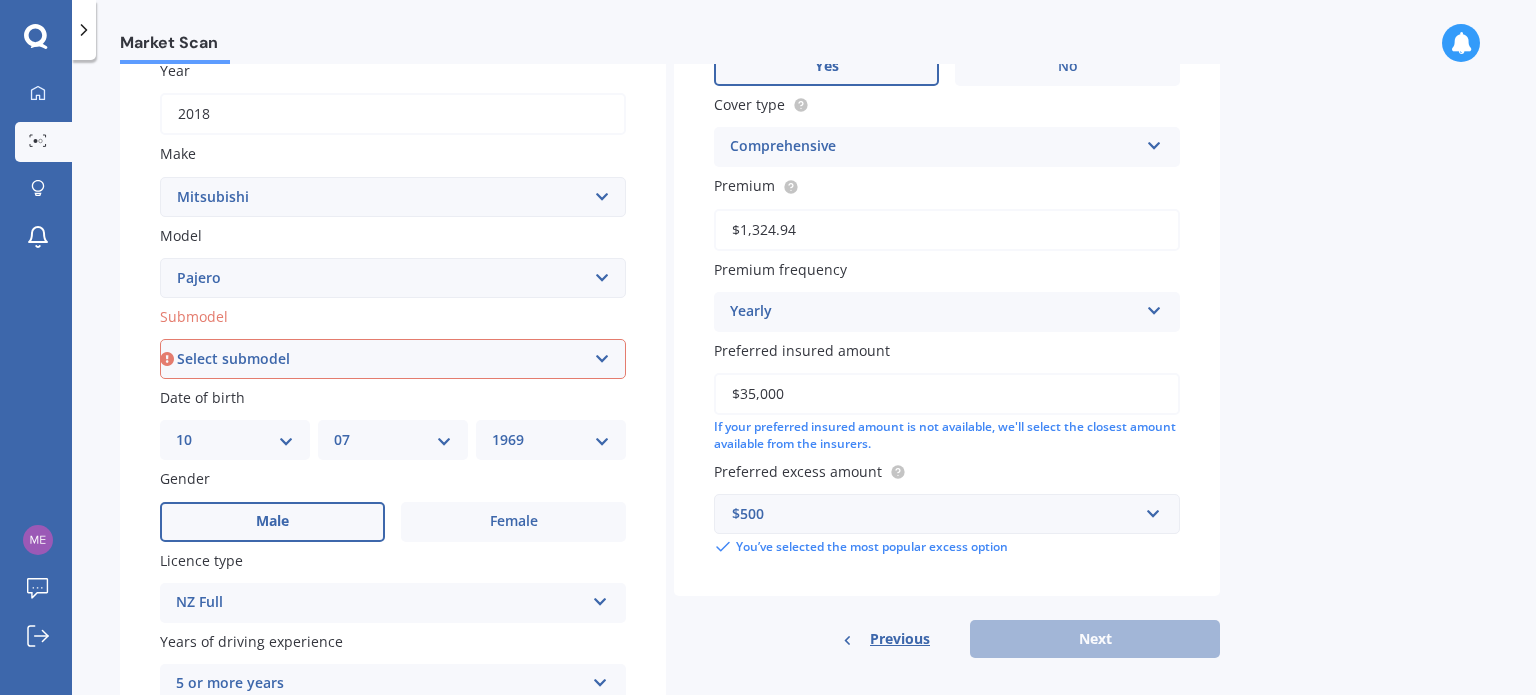click on "Select submodel (All other diesel) (All other petrol) Exceed 3.2 Turbo Diesel Exceed 3.8 Petrol GDI GLS 3.8 Petrol iO Junior 1.1 Litre LWB Diesel LWB Petrol LWB Turbo Diesel LWB V6 Sport VRX Sport XLS SWB Diesel SWB Petrol SWB Turbo Diesel SWB V6" at bounding box center (393, 359) 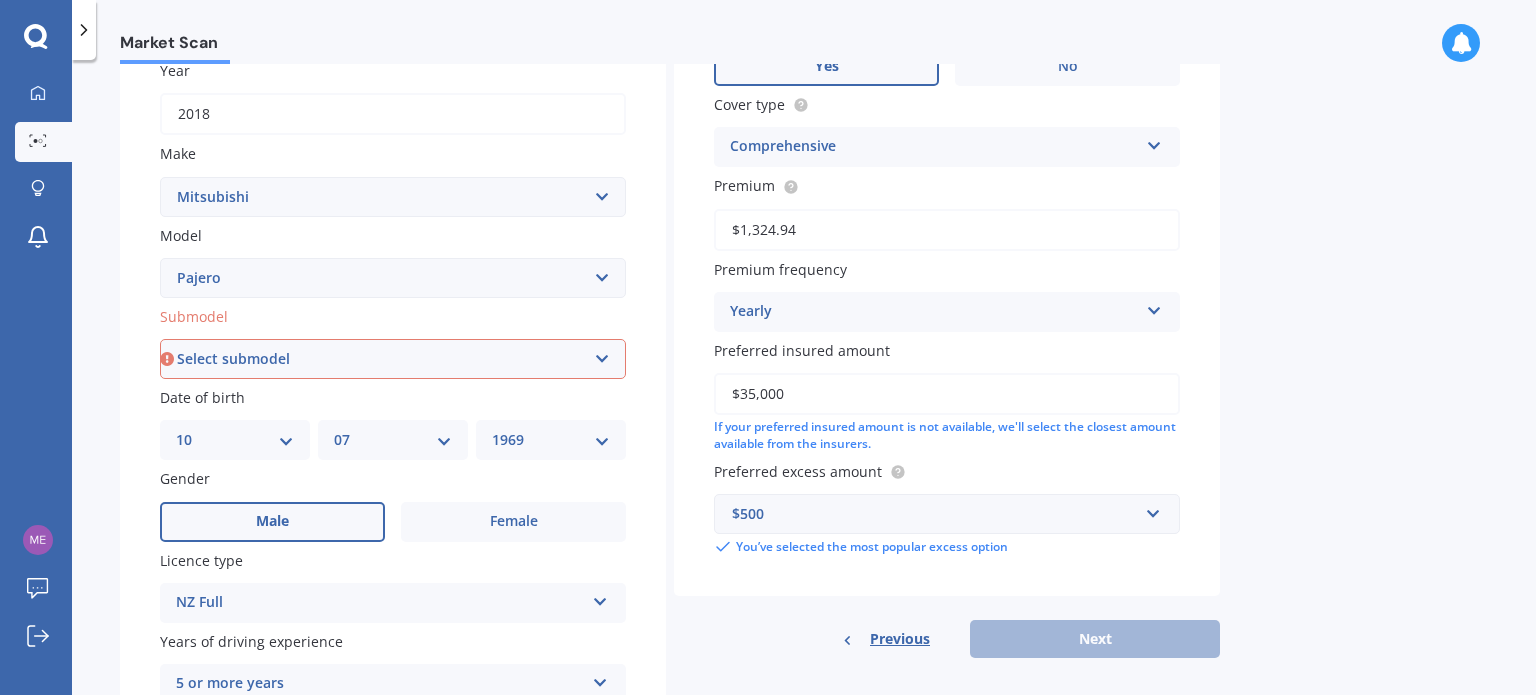select on "EXCEED 3.2 TURBO DIESEL" 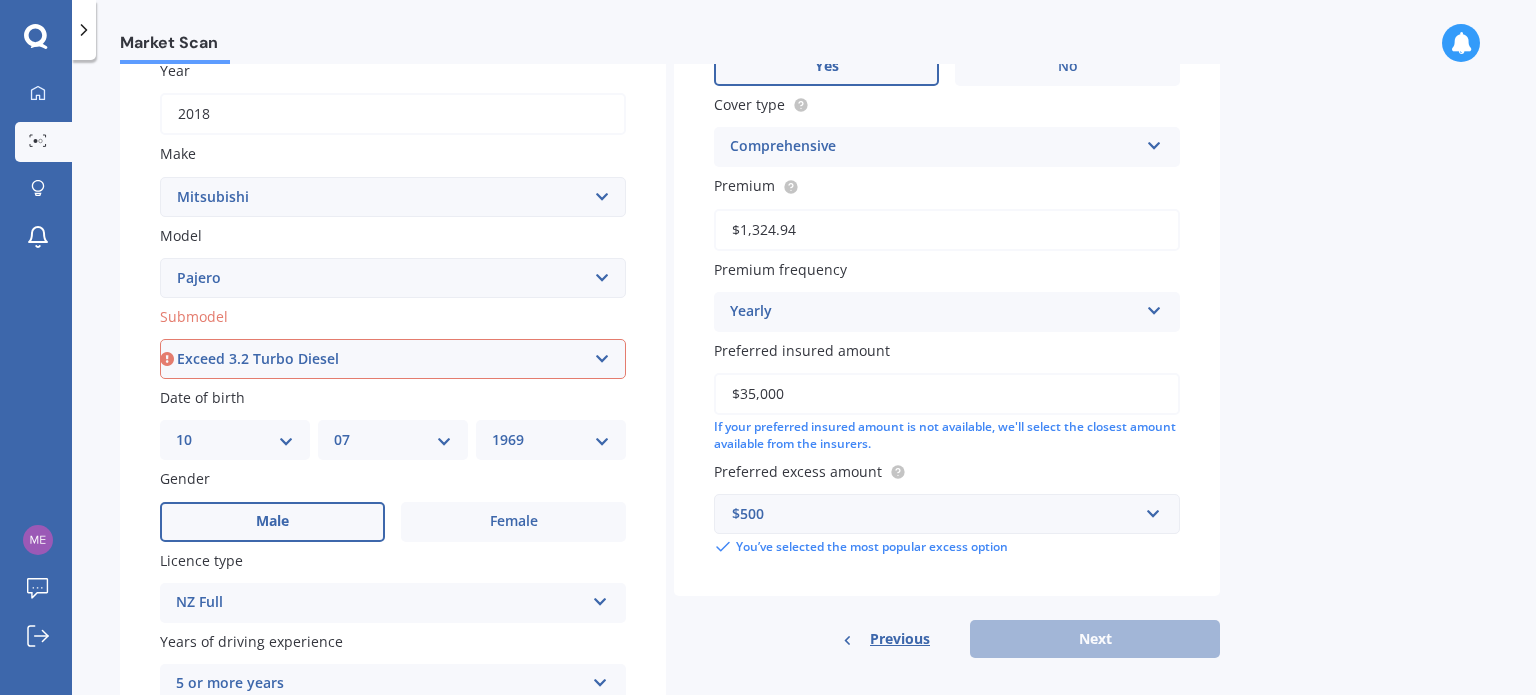 click on "Select submodel (All other diesel) (All other petrol) Exceed 3.2 Turbo Diesel Exceed 3.8 Petrol GDI GLS 3.8 Petrol iO Junior 1.1 Litre LWB Diesel LWB Petrol LWB Turbo Diesel LWB V6 Sport VRX Sport XLS SWB Diesel SWB Petrol SWB Turbo Diesel SWB V6" at bounding box center (393, 359) 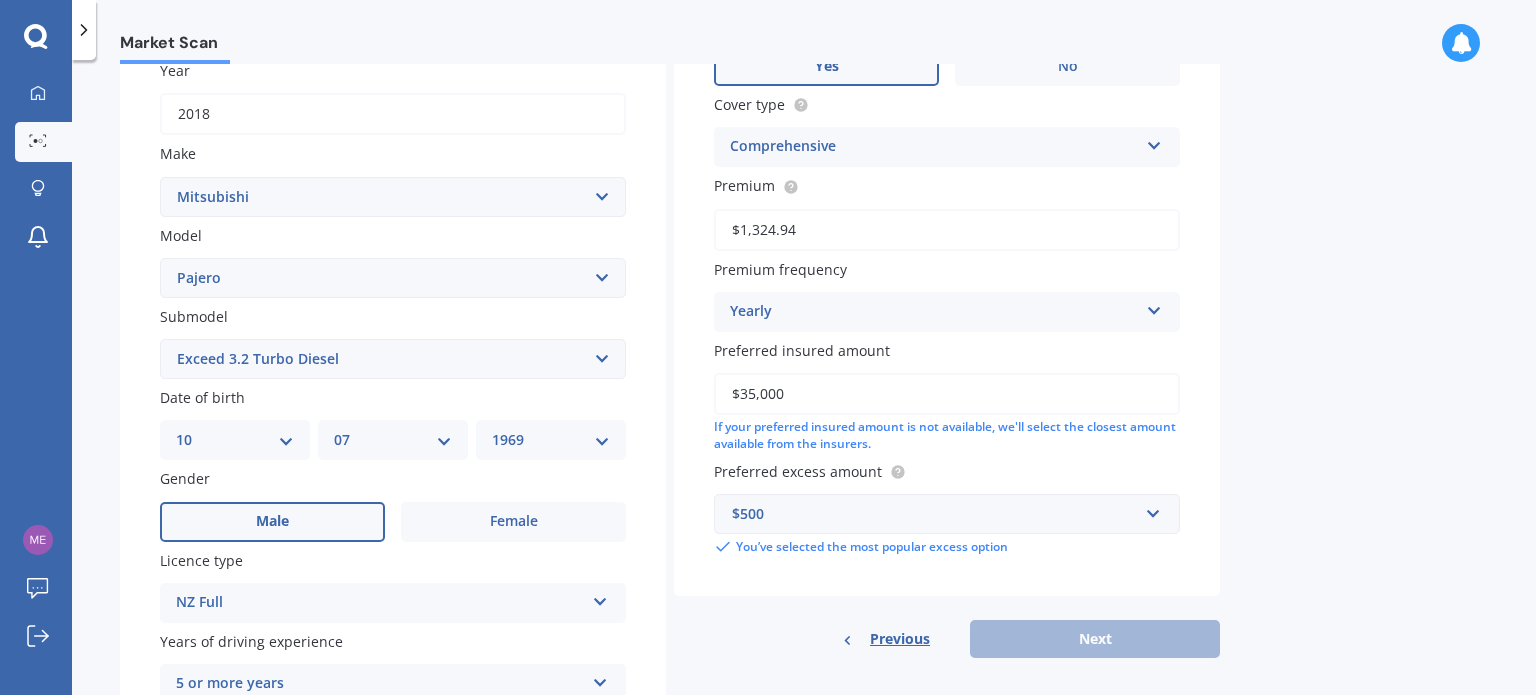 scroll, scrollTop: 386, scrollLeft: 0, axis: vertical 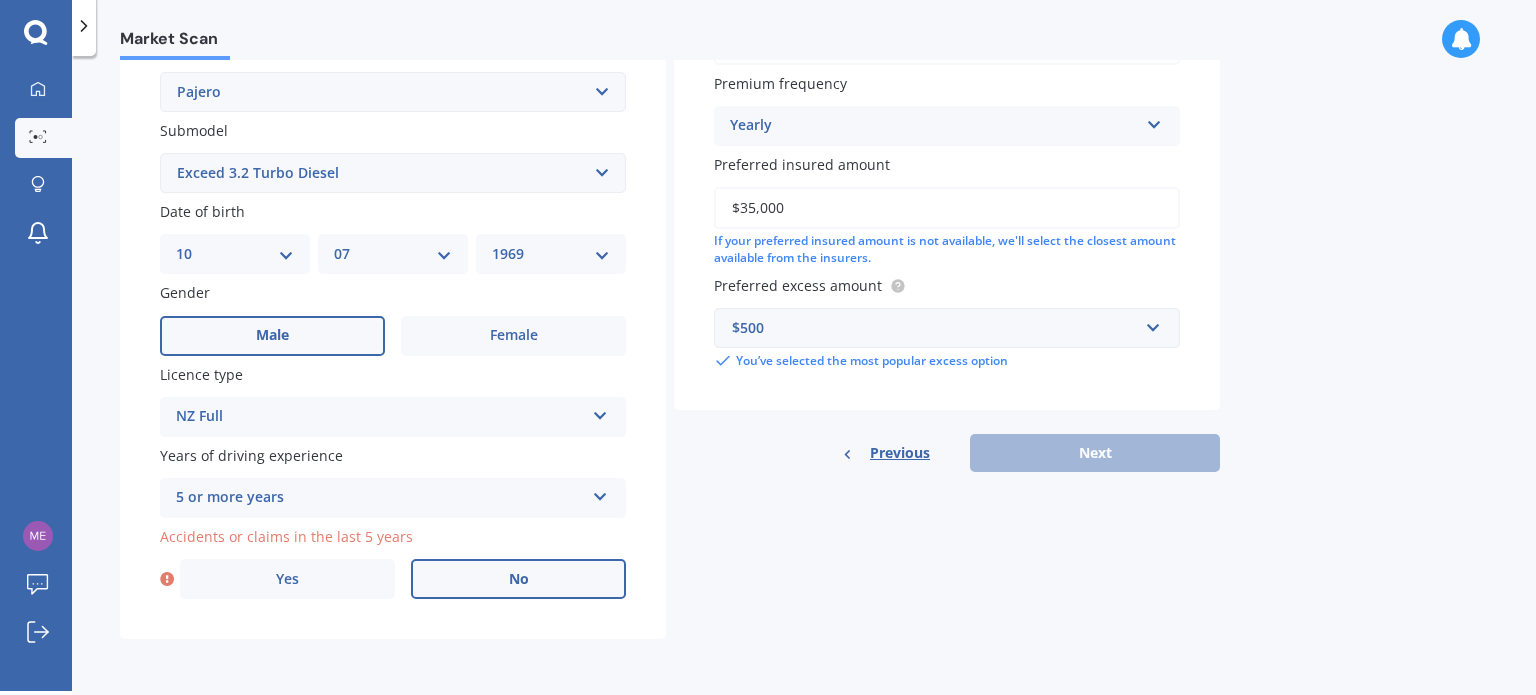 click on "No" at bounding box center [518, 579] 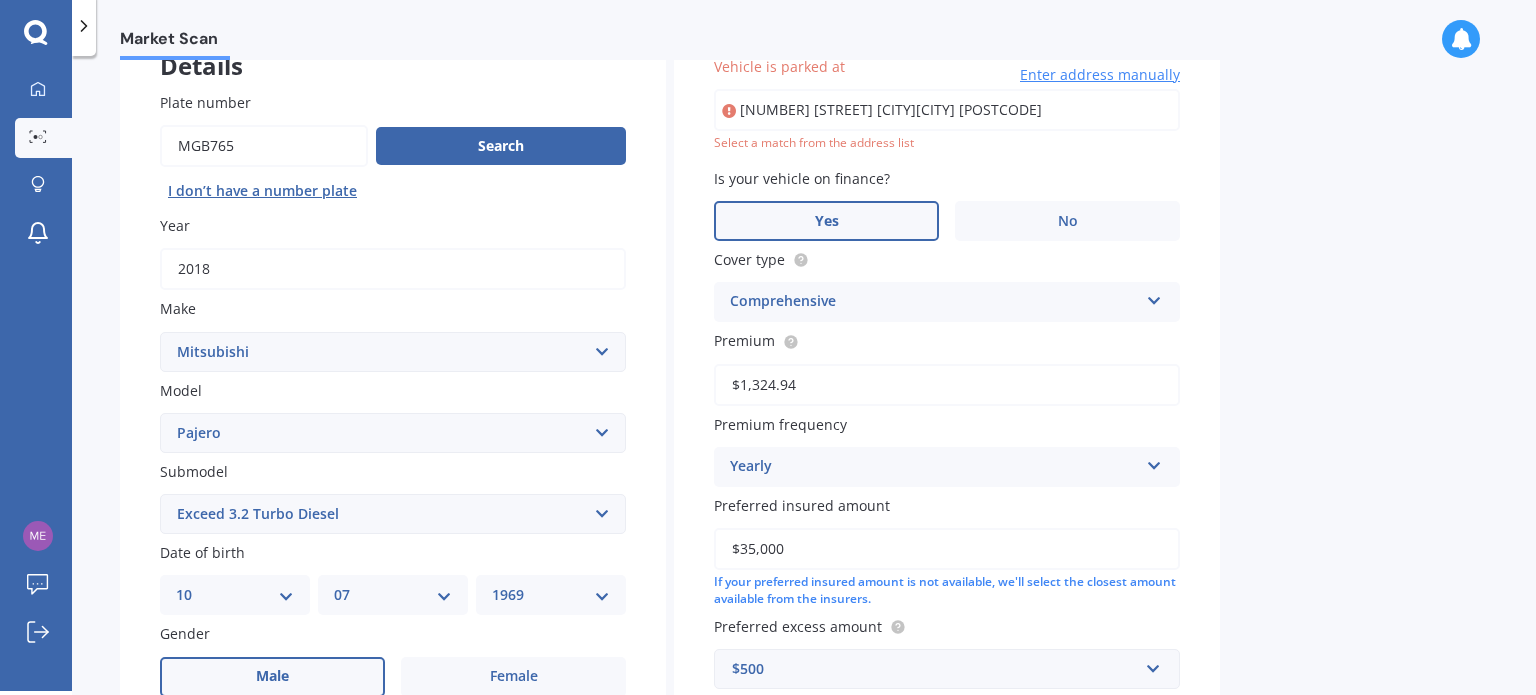 scroll, scrollTop: 136, scrollLeft: 0, axis: vertical 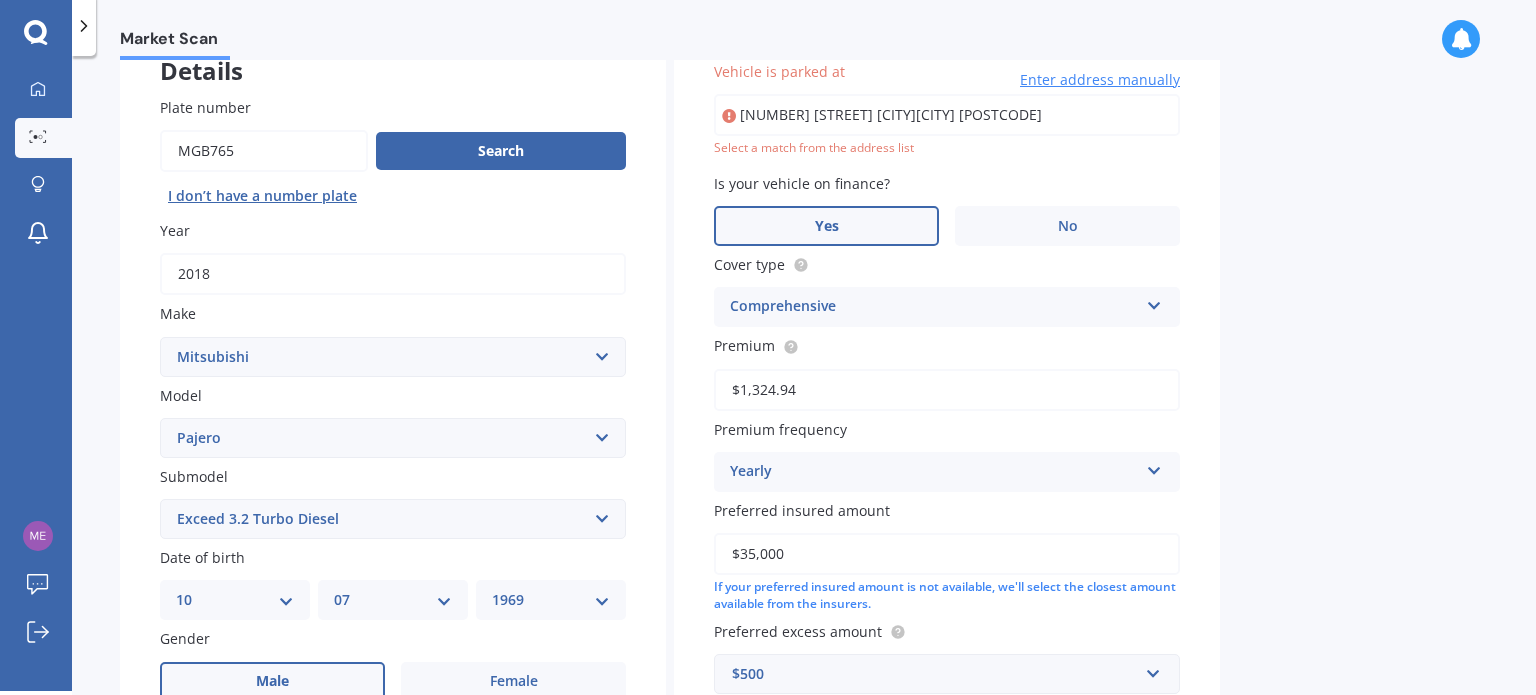 drag, startPoint x: 822, startPoint y: 111, endPoint x: 1188, endPoint y: 114, distance: 366.0123 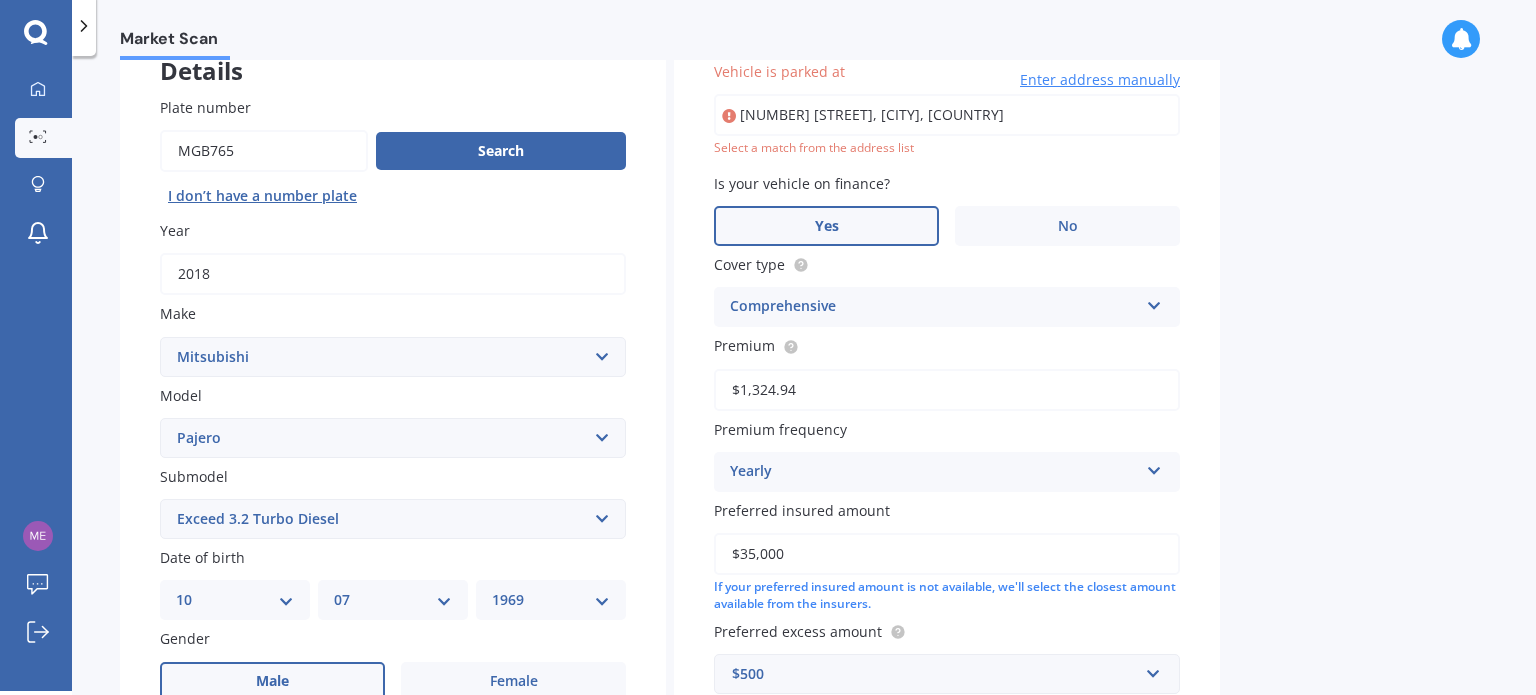 type on "[NUMBER] [STREET], [CITY] [POSTCODE]" 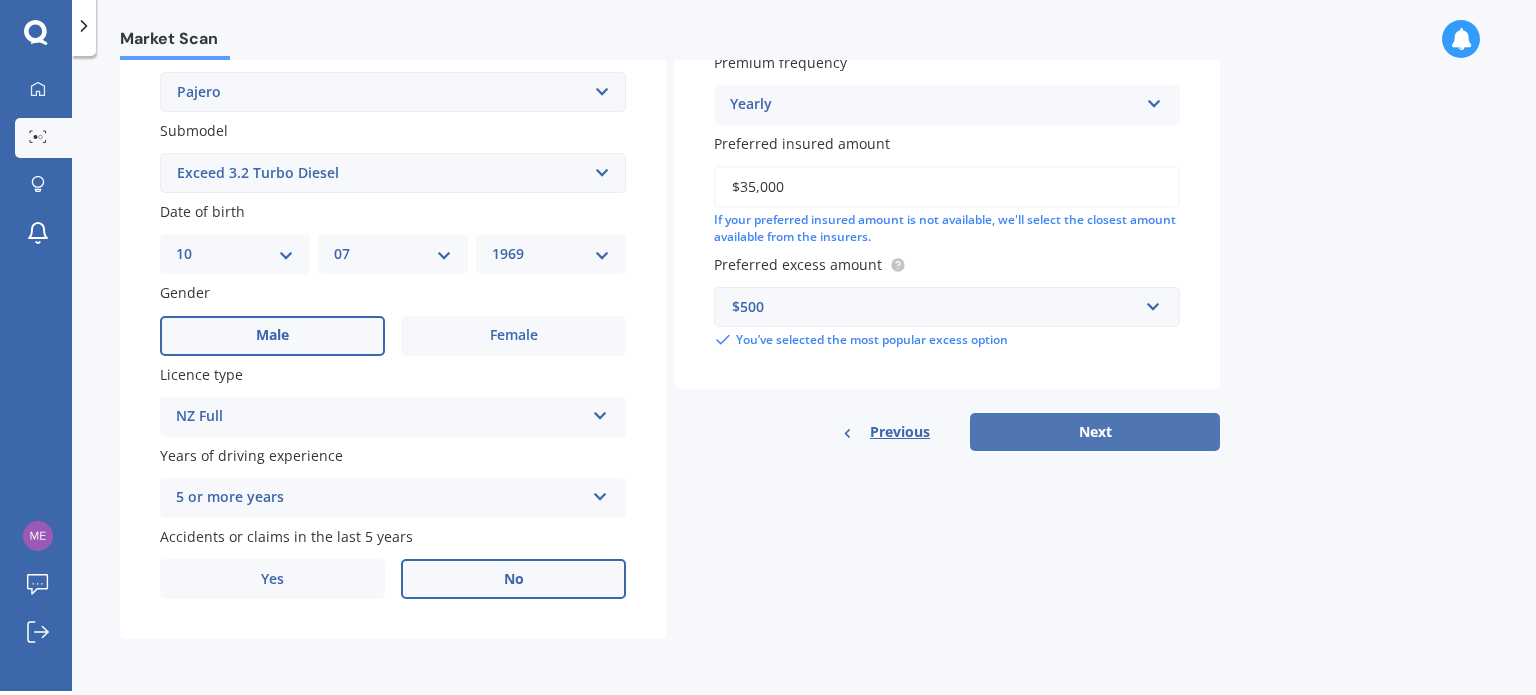 click on "Next" at bounding box center (1095, 432) 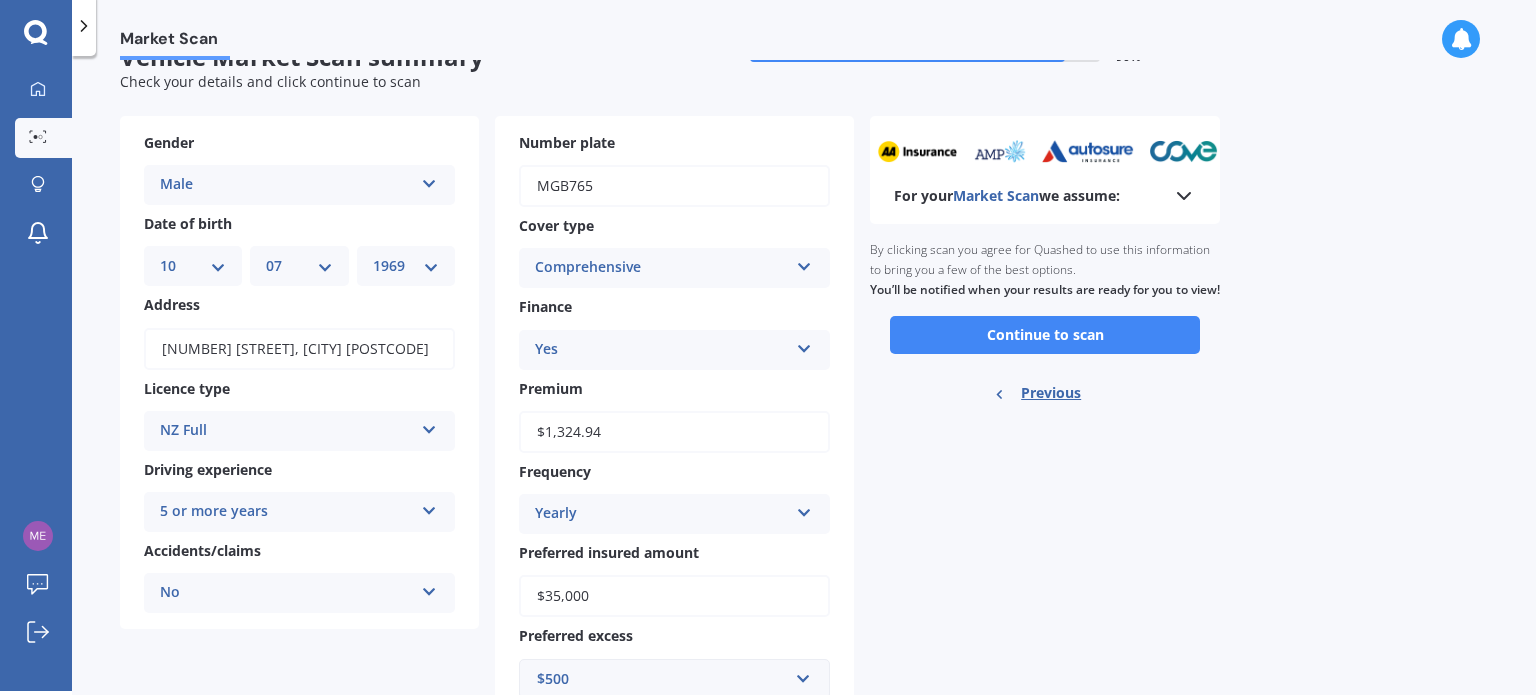 scroll, scrollTop: 0, scrollLeft: 0, axis: both 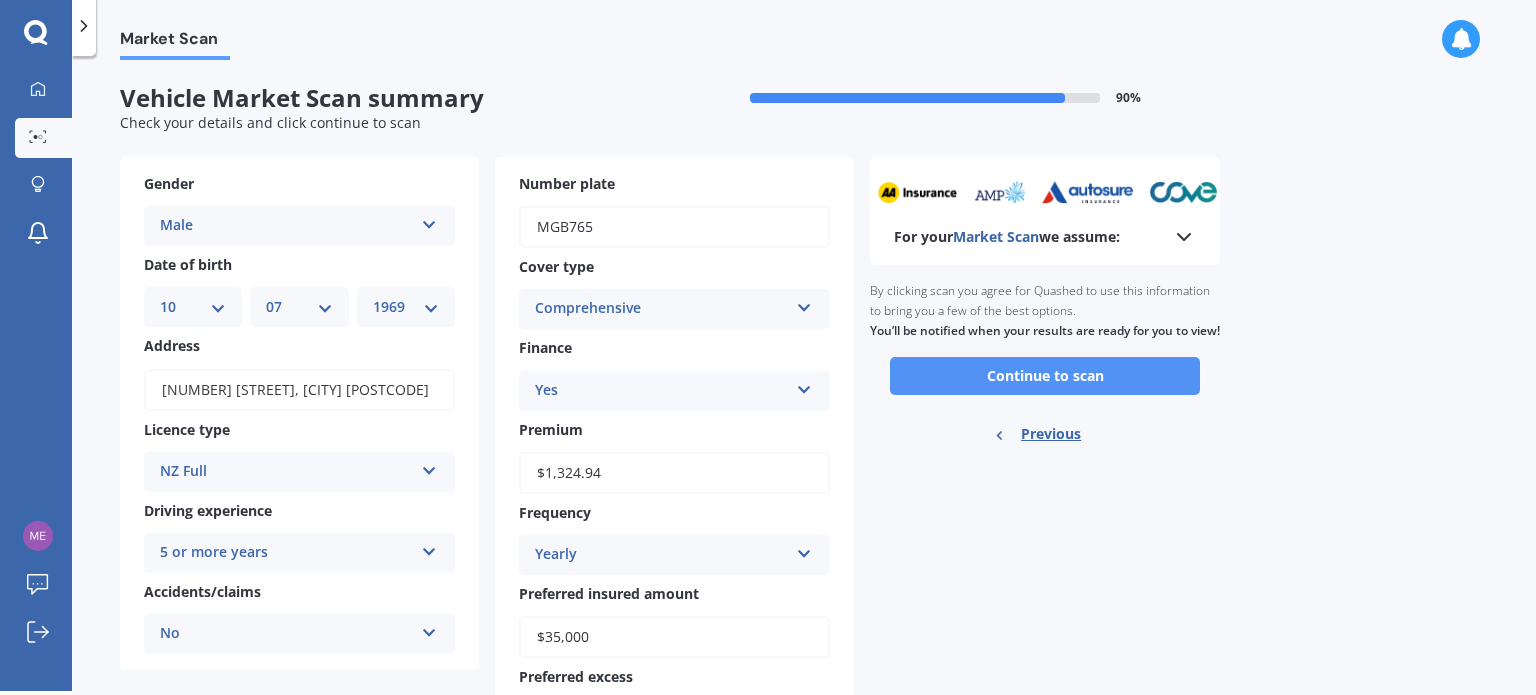 click on "Continue to scan" at bounding box center [1045, 376] 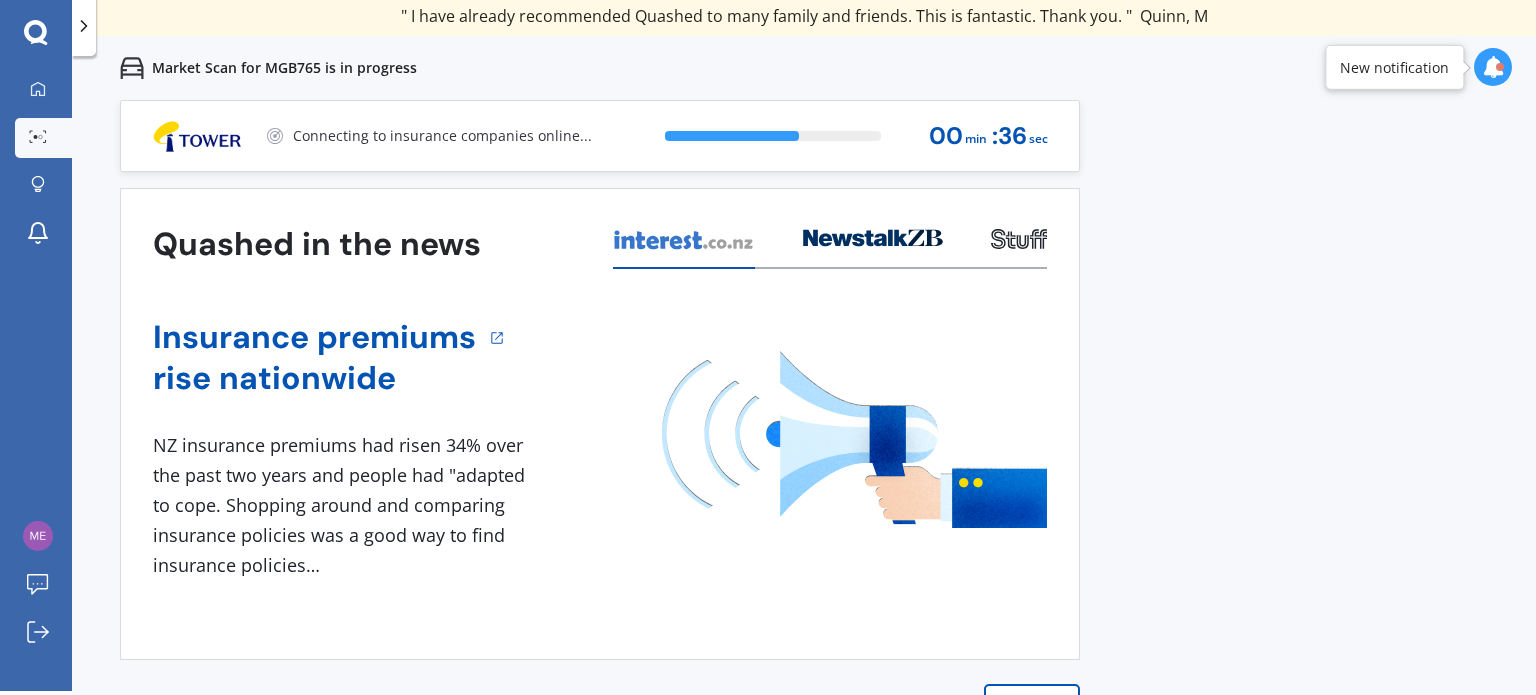 click on "Previous 60,000+ Kiwis have signed up to shop and save on insurance with us " Helpful tool, just that my current insurance is cheaper. " [FIRST], [INITIAL] " I have already recommended Quashed to many family and friends. This is fantastic. Thank you. " [FIRST], [INITIAL] " A very useful tool and is easy to use. Highly recommended! " [FIRST], [INITIAL] " Useful tool to check whether our current prices are competitive - which they are. " [FIRST], [INITIAL] " My current car insurance was half of the cheapest quoted here, so I'll stick with them. " [FIRST], [INITIAL] " Gave exactly the same results. " [FIRST], [INITIAL] " It's pretty accurate. Good service. " [FIRST], [INITIAL] " That was very helpful as it provided all the details required to make the necessary decision. " [FIRST], [INITIAL] " I've already recommended to a number of people. " [FIRST], [INITIAL] " Good to know my existing cover is so good! " [FIRST], [INITIAL] " Excellent site! I saved $300 off my existing policy. " [FIRST], [INITIAL] " Great stuff team! first time using it, and it was very clear and concise. " [FIRST], [INITIAL]   Next 62 % 00 min :  36 sec" at bounding box center [804, 447] 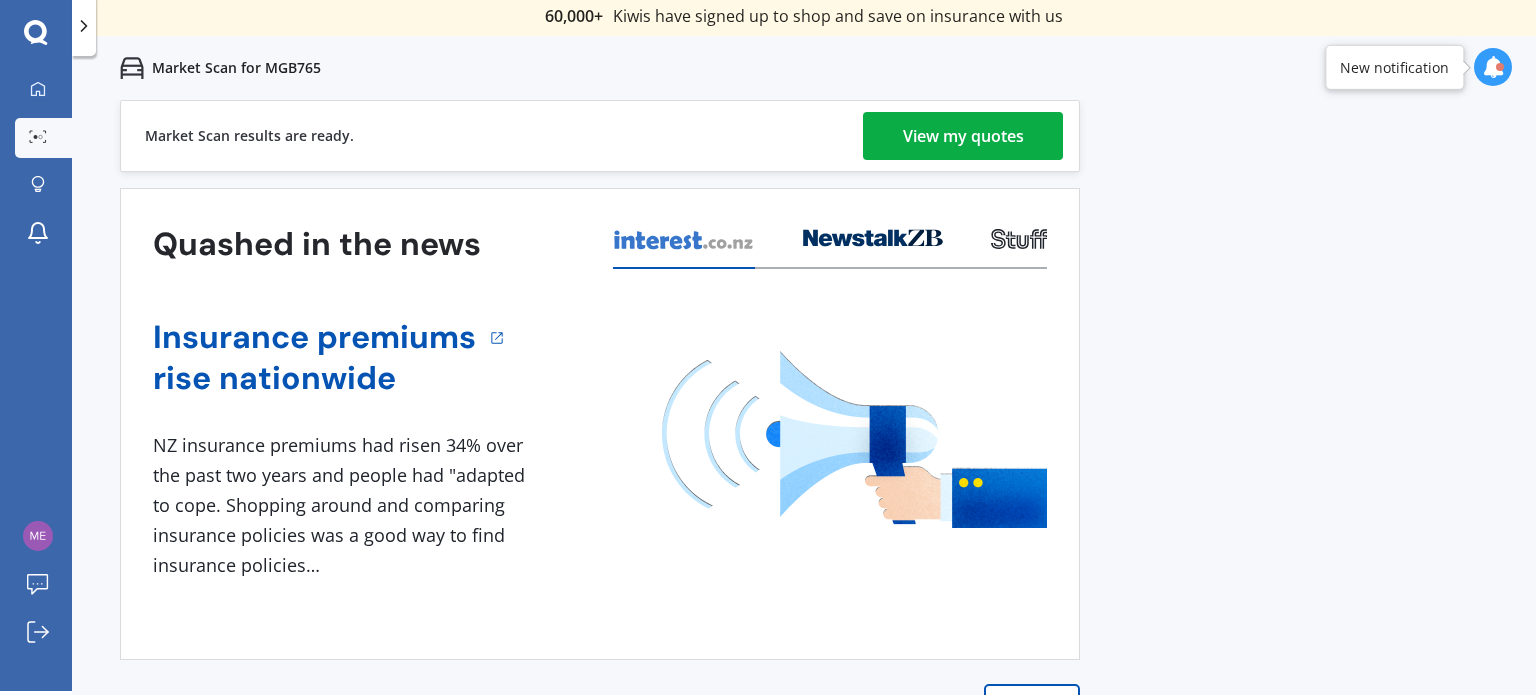 click on "View my quotes" at bounding box center [963, 136] 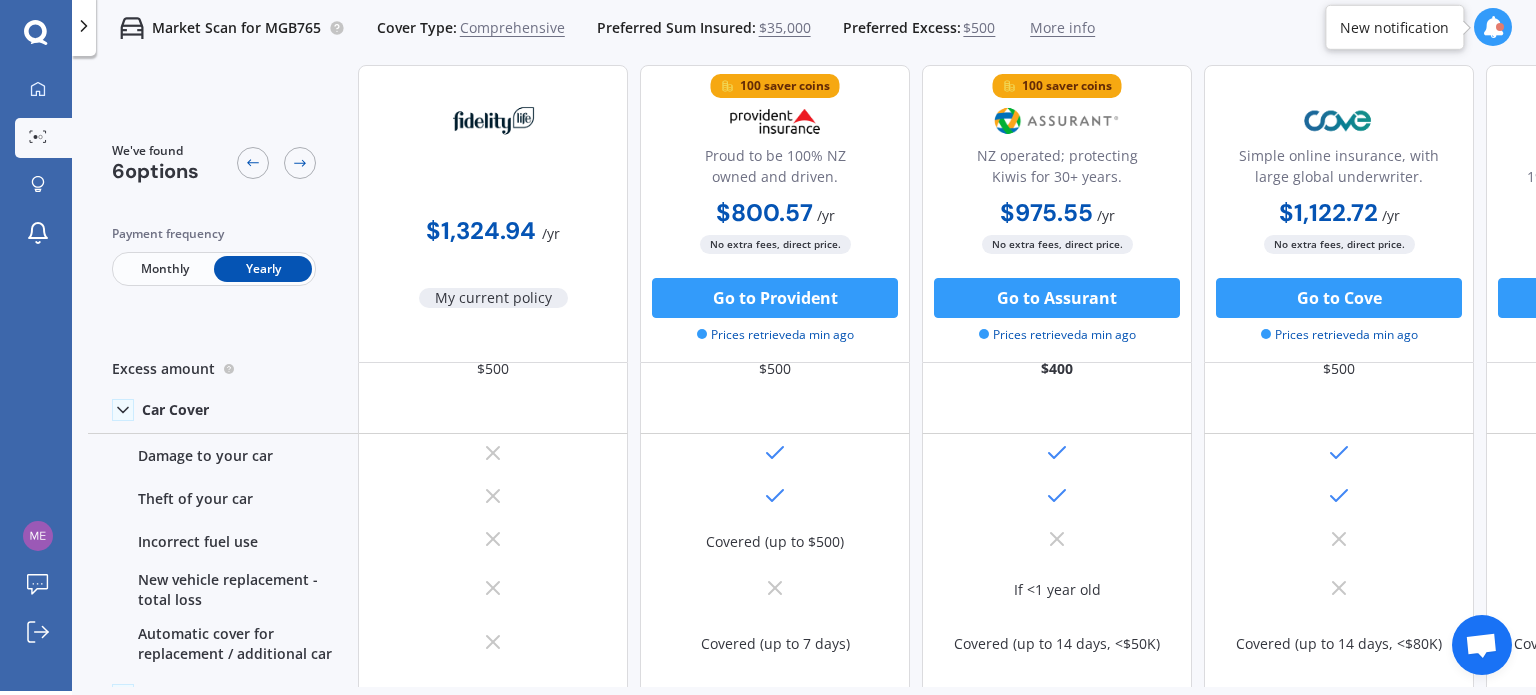 scroll, scrollTop: 0, scrollLeft: 0, axis: both 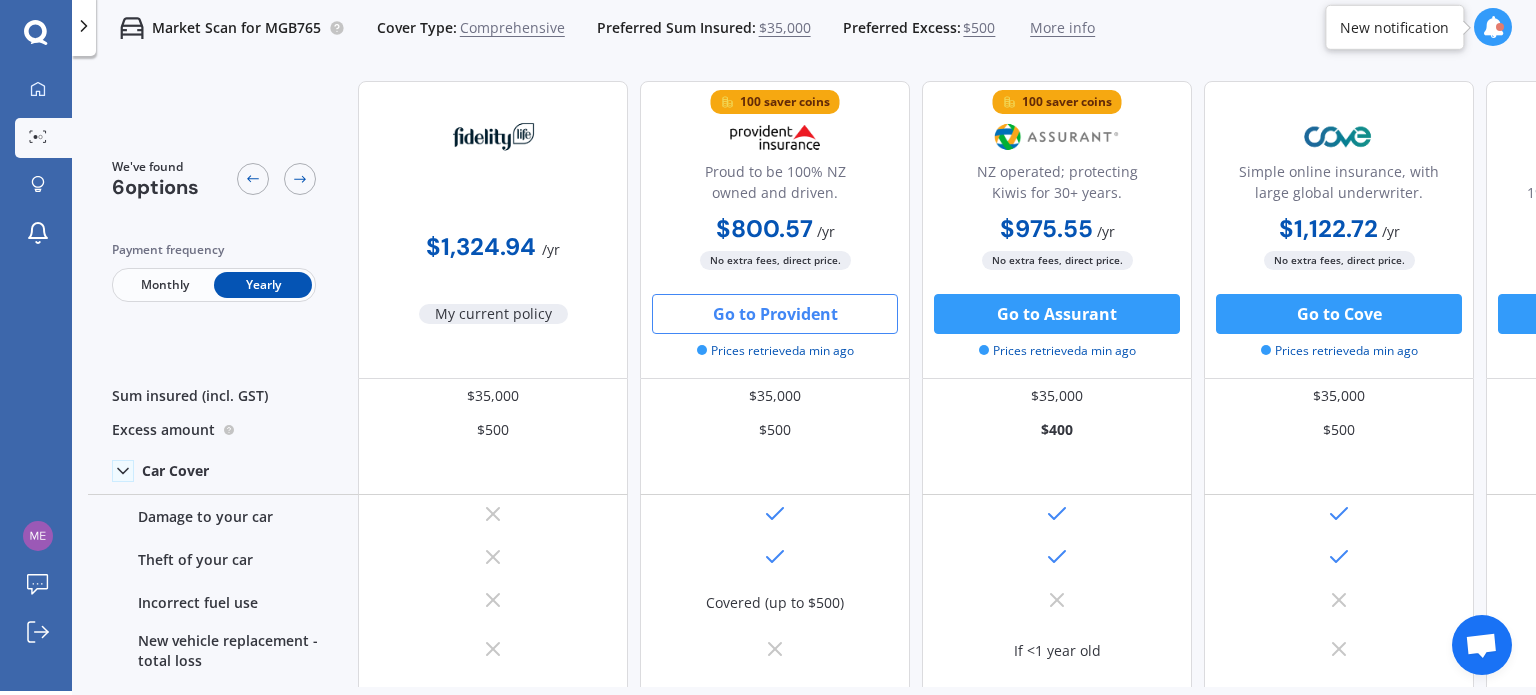 click on "Go to Provident" at bounding box center [775, 314] 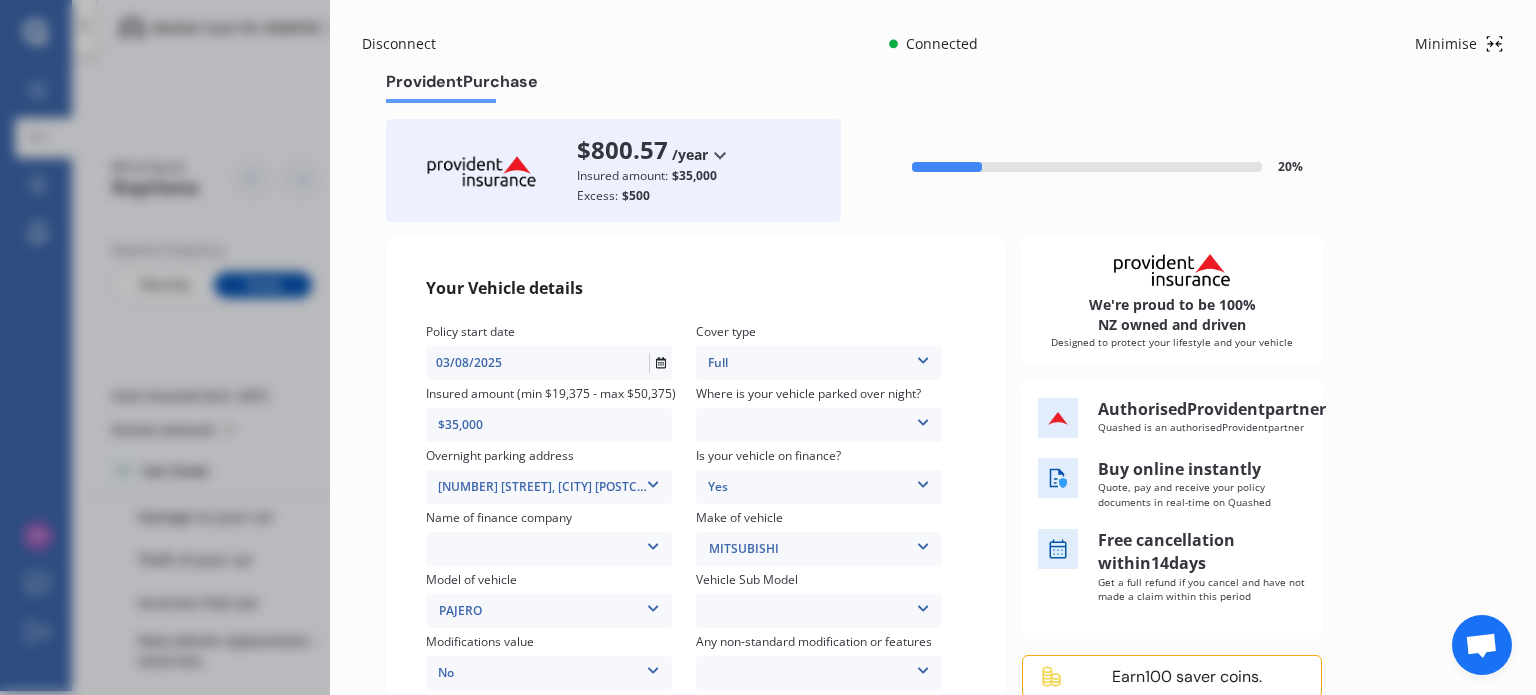 click on "Minimise" at bounding box center (1446, 44) 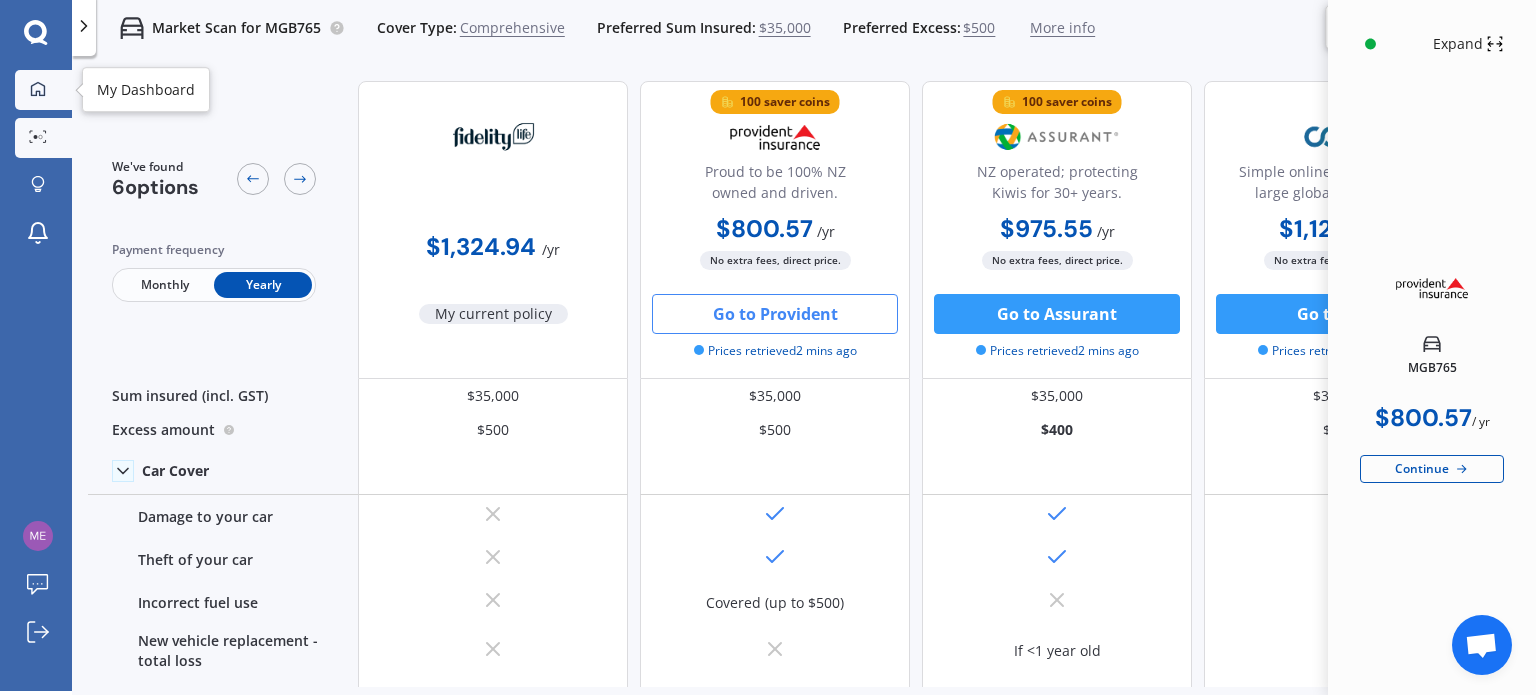 click at bounding box center [38, 90] 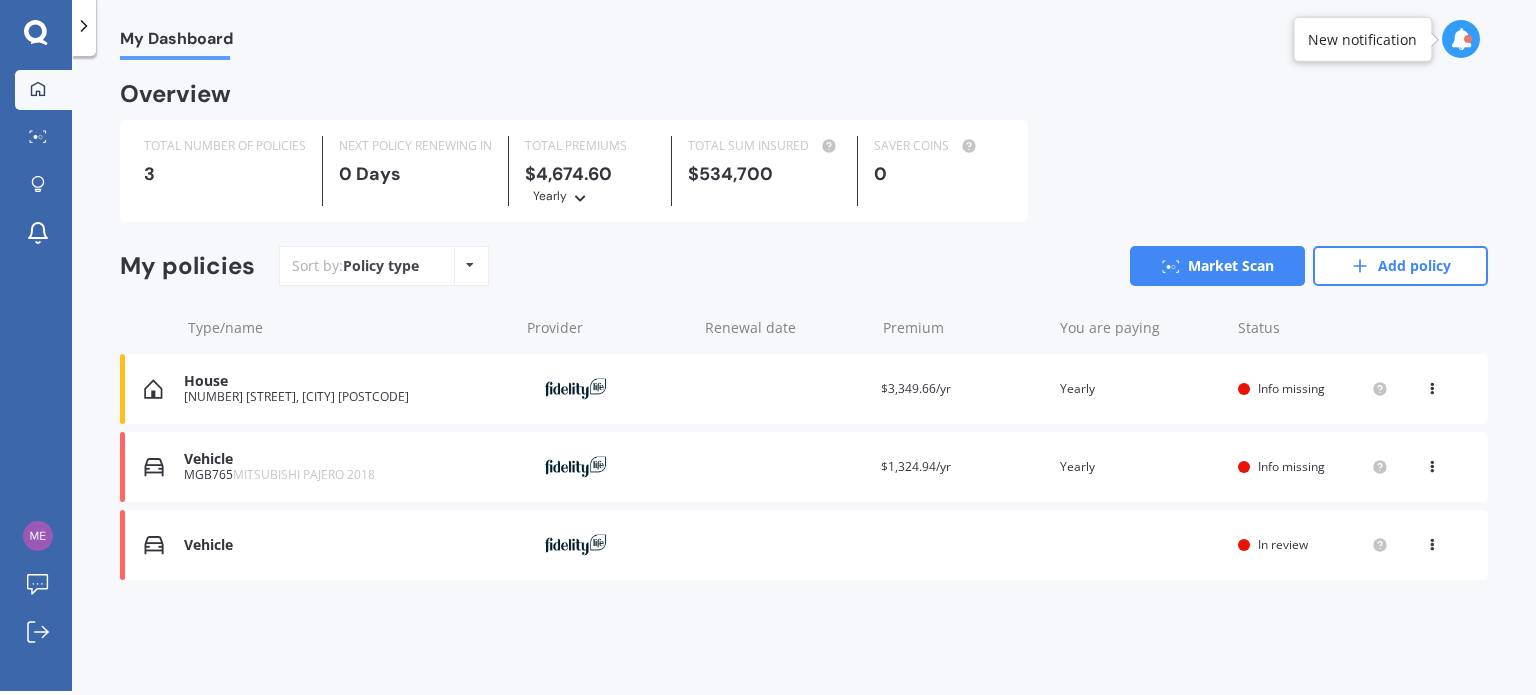 click at bounding box center (1432, 385) 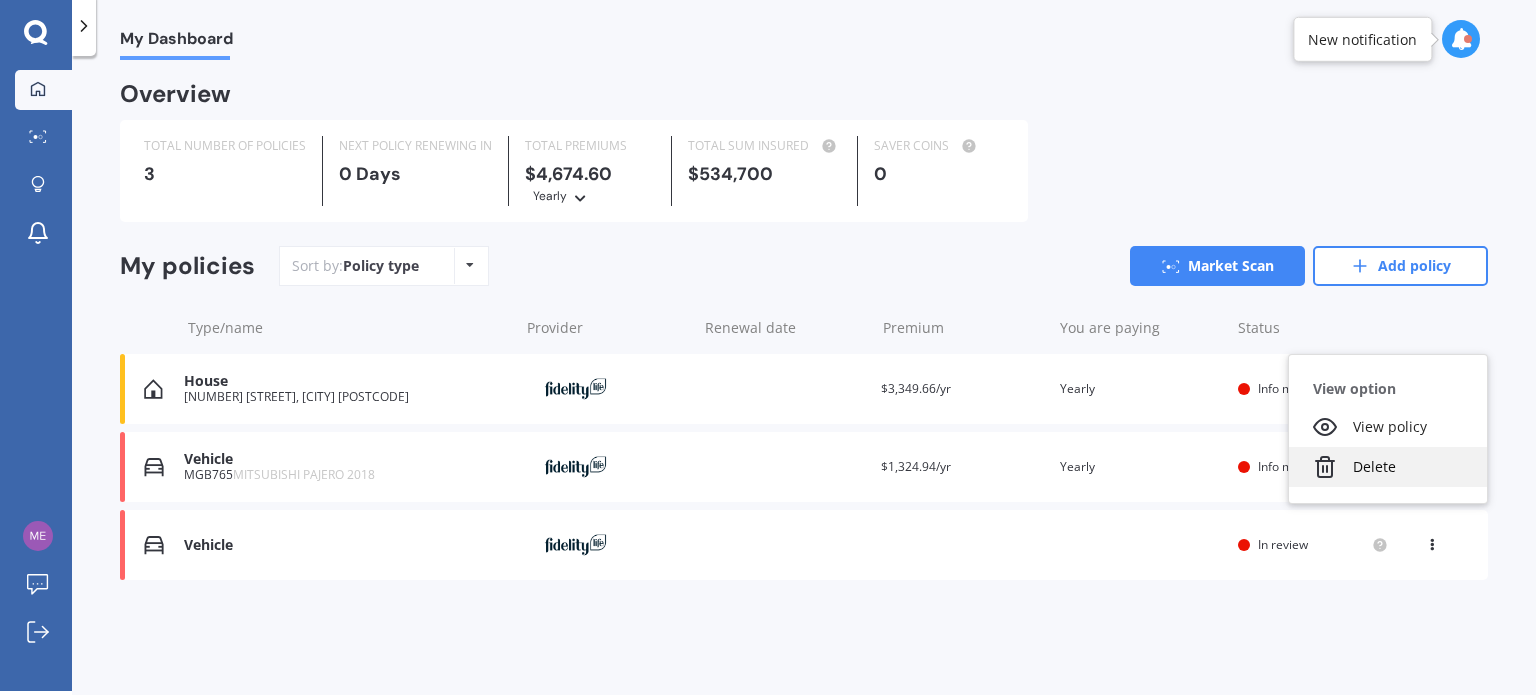 click on "Delete" at bounding box center (1388, 467) 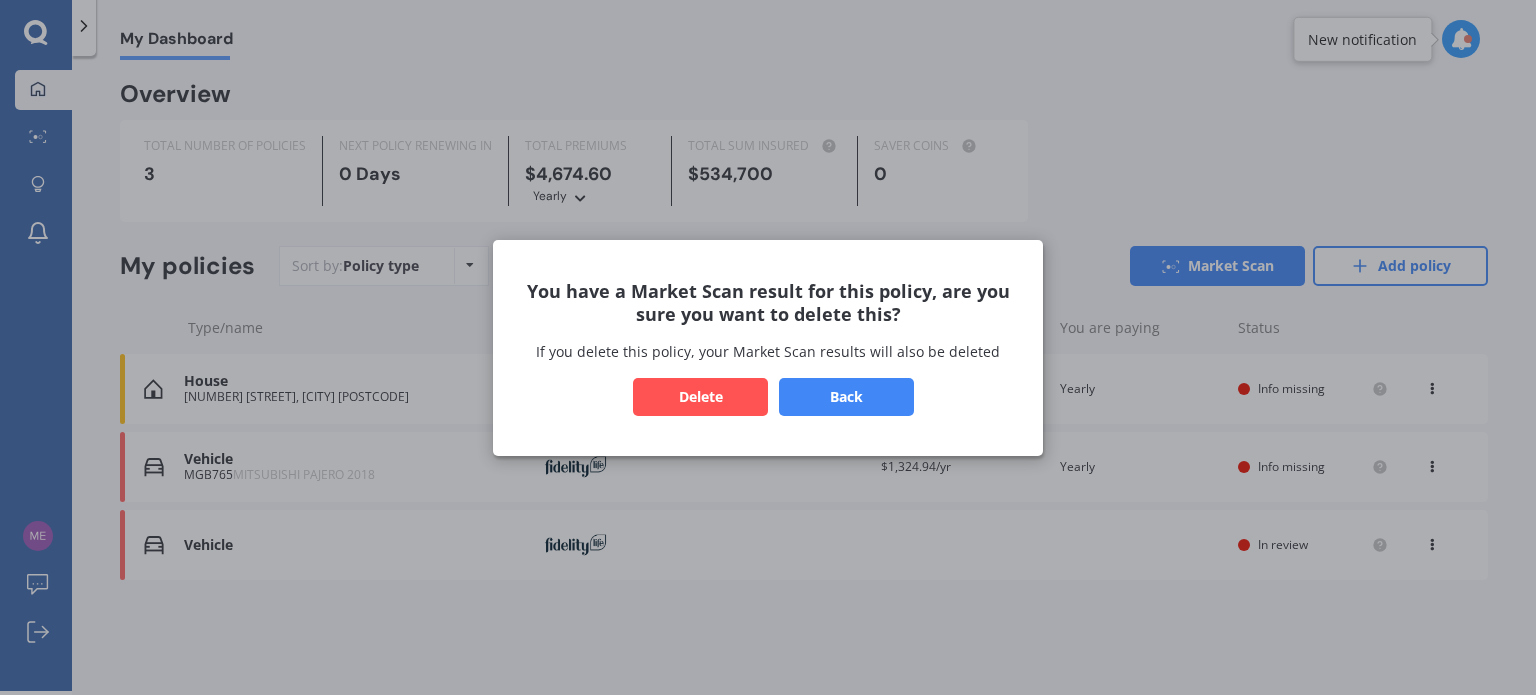 click on "Delete" at bounding box center [700, 396] 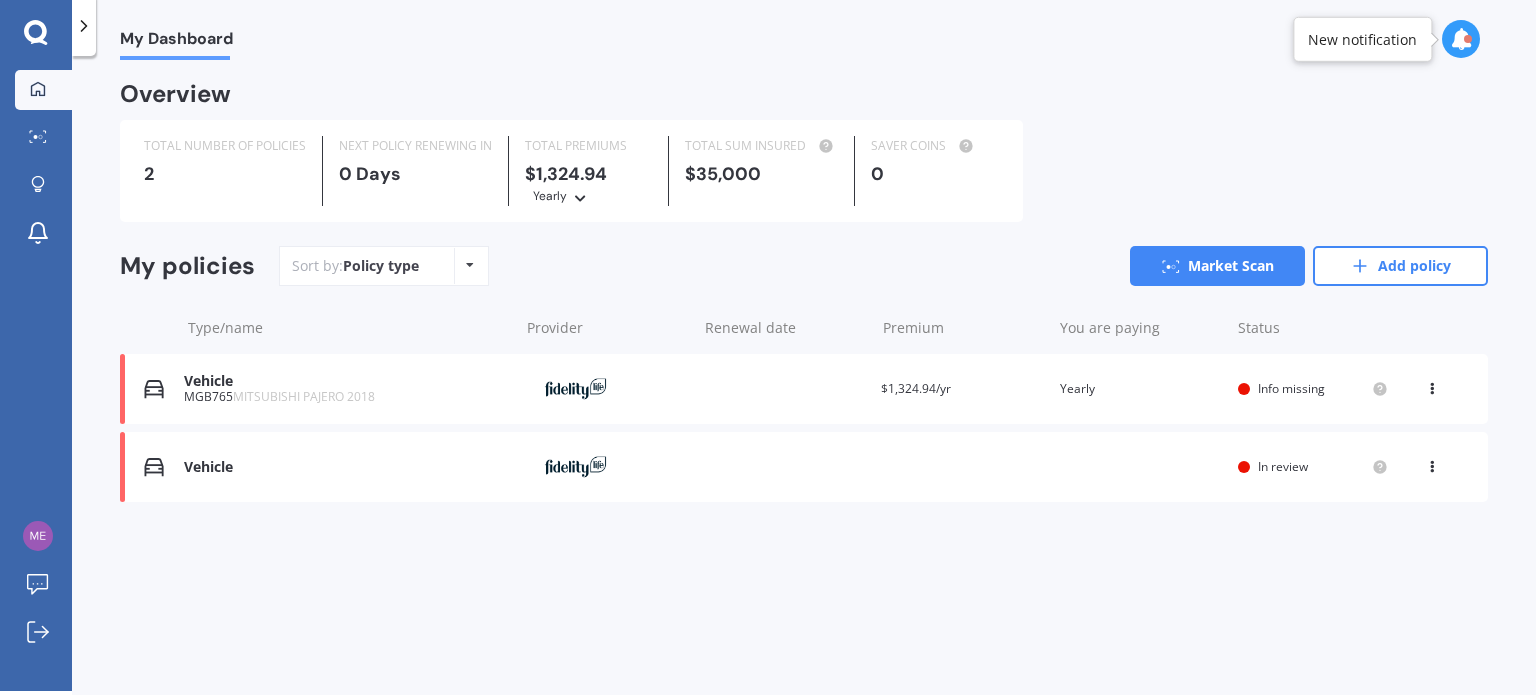 click at bounding box center (1432, 385) 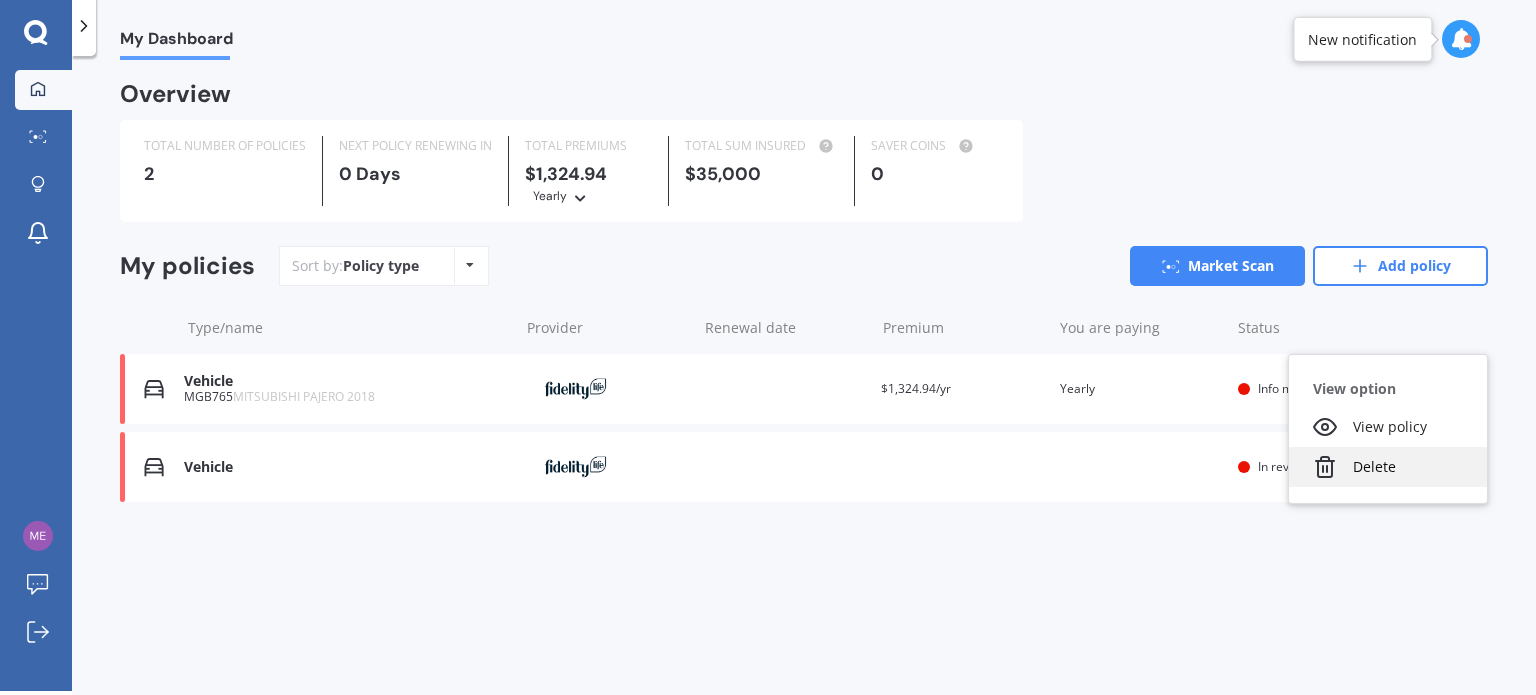 click on "Delete" at bounding box center [1388, 467] 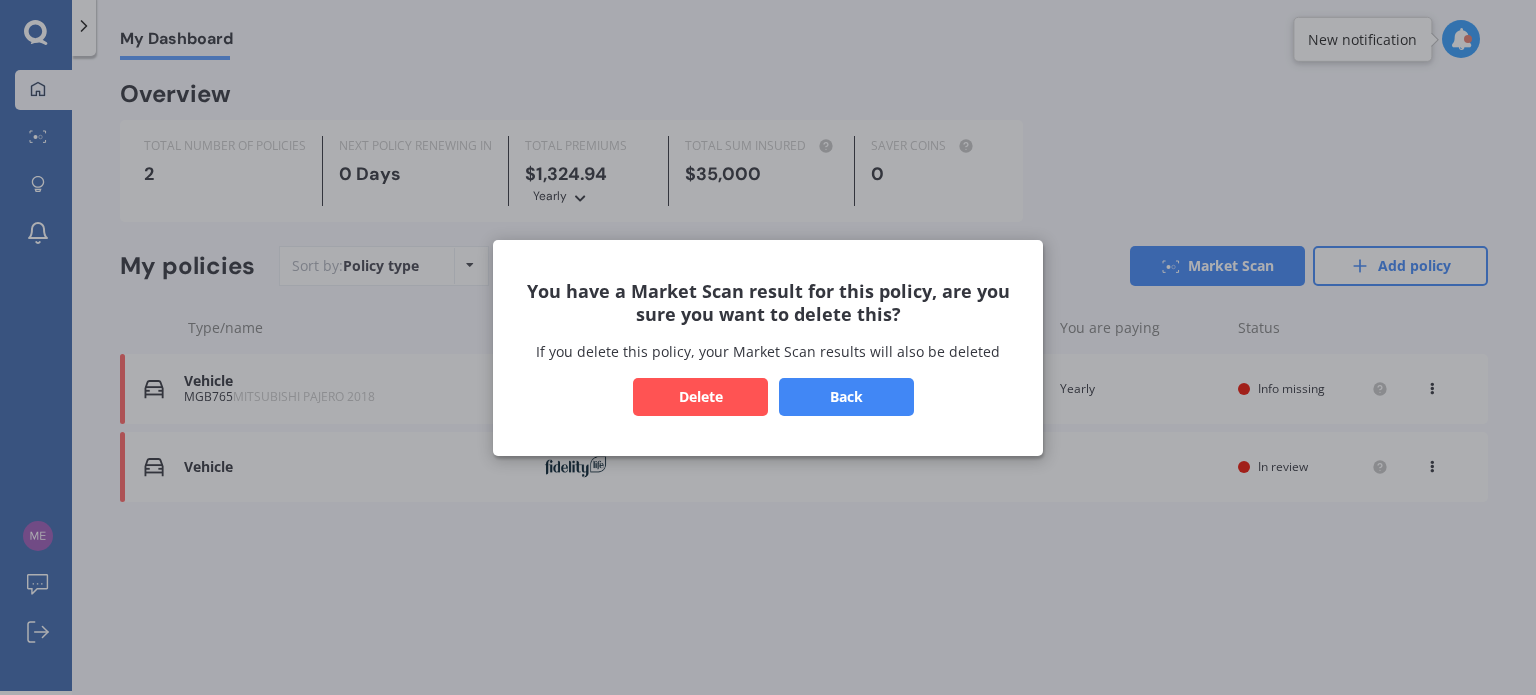click on "Delete" at bounding box center [700, 396] 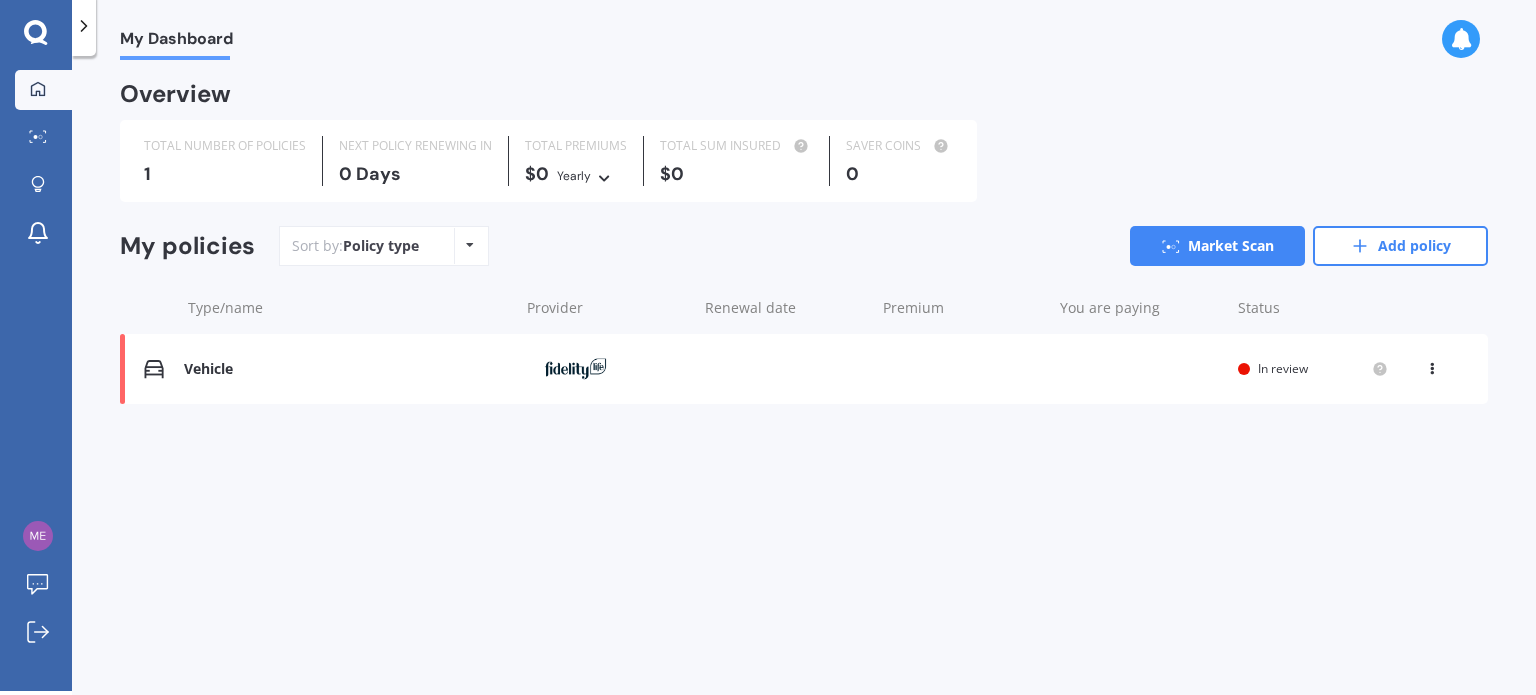 click at bounding box center [1432, 365] 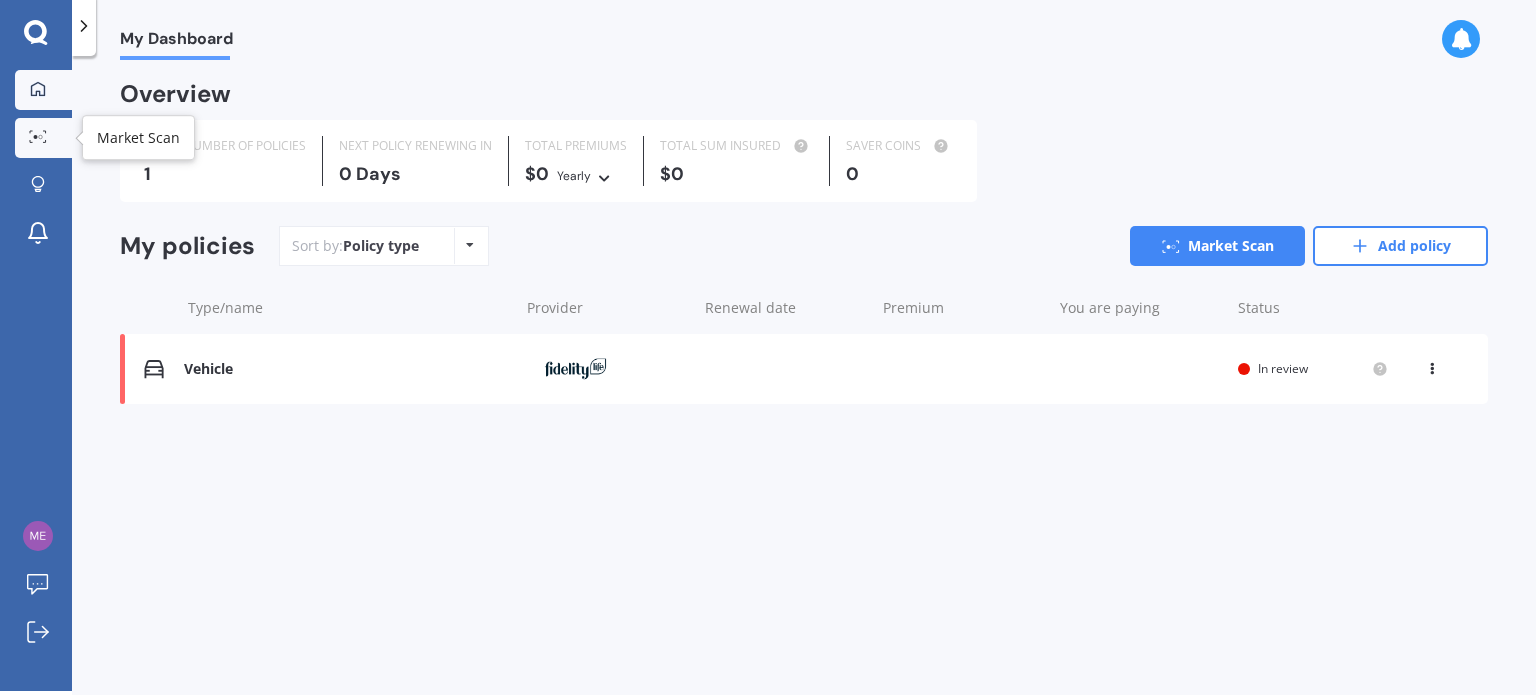 click 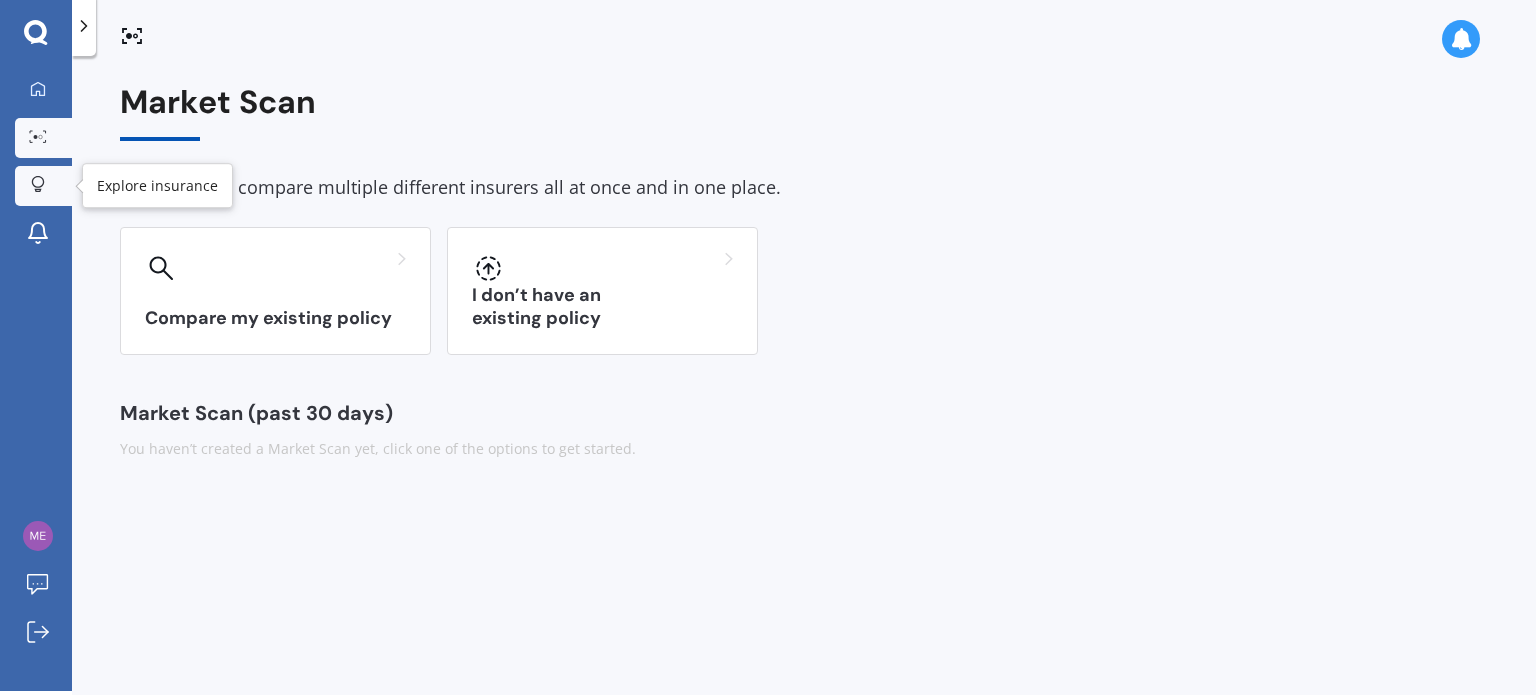 click on "Explore insurance" at bounding box center [43, 186] 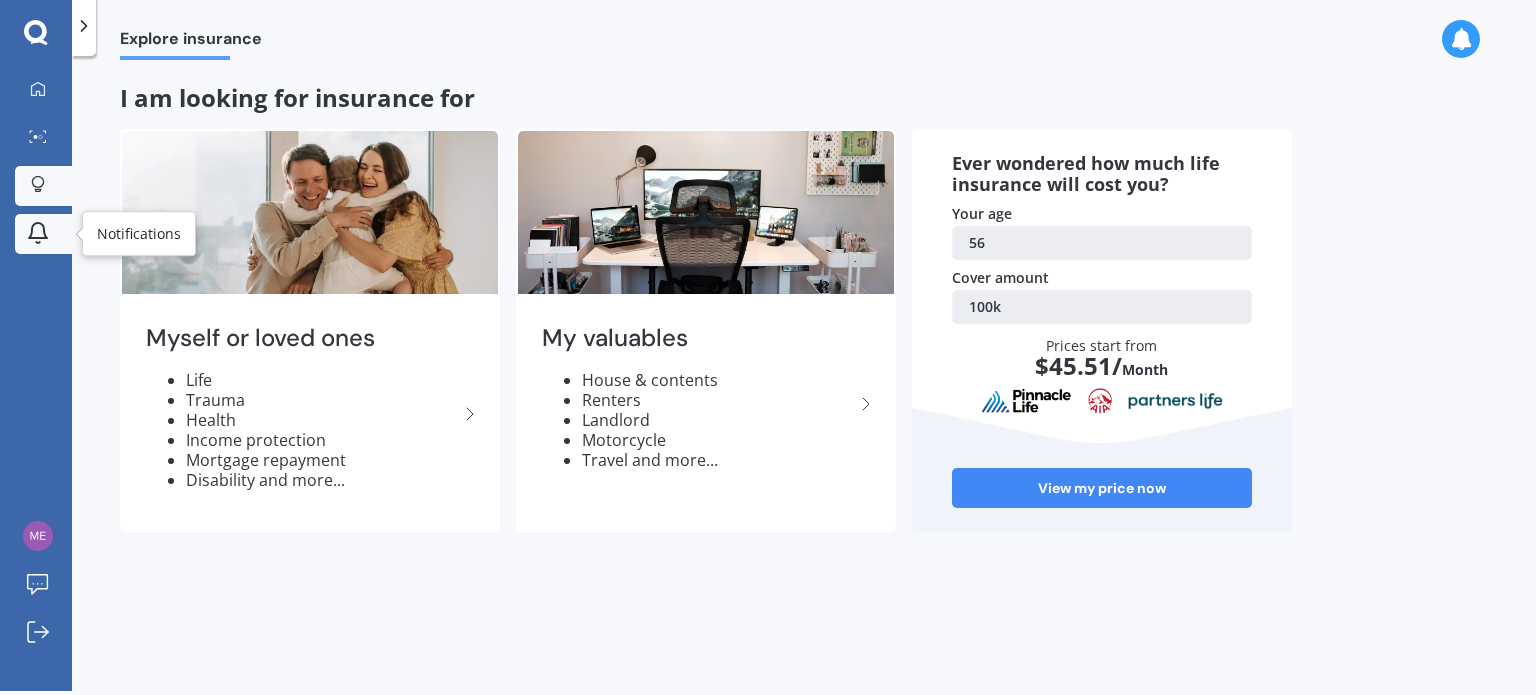 click 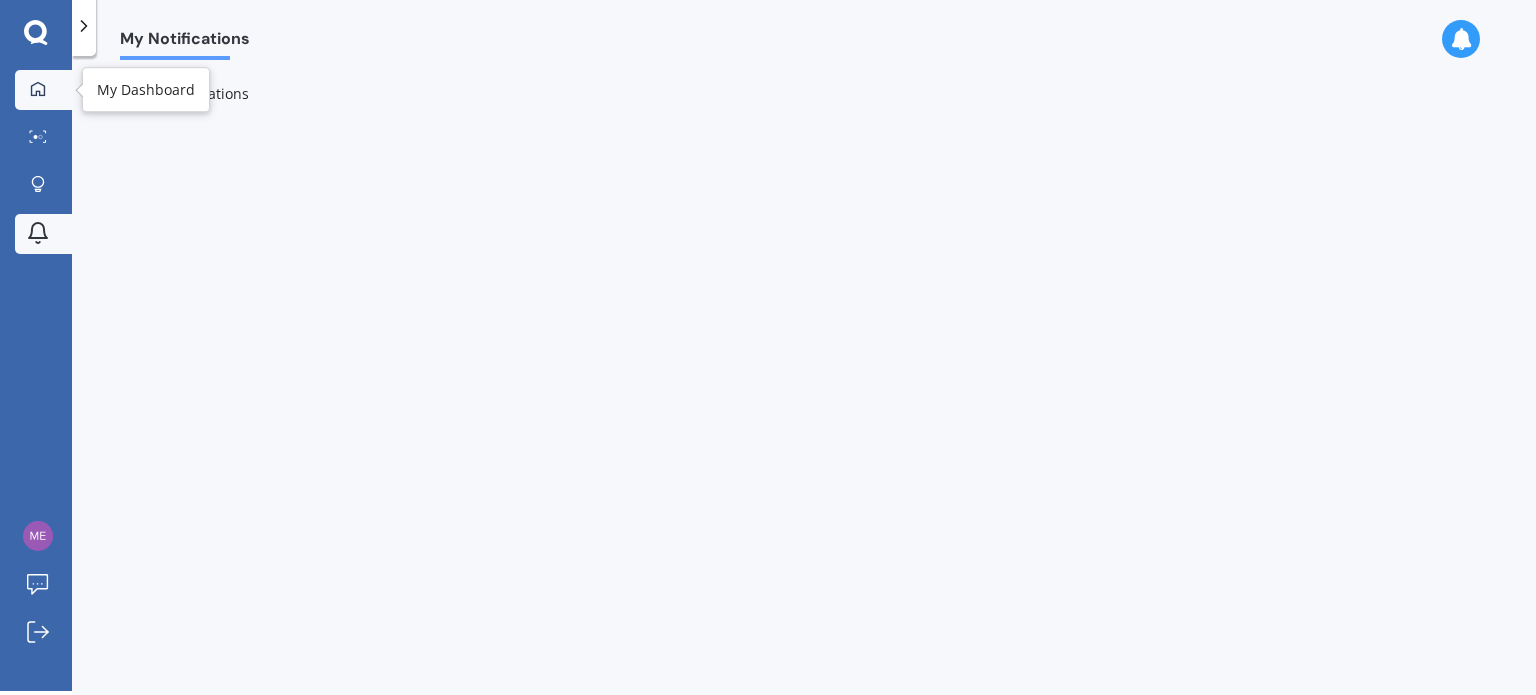 click 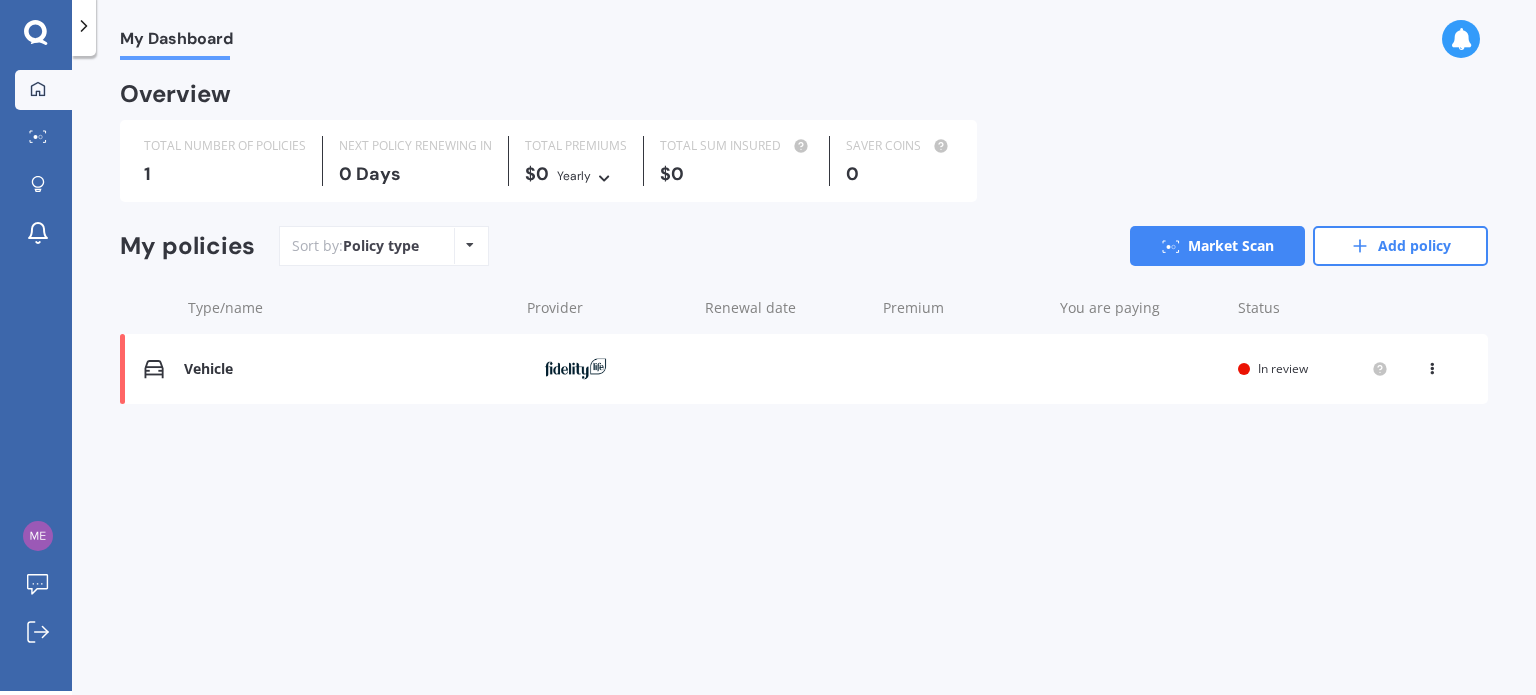 click 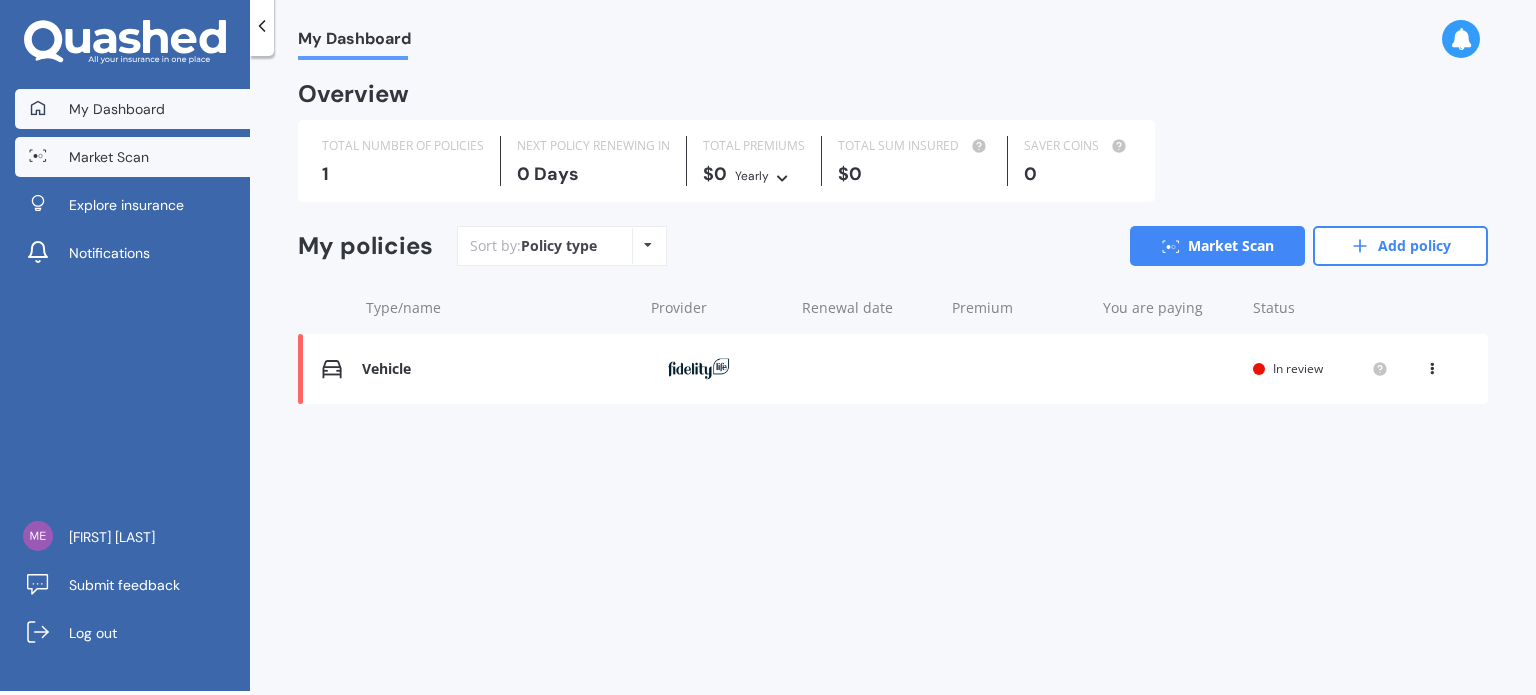 click on "Market Scan" at bounding box center [109, 157] 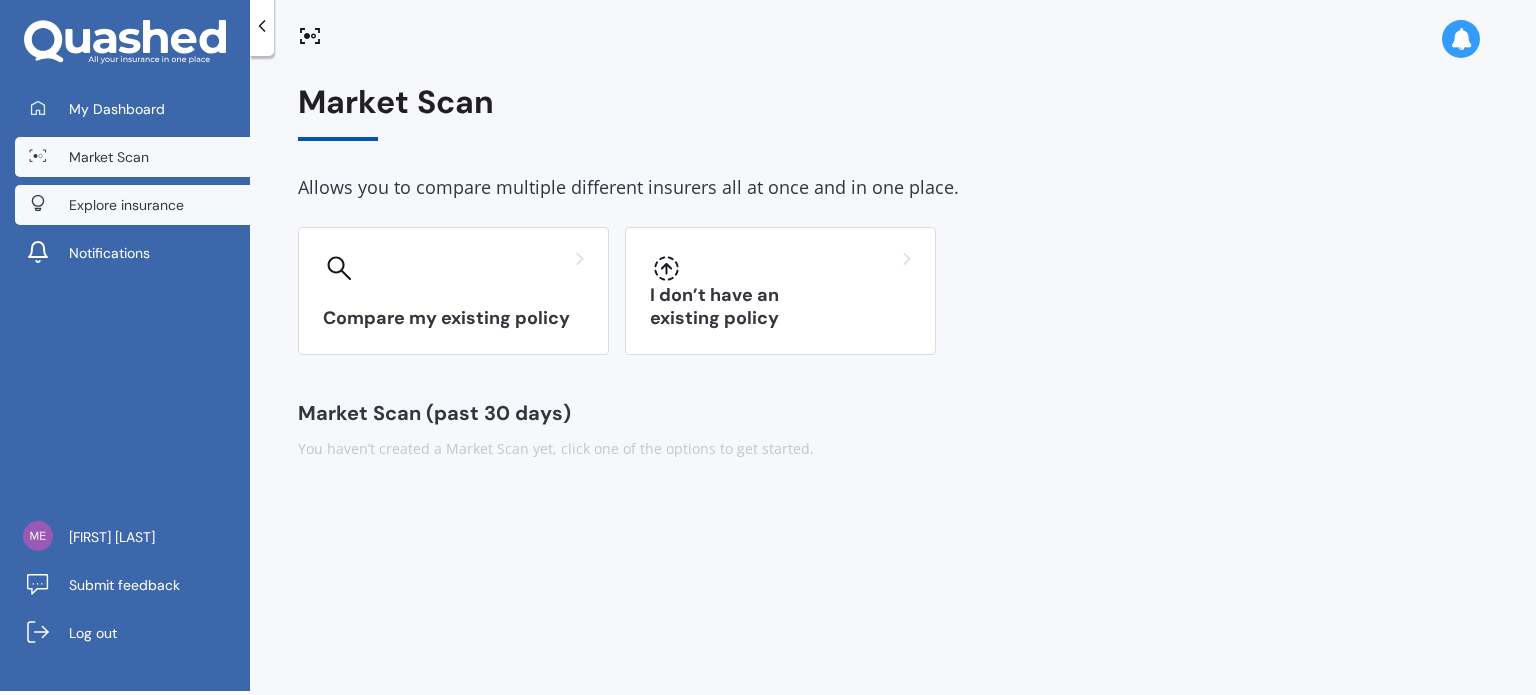 click on "Explore insurance" at bounding box center (126, 205) 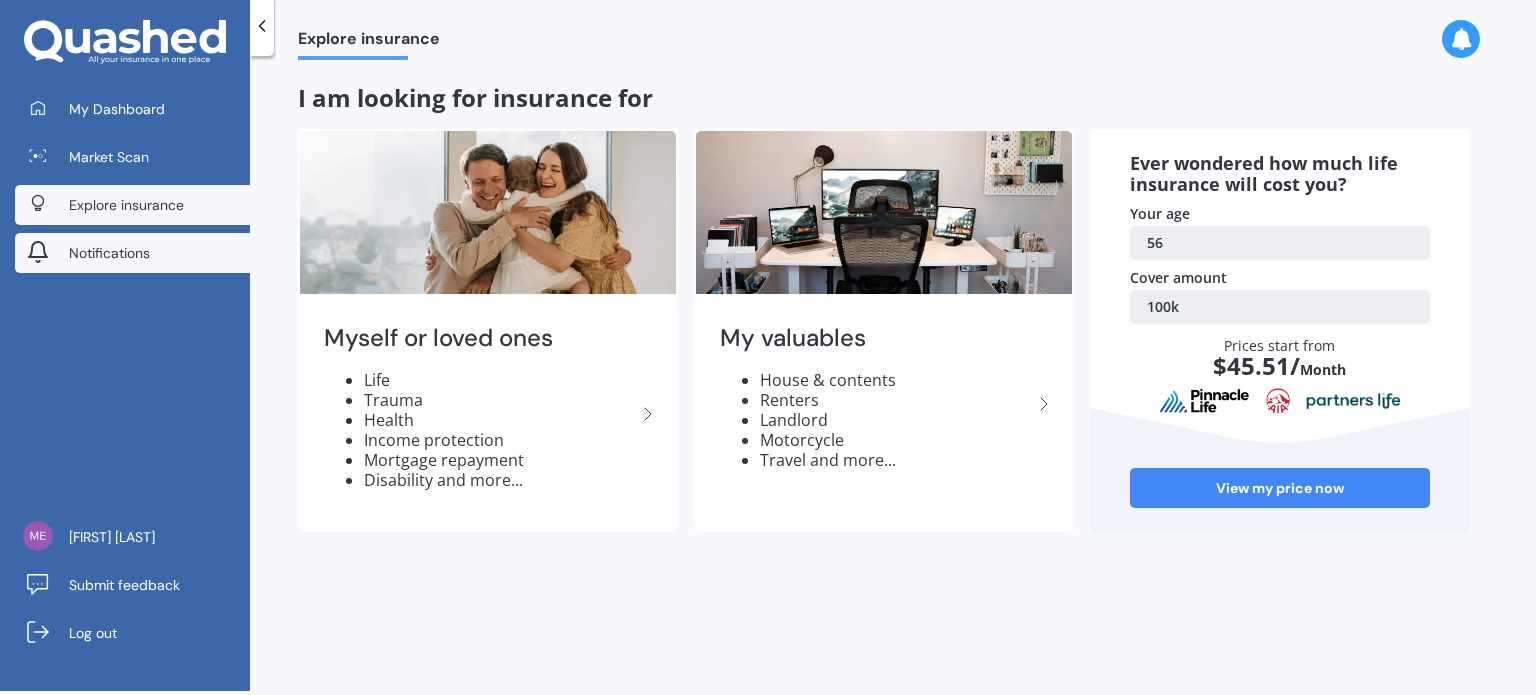 click on "Notifications" at bounding box center (109, 253) 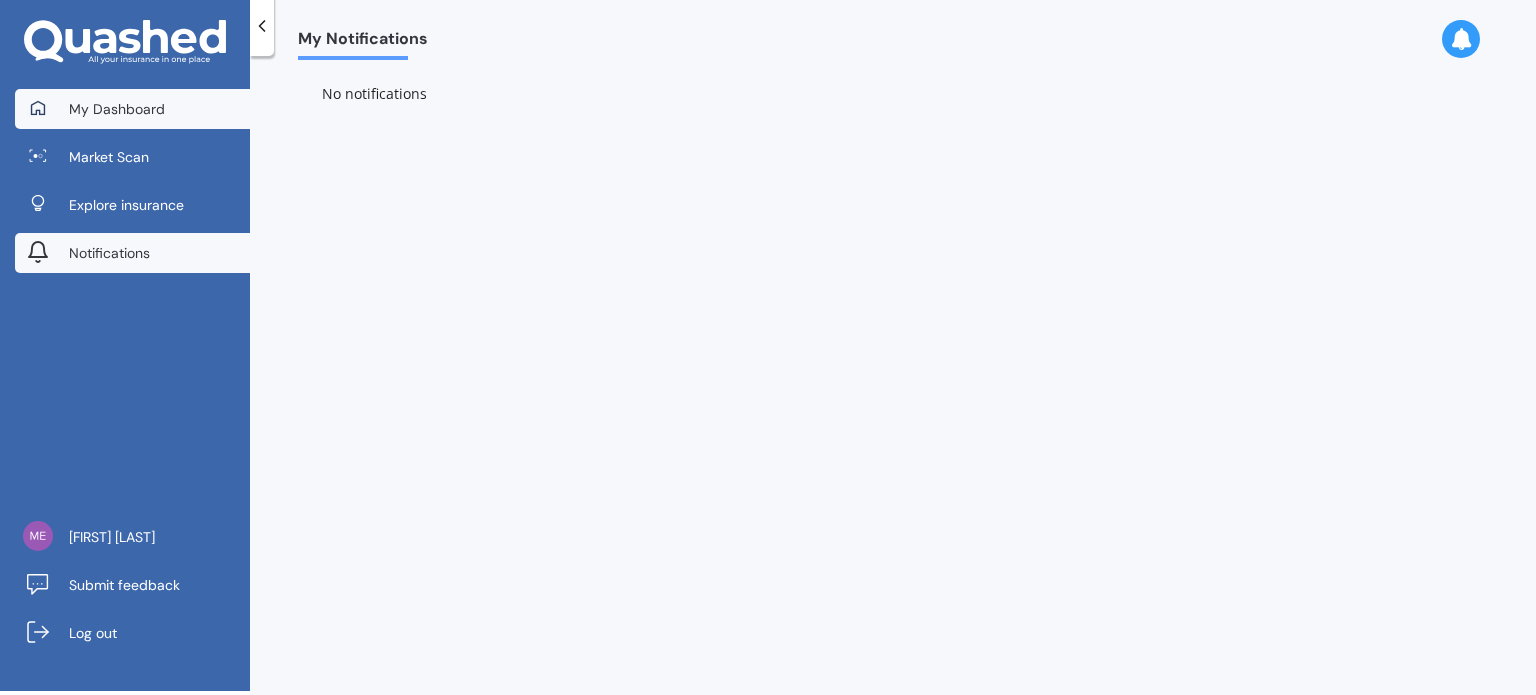 click on "My Dashboard" at bounding box center [117, 109] 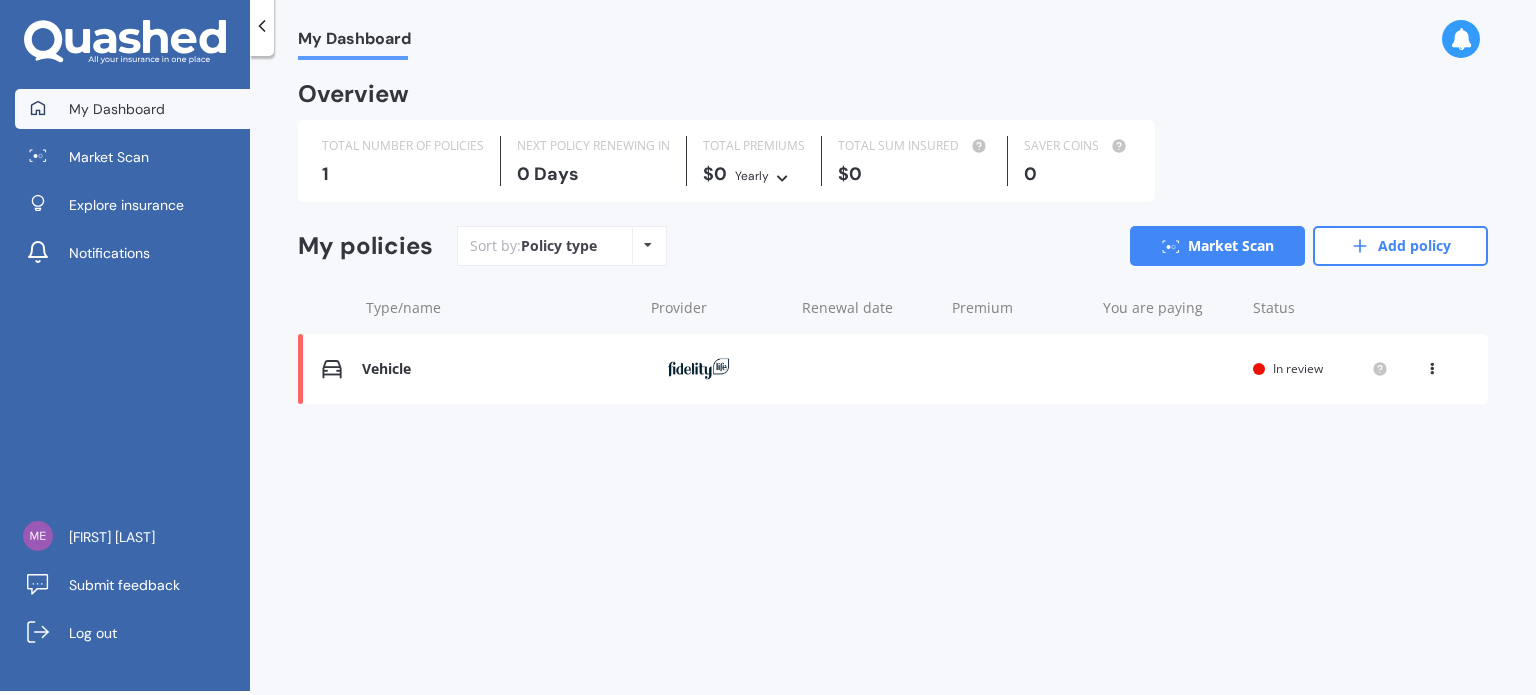 click on "Vehicle" at bounding box center [497, 369] 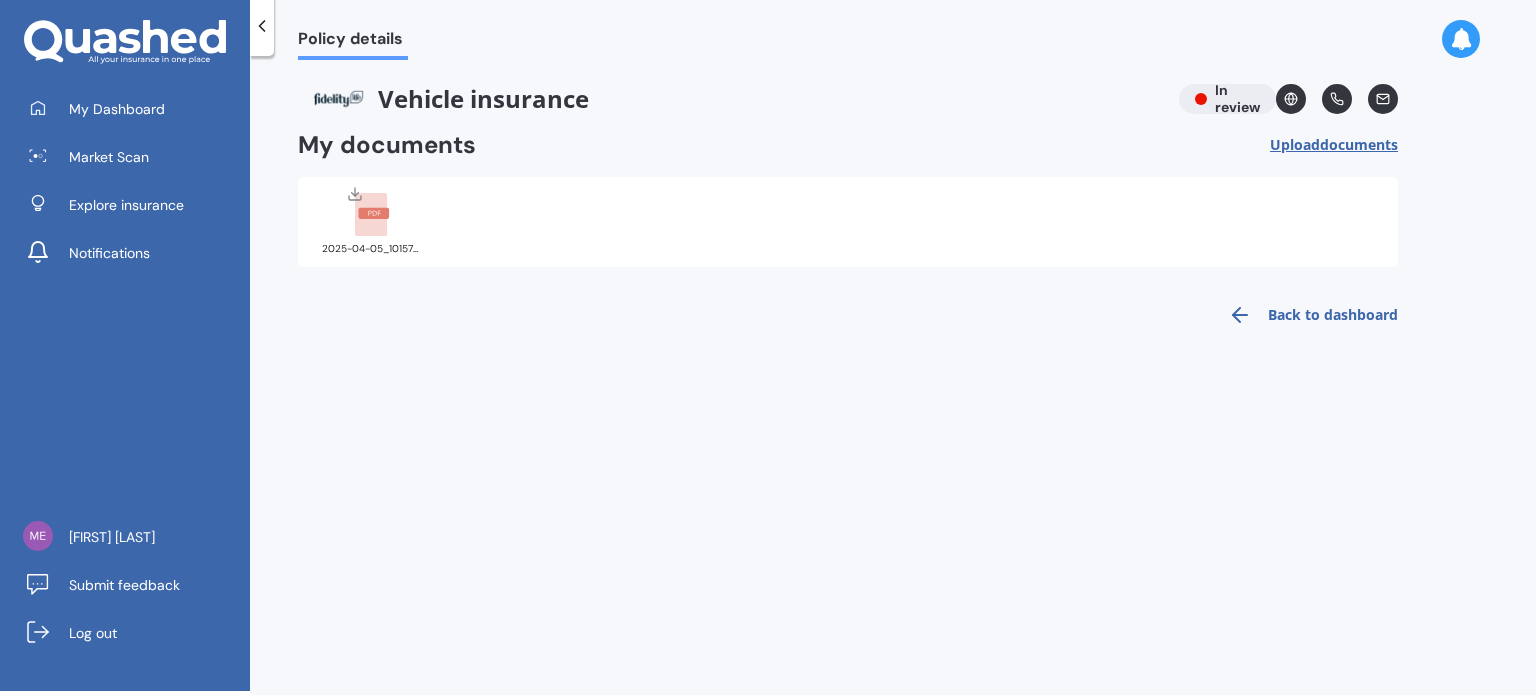 click on "Back to dashboard" at bounding box center [848, 315] 